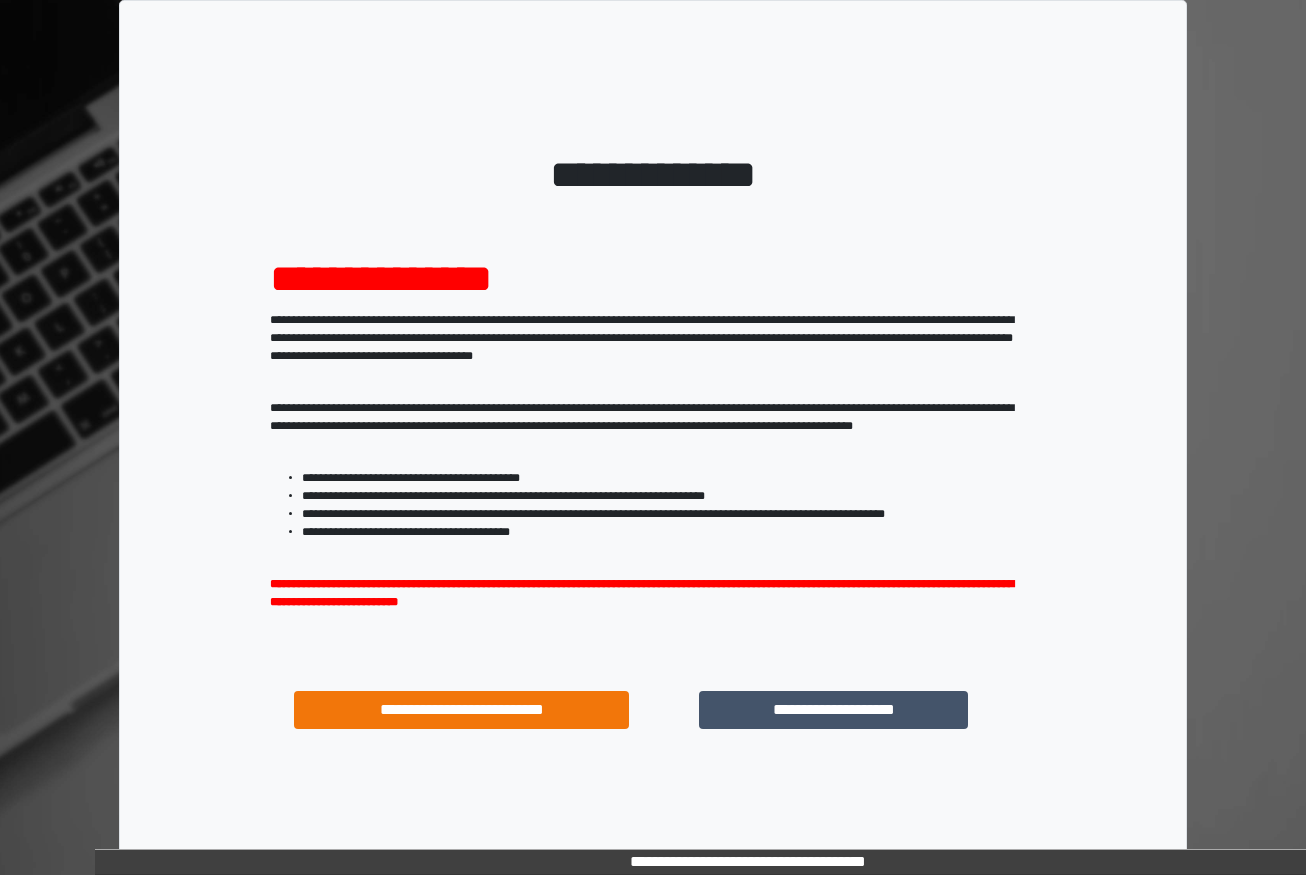 scroll, scrollTop: 0, scrollLeft: 0, axis: both 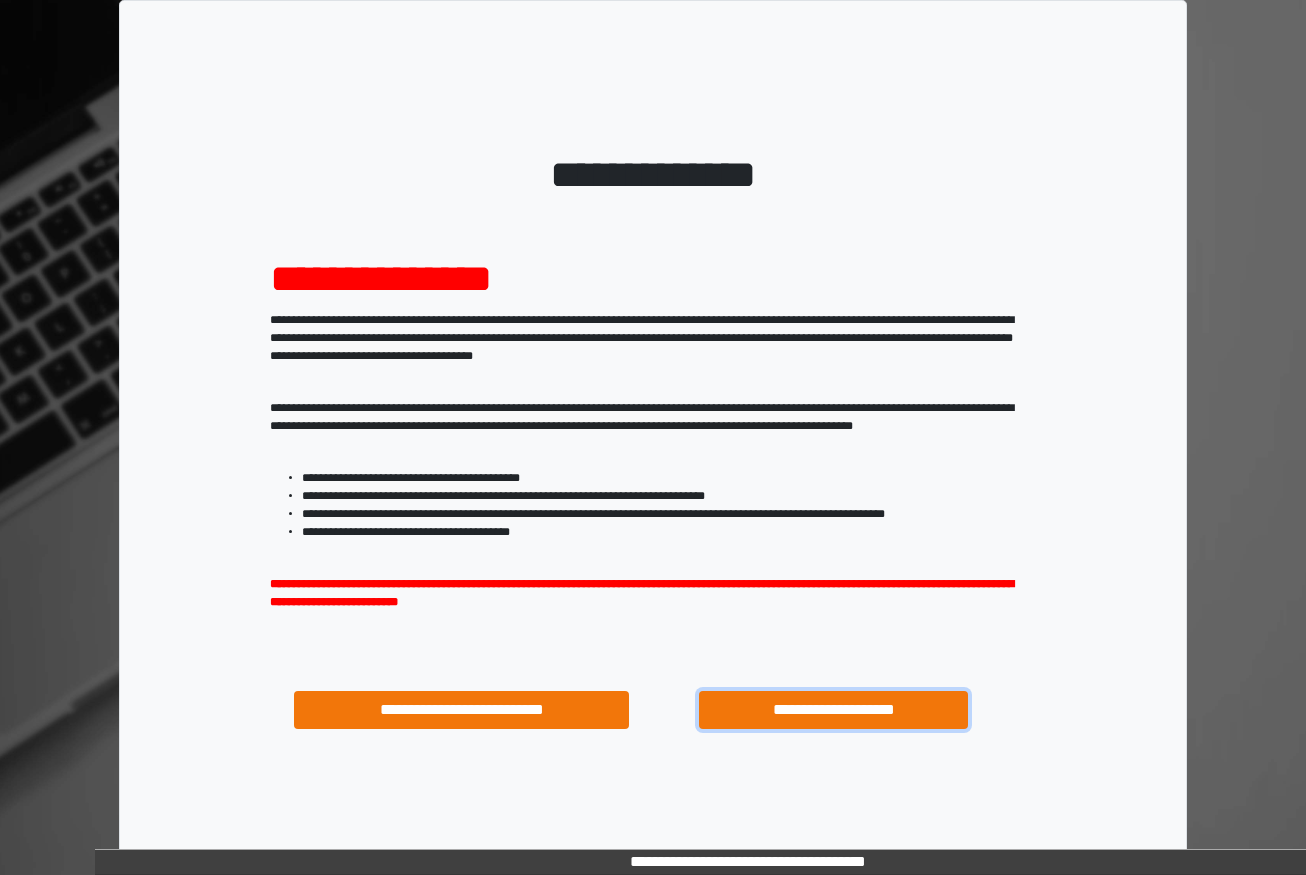click on "**********" at bounding box center [833, 710] 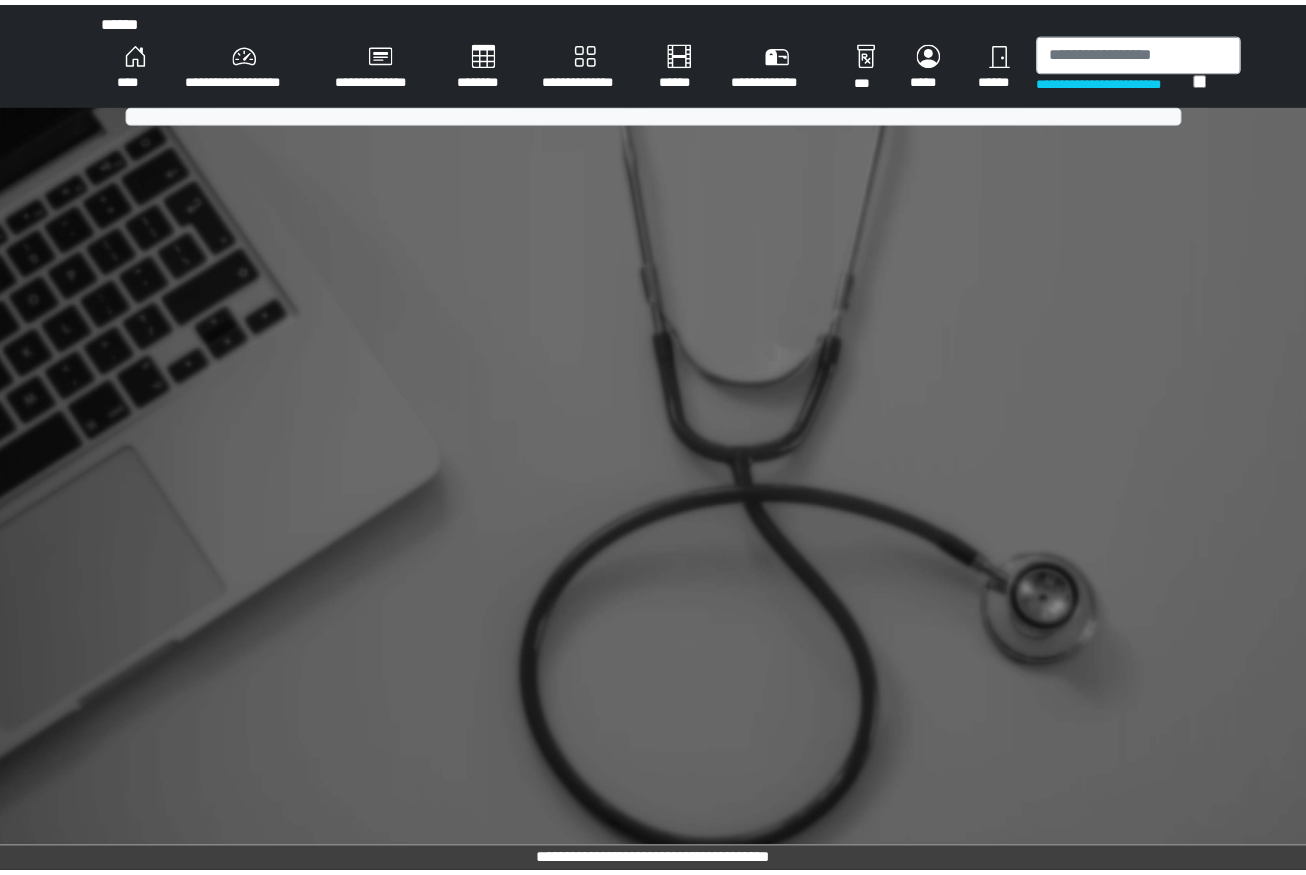 scroll, scrollTop: 0, scrollLeft: 0, axis: both 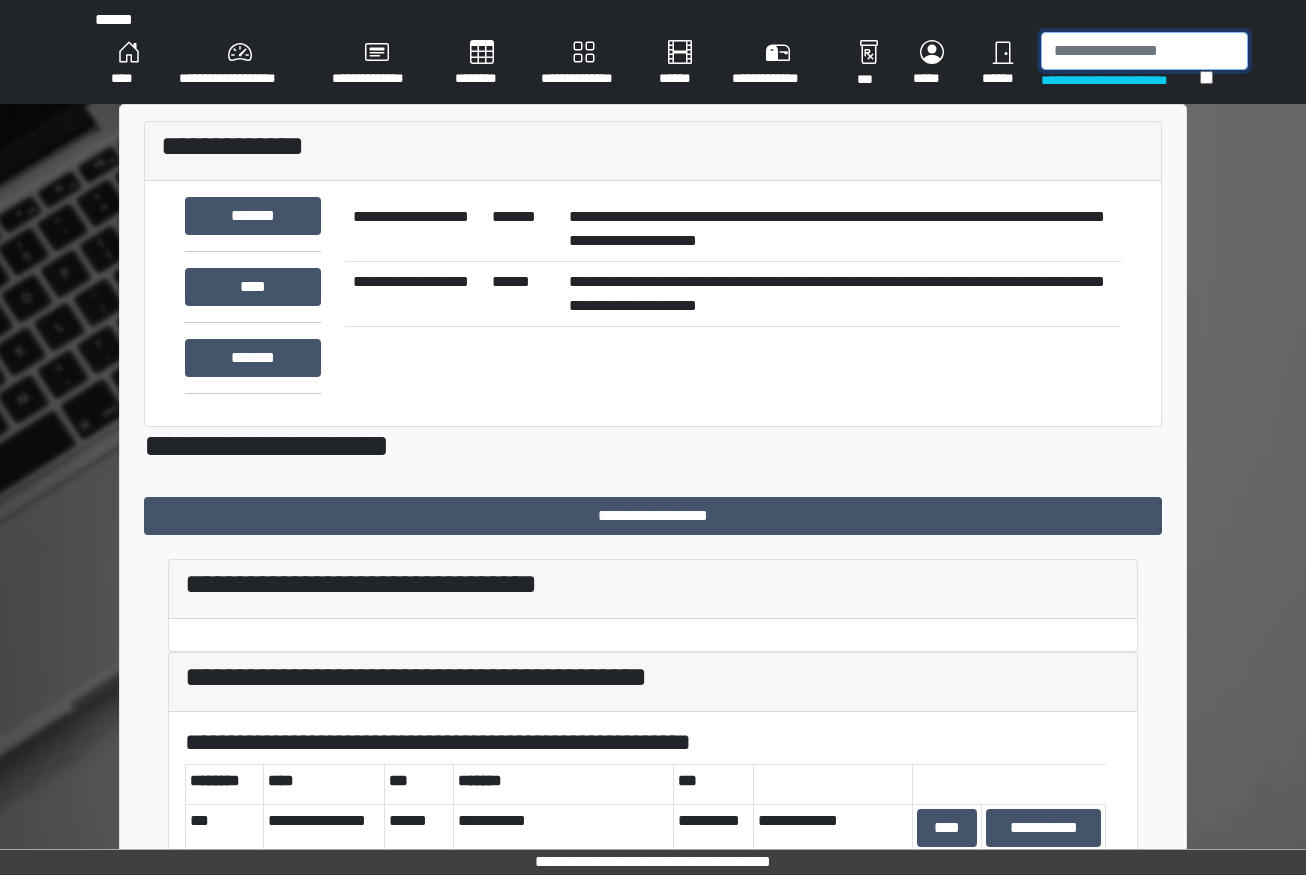 click at bounding box center [1144, 51] 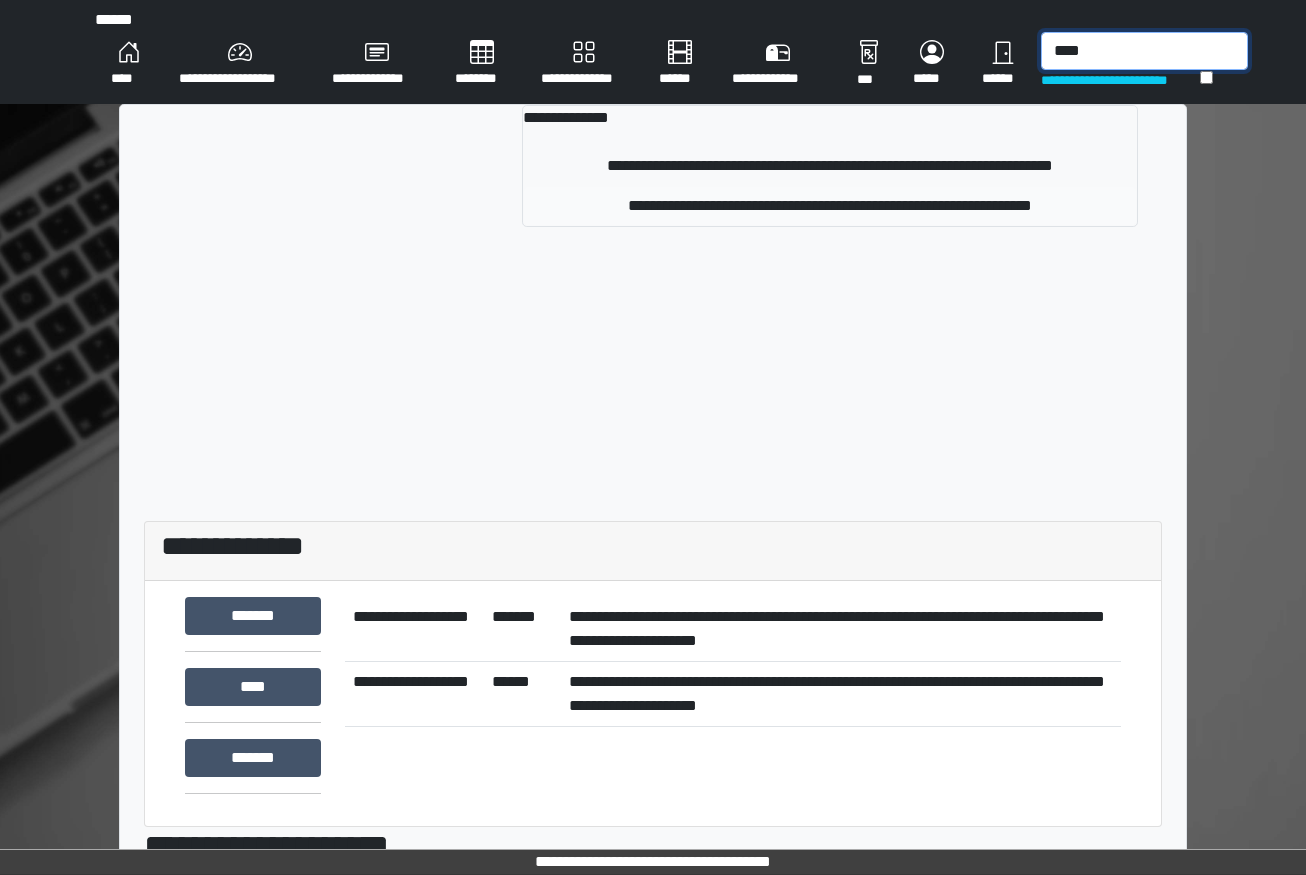 type on "****" 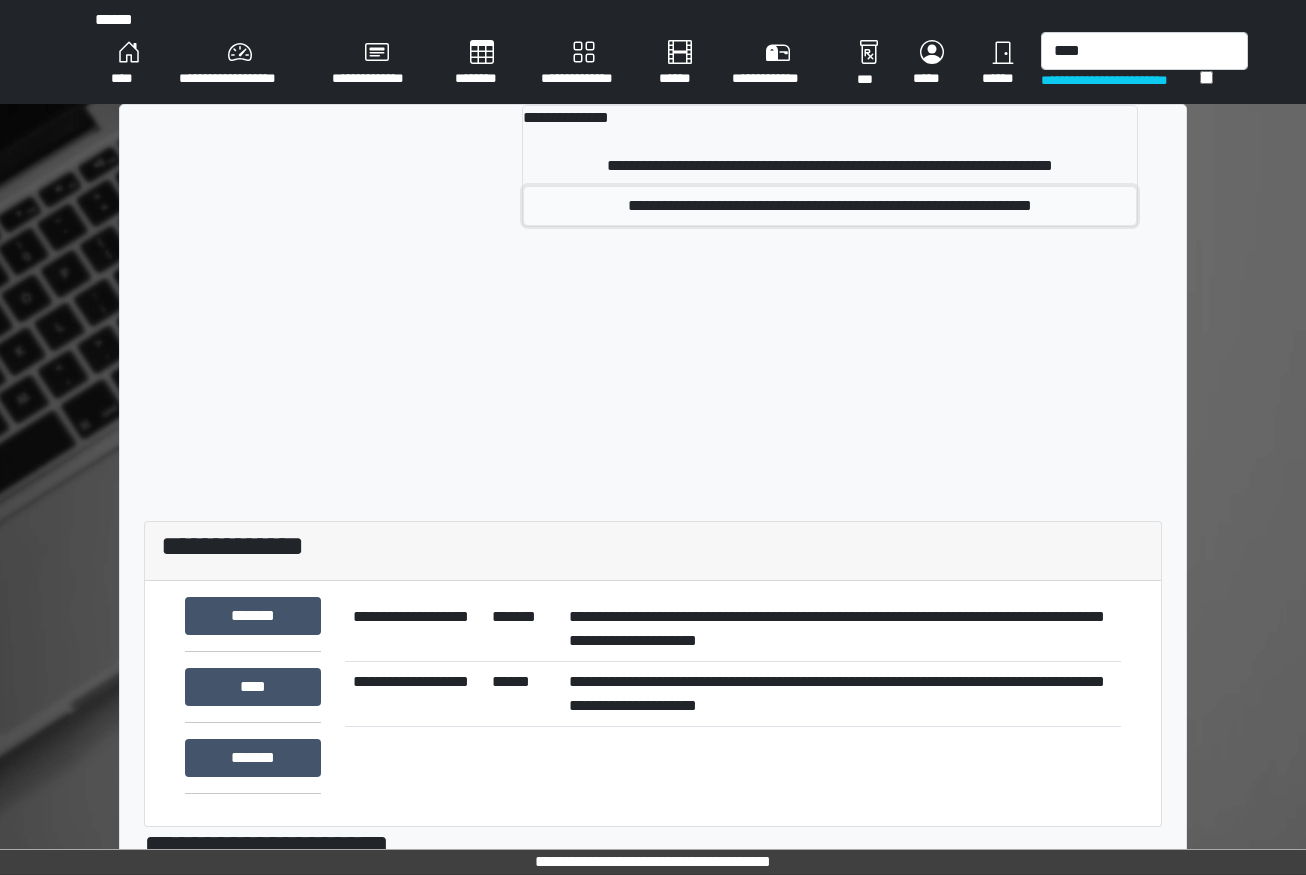 click on "**********" at bounding box center (830, 206) 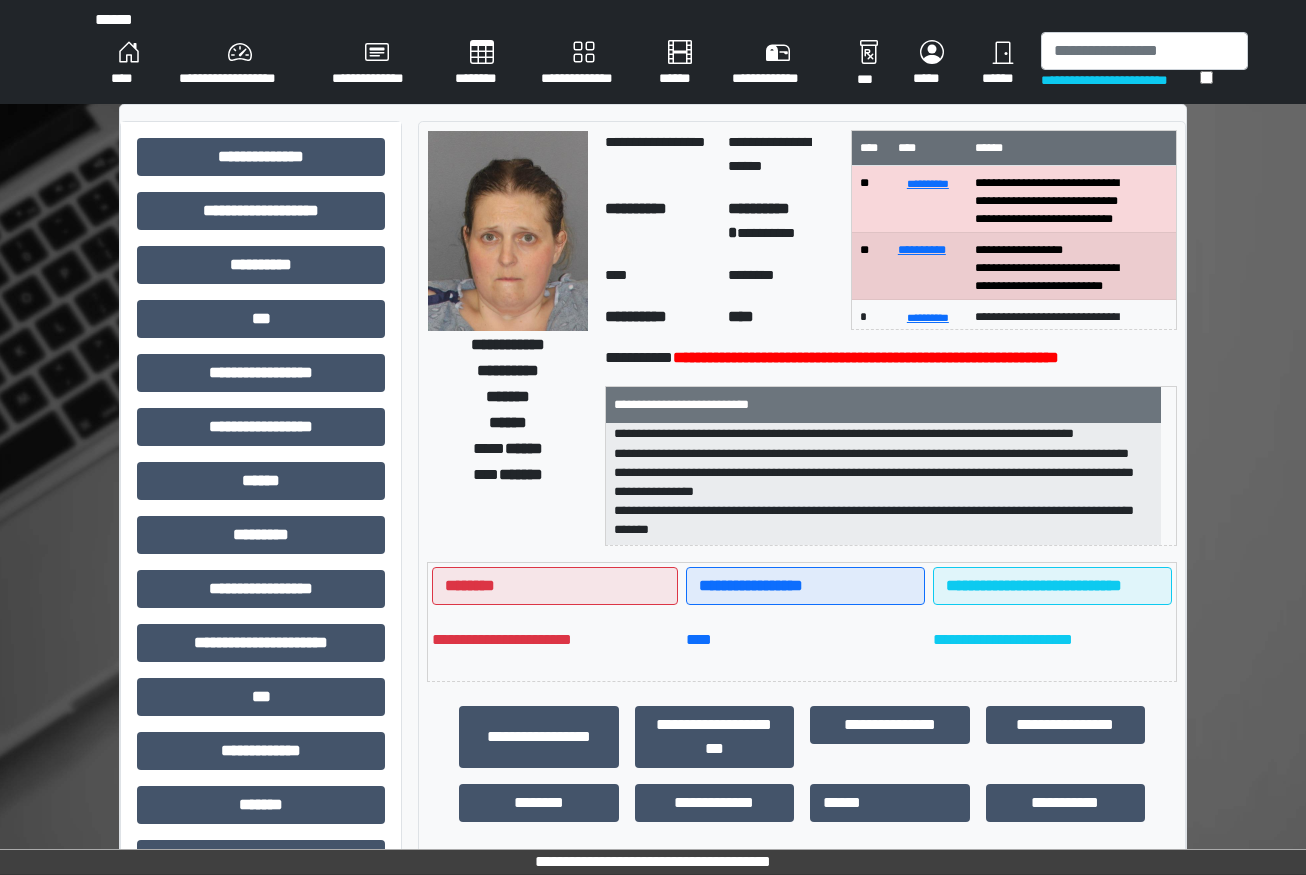 scroll, scrollTop: 332, scrollLeft: 0, axis: vertical 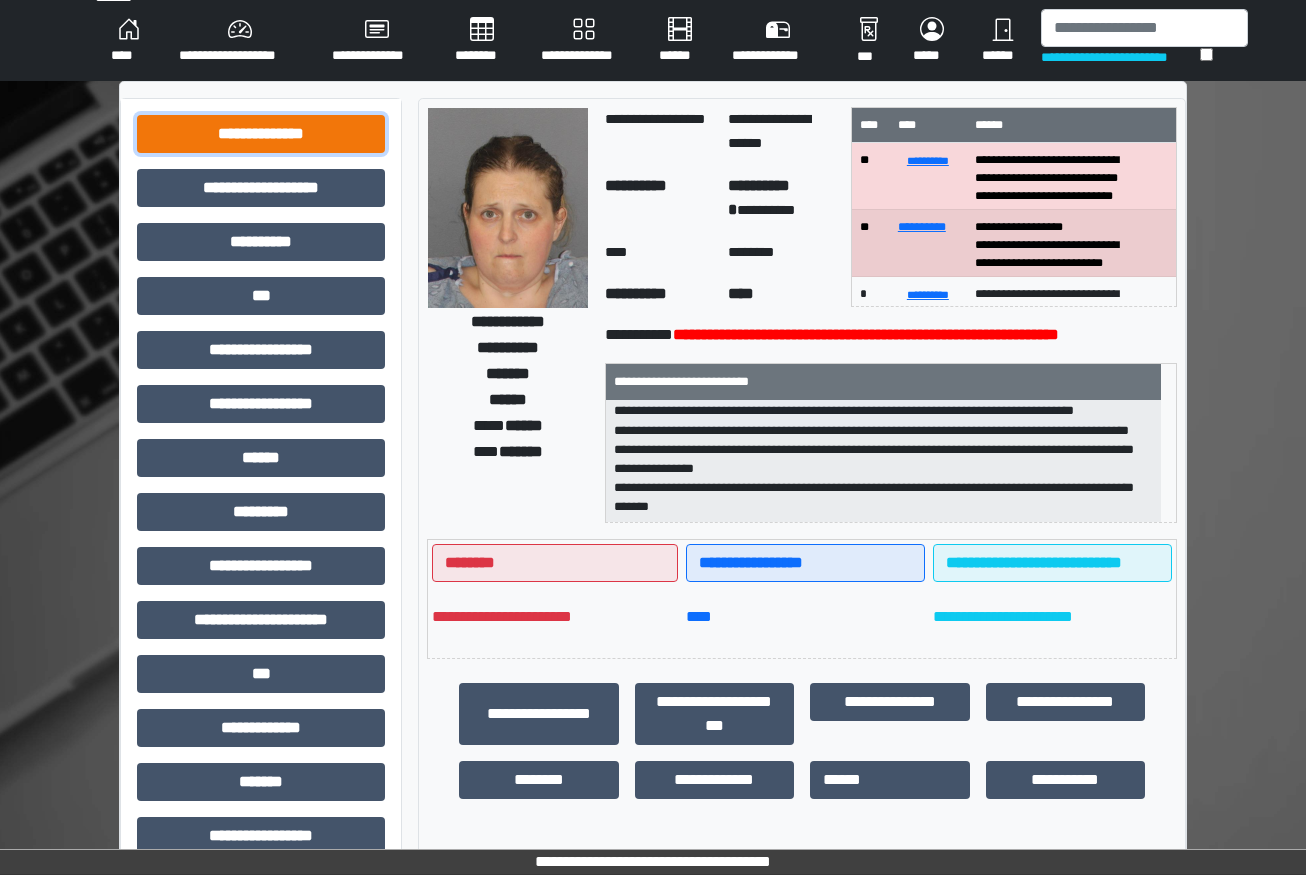 click on "**********" at bounding box center [261, 134] 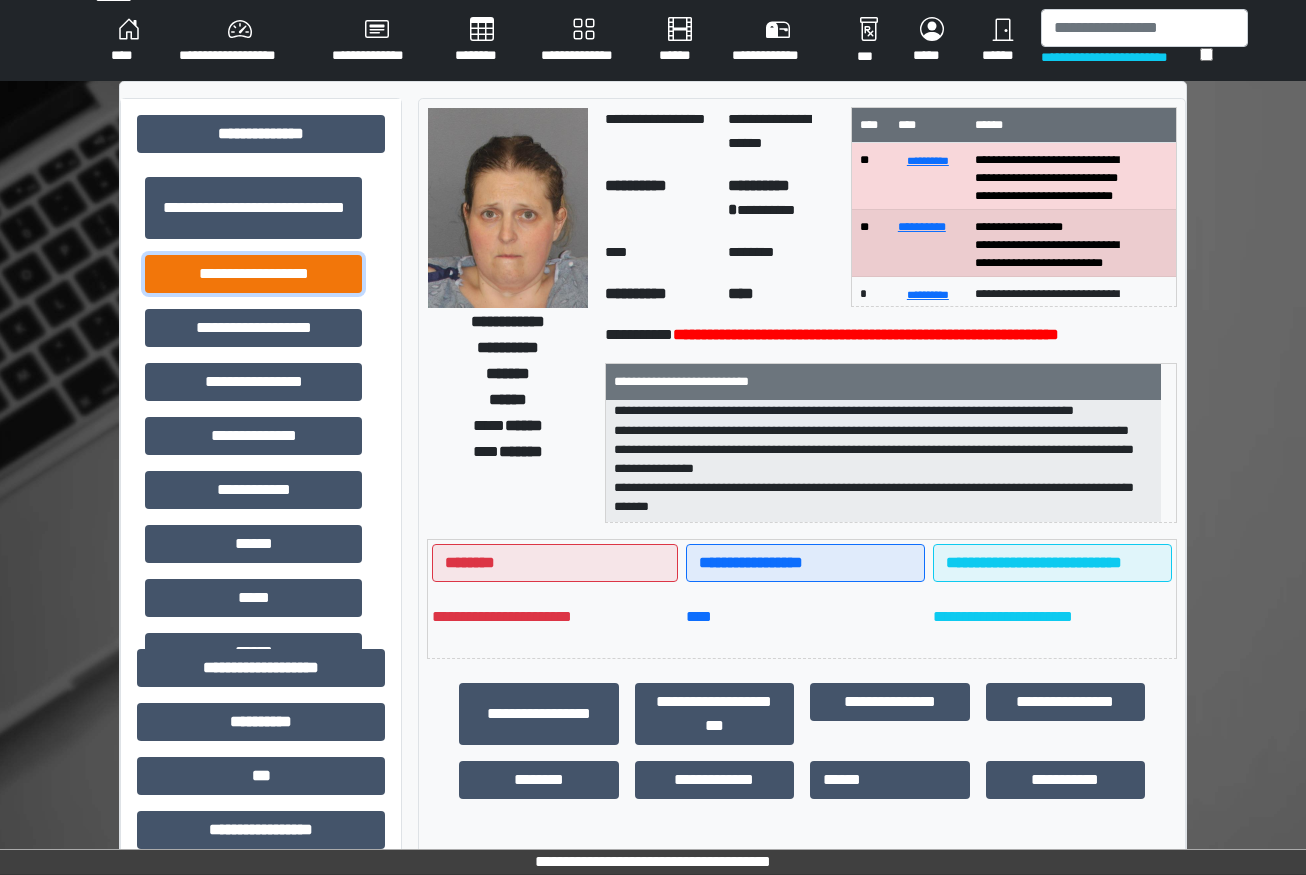 click on "**********" at bounding box center (253, 274) 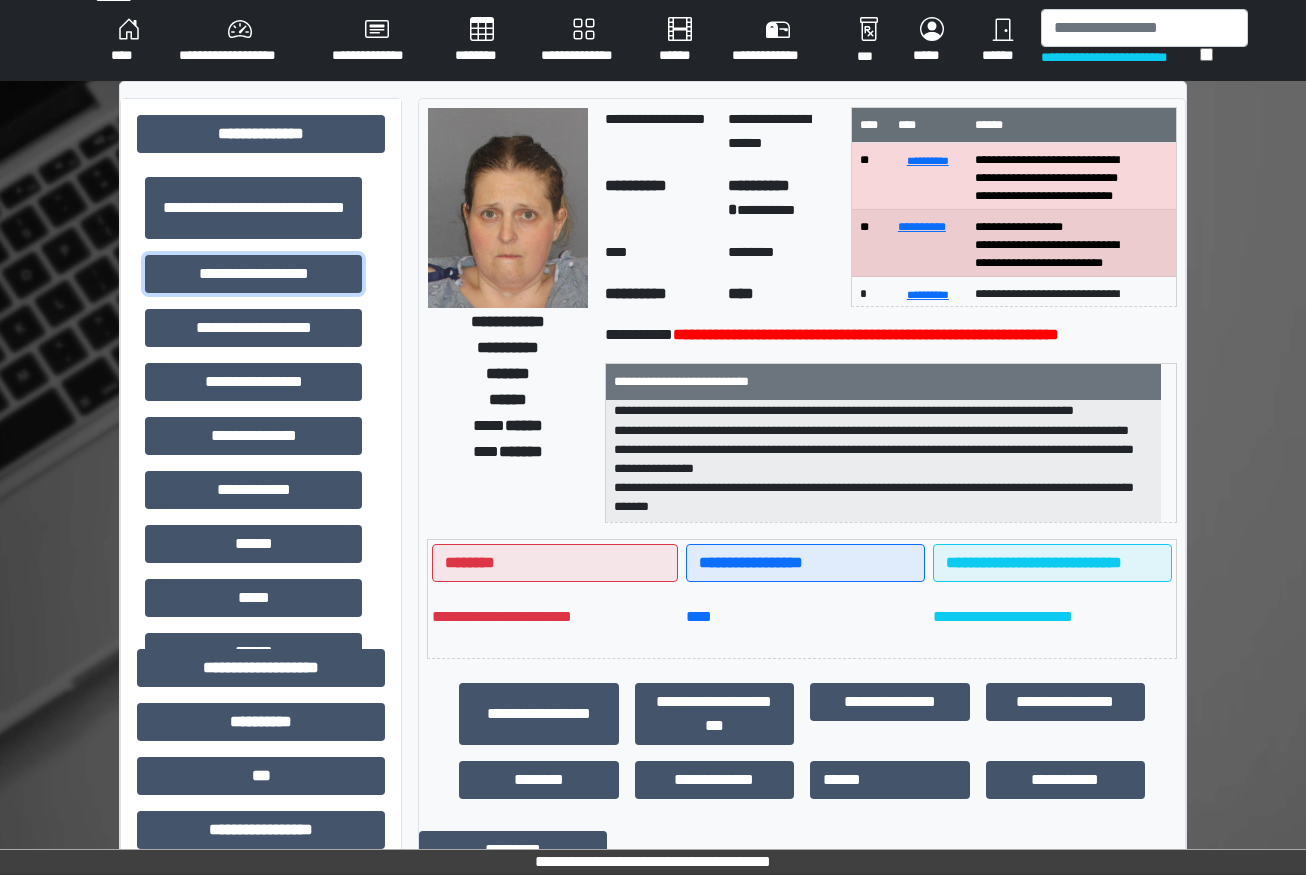 scroll, scrollTop: 2, scrollLeft: 0, axis: vertical 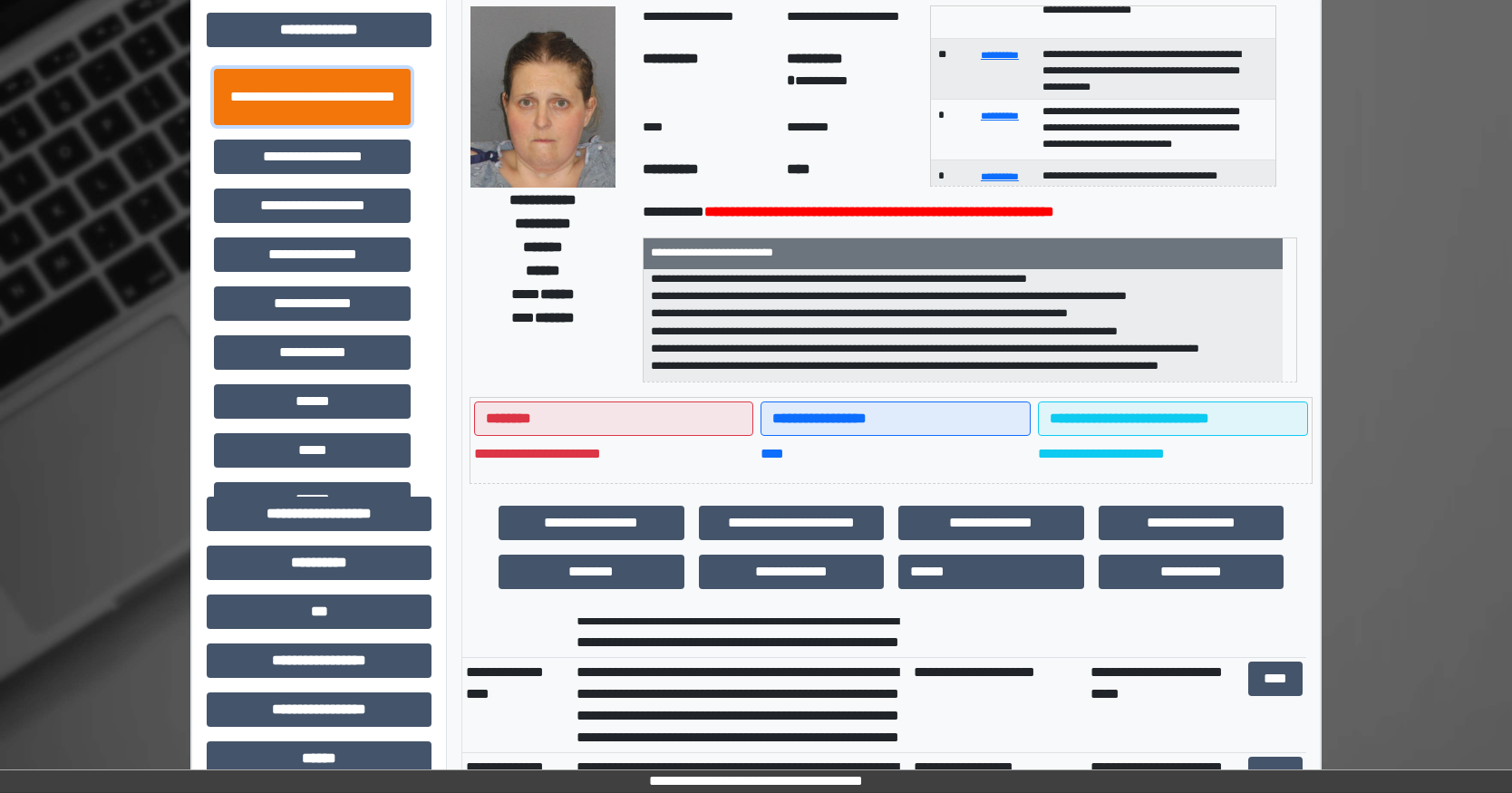click on "**********" at bounding box center (312, 97) 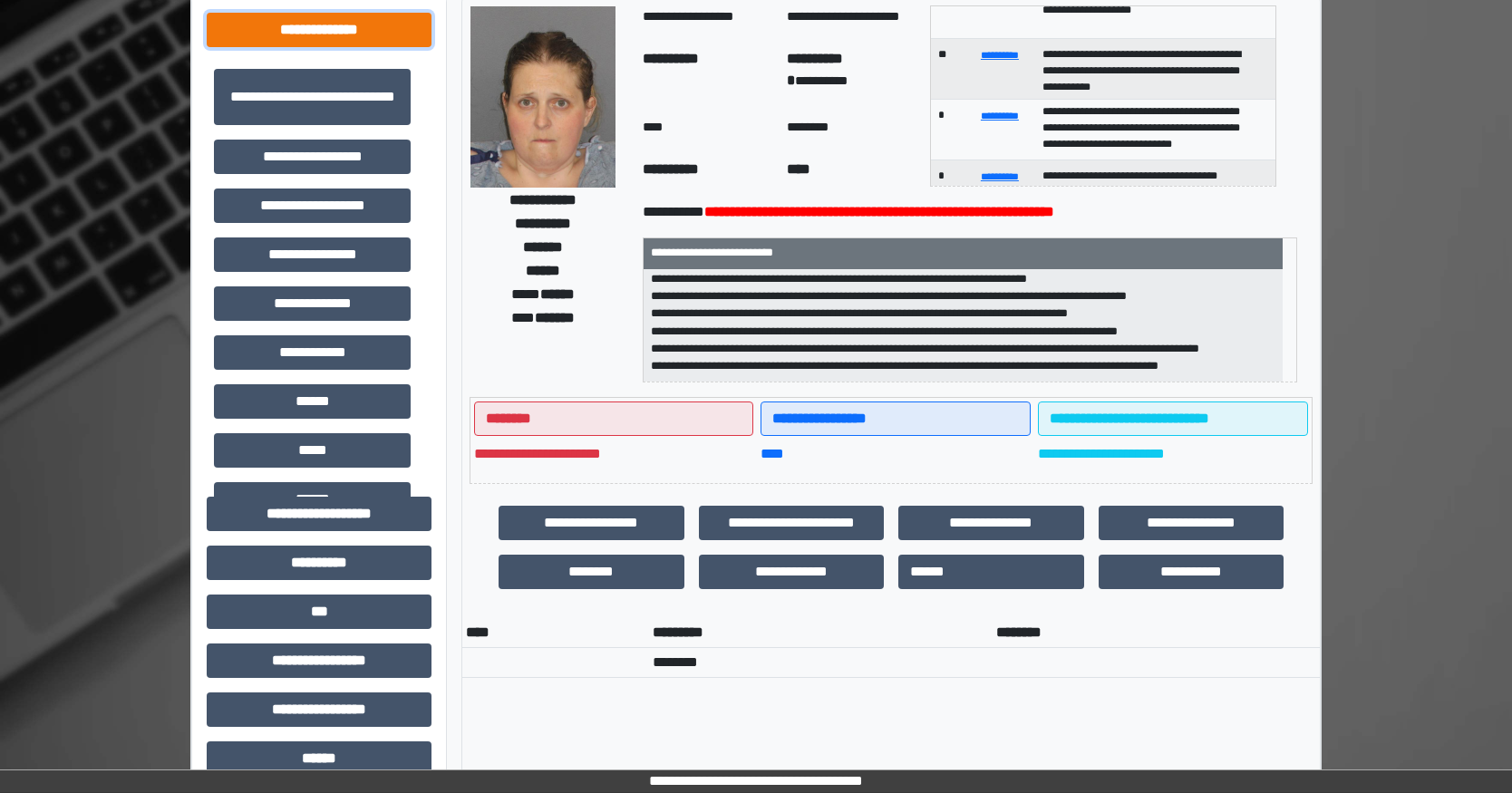 click on "**********" at bounding box center [319, 30] 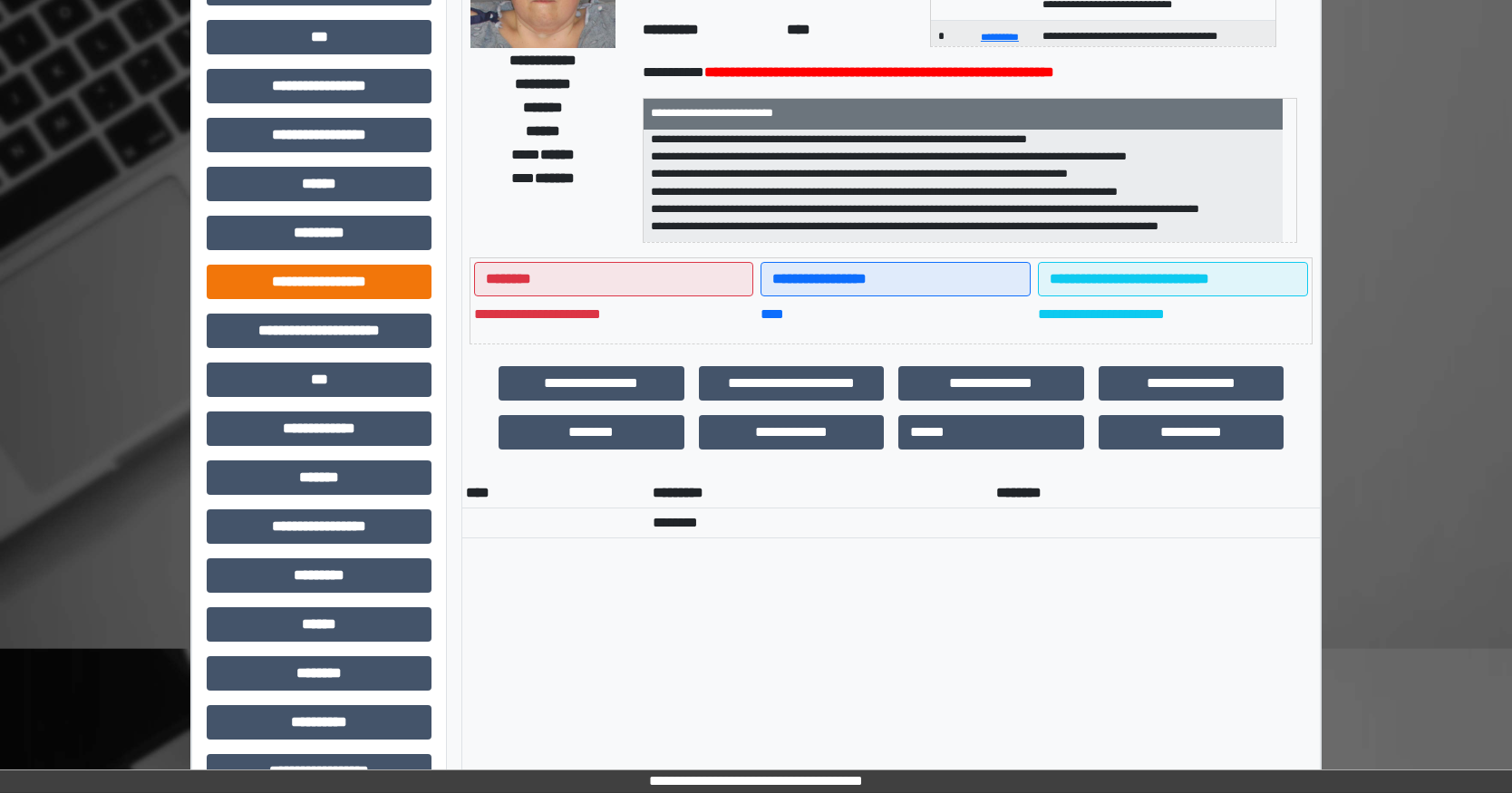 scroll, scrollTop: 401, scrollLeft: 0, axis: vertical 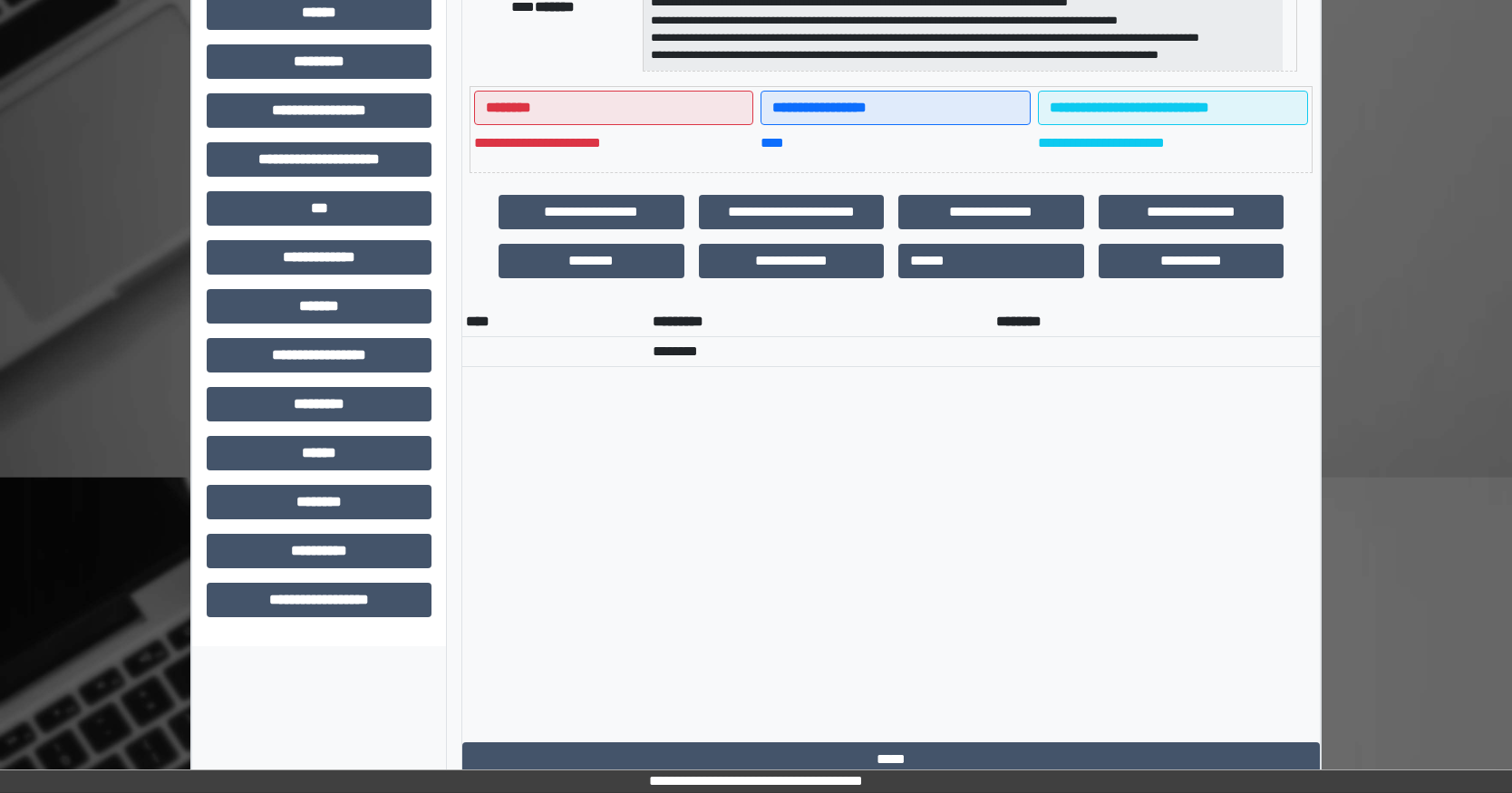click on "**********" at bounding box center (319, 167) 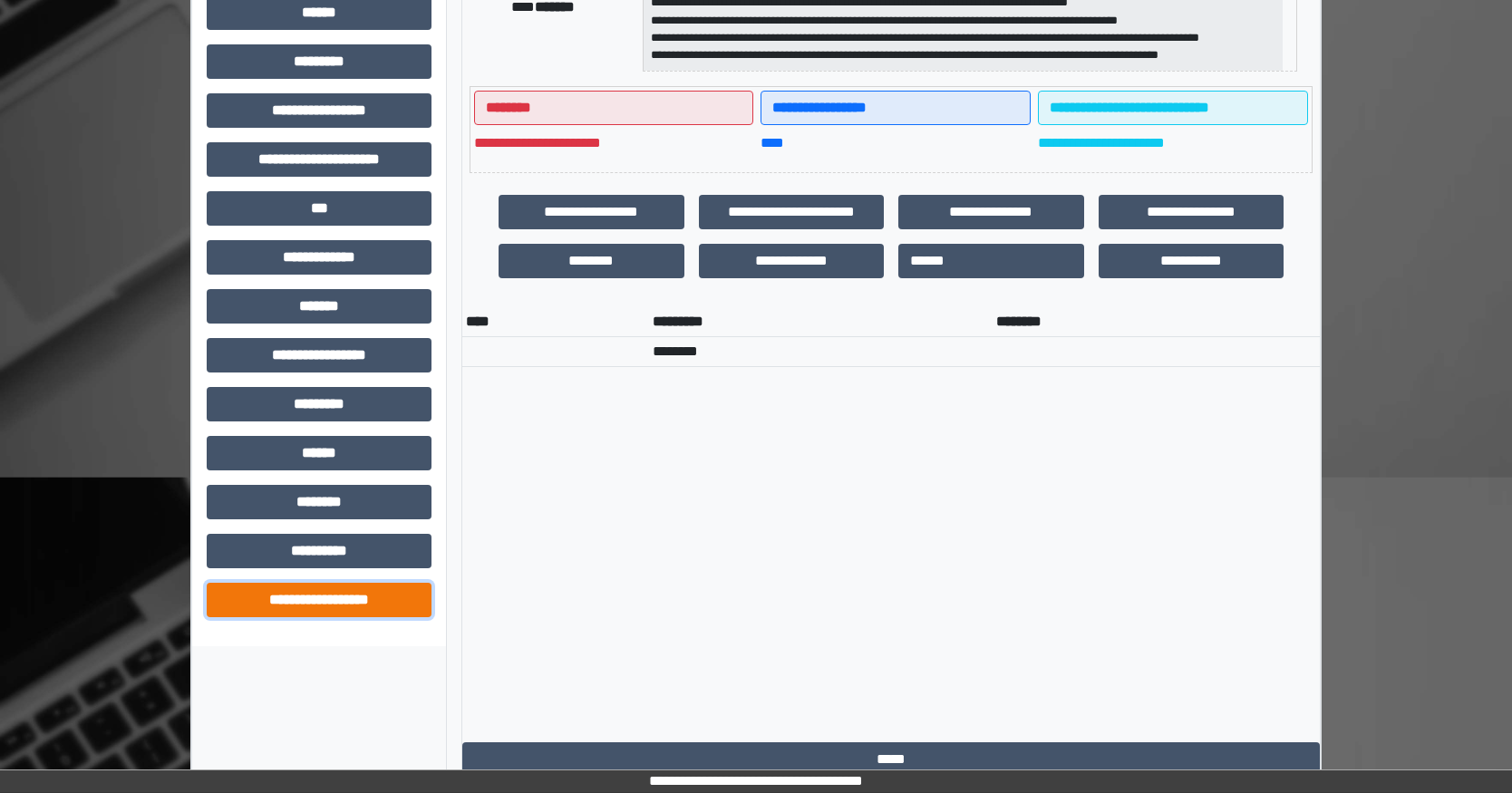 click on "**********" at bounding box center (319, 600) 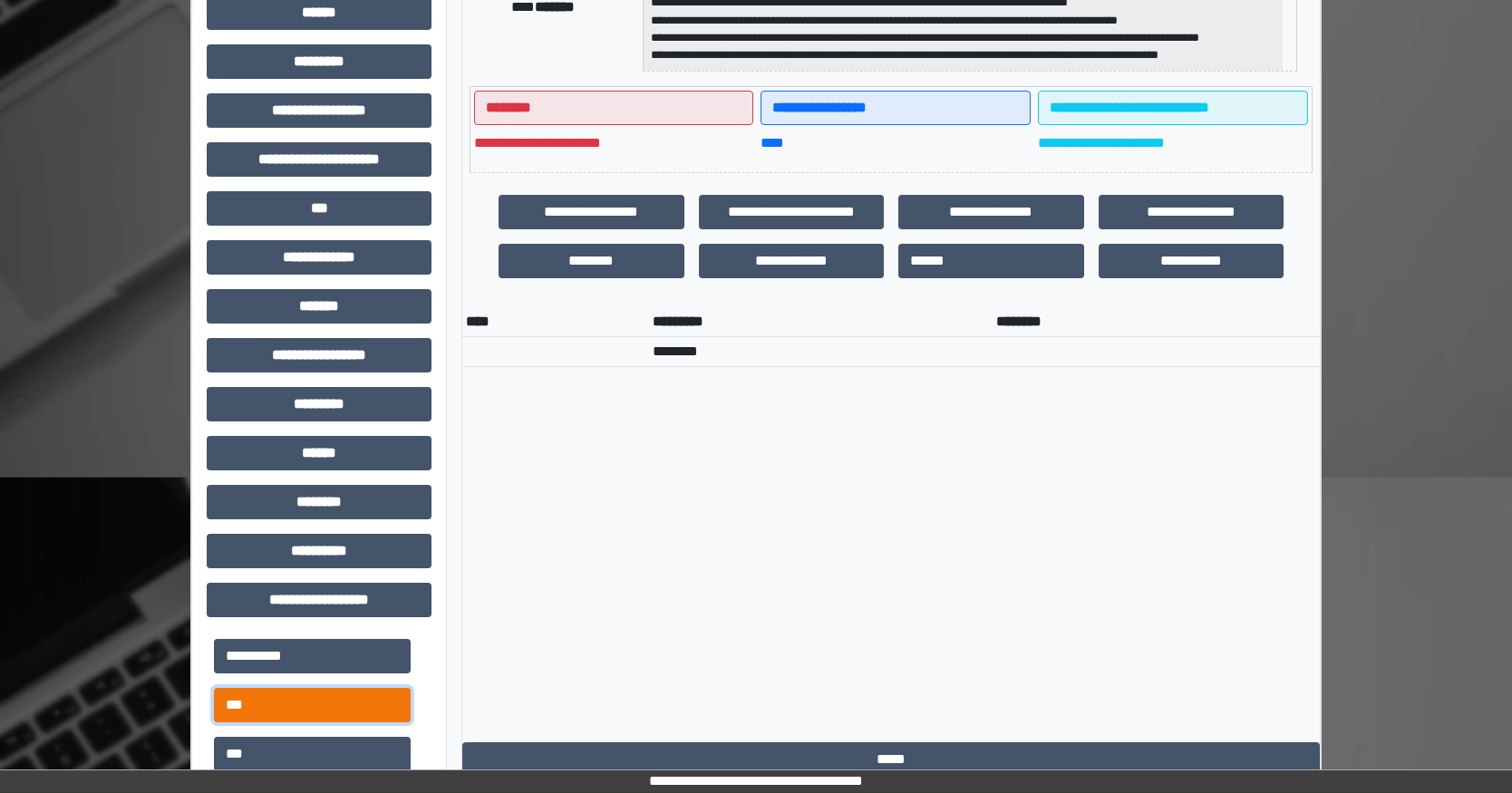 click on "***" at bounding box center (312, 705) 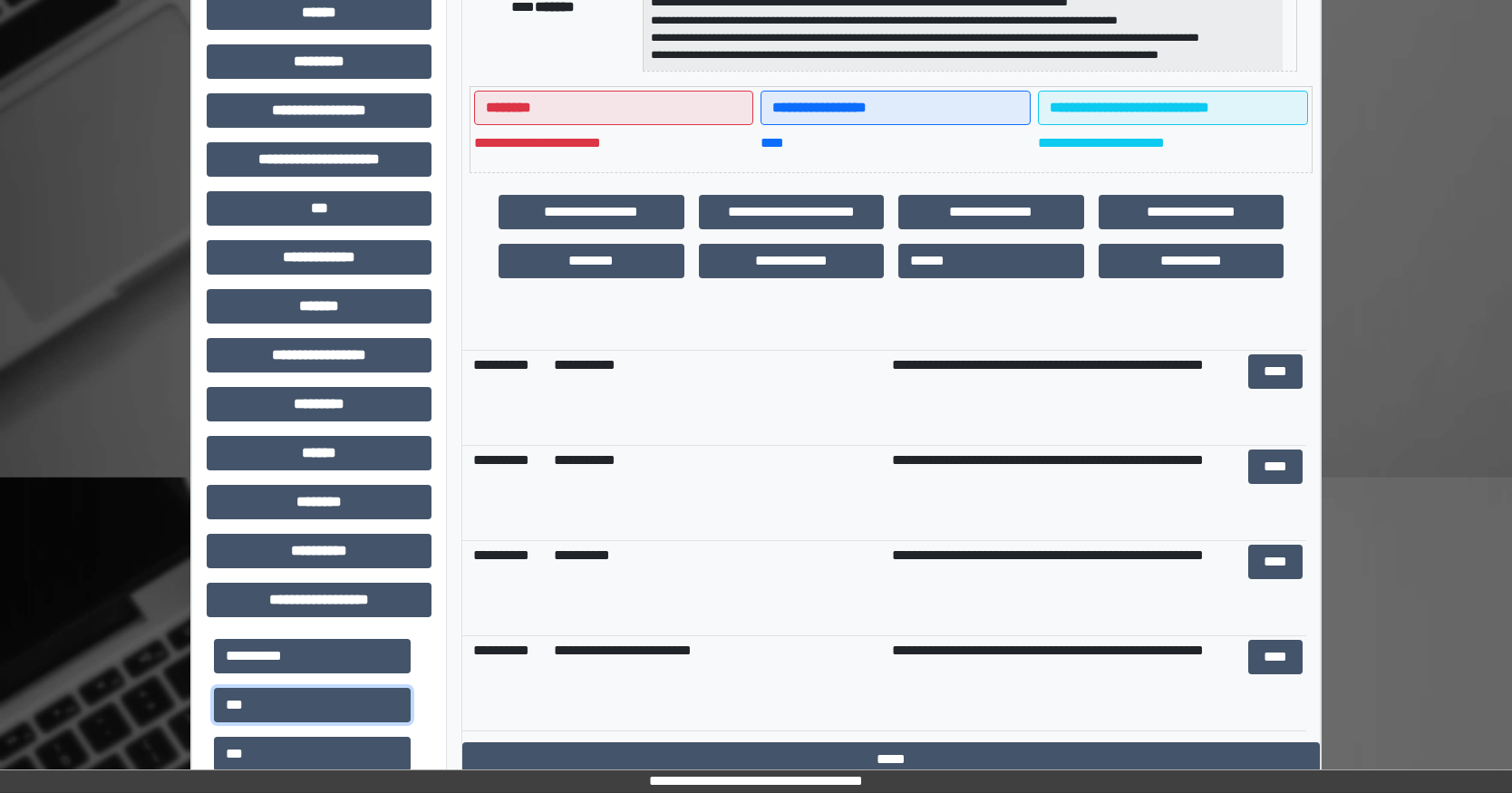 scroll, scrollTop: 276, scrollLeft: 0, axis: vertical 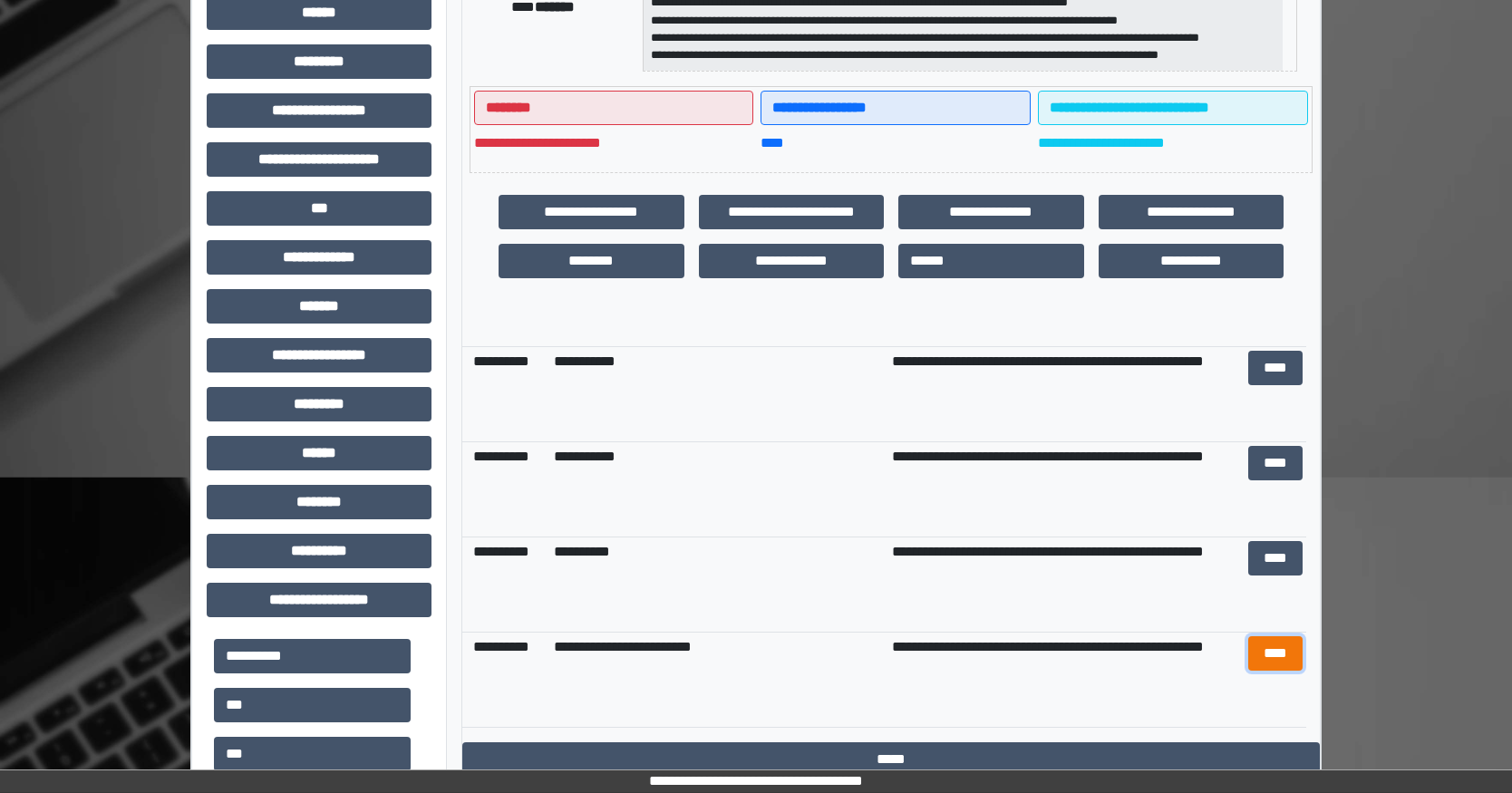 click on "****" at bounding box center [1275, 653] 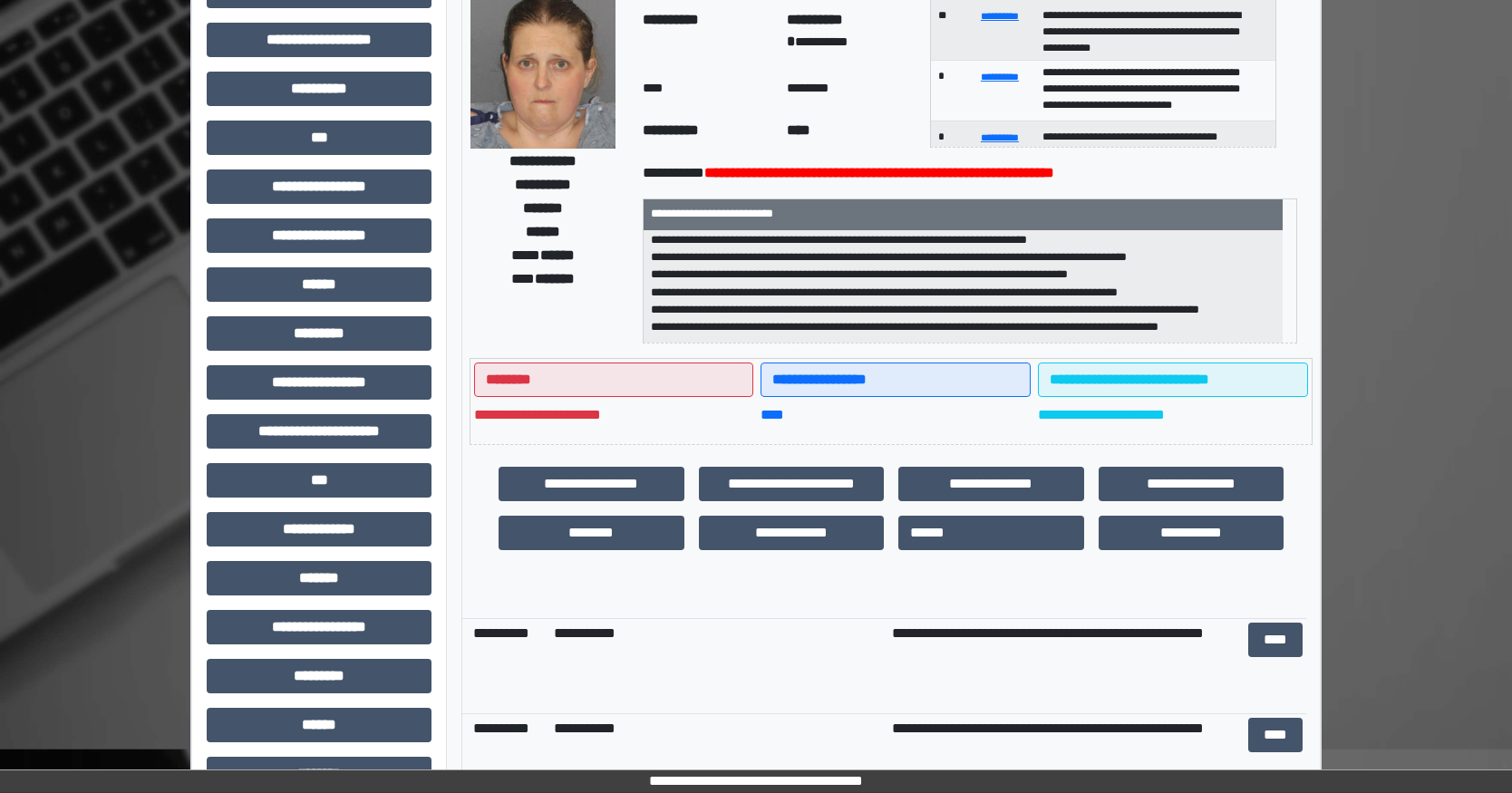 scroll, scrollTop: 0, scrollLeft: 0, axis: both 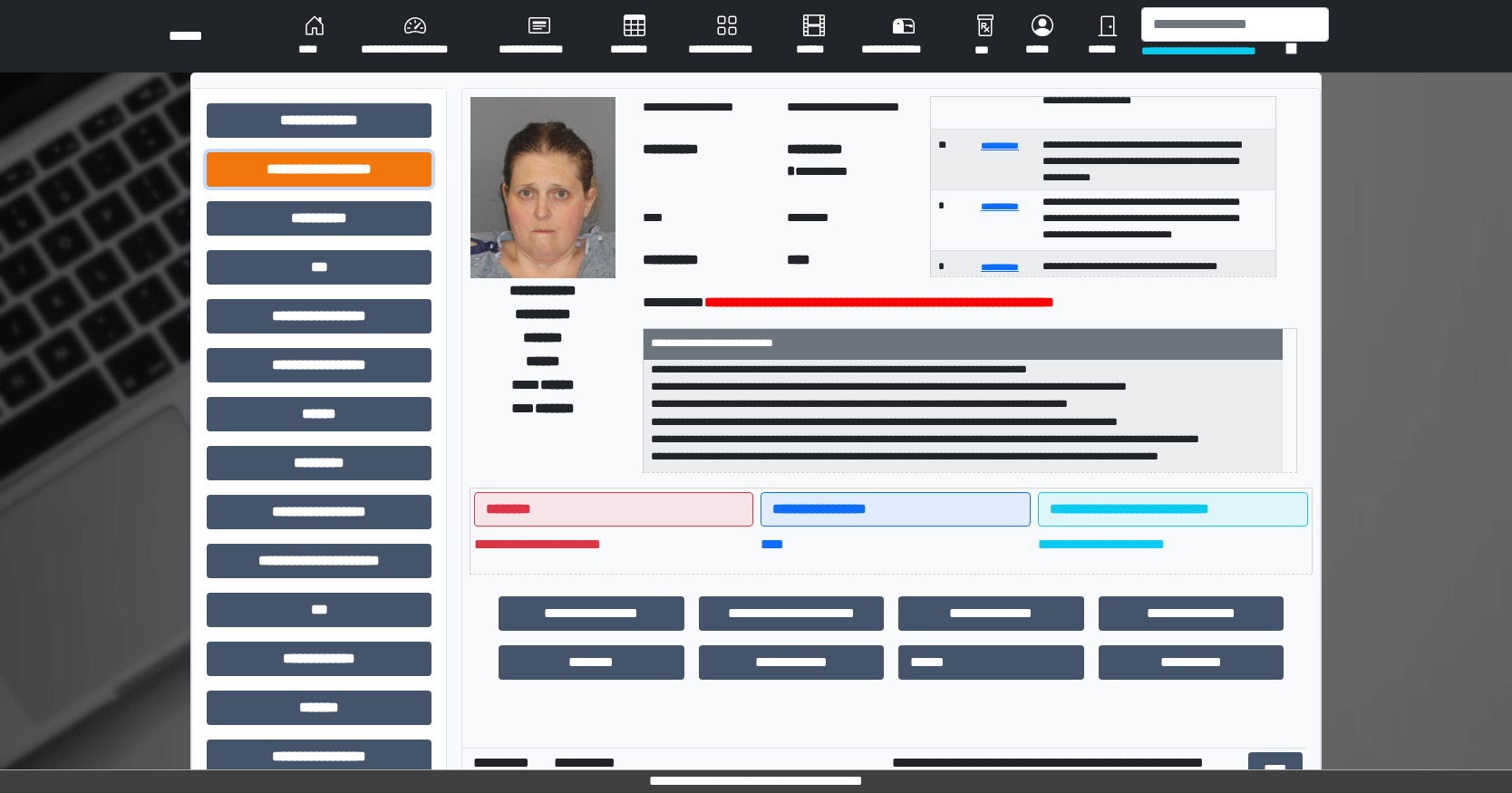 click on "**********" at bounding box center (319, 169) 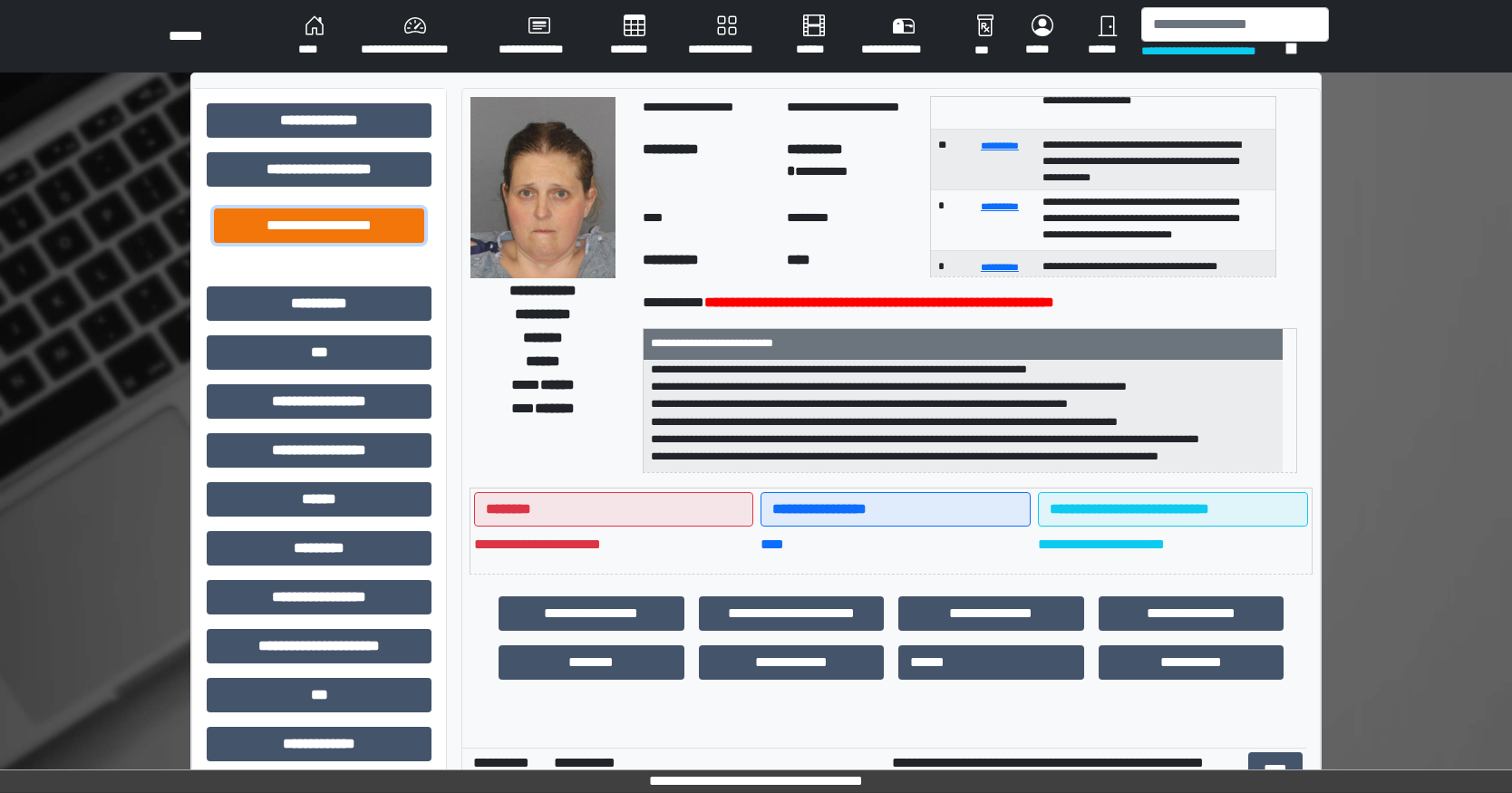 click on "**********" at bounding box center (319, 226) 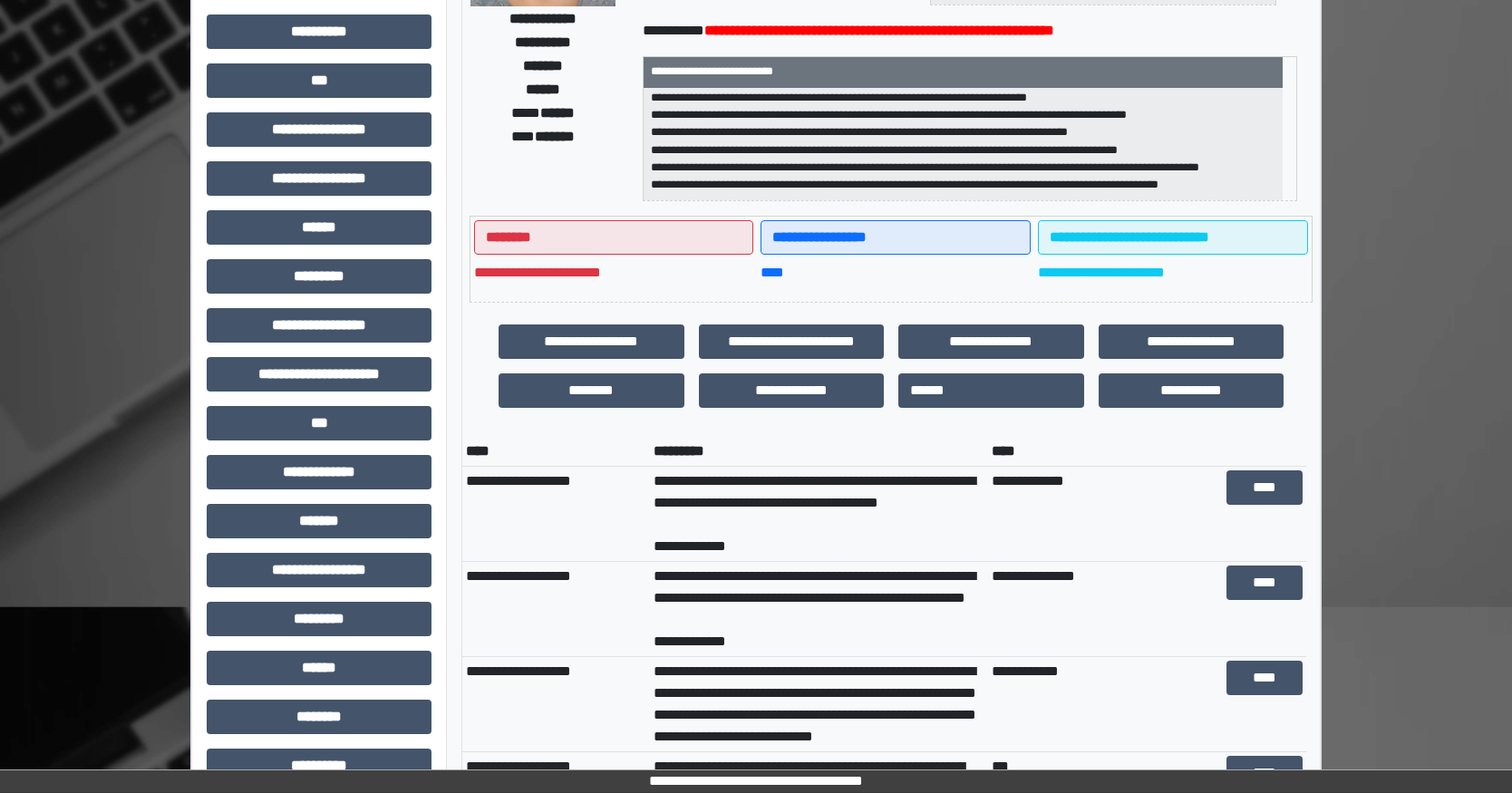 scroll, scrollTop: 0, scrollLeft: 0, axis: both 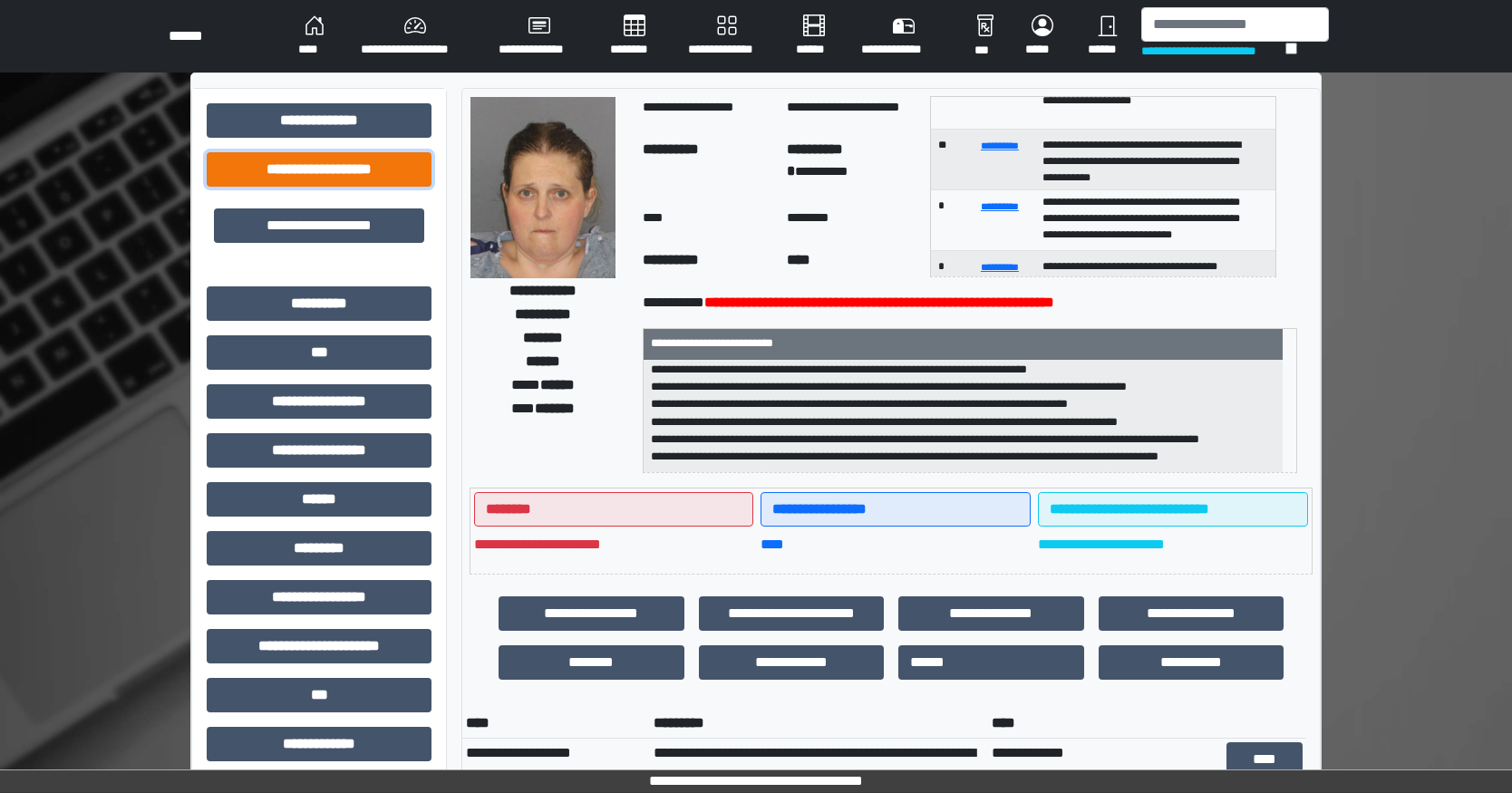 click on "**********" at bounding box center (319, 169) 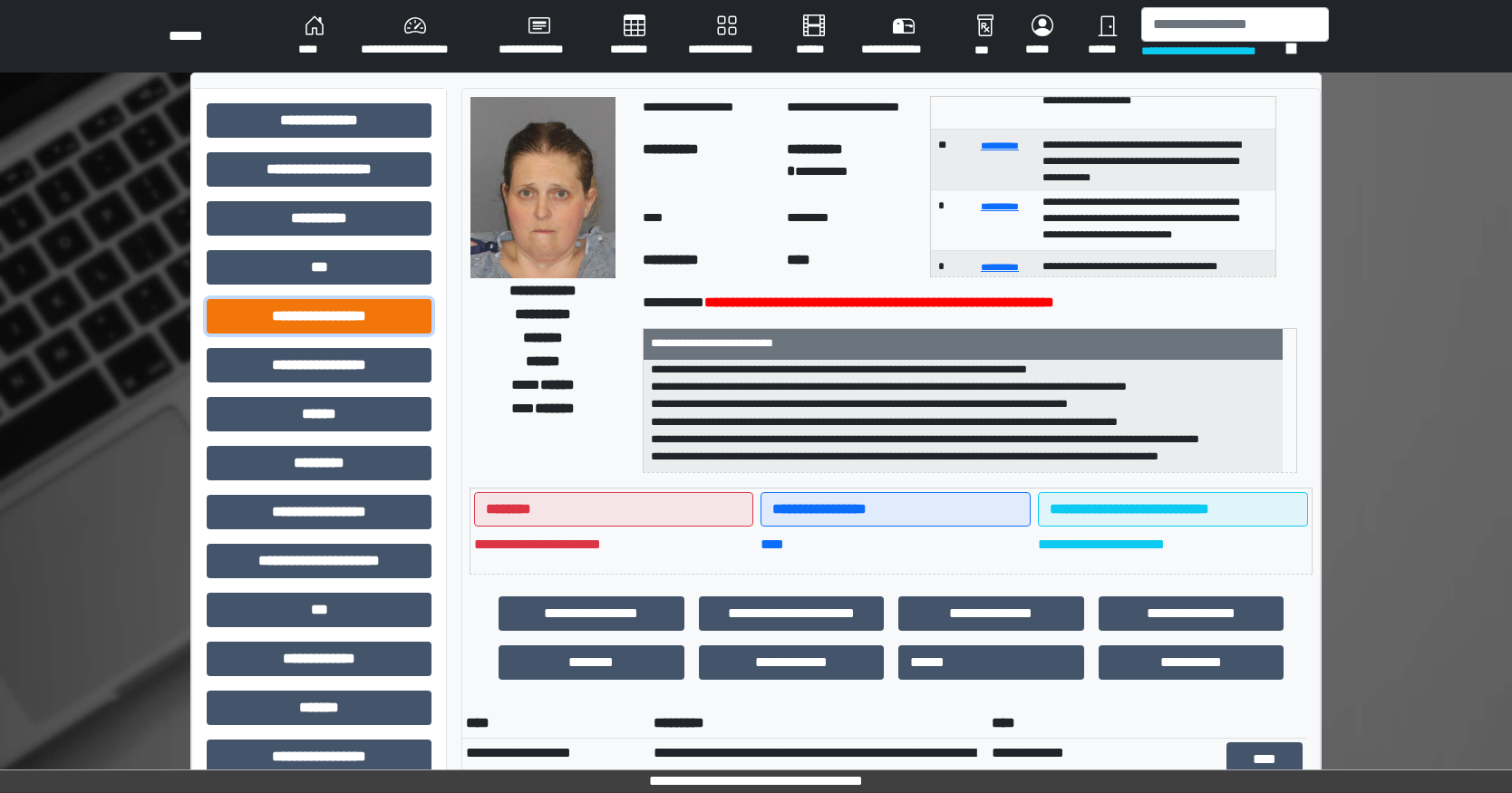 click on "**********" at bounding box center [319, 316] 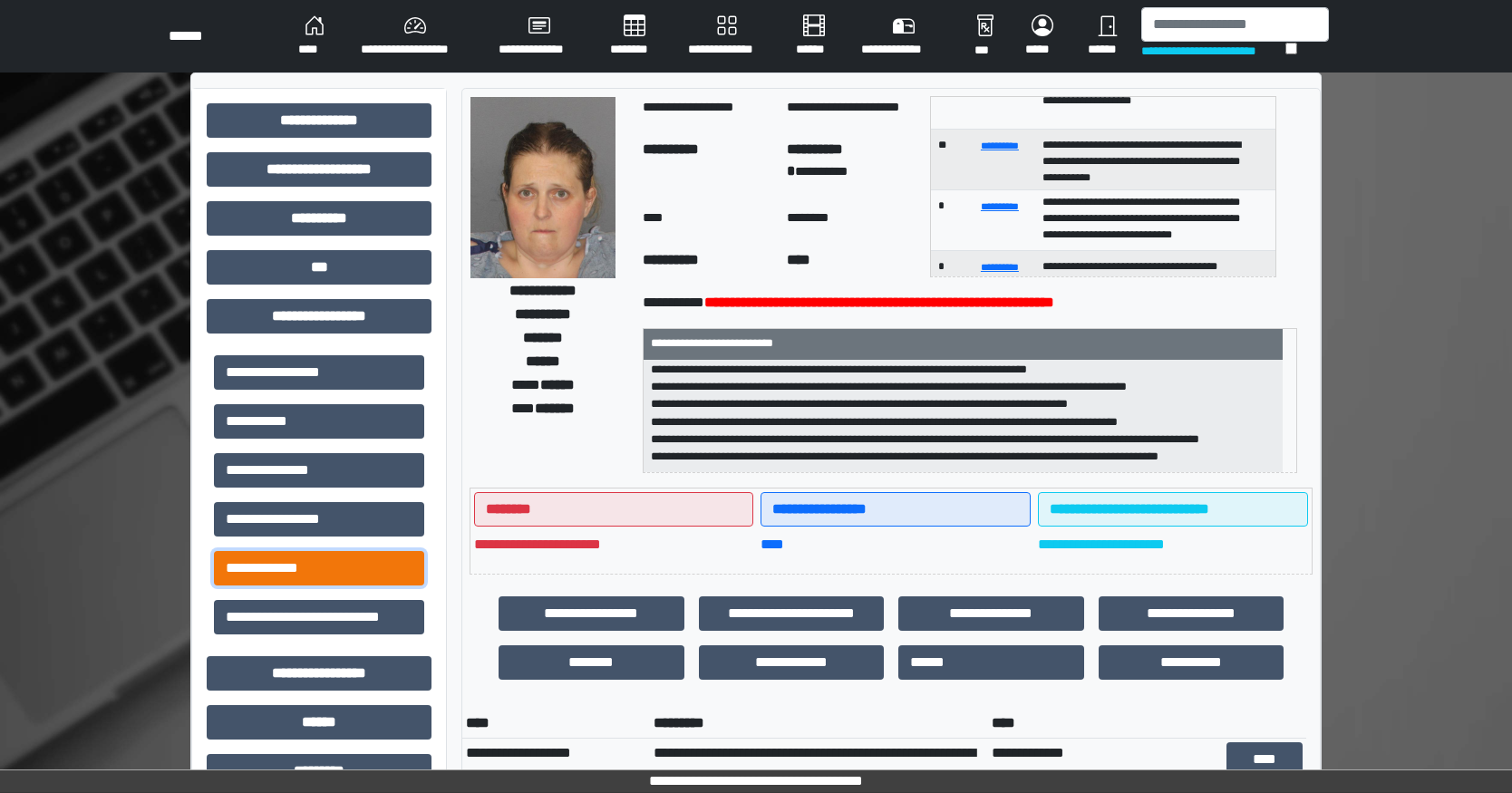 click on "**********" at bounding box center [319, 568] 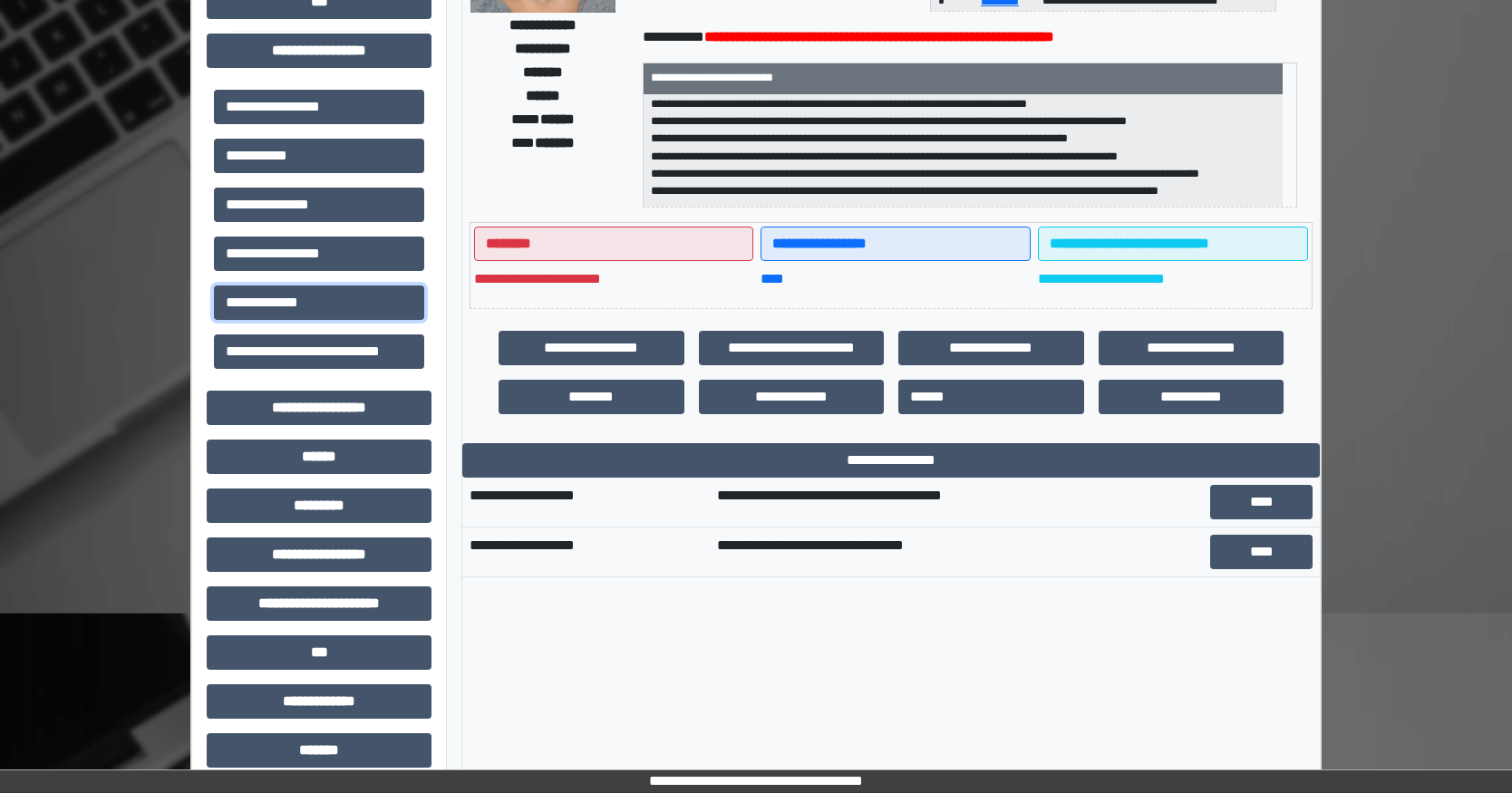 scroll, scrollTop: 272, scrollLeft: 0, axis: vertical 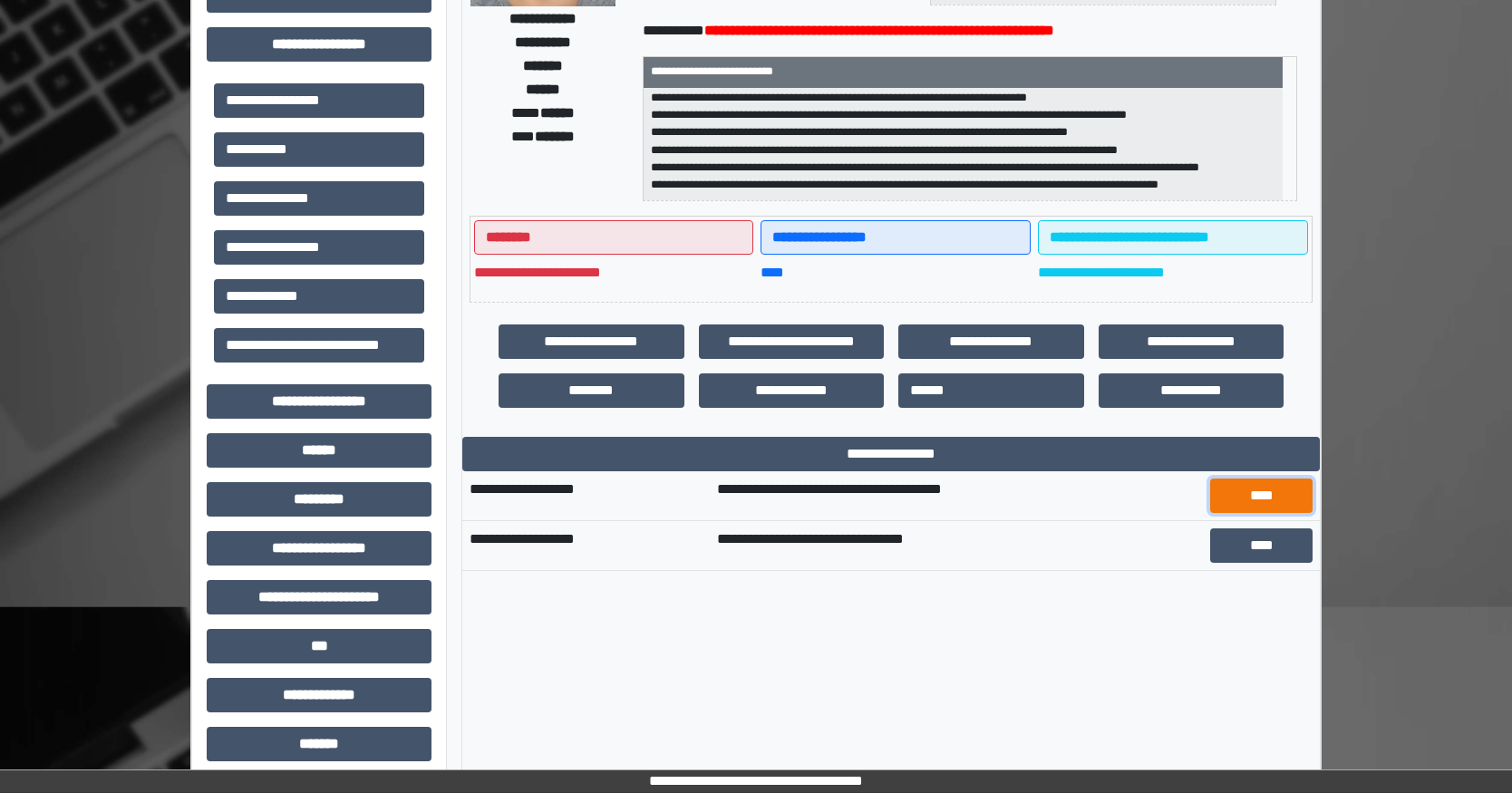 click on "****" at bounding box center [1261, 496] 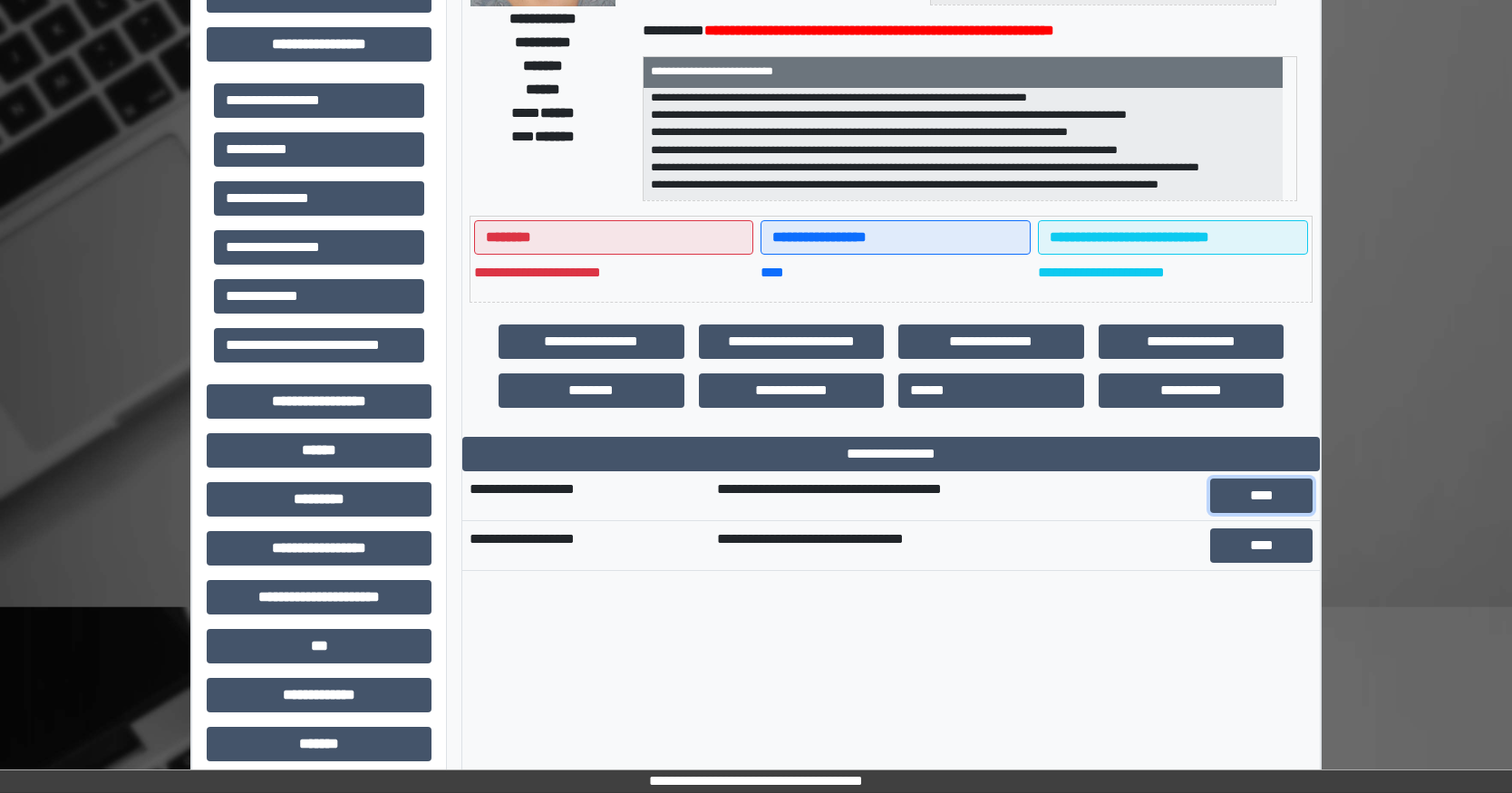 scroll, scrollTop: 0, scrollLeft: 0, axis: both 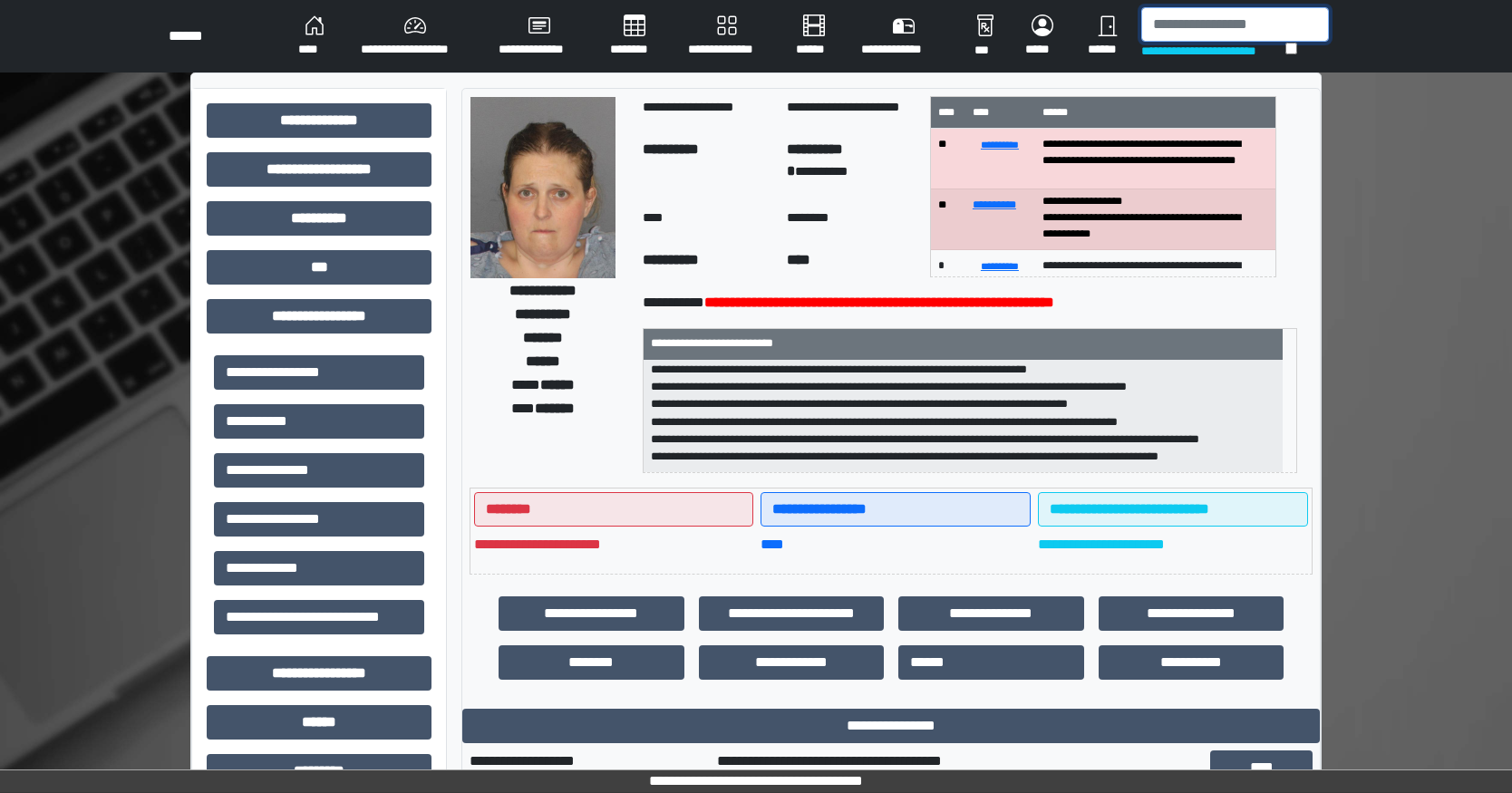 click at bounding box center (1235, 24) 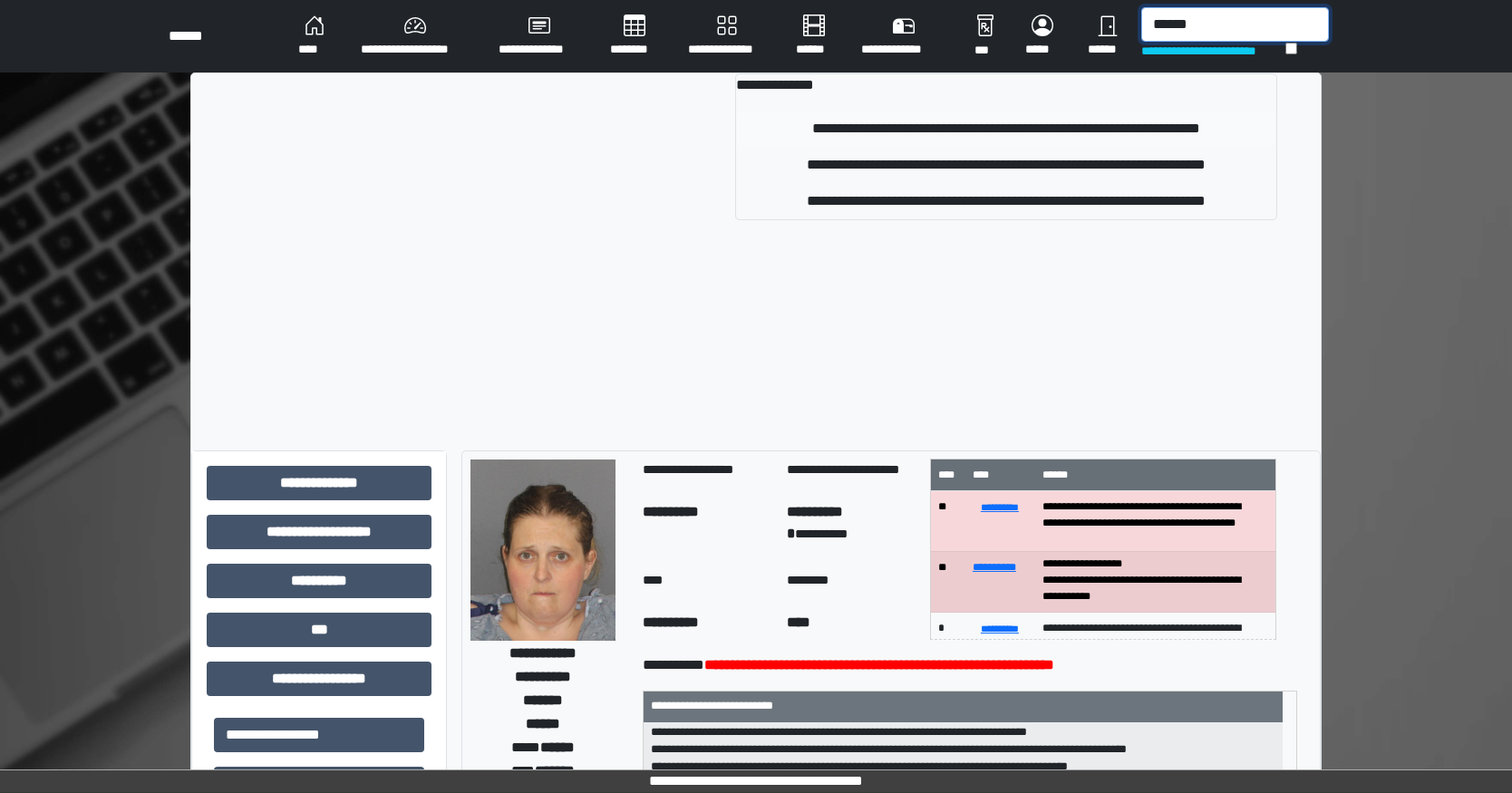 type on "******" 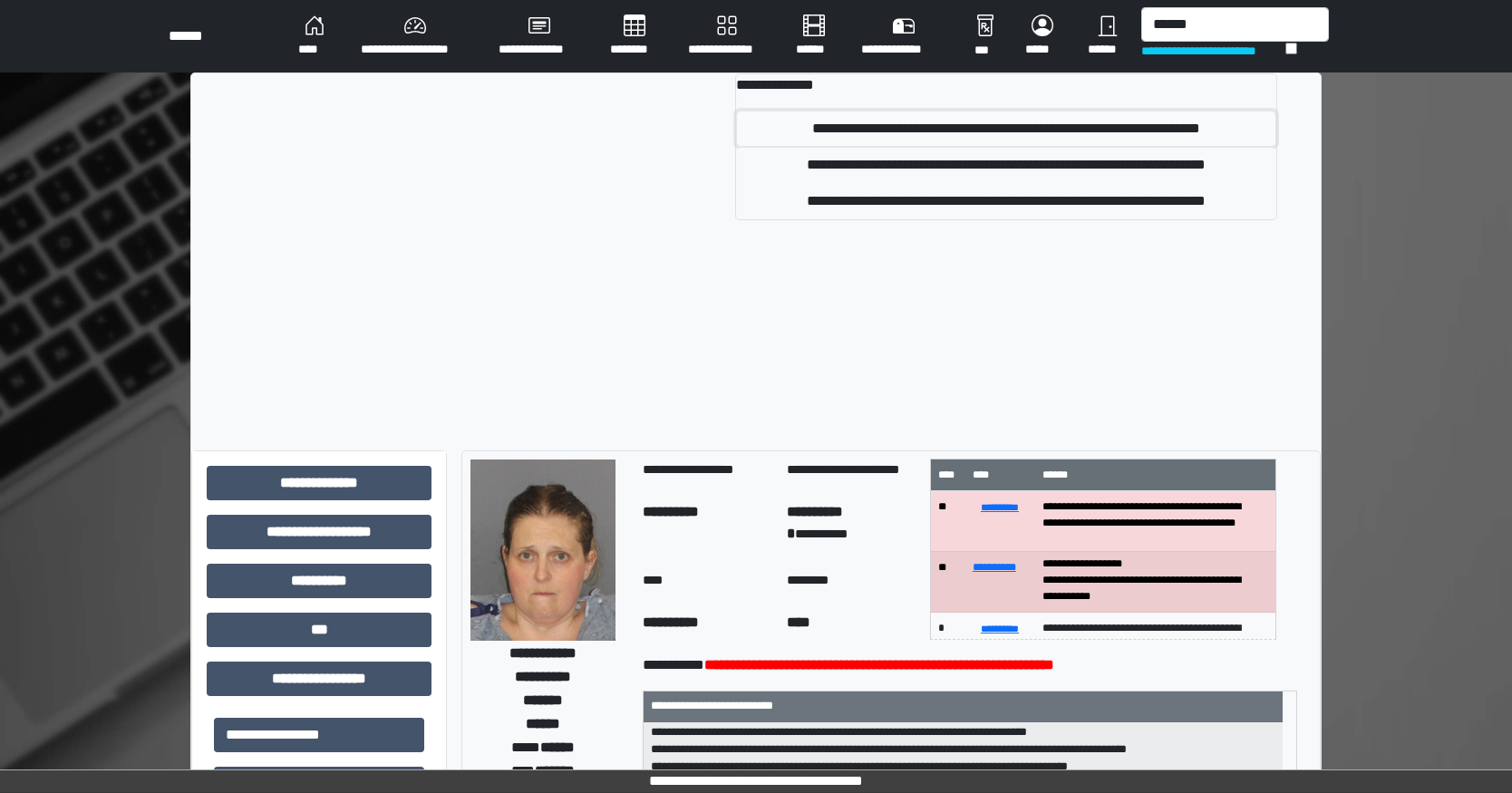 click on "**********" at bounding box center [1006, 129] 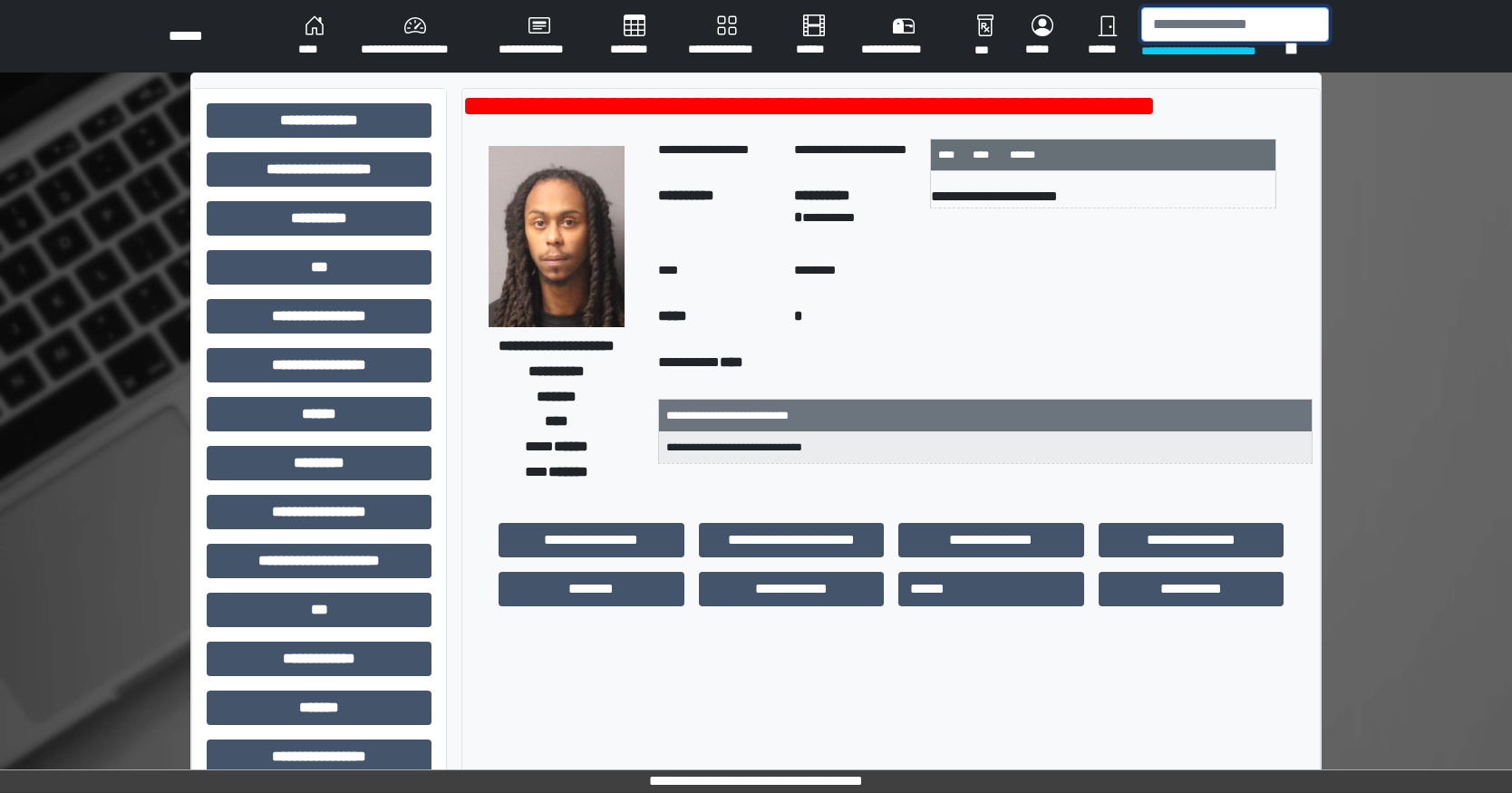 click at bounding box center [1235, 24] 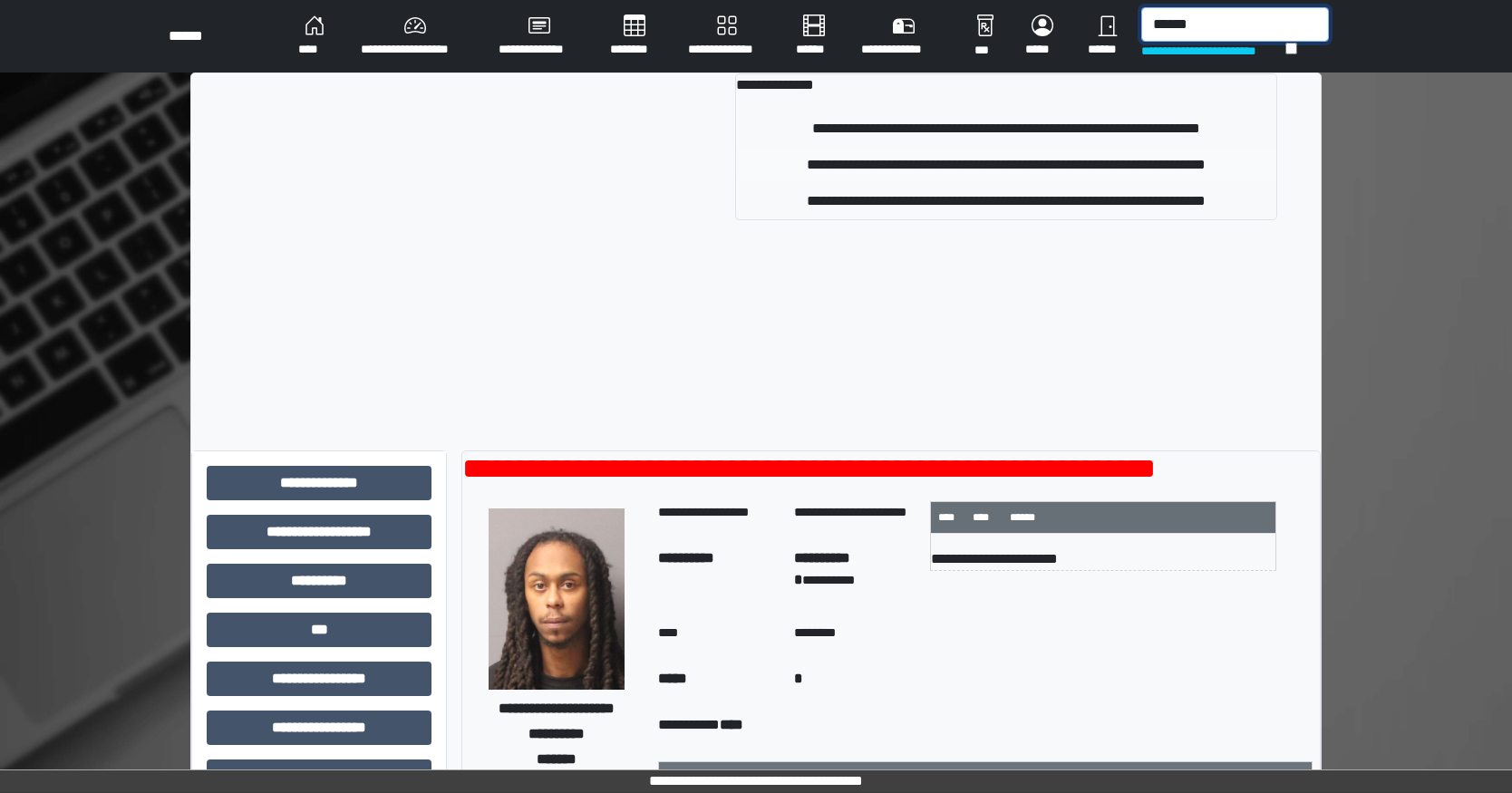 type on "******" 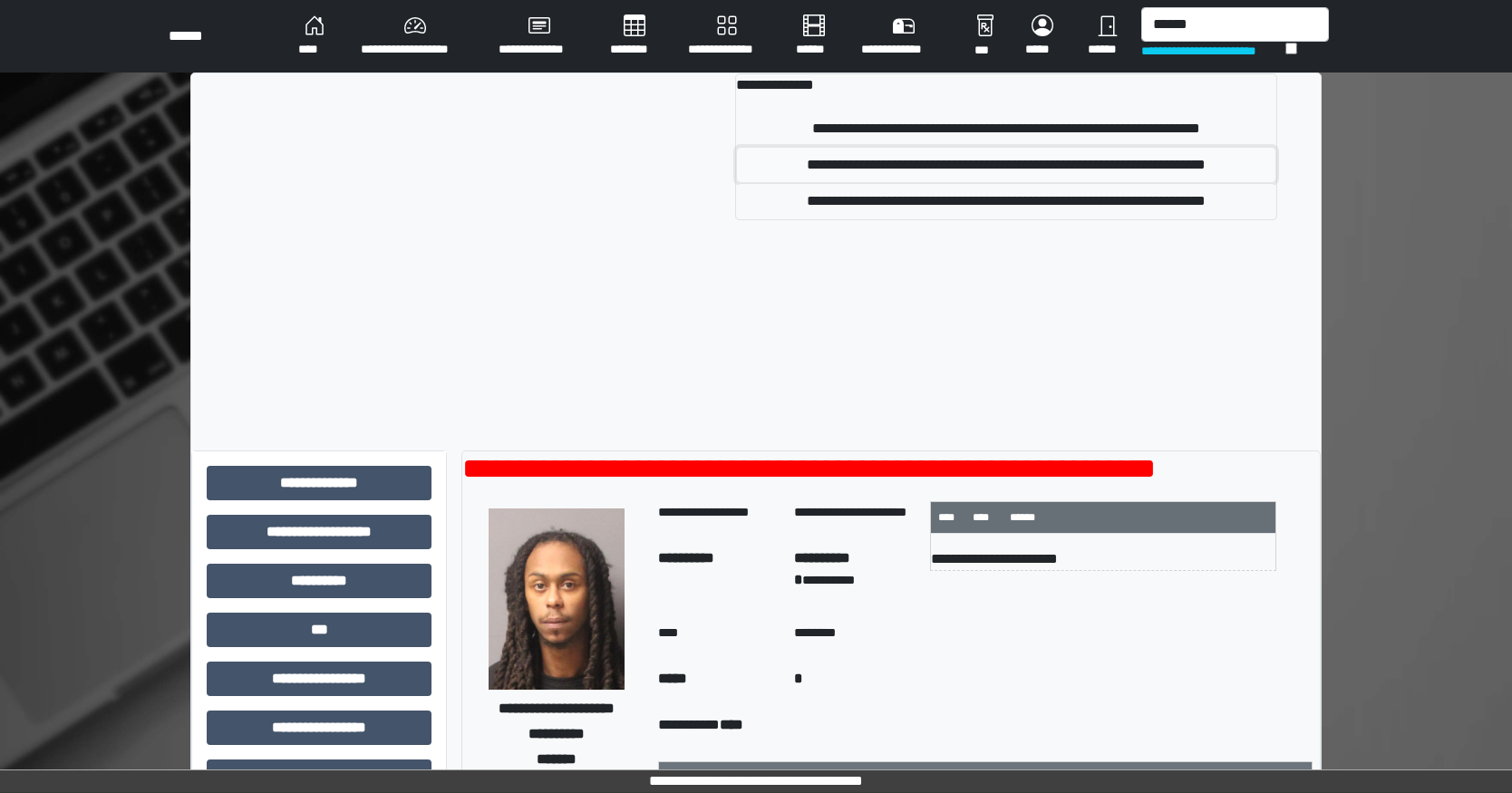 click on "**********" at bounding box center (1006, 165) 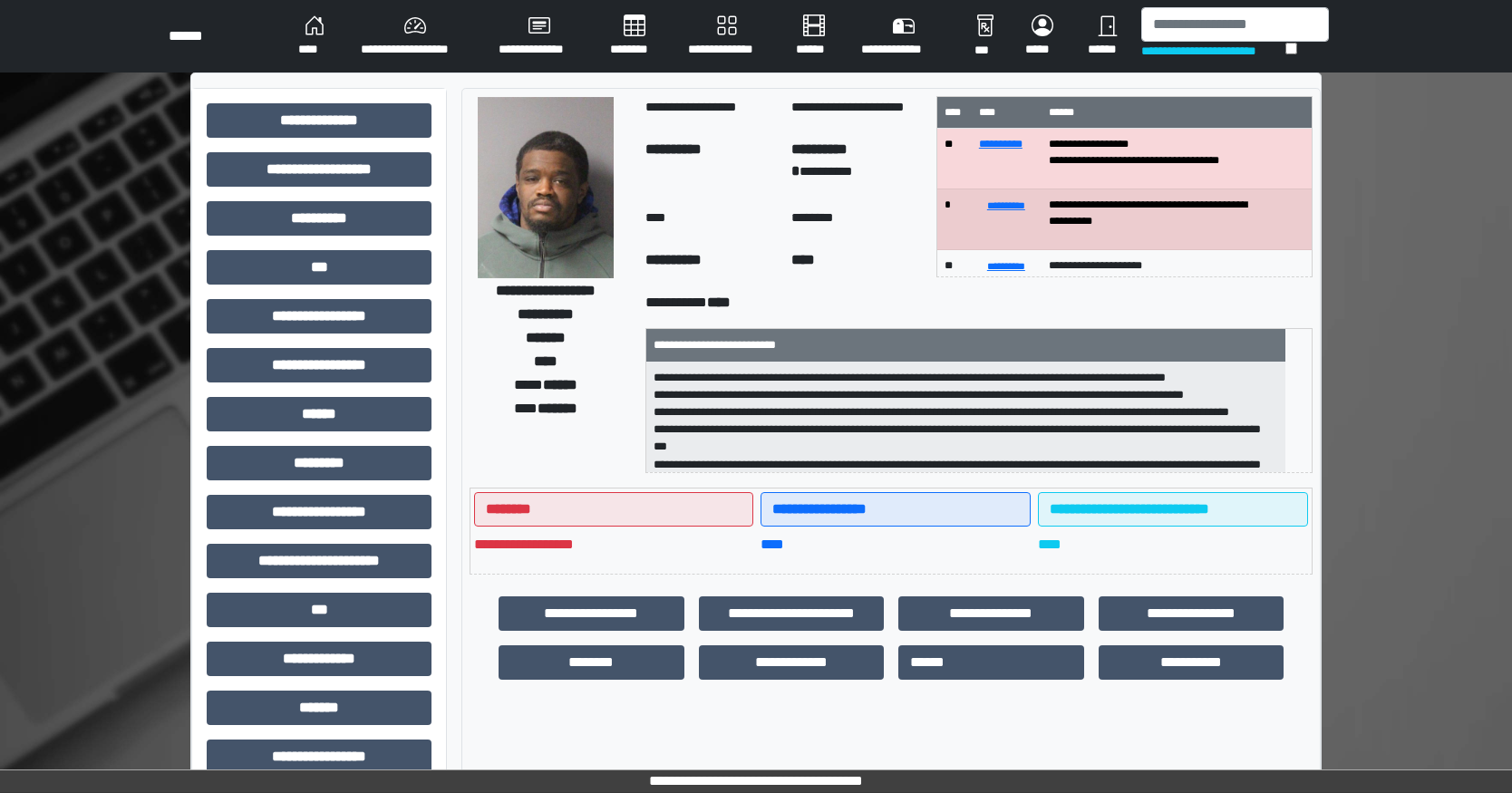 click on "******" at bounding box center (560, 384) 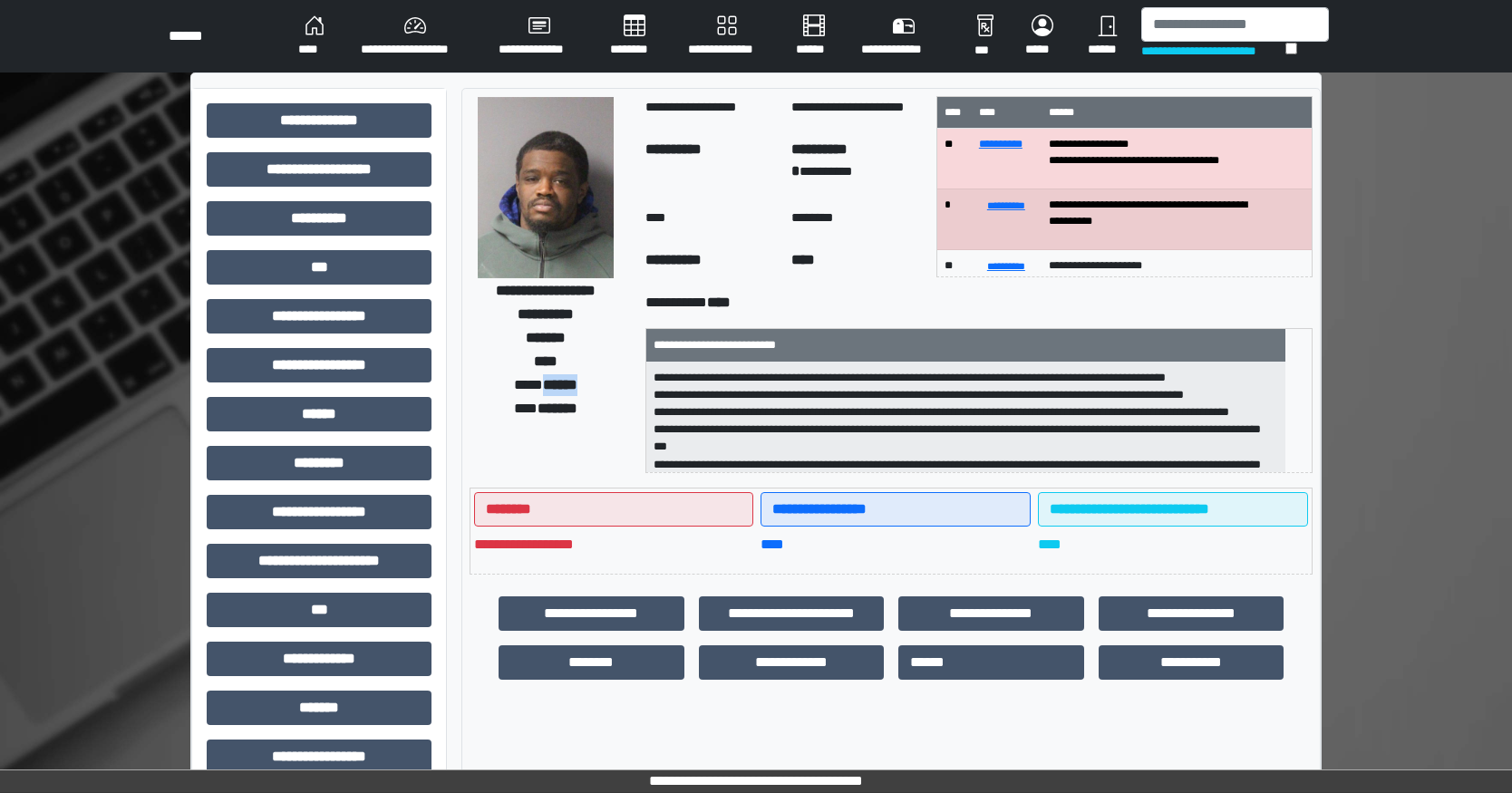 click on "******" at bounding box center [560, 384] 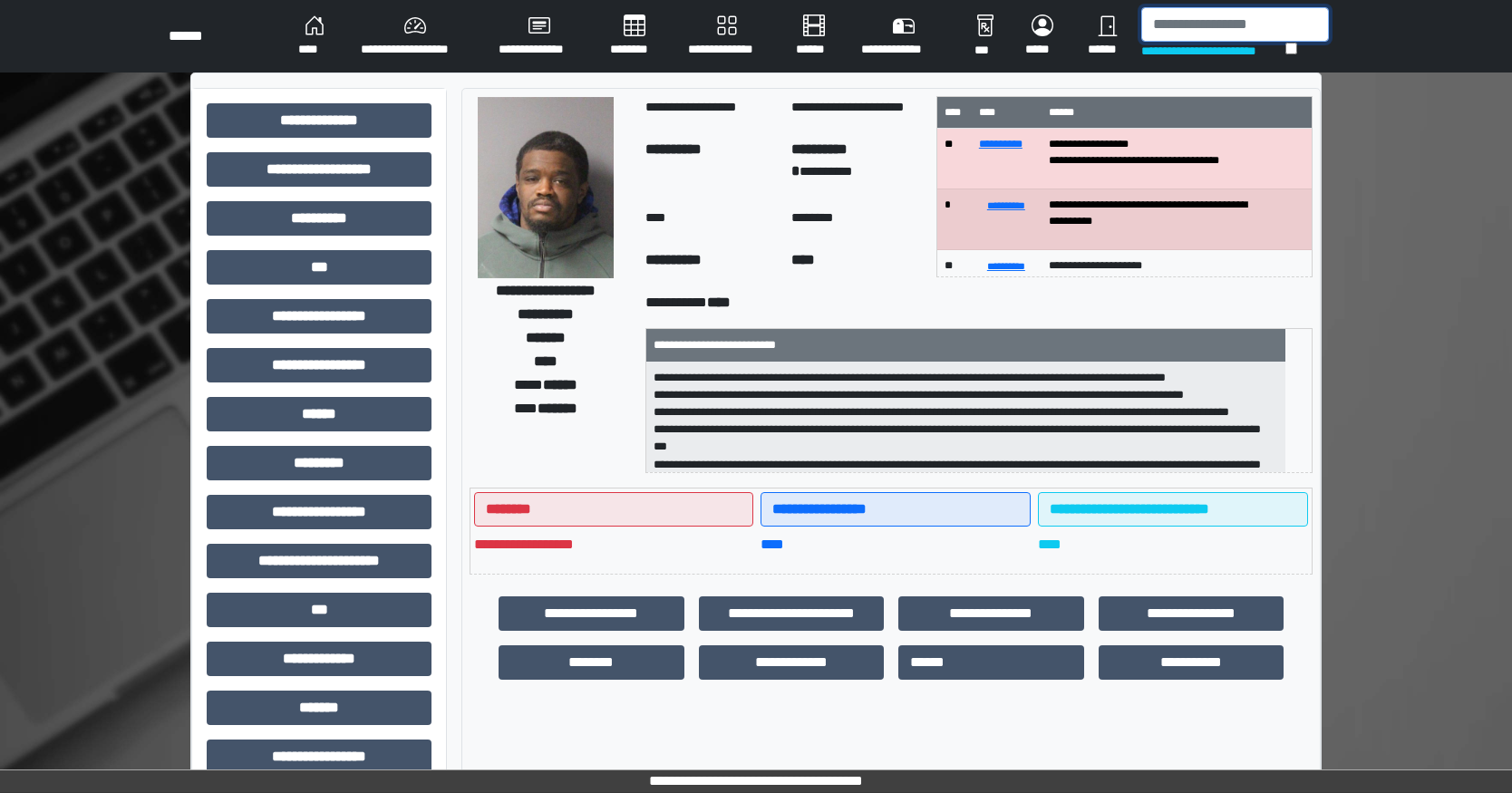 drag, startPoint x: 1178, startPoint y: 21, endPoint x: 1158, endPoint y: 28, distance: 21.18962 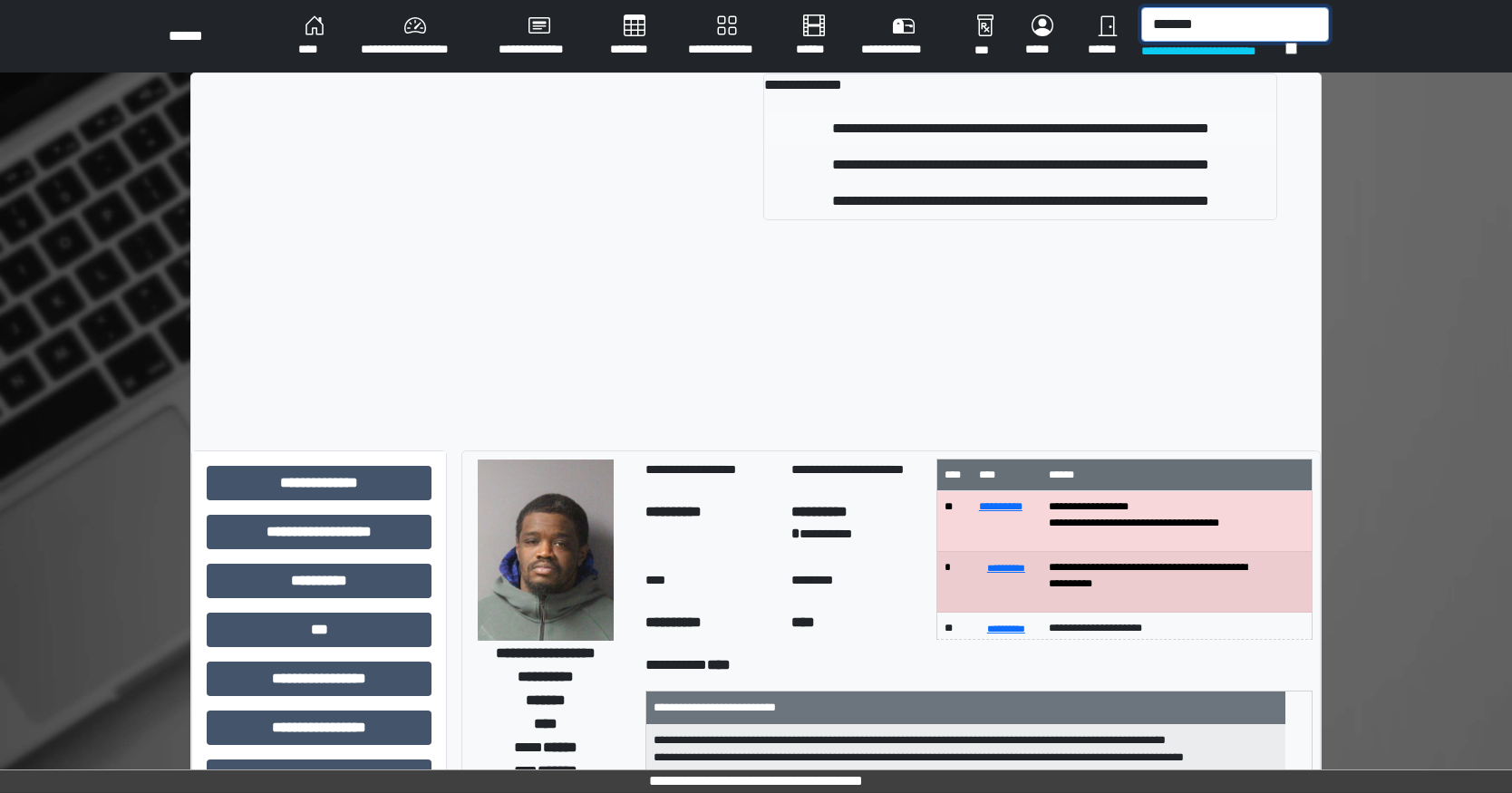 type on "*******" 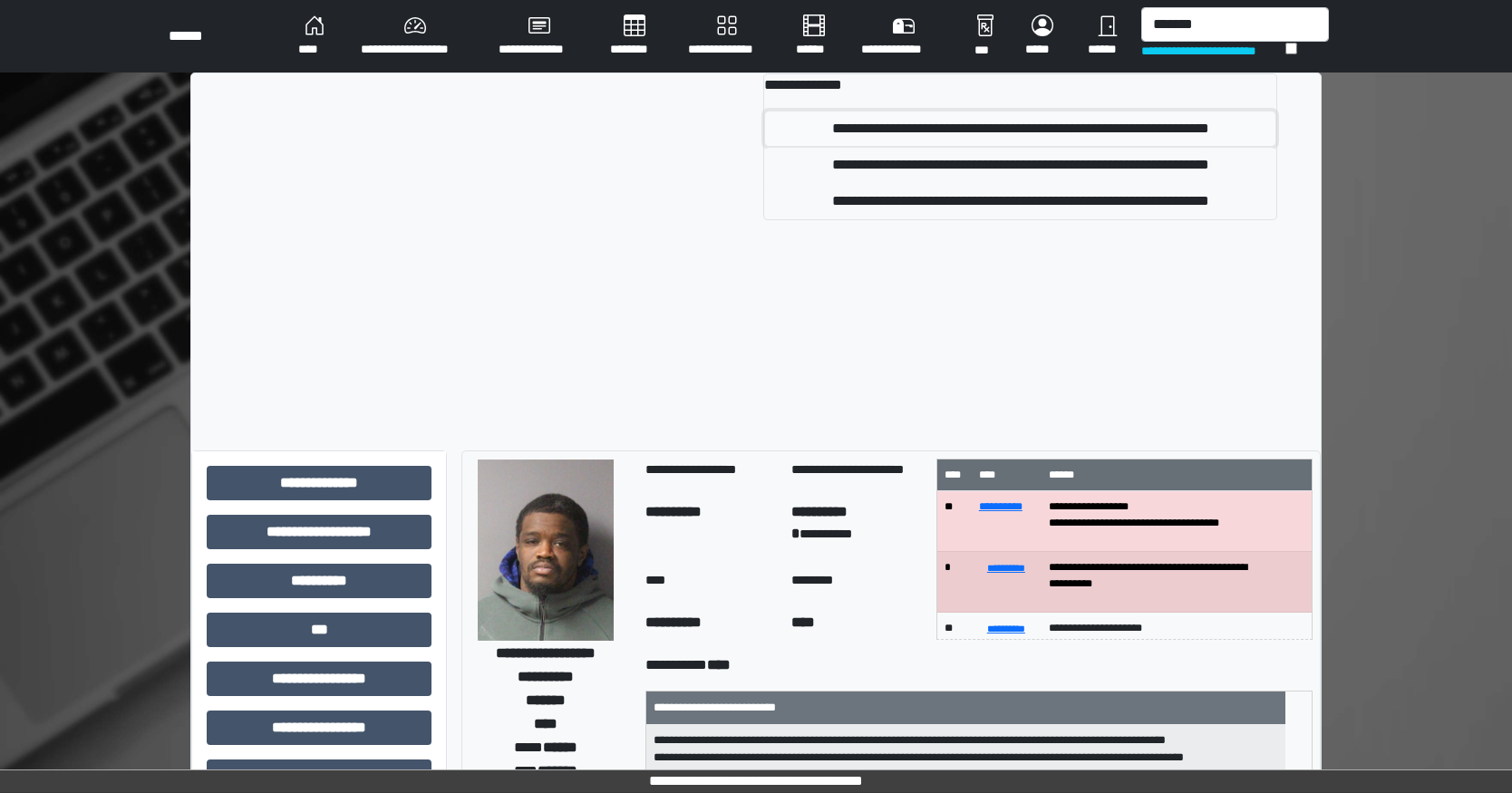 click on "**********" at bounding box center [1020, 129] 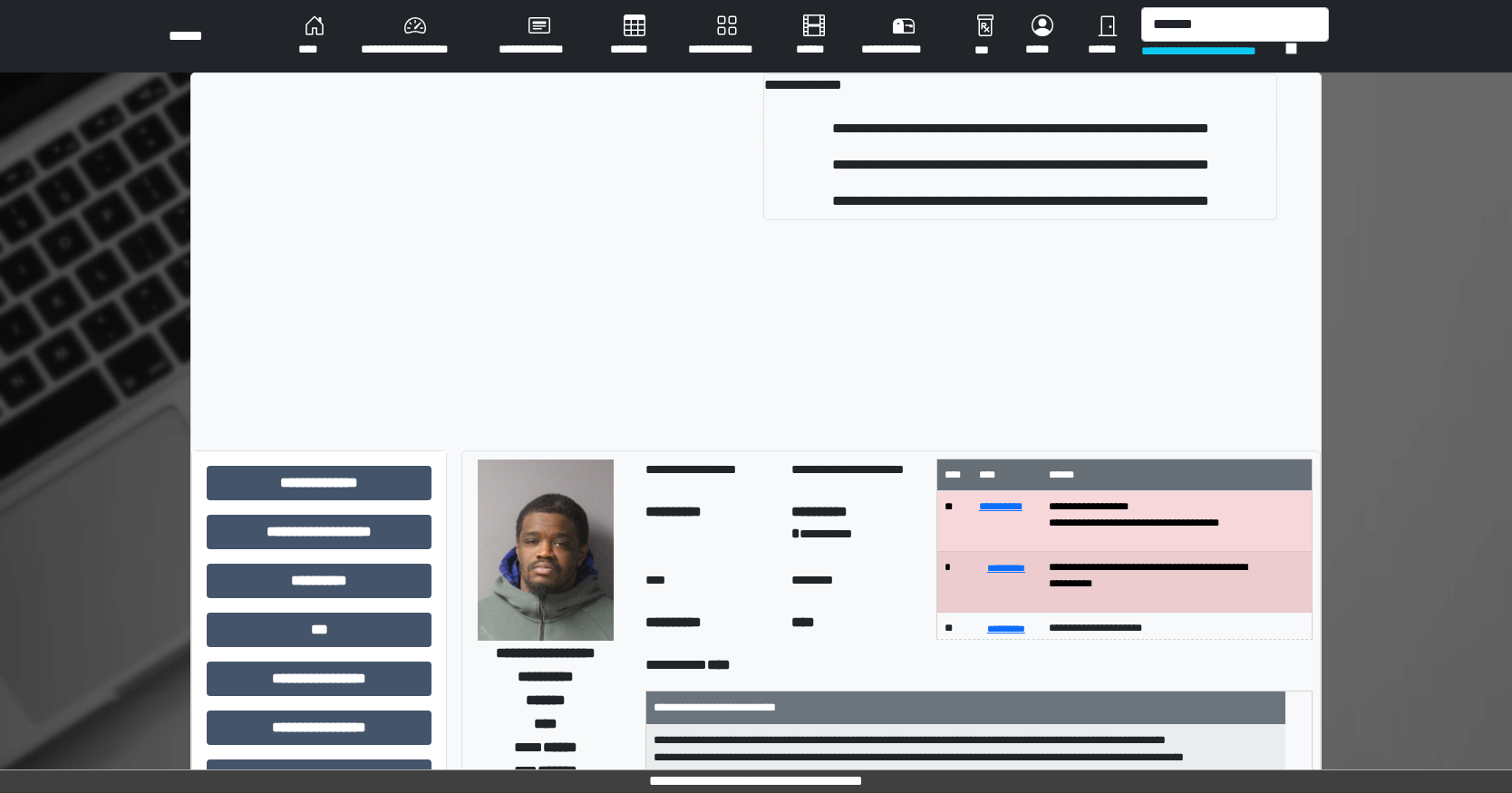 type 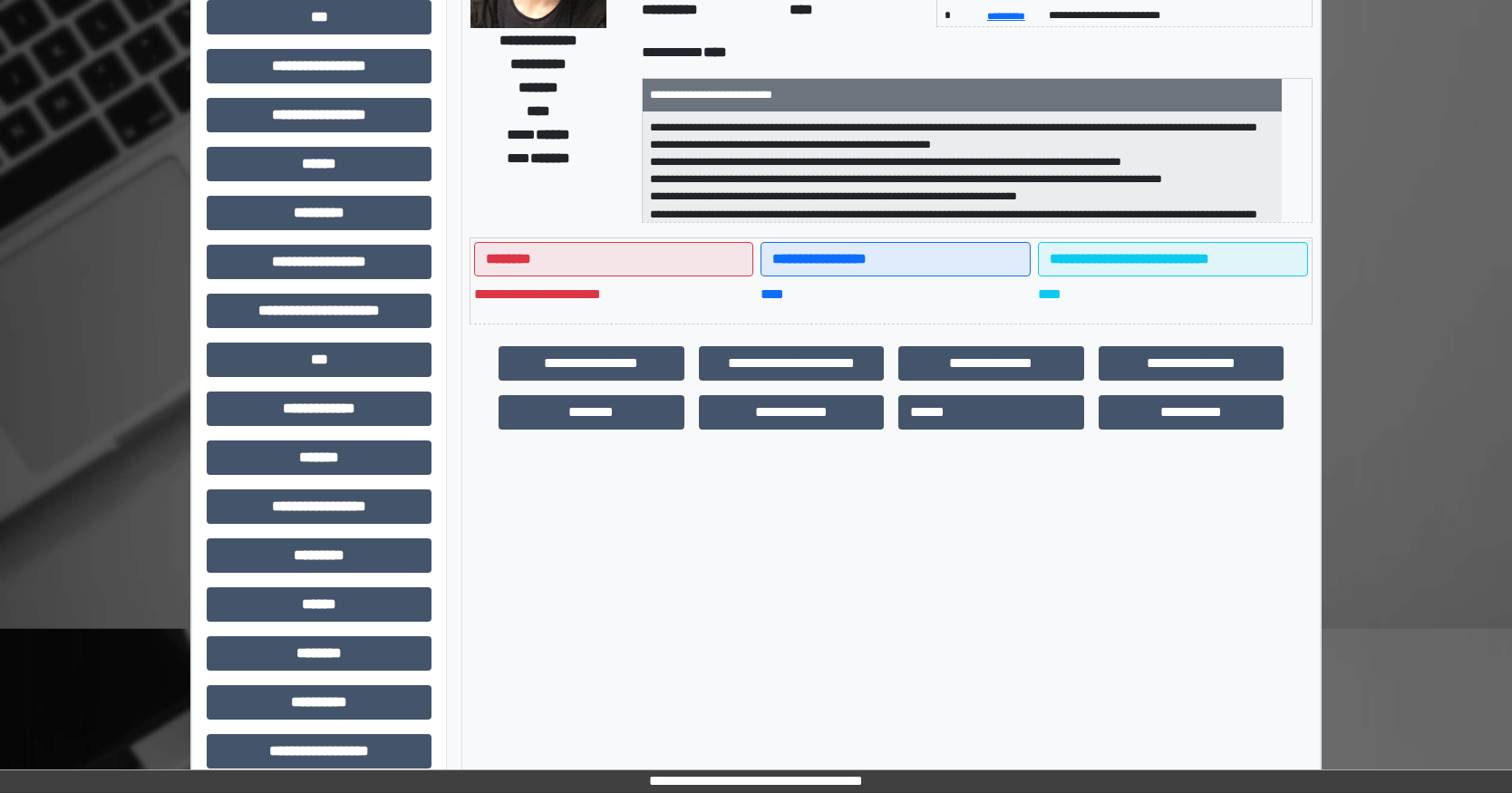 scroll, scrollTop: 271, scrollLeft: 0, axis: vertical 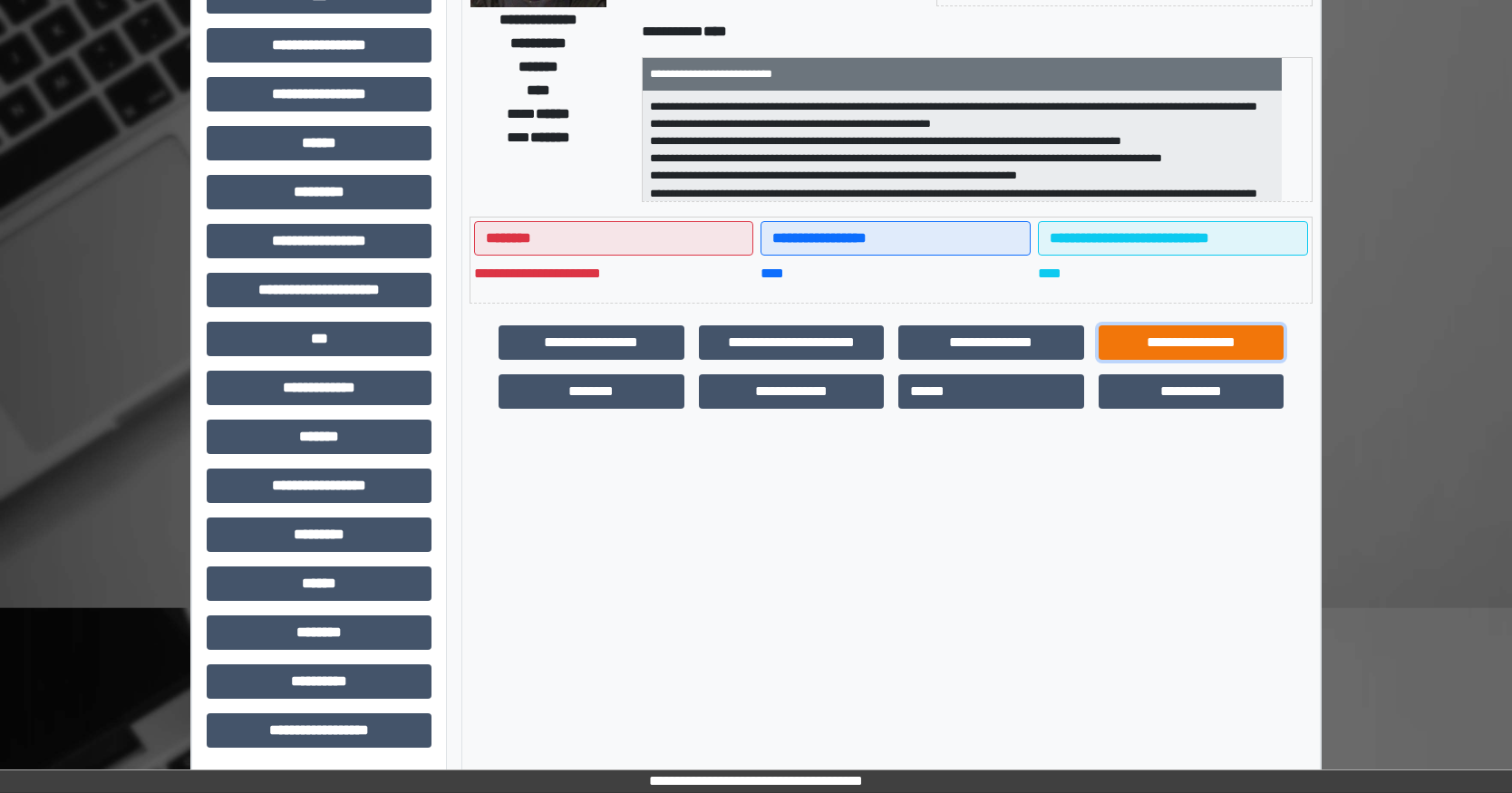 click on "**********" at bounding box center [1191, 343] 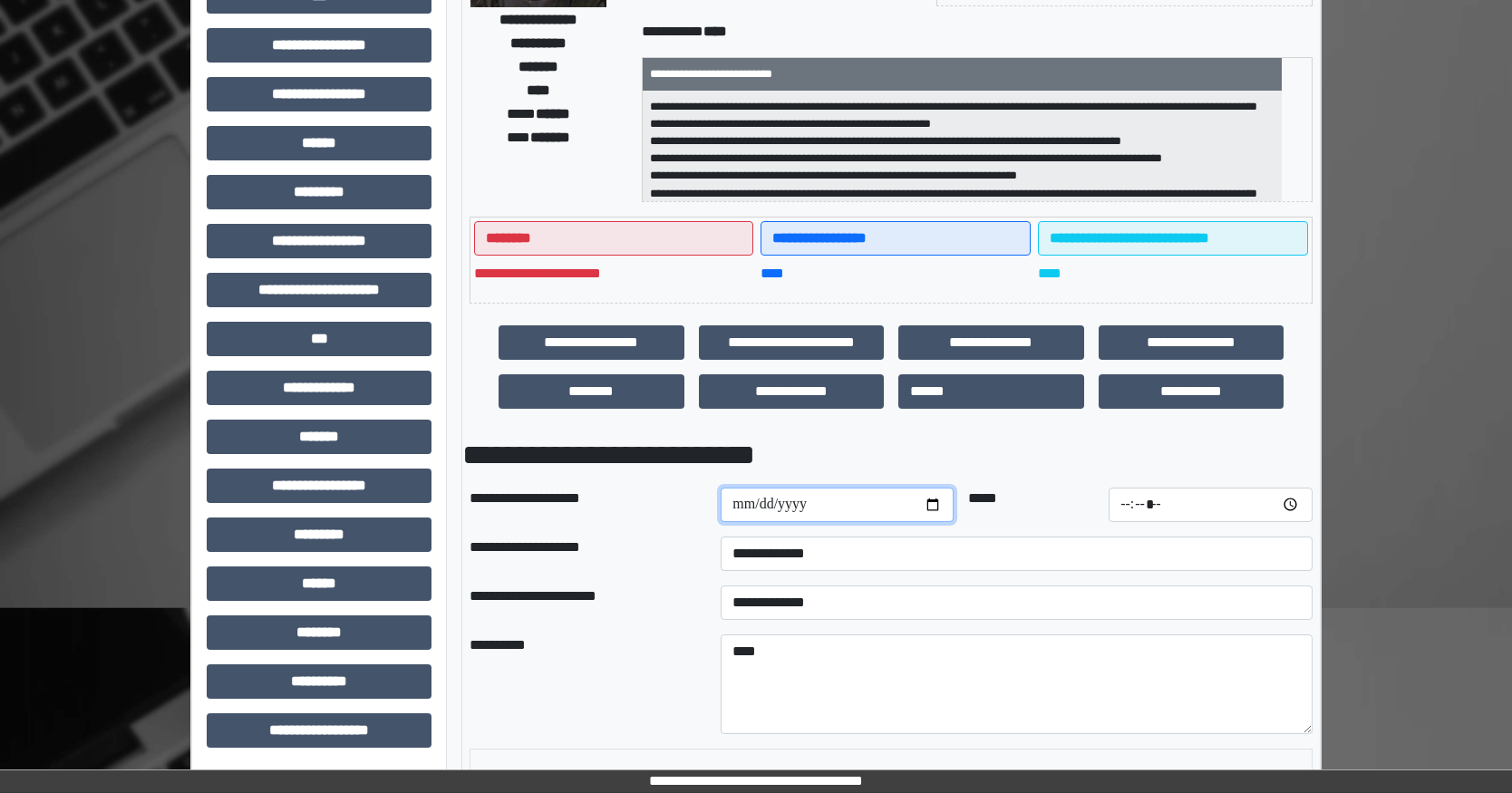 click at bounding box center (837, 505) 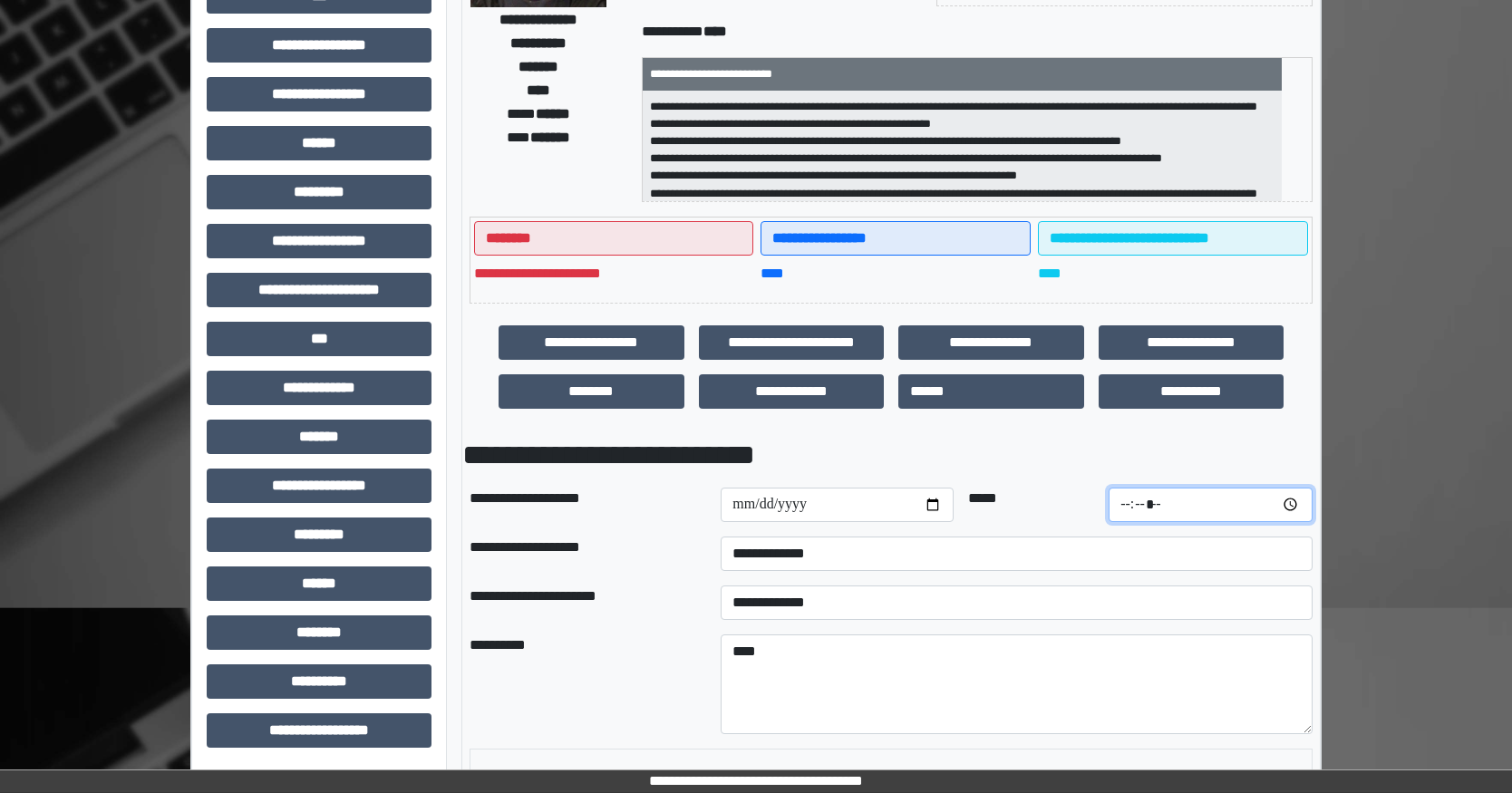 click at bounding box center (1210, 505) 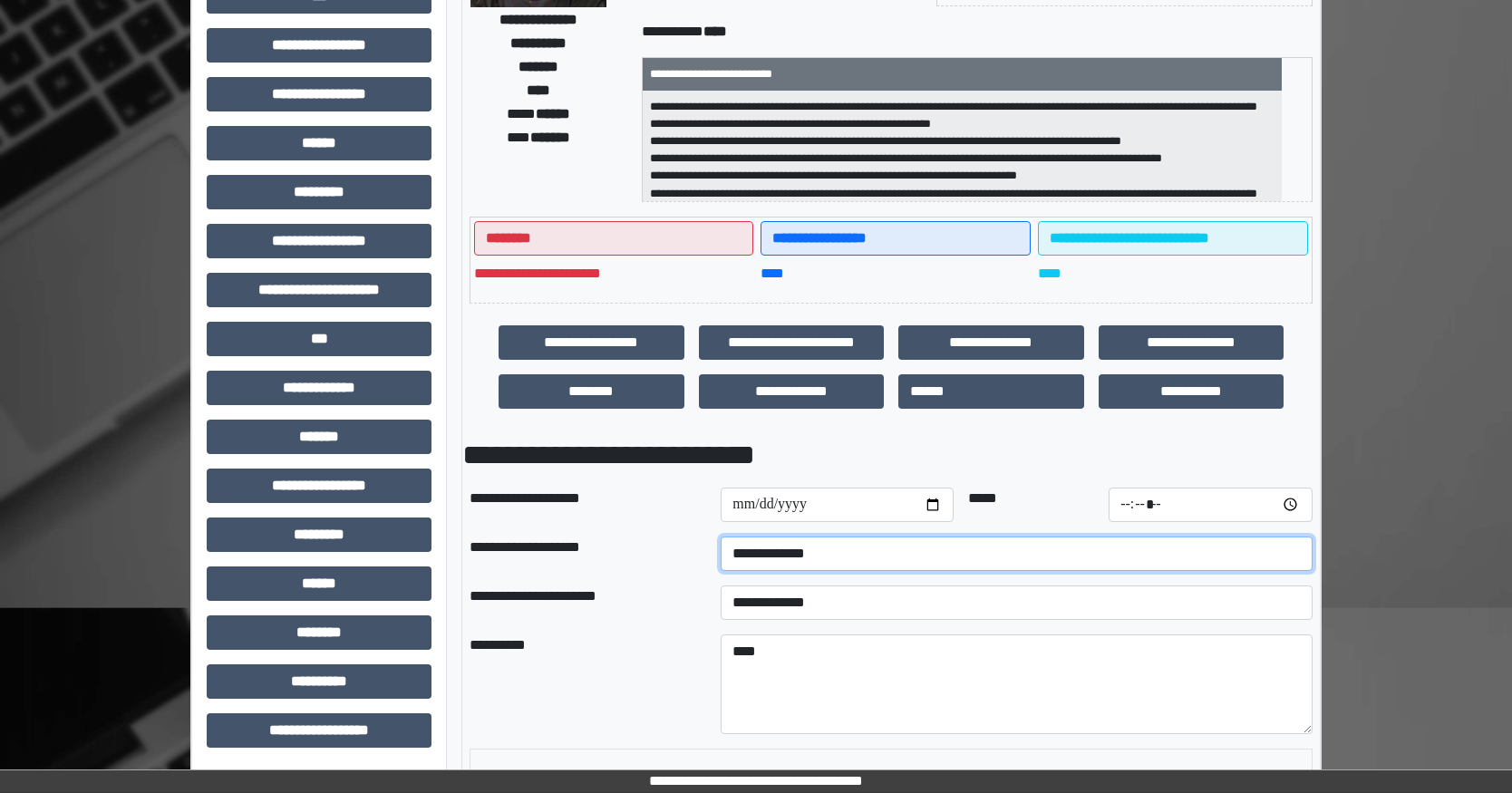 type on "*****" 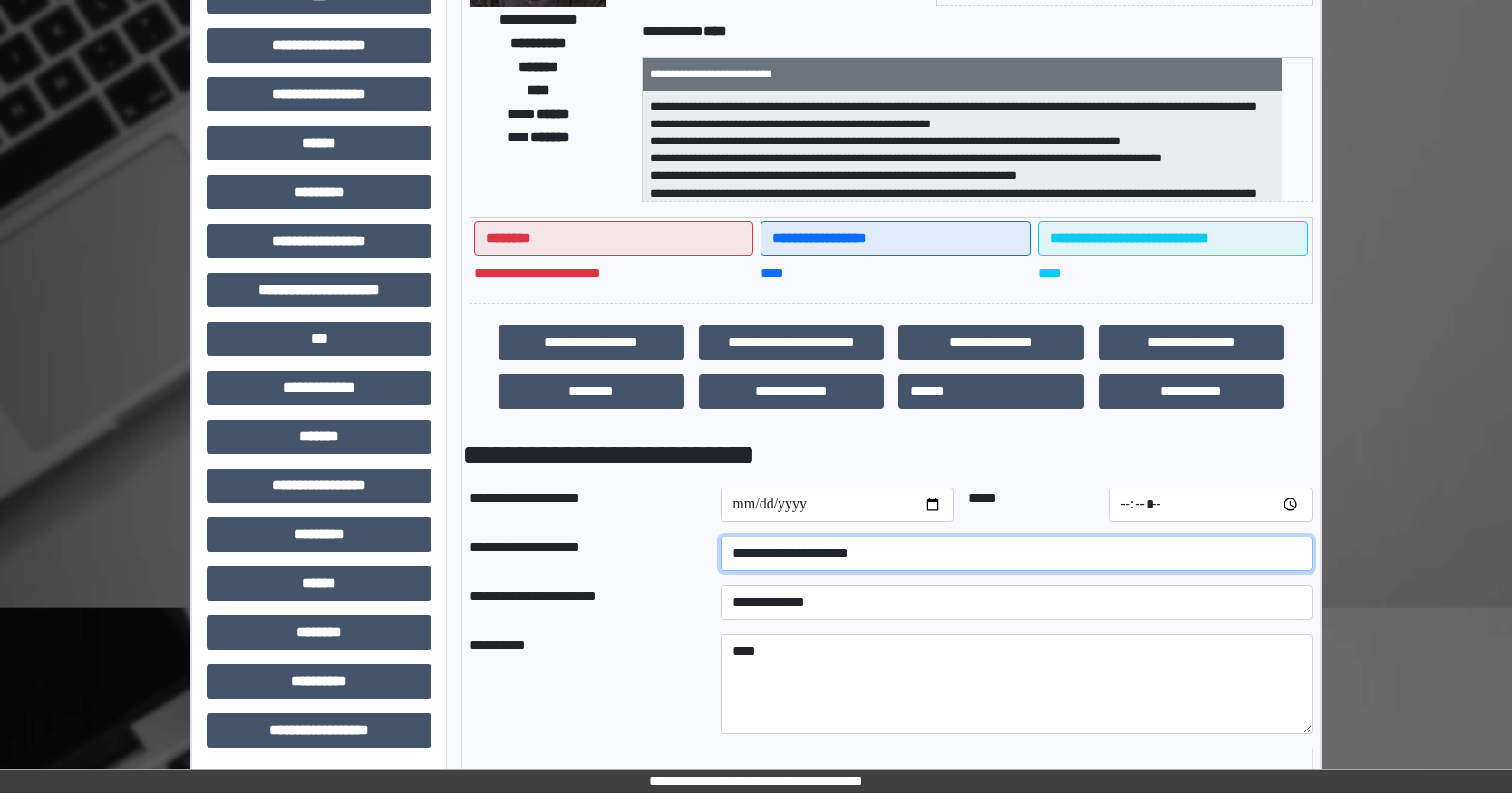 click on "**********" at bounding box center [1016, 554] 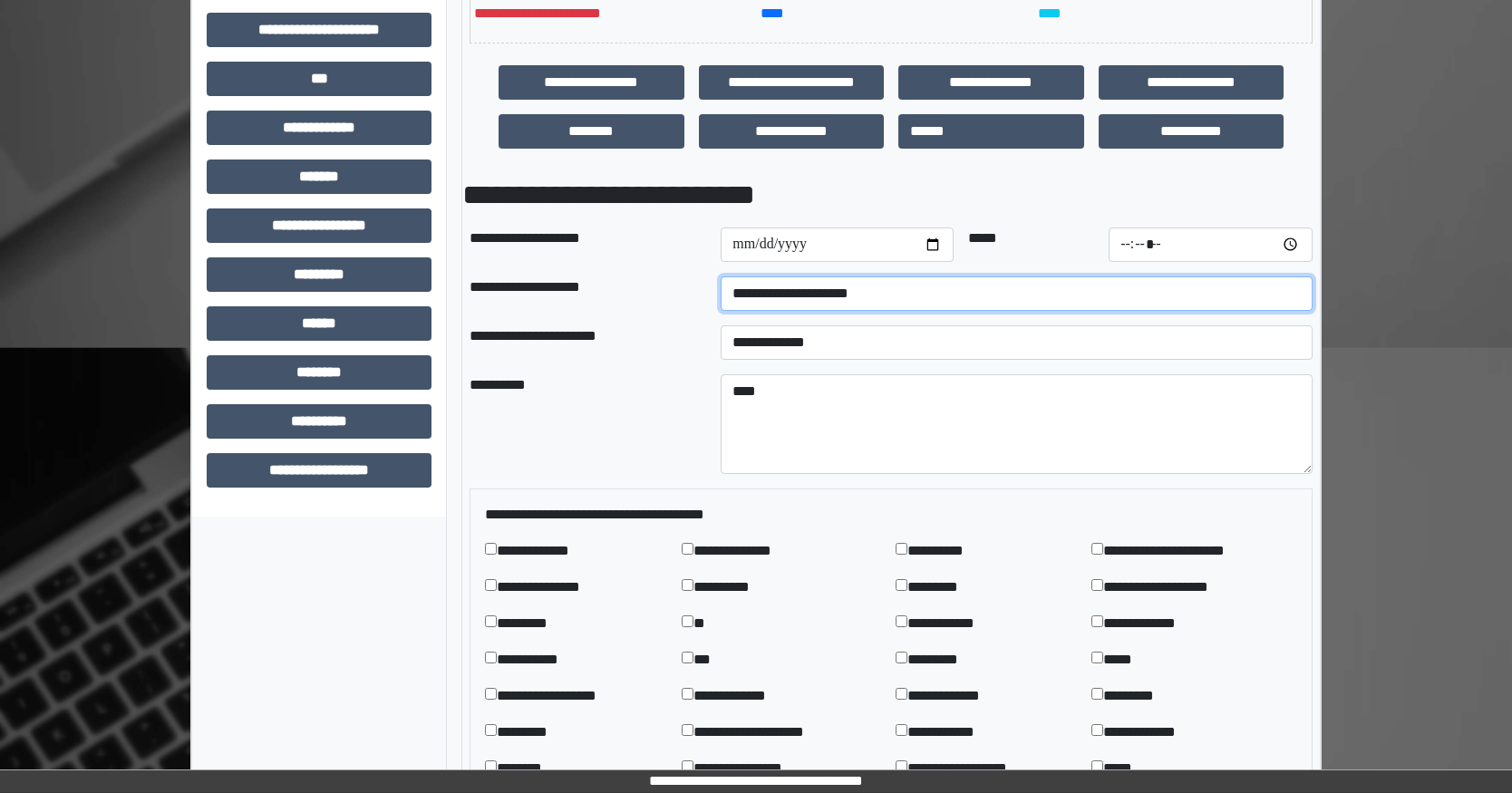 scroll, scrollTop: 452, scrollLeft: 0, axis: vertical 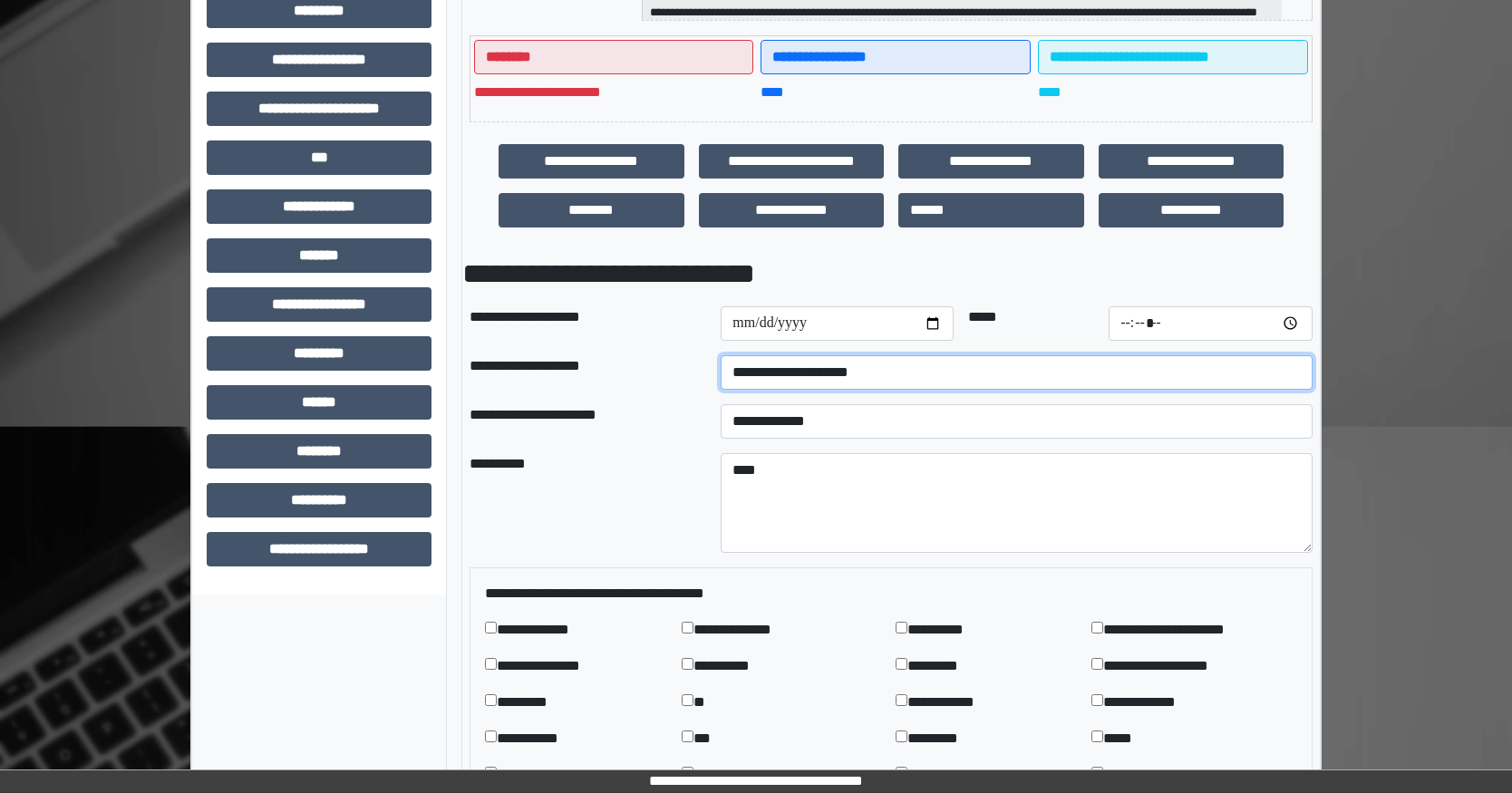 click on "**********" at bounding box center (1016, 372) 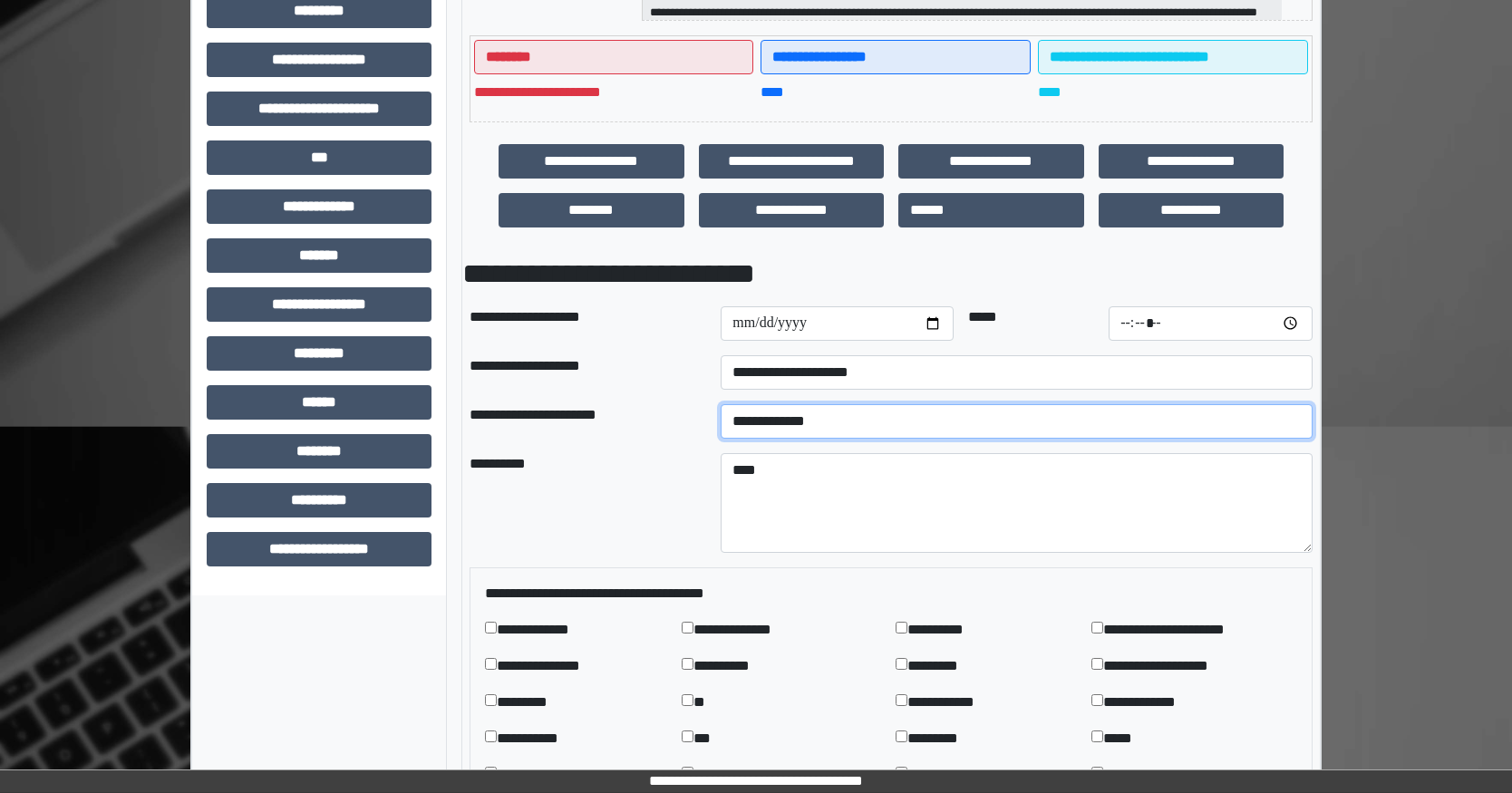 click on "**********" at bounding box center (1016, 421) 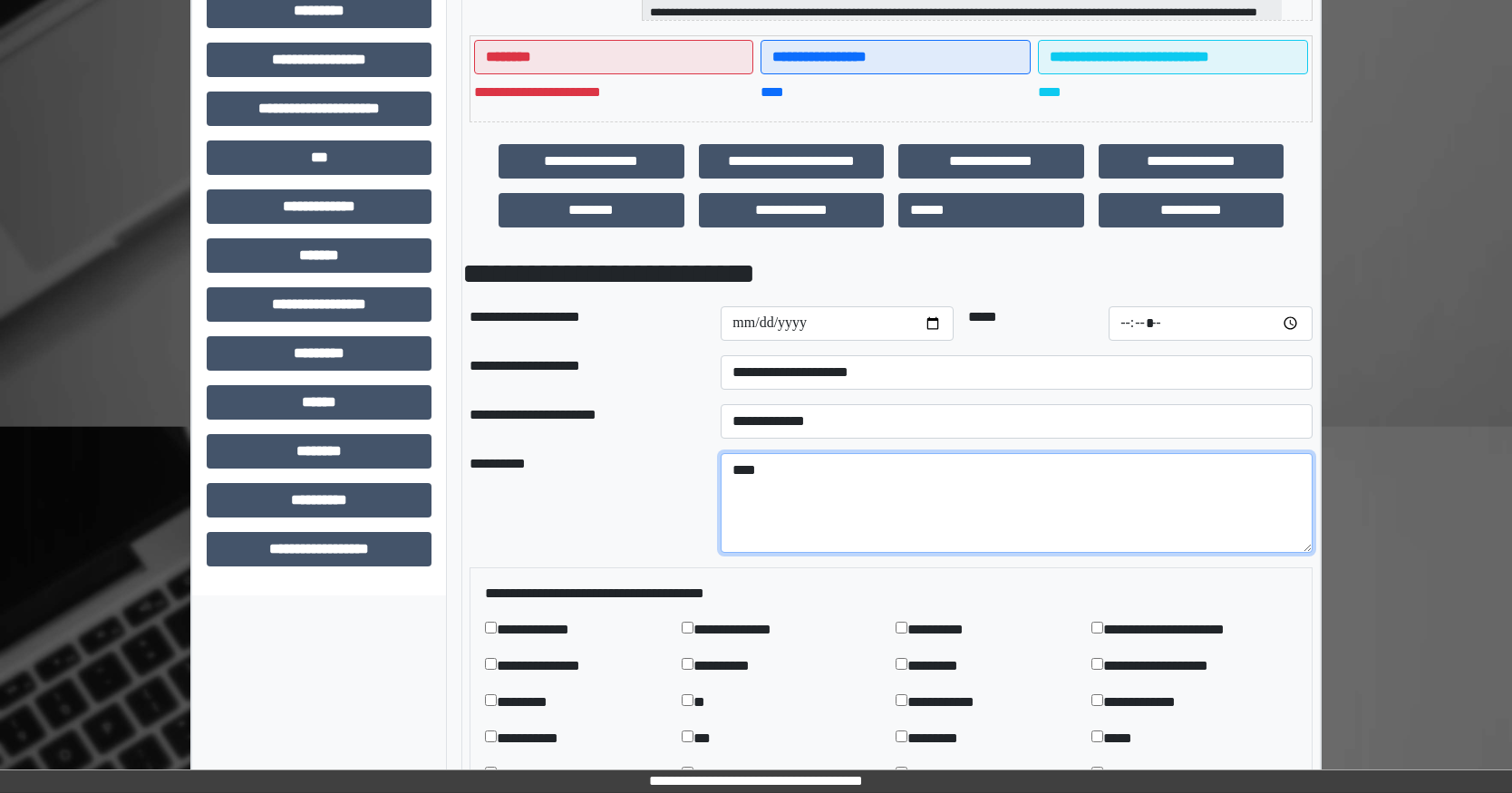 click on "****" at bounding box center (1016, 503) 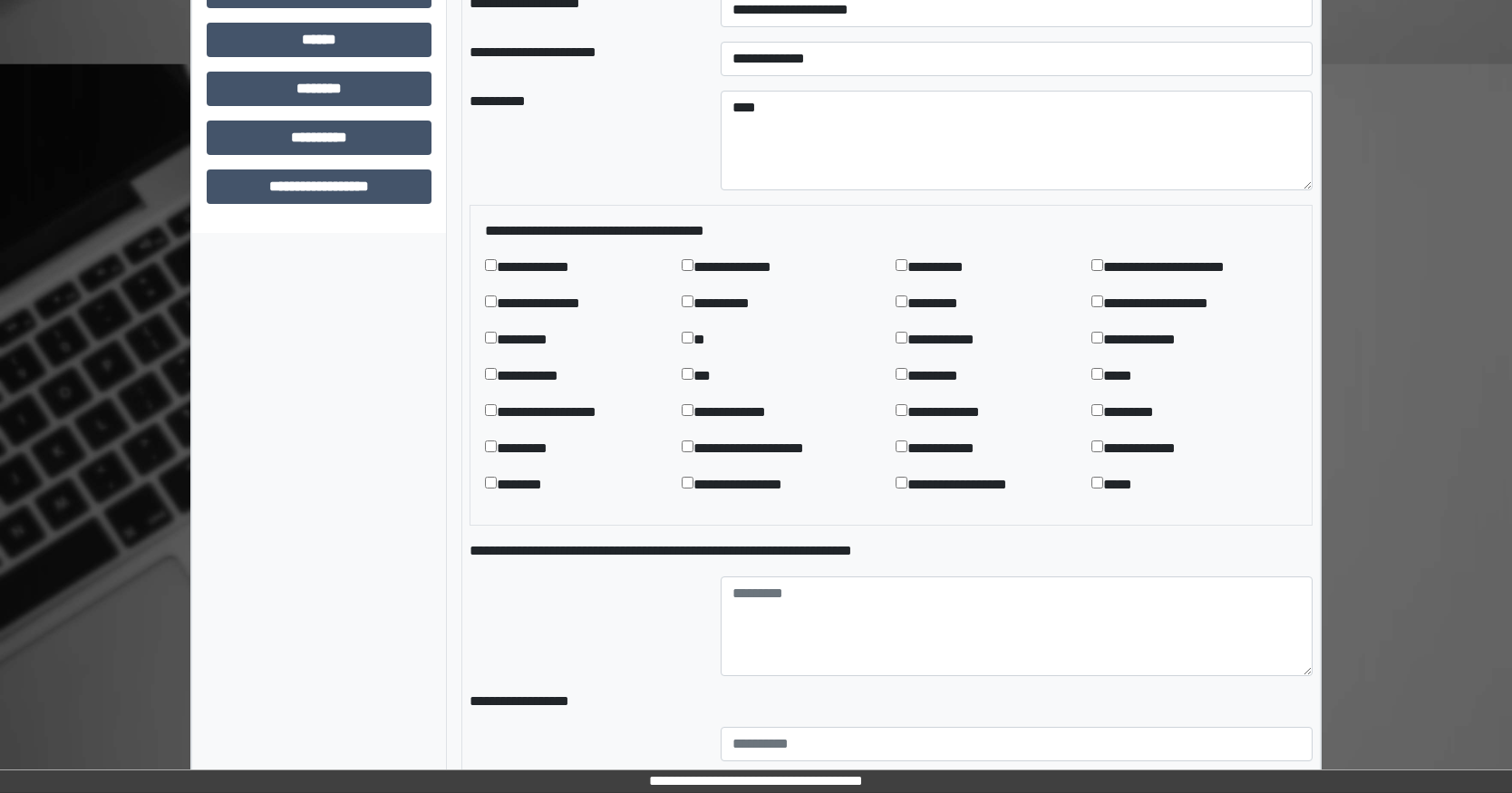 click on "*********" at bounding box center [1131, 412] 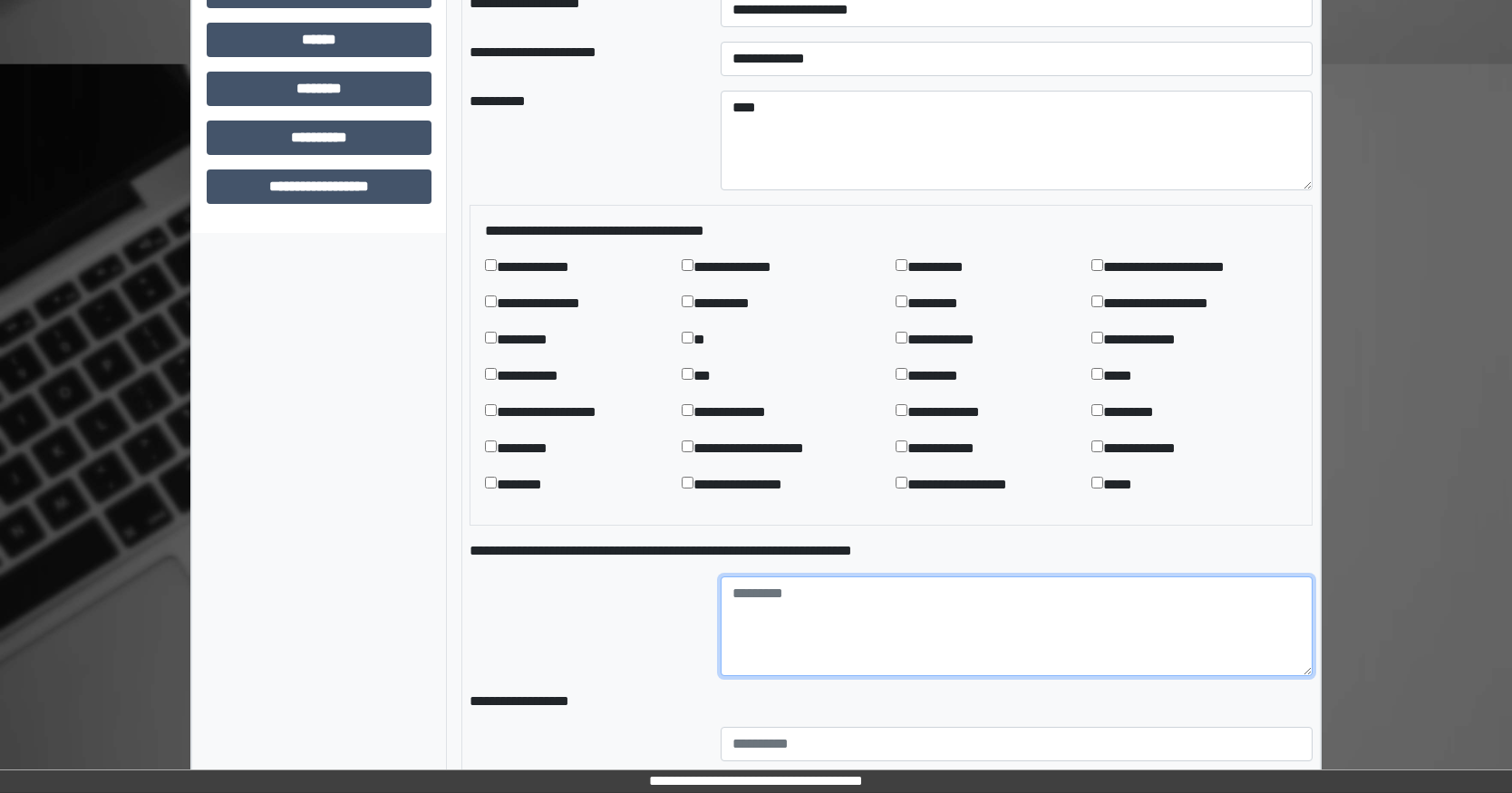click at bounding box center [1016, 626] 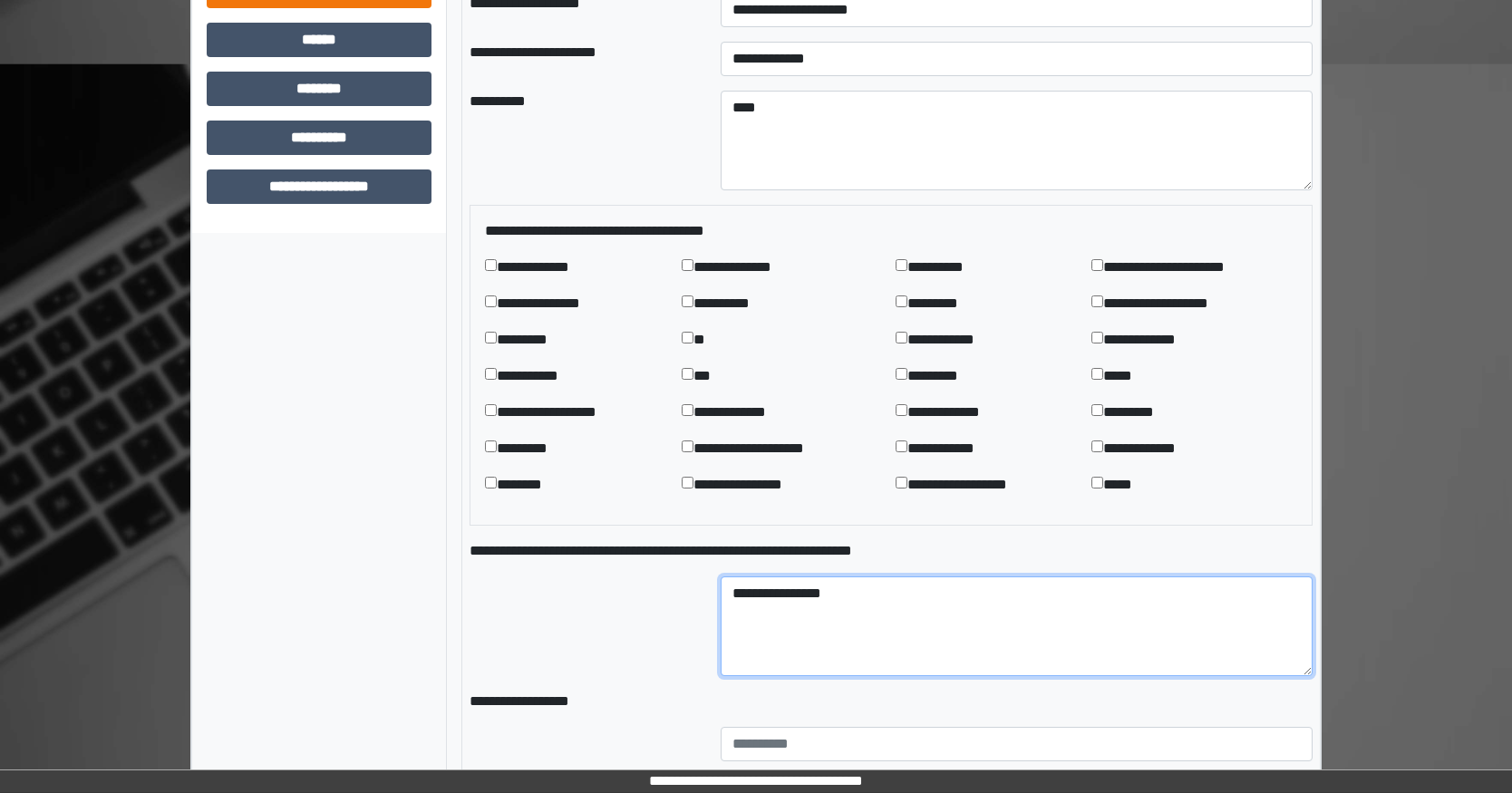 type on "**********" 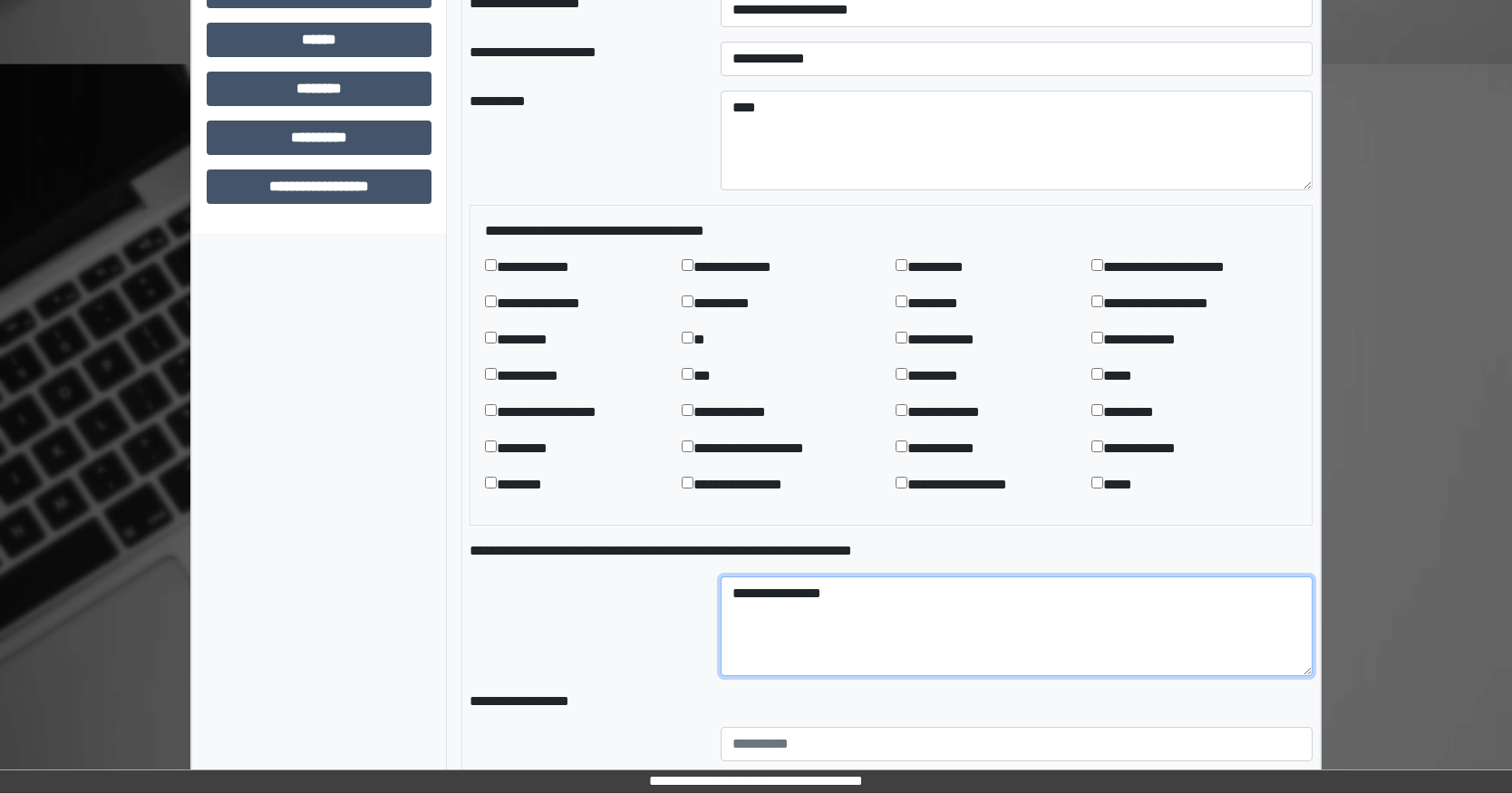 scroll, scrollTop: 928, scrollLeft: 0, axis: vertical 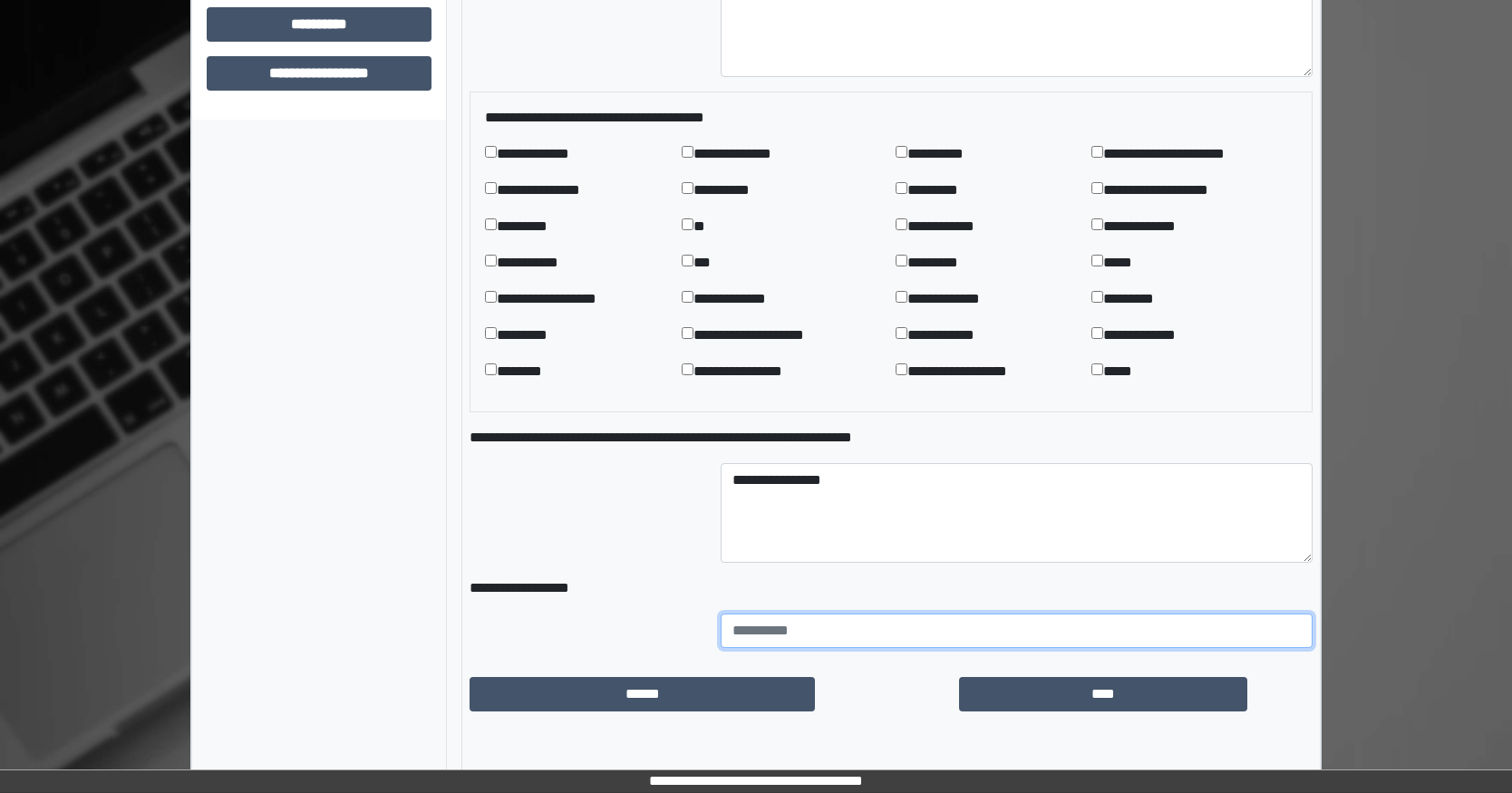 click at bounding box center [1016, 631] 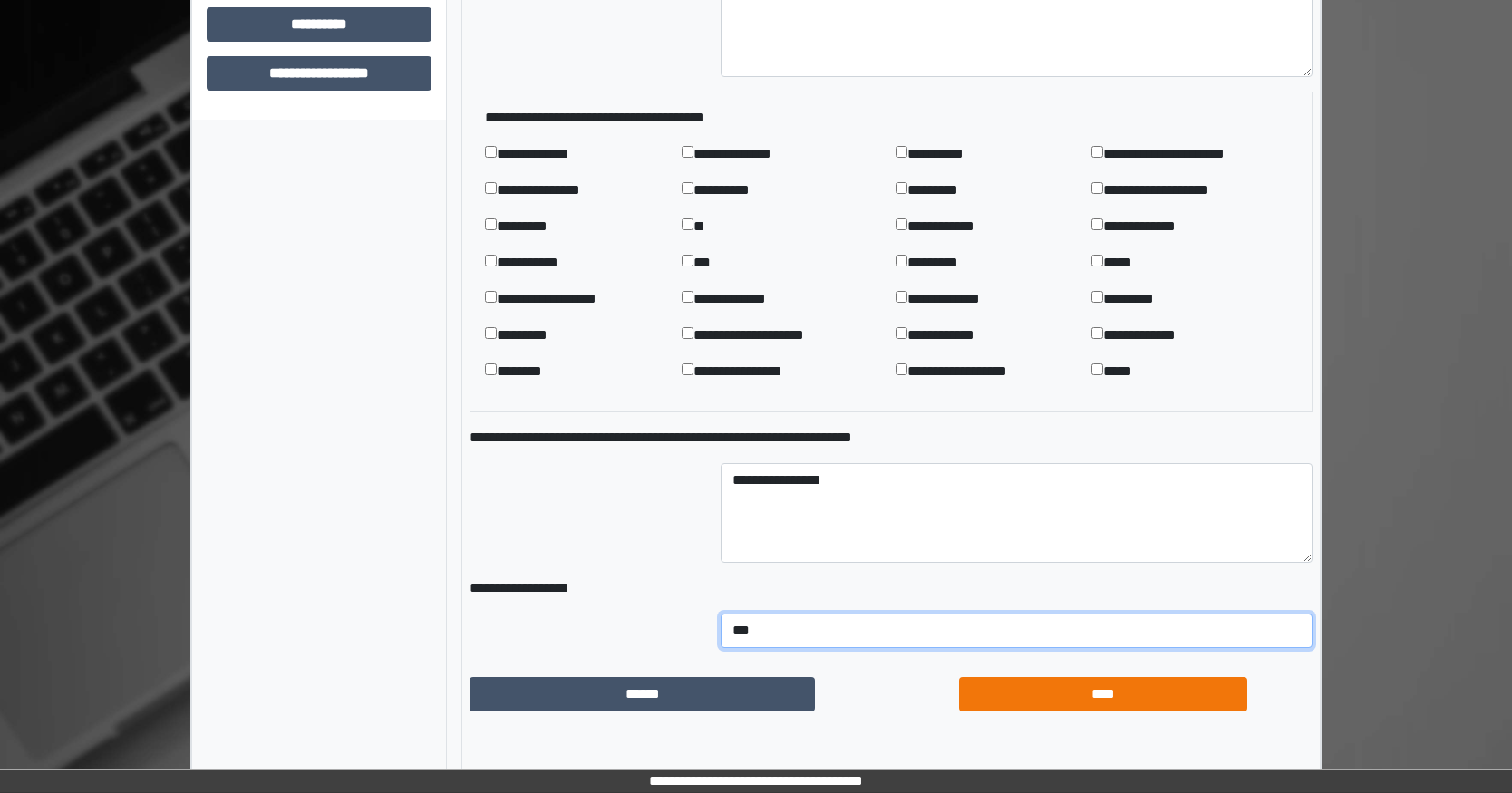 type on "***" 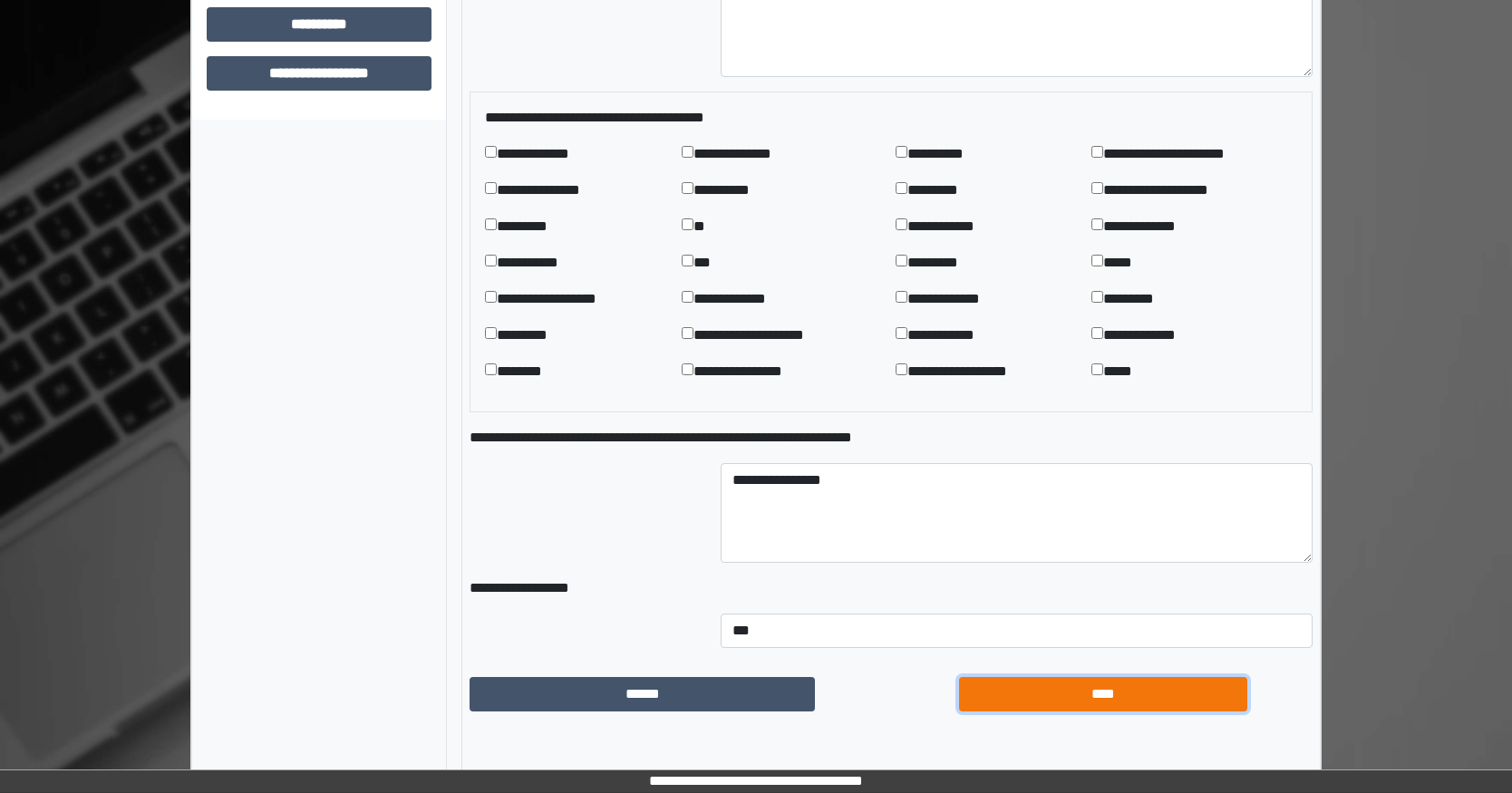 drag, startPoint x: 1163, startPoint y: 695, endPoint x: 1098, endPoint y: 668, distance: 70 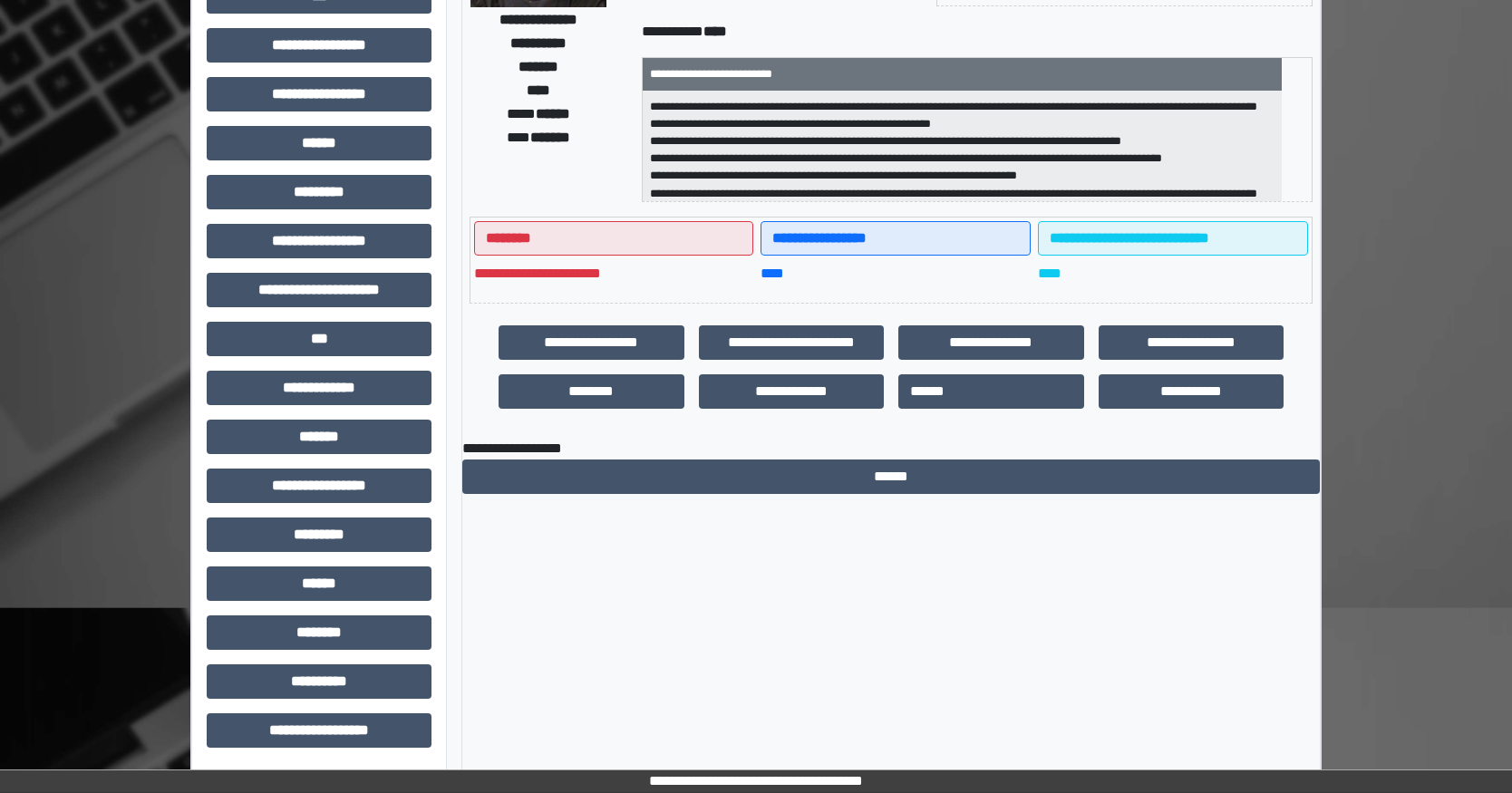 scroll, scrollTop: 271, scrollLeft: 0, axis: vertical 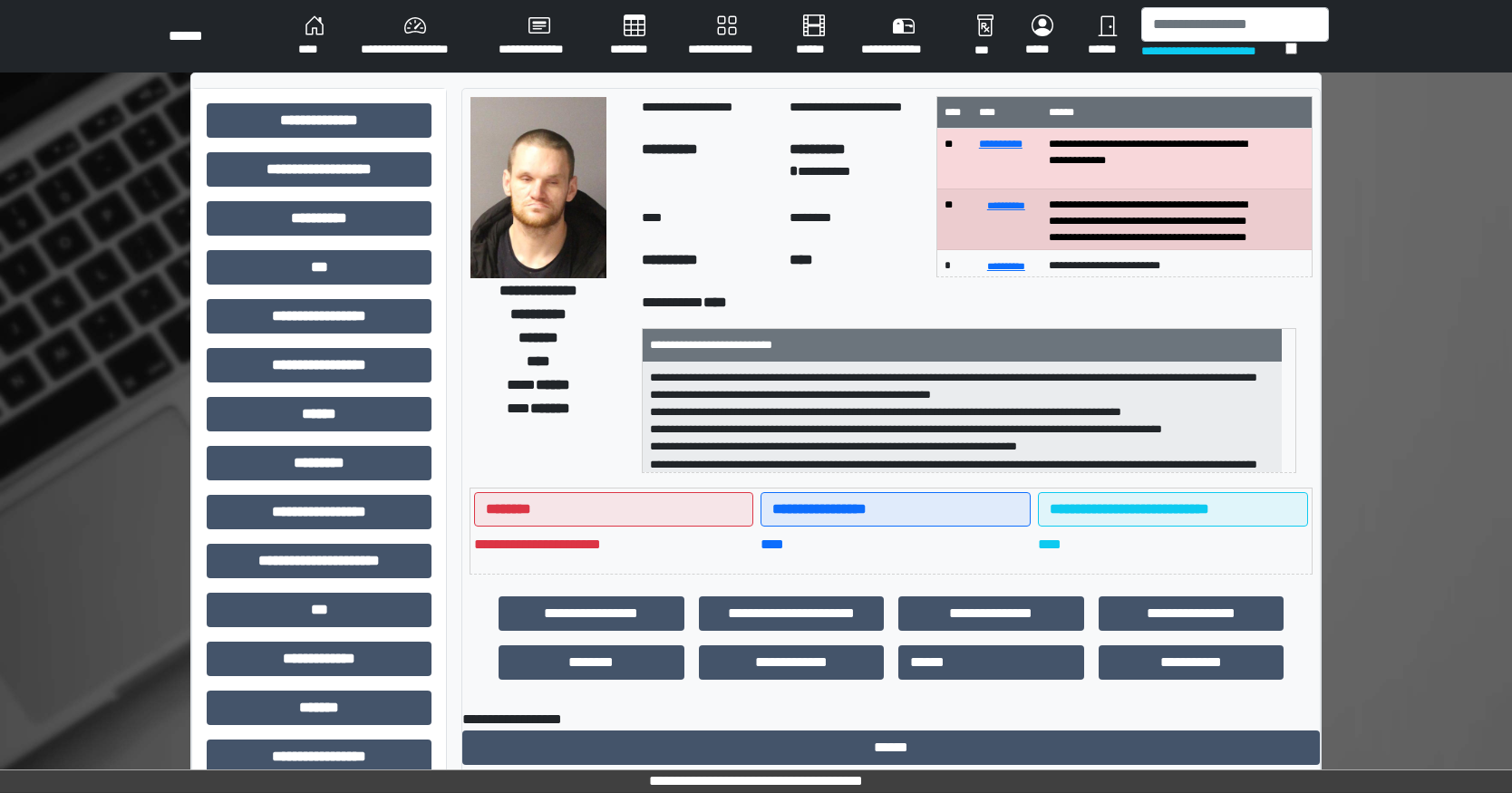 click on "**********" at bounding box center [1213, 51] 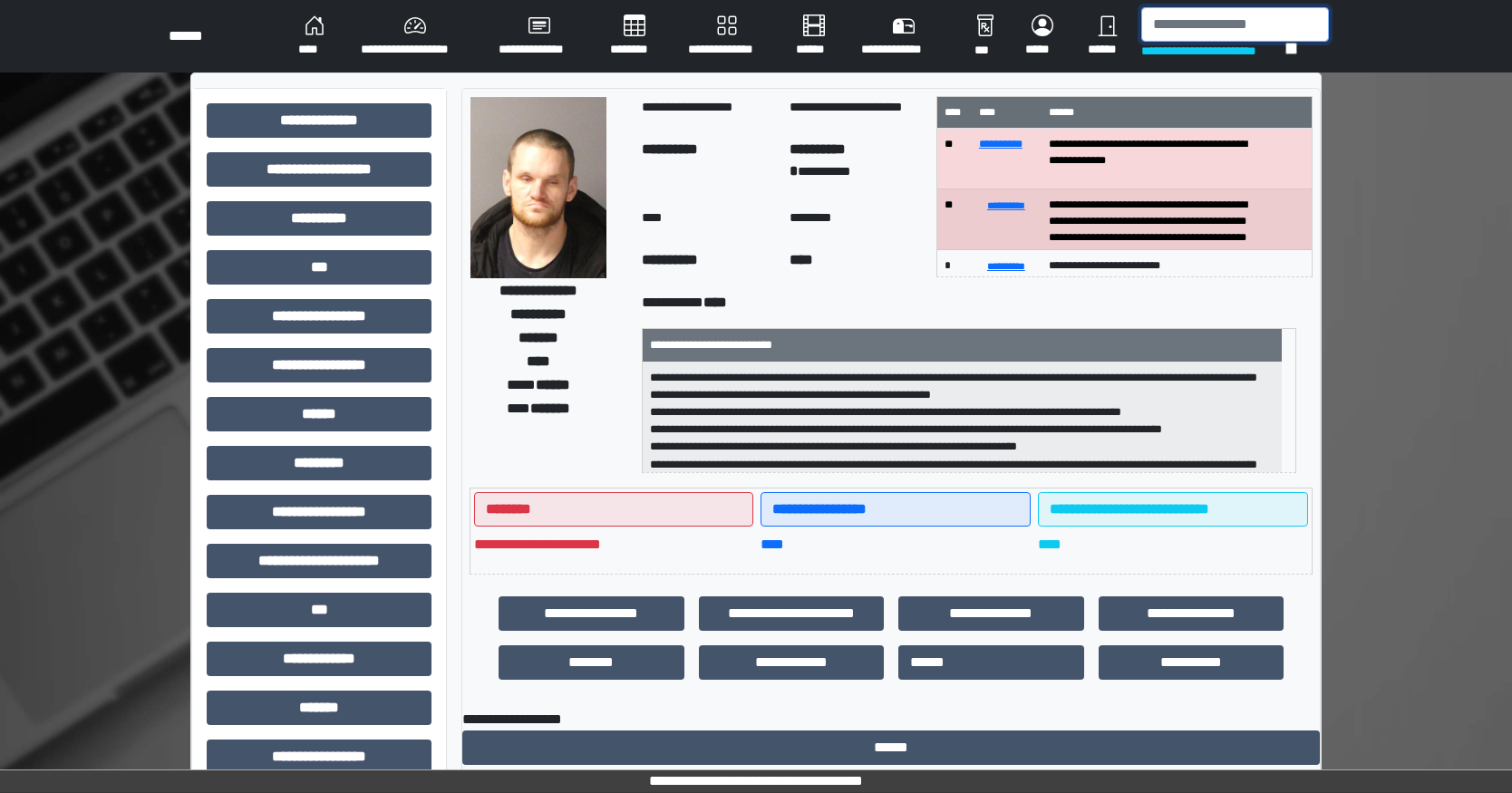 click at bounding box center (1235, 24) 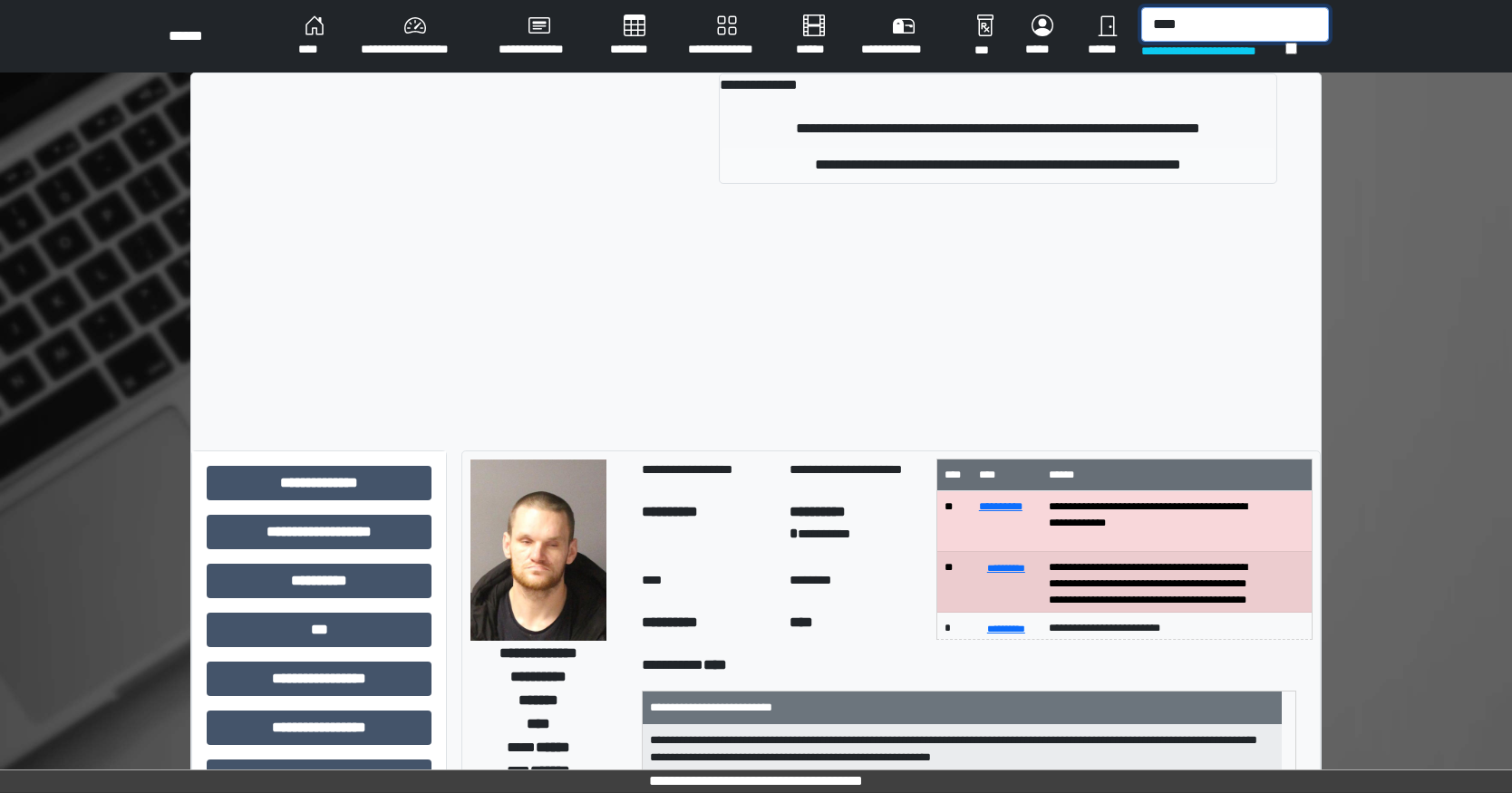 type on "****" 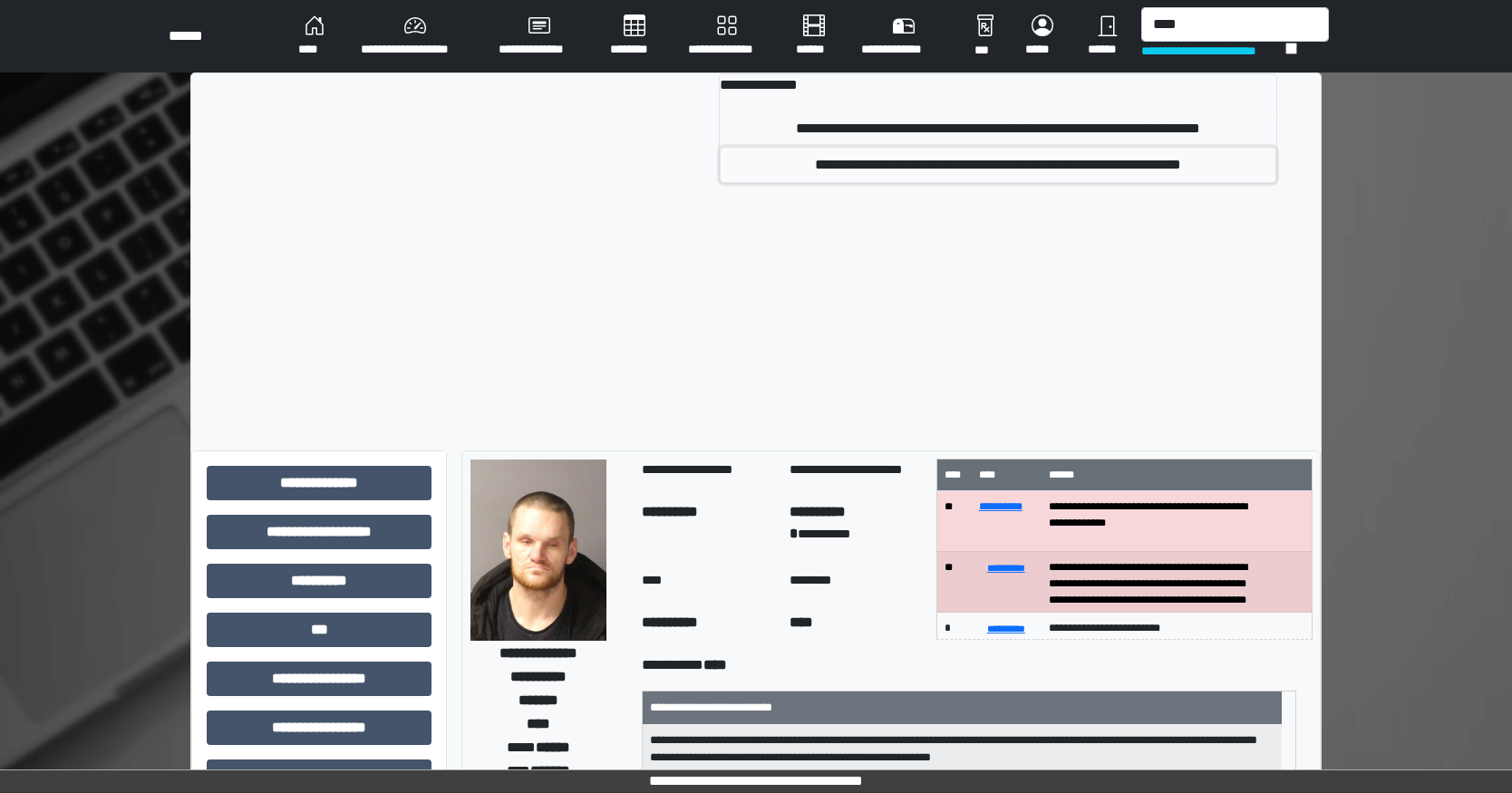 click on "**********" at bounding box center [998, 165] 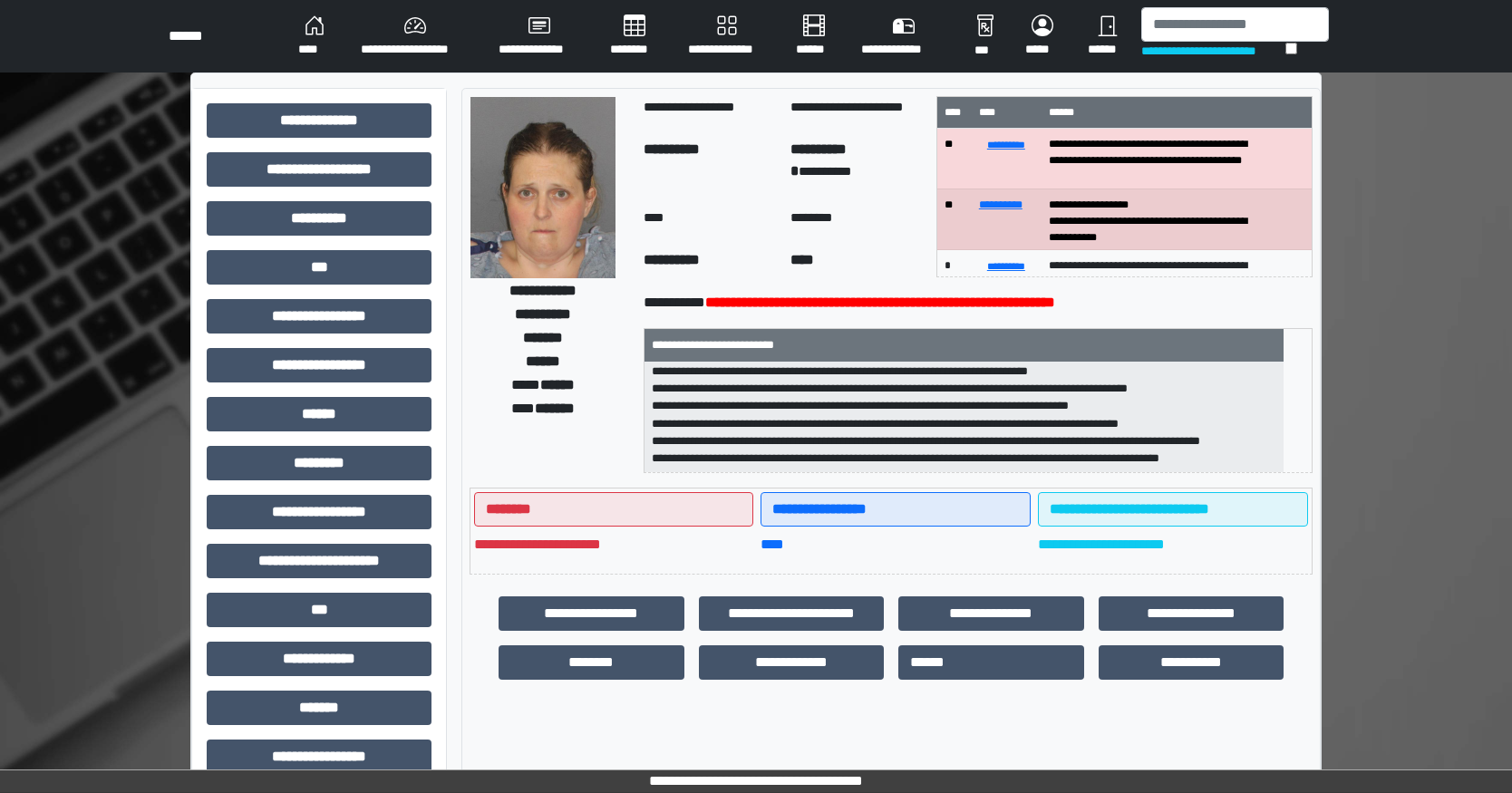 scroll, scrollTop: 179, scrollLeft: 0, axis: vertical 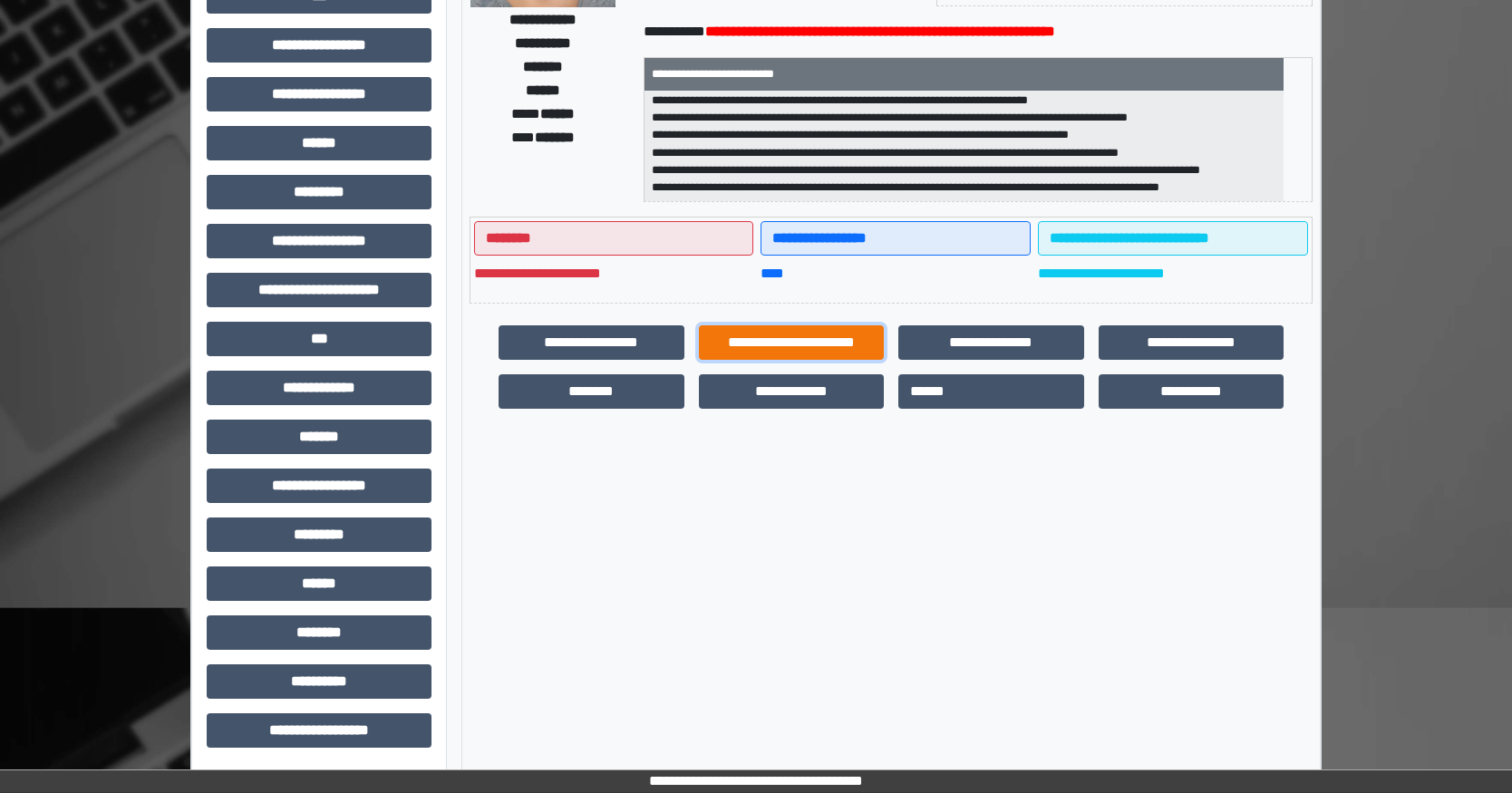 click on "**********" at bounding box center (791, 343) 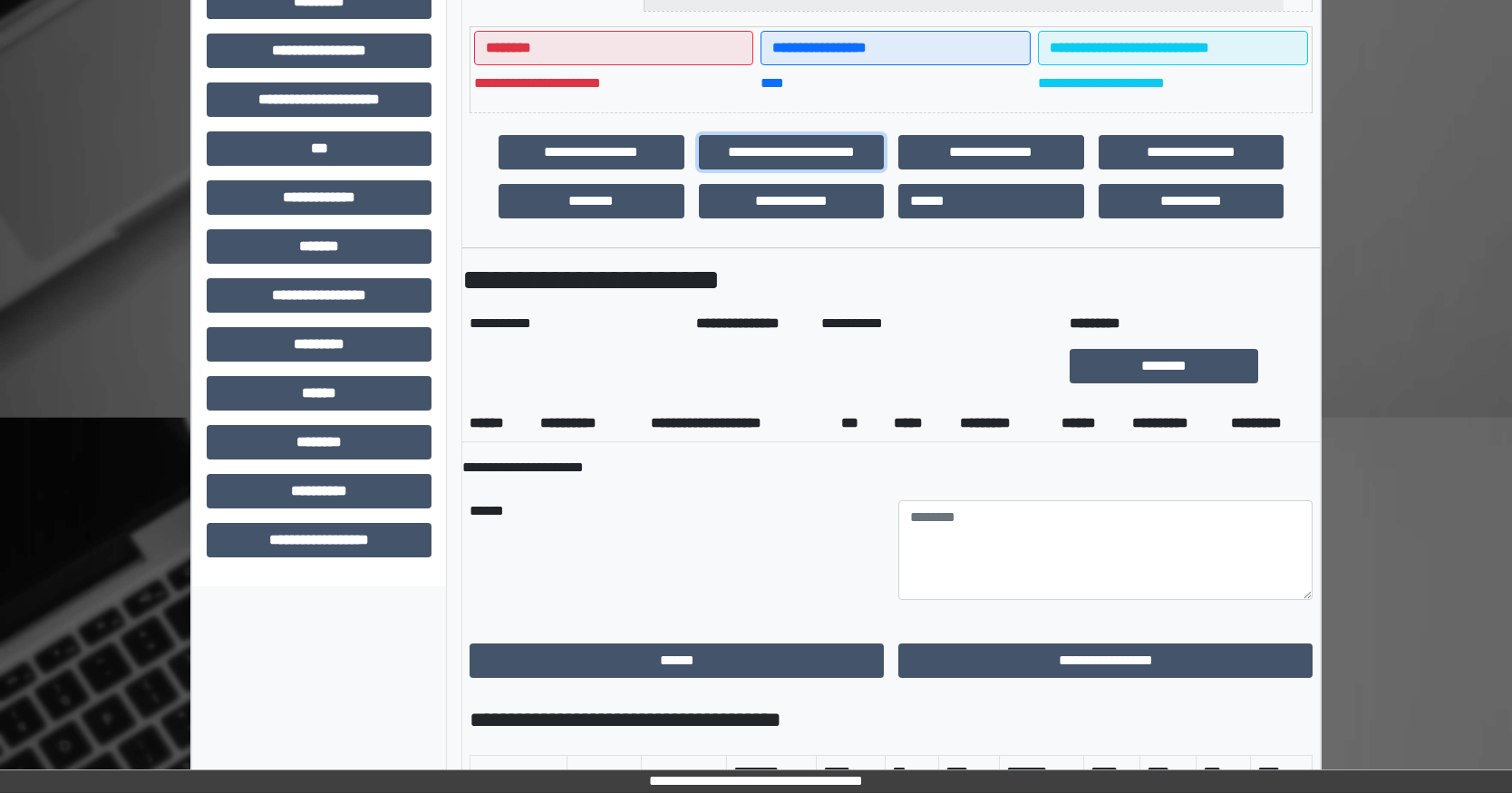 scroll, scrollTop: 362, scrollLeft: 0, axis: vertical 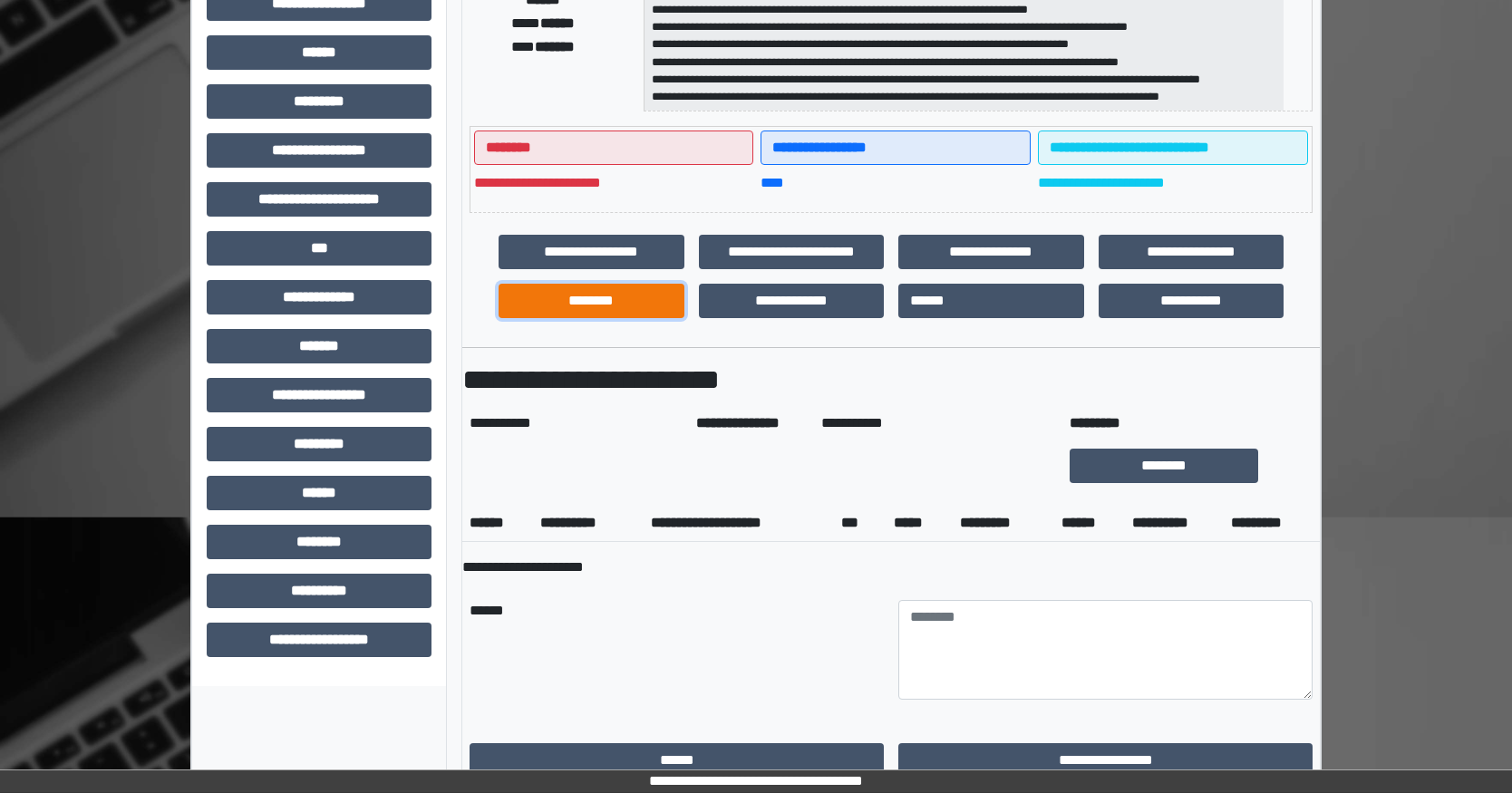 click on "********" at bounding box center (591, 301) 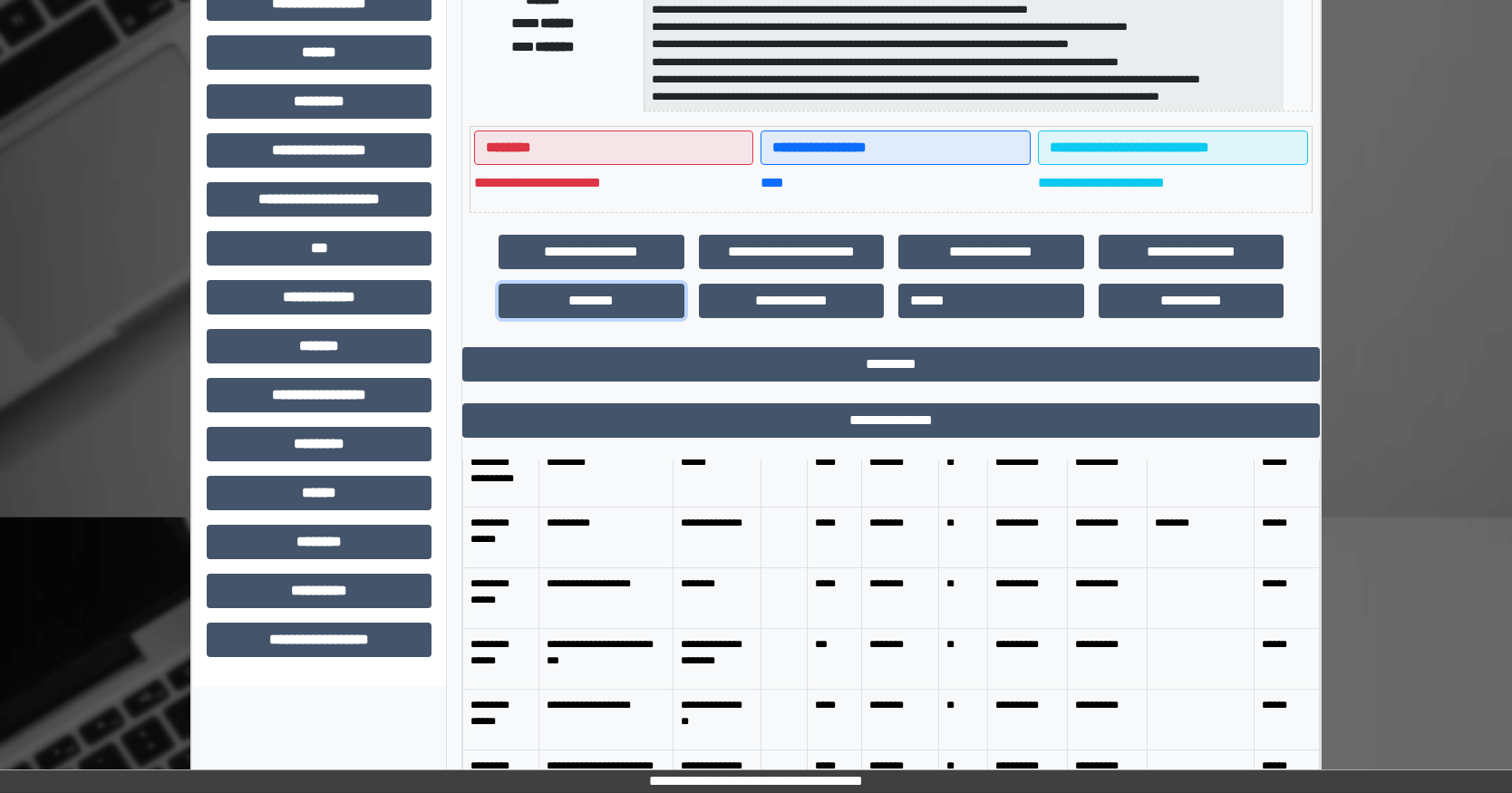 scroll, scrollTop: 91, scrollLeft: 0, axis: vertical 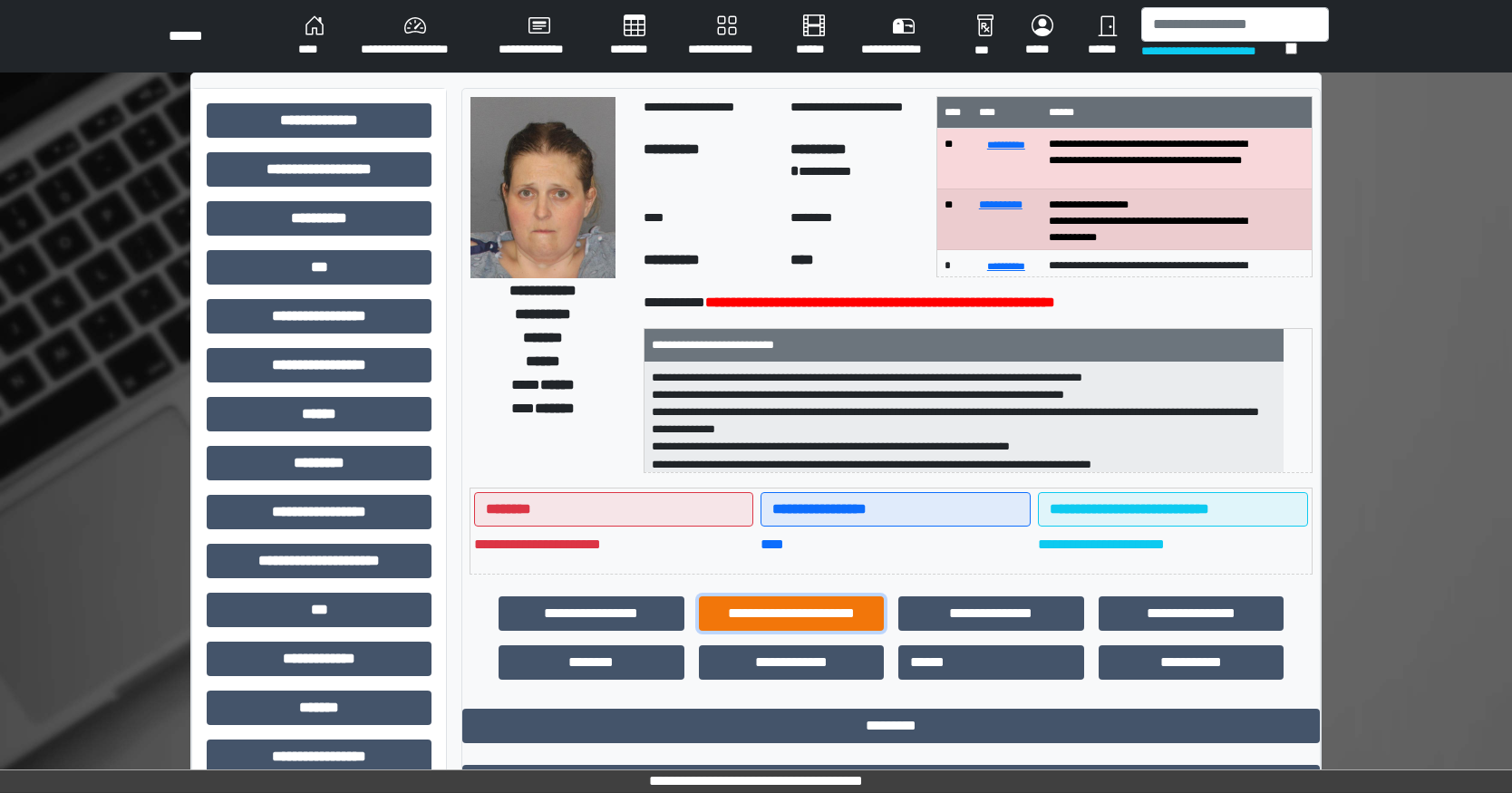 click on "**********" at bounding box center (791, 614) 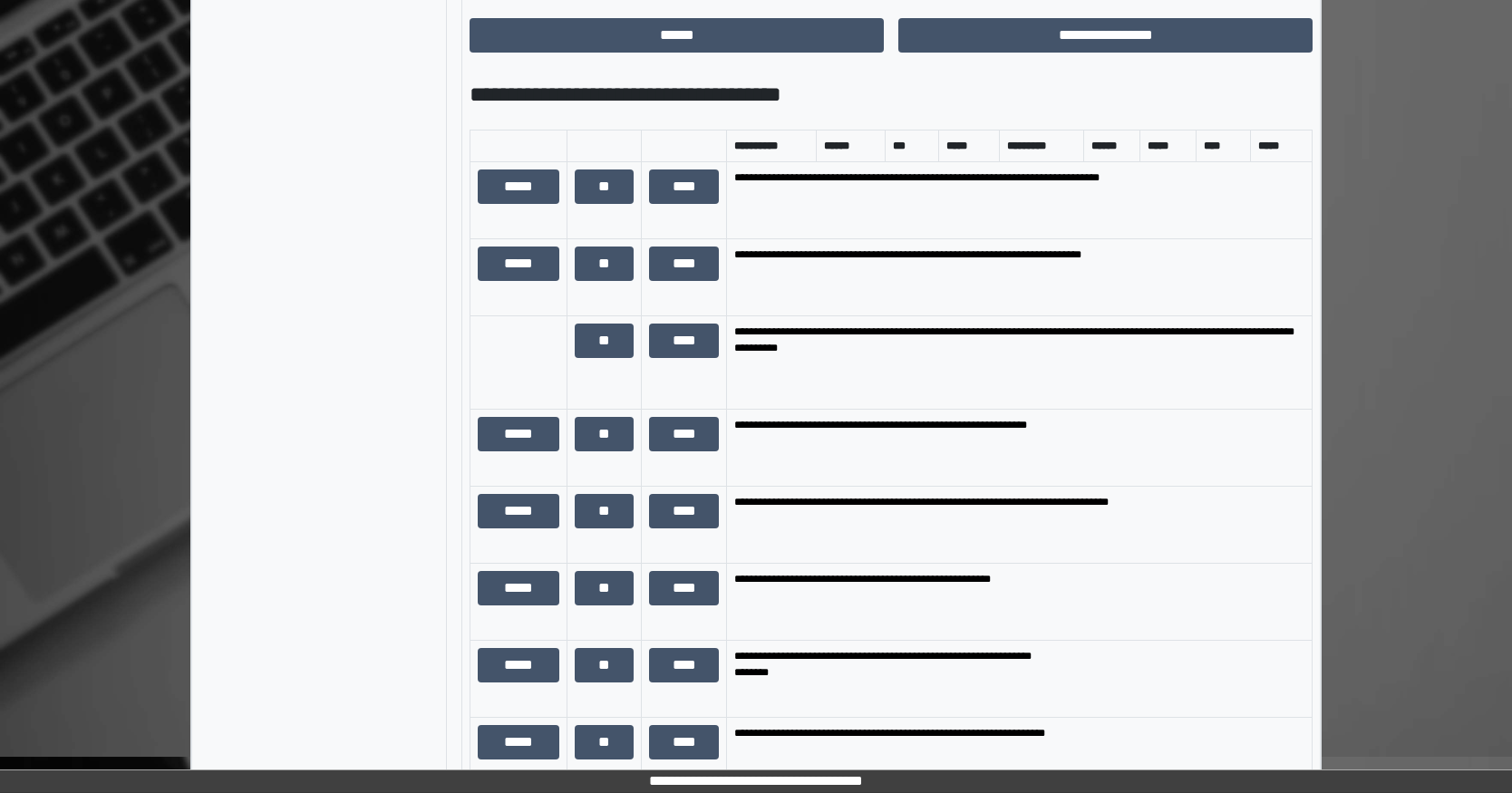 scroll, scrollTop: 1088, scrollLeft: 0, axis: vertical 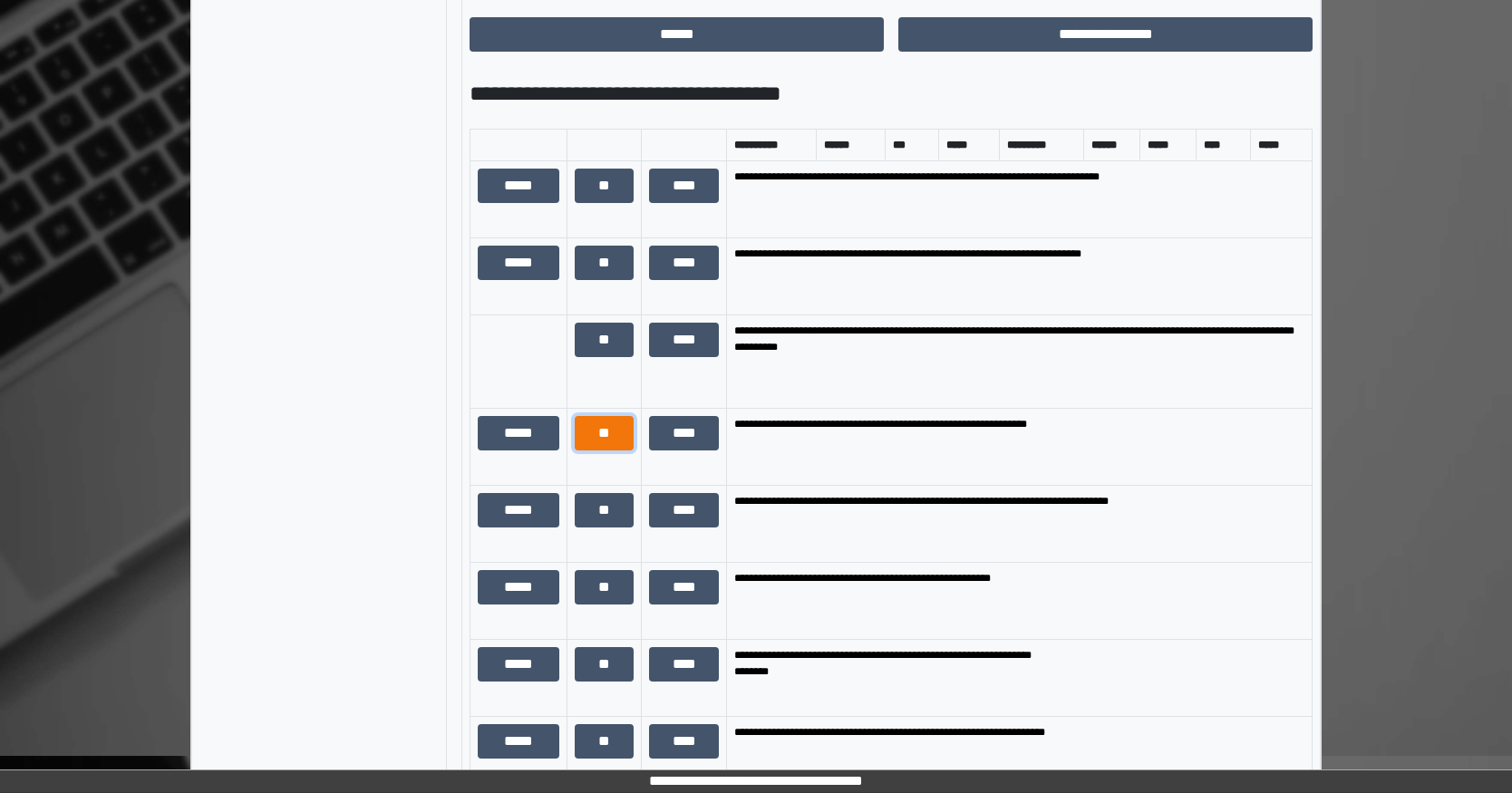 click on "**" at bounding box center [604, 433] 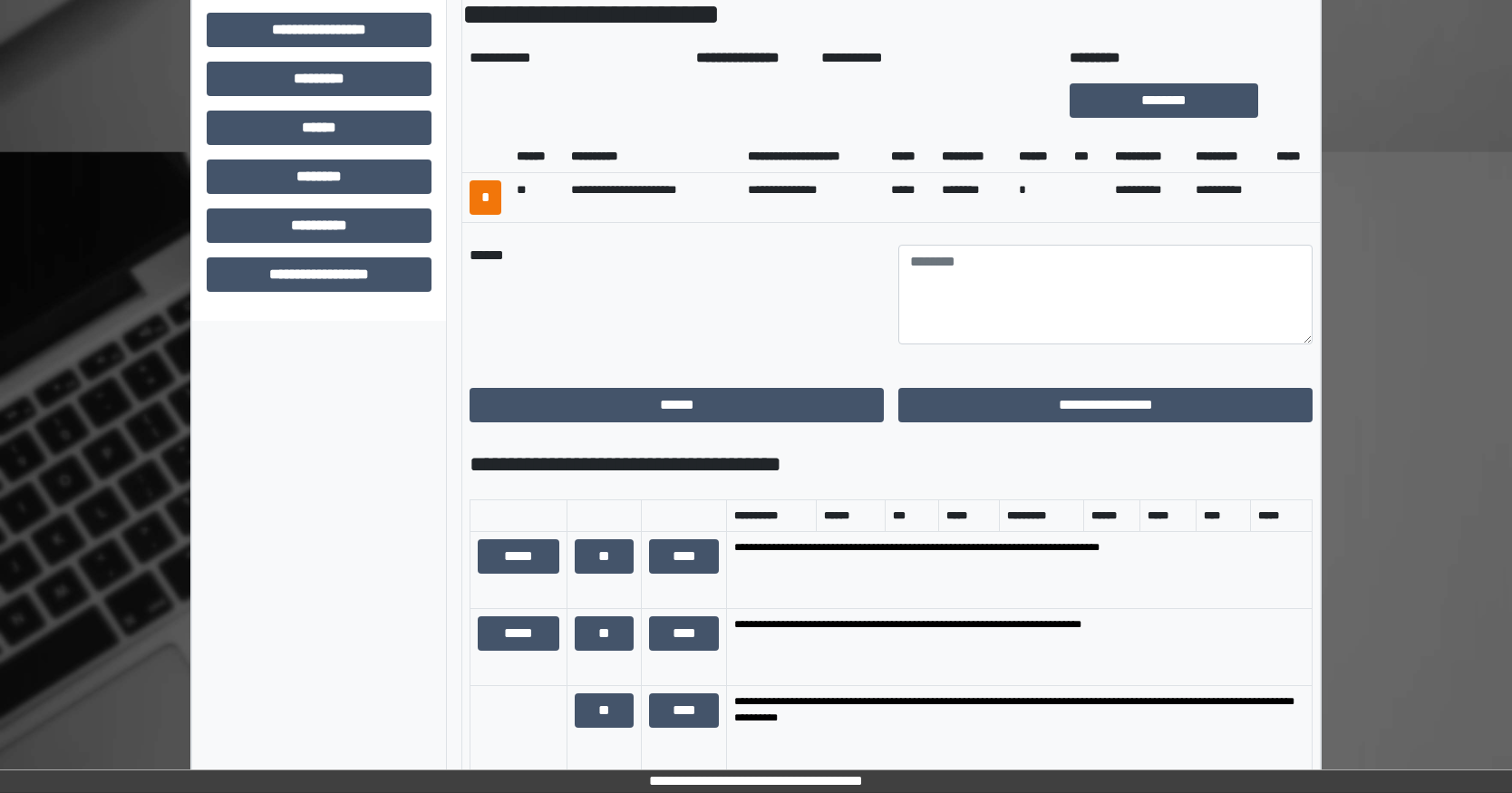scroll, scrollTop: 725, scrollLeft: 0, axis: vertical 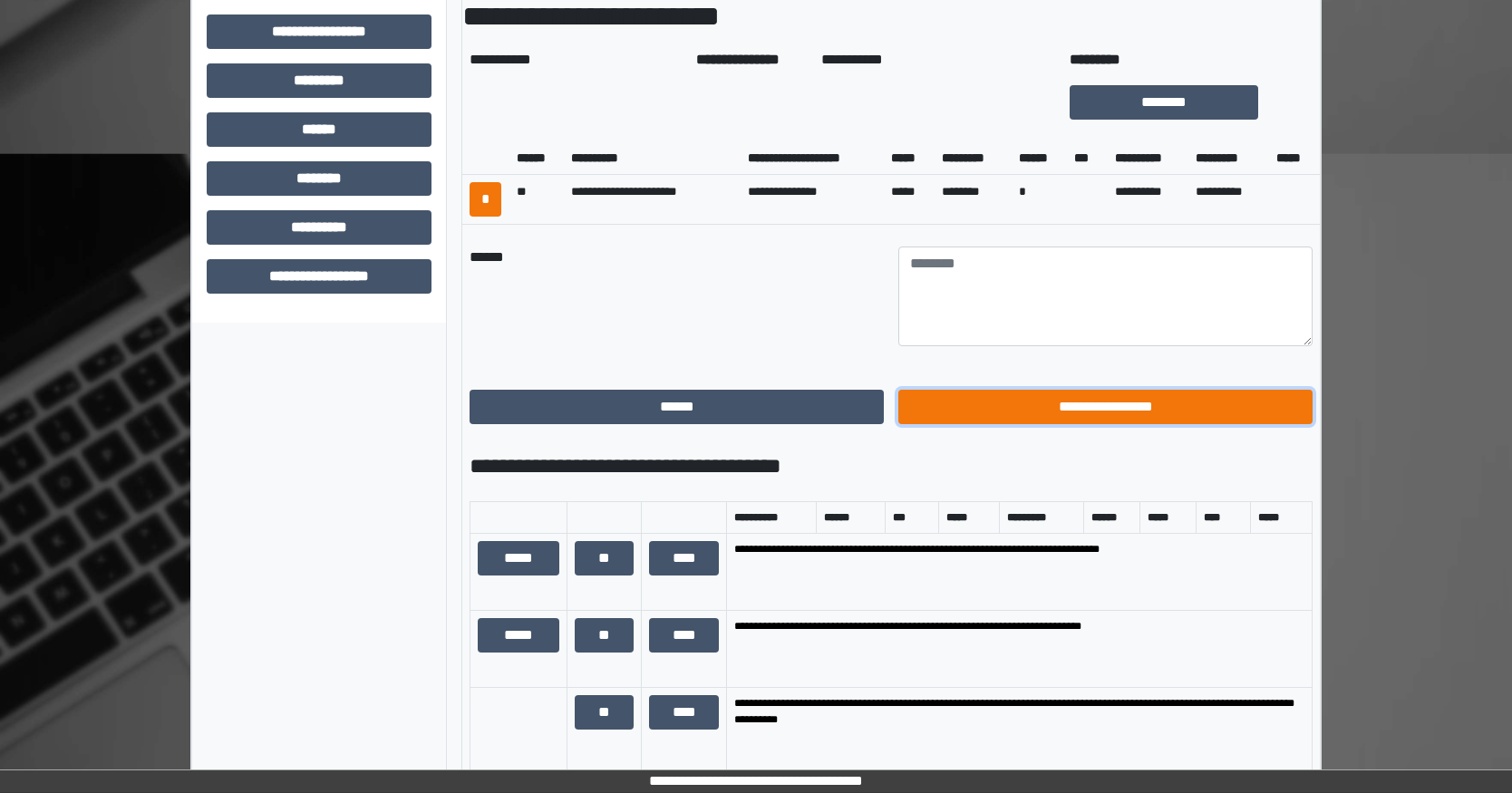 click on "**********" at bounding box center (1105, 407) 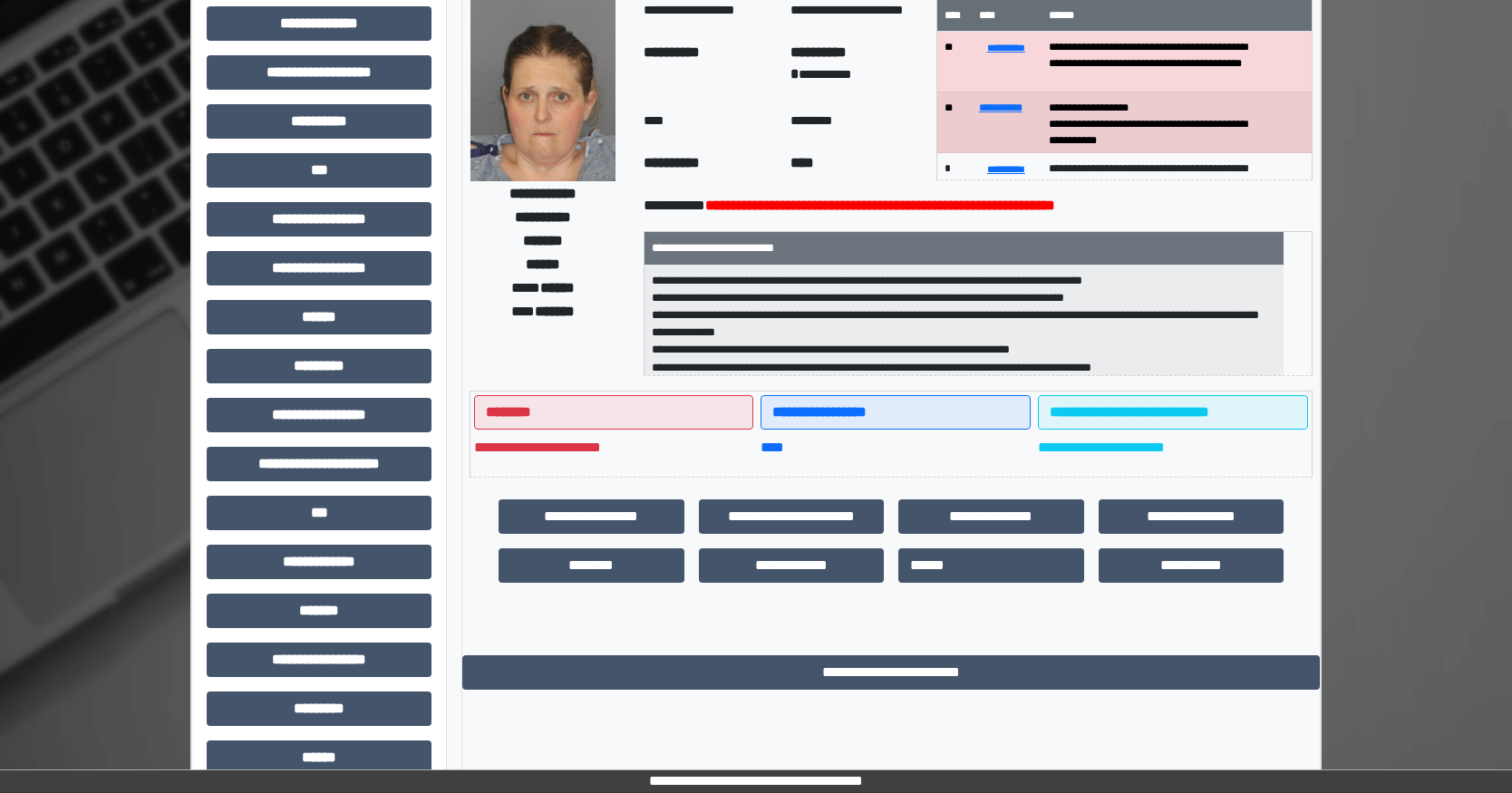 scroll, scrollTop: 0, scrollLeft: 0, axis: both 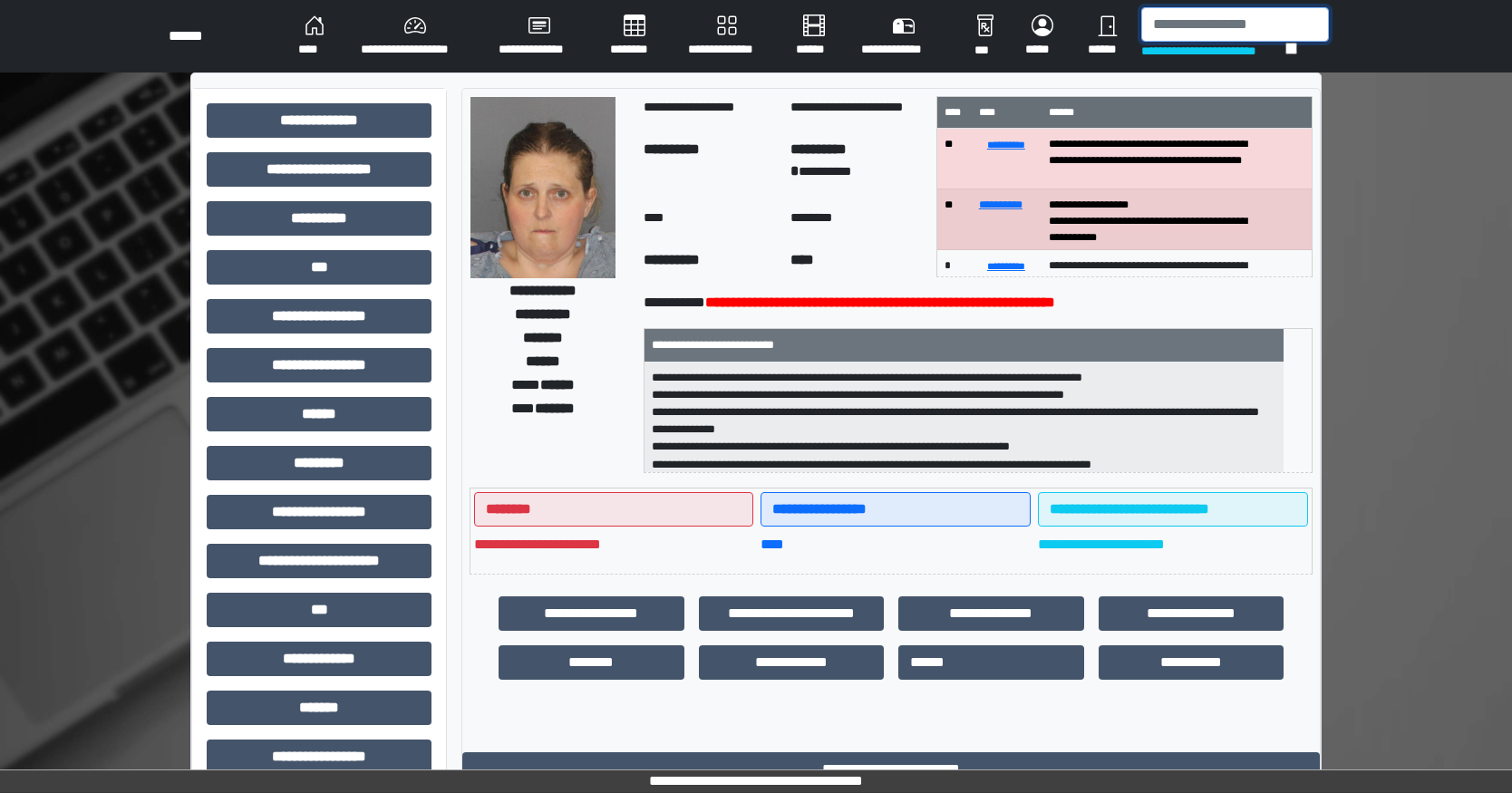 click at bounding box center [1235, 24] 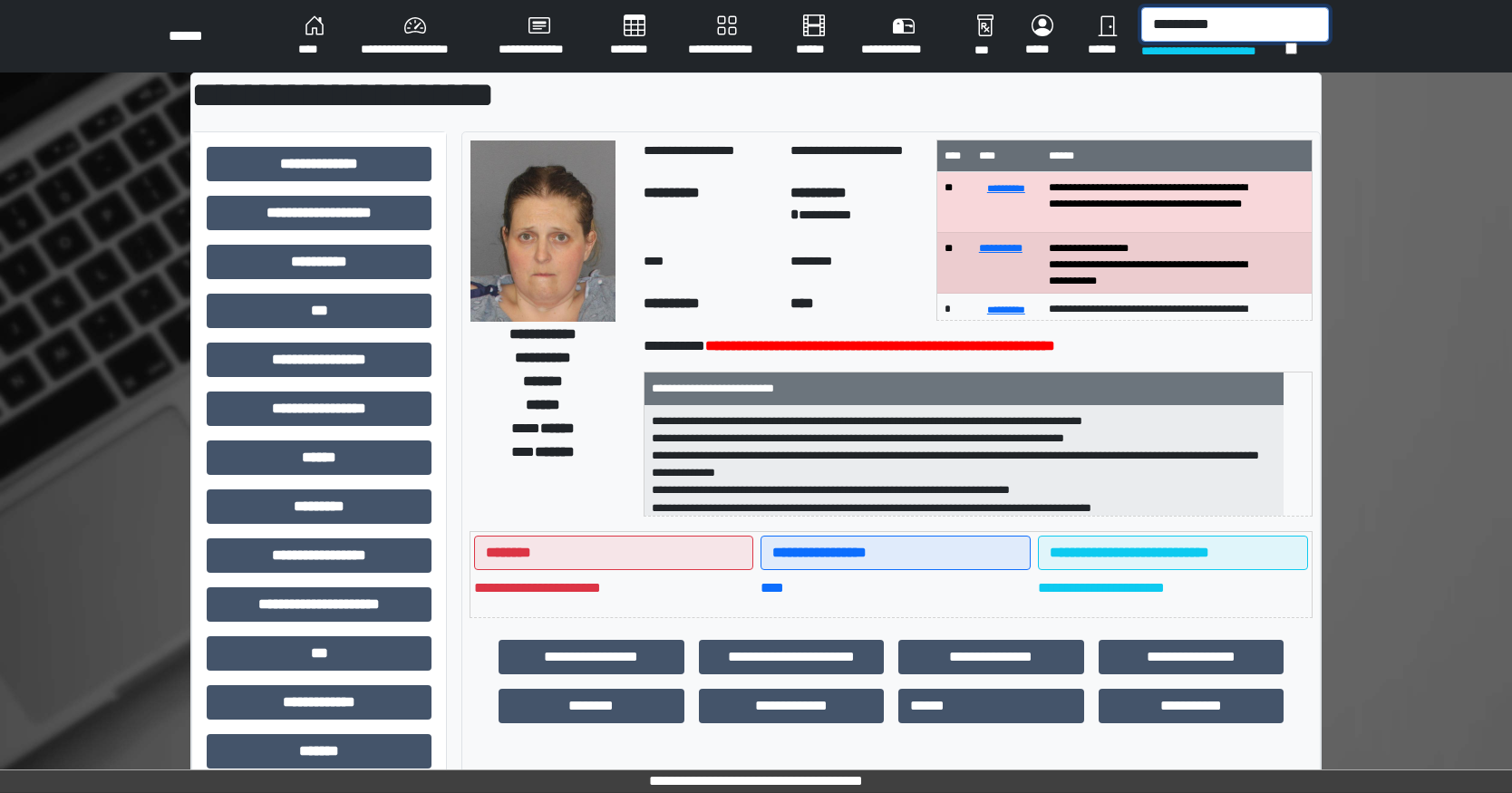 click on "**********" at bounding box center [1235, 24] 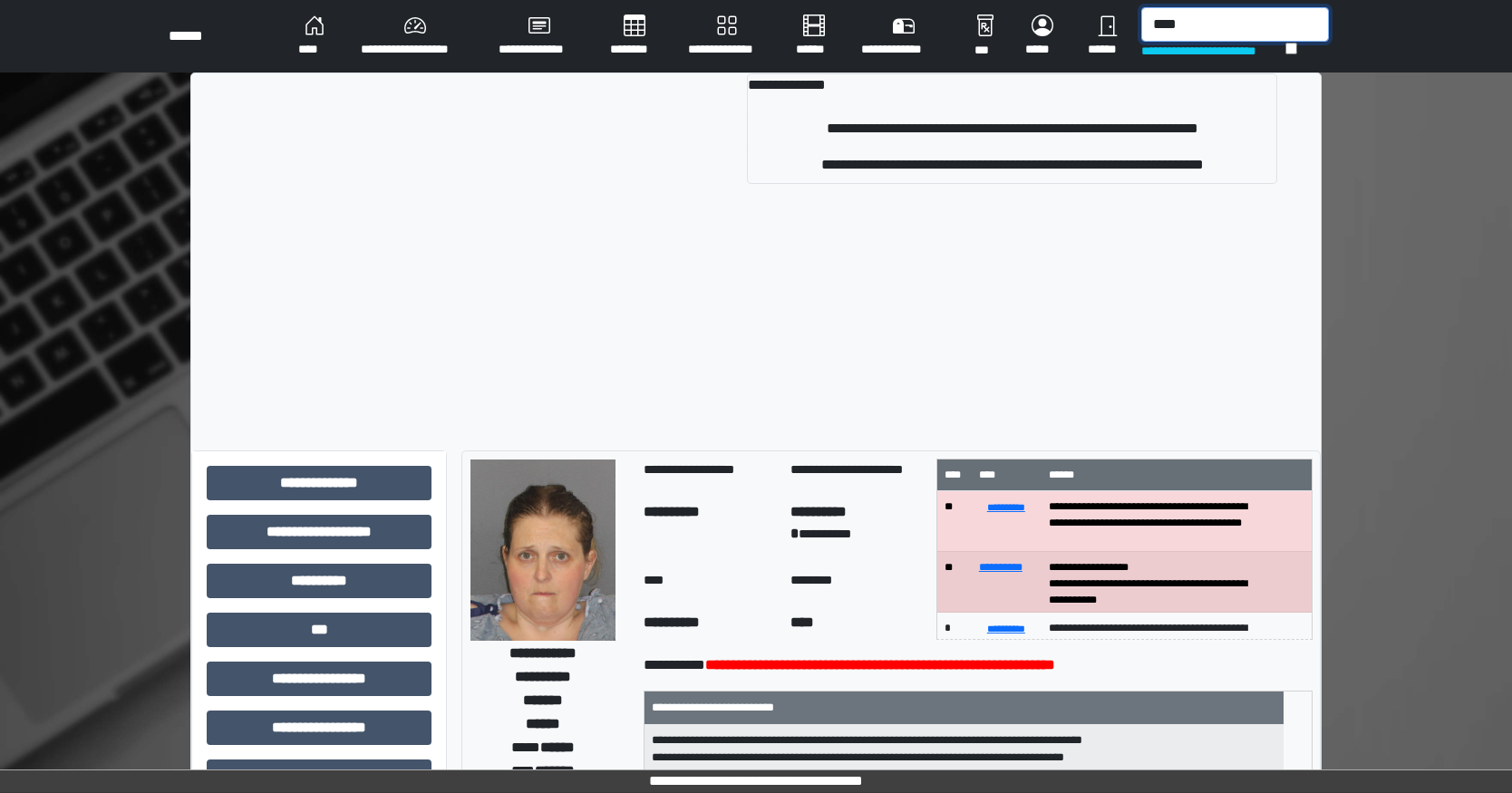 drag, startPoint x: 1148, startPoint y: 15, endPoint x: 790, endPoint y: -29, distance: 360.69378 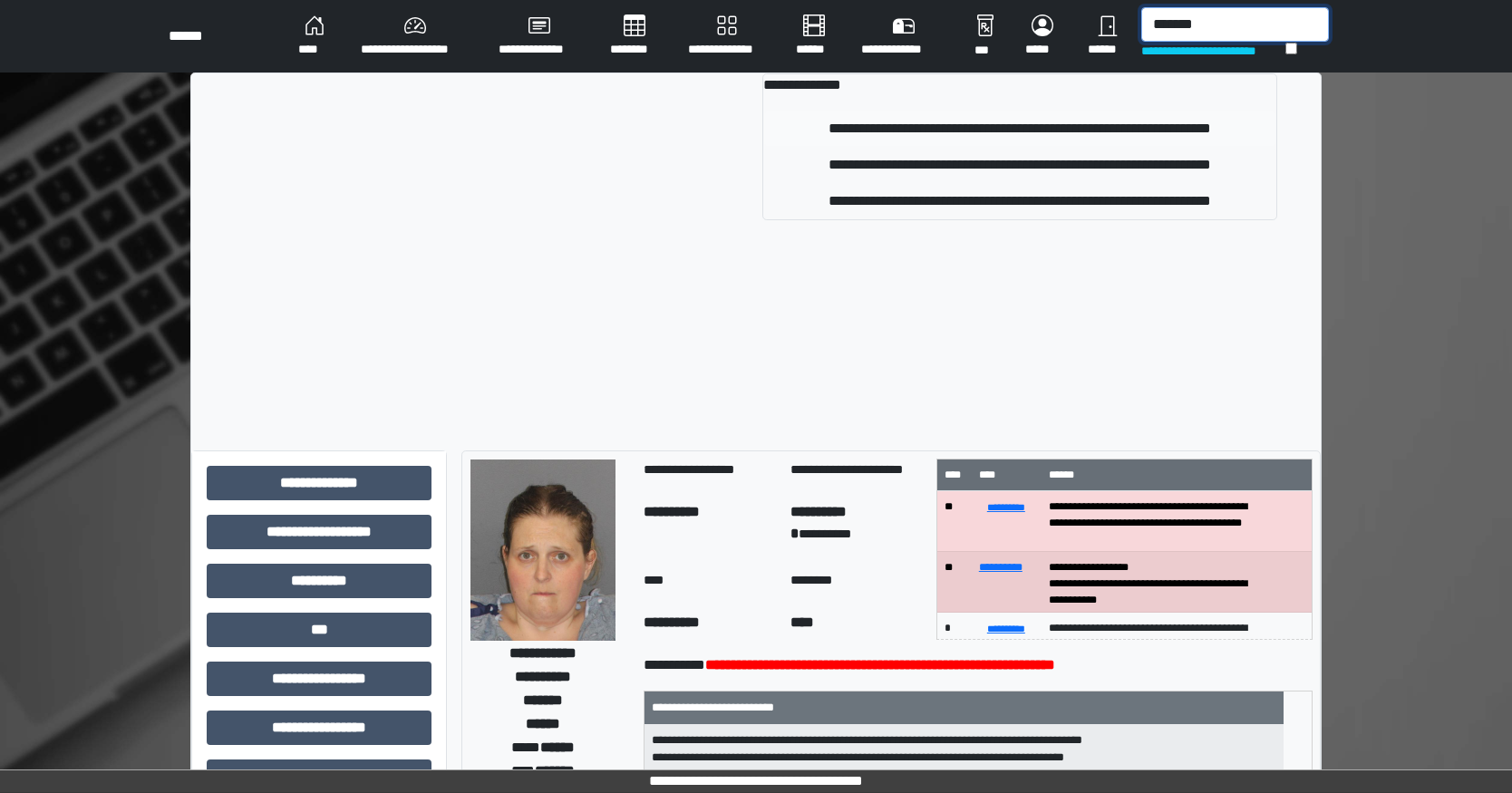 type on "*******" 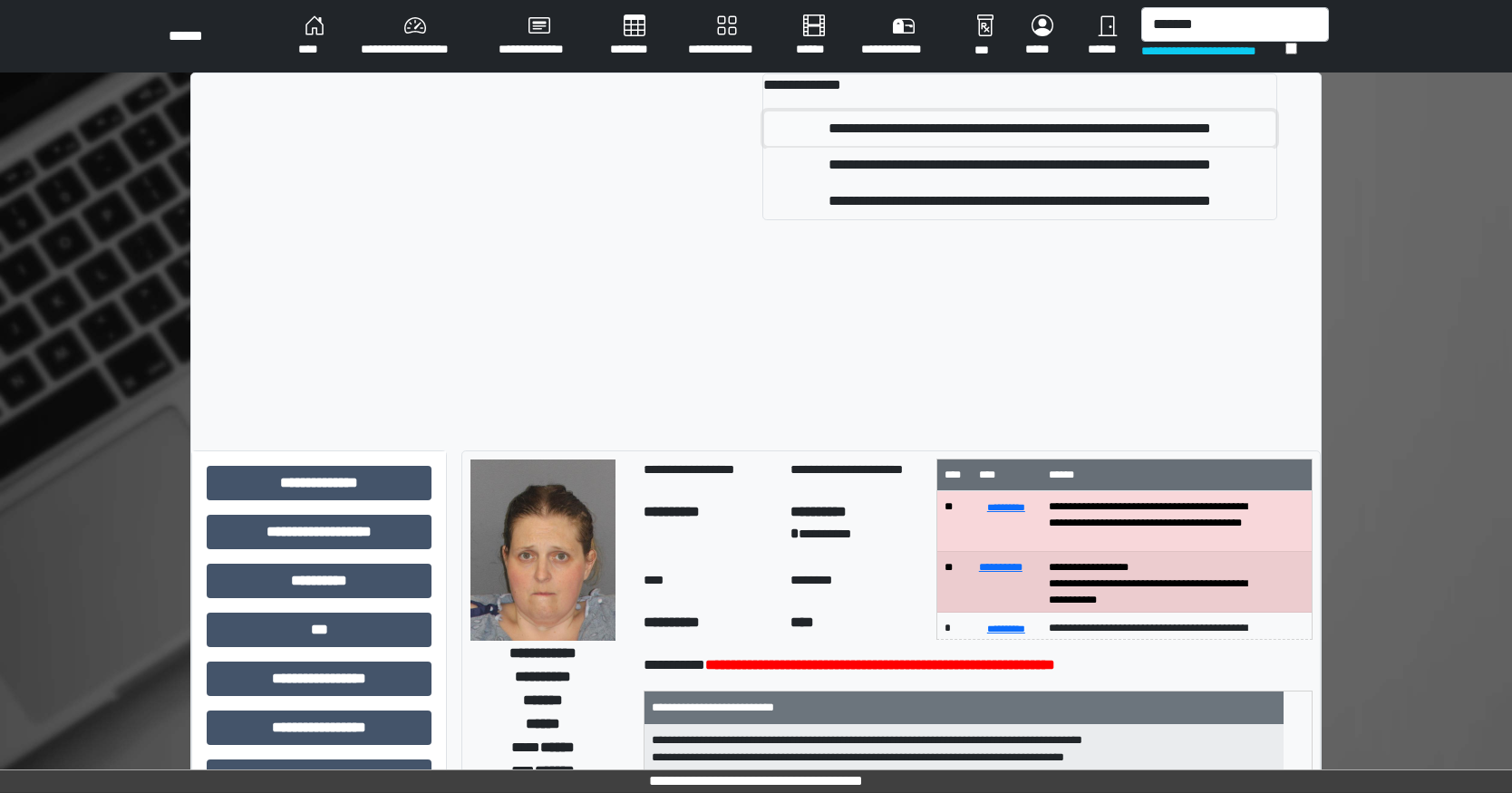 click on "**********" at bounding box center (1020, 129) 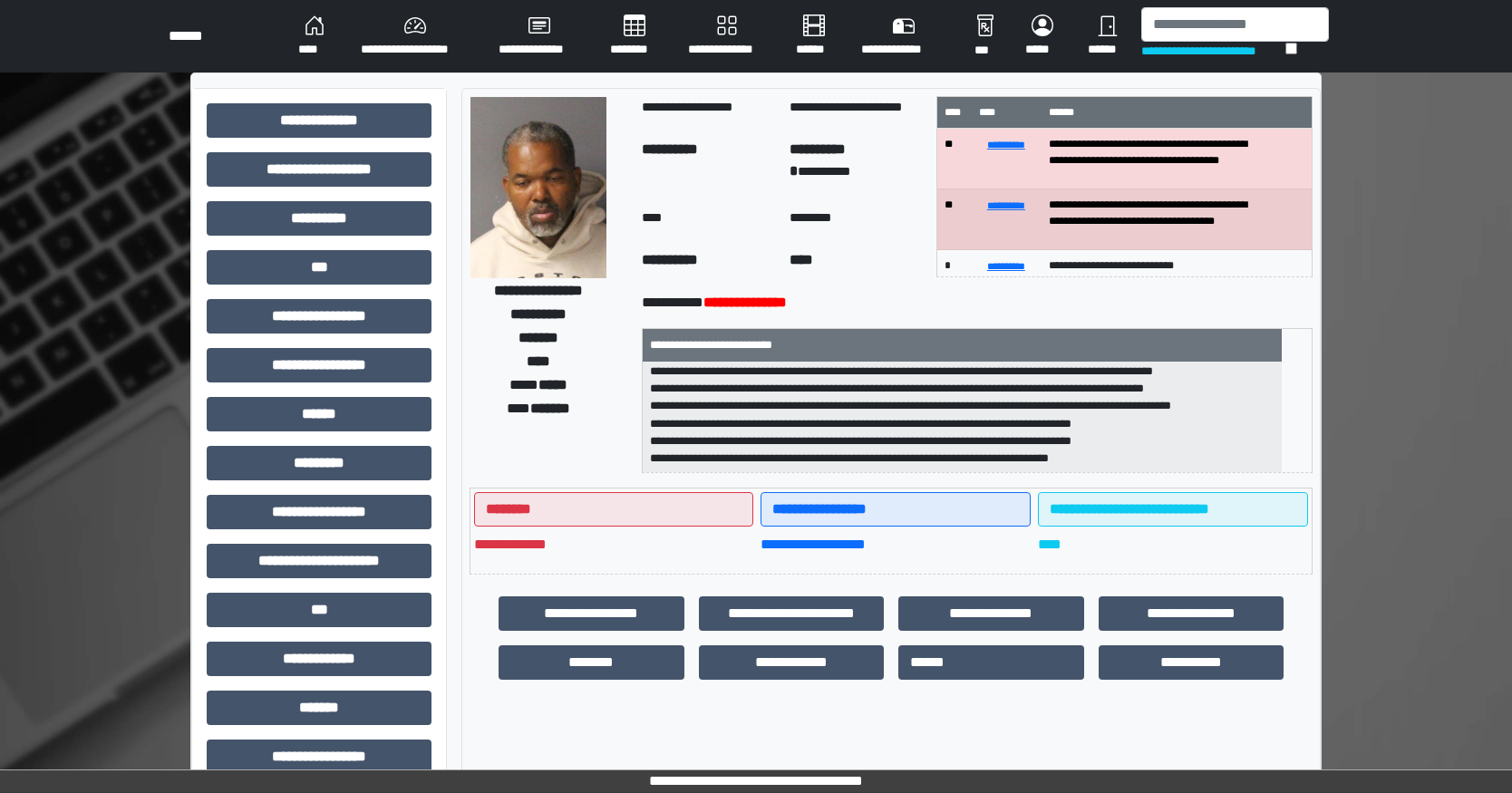 scroll, scrollTop: 0, scrollLeft: 0, axis: both 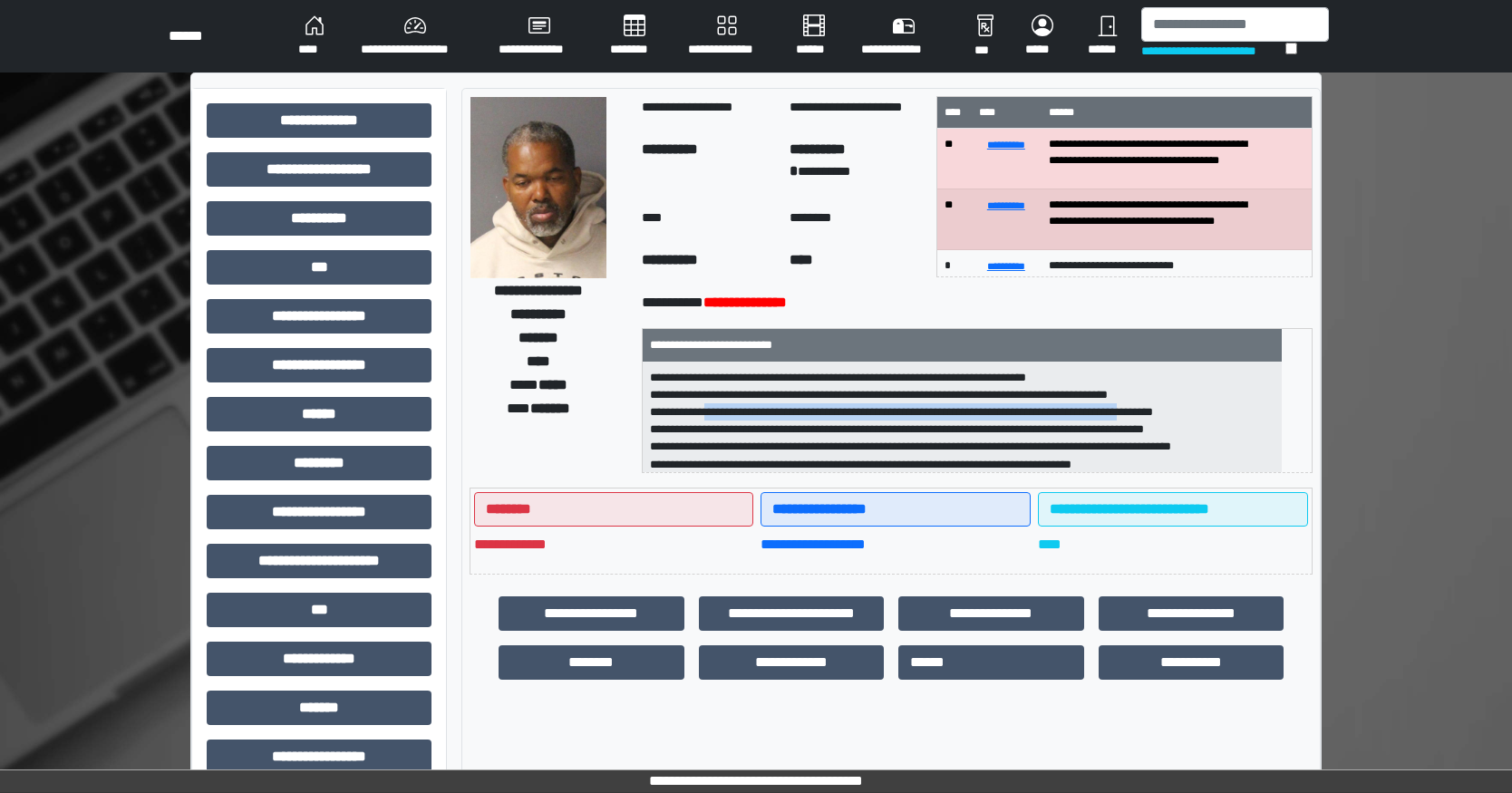 drag, startPoint x: 746, startPoint y: 417, endPoint x: 676, endPoint y: 424, distance: 70.34913 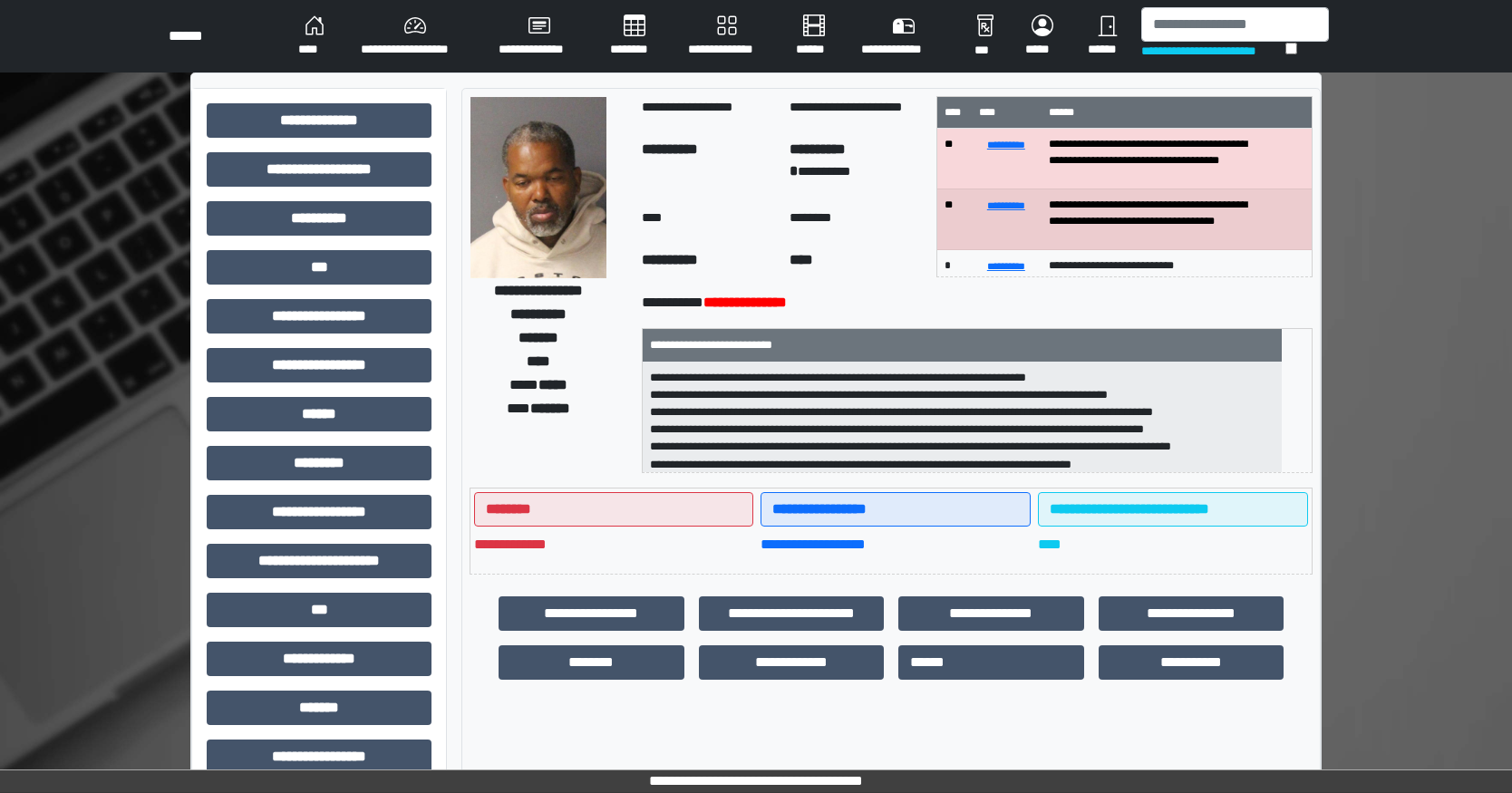 click on "**********" at bounding box center (962, 418) 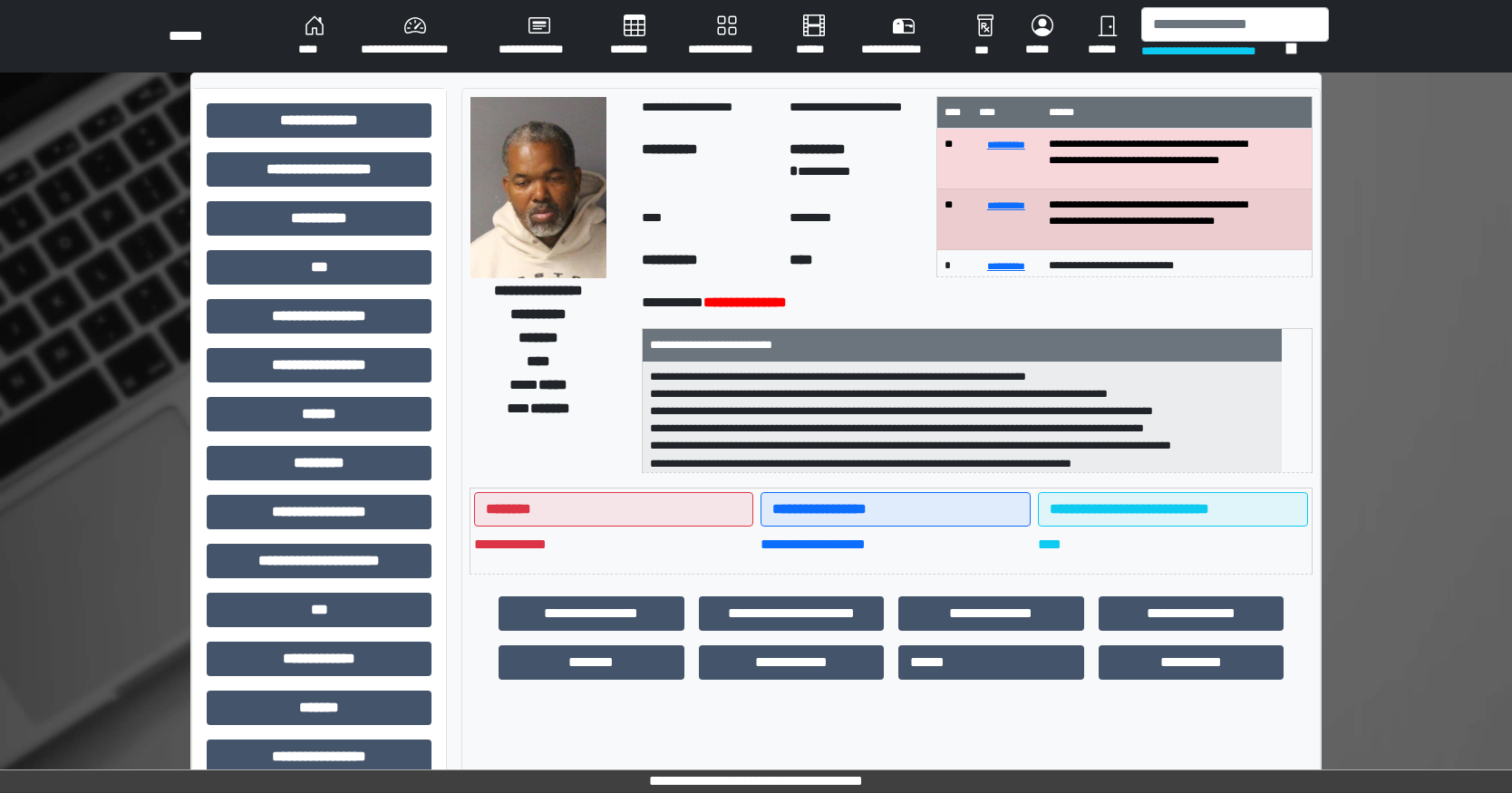 scroll, scrollTop: 0, scrollLeft: 0, axis: both 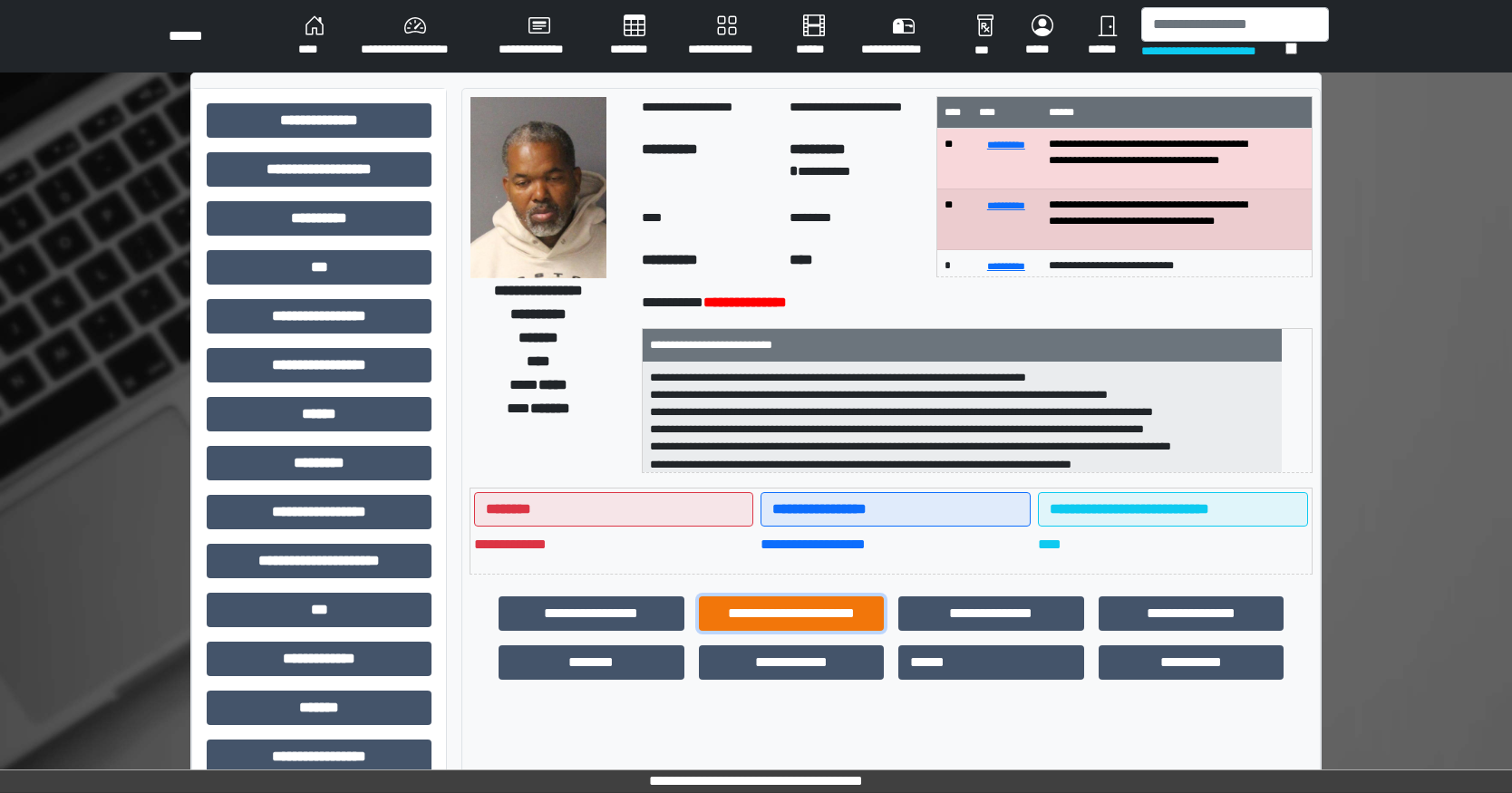 click on "**********" at bounding box center (791, 614) 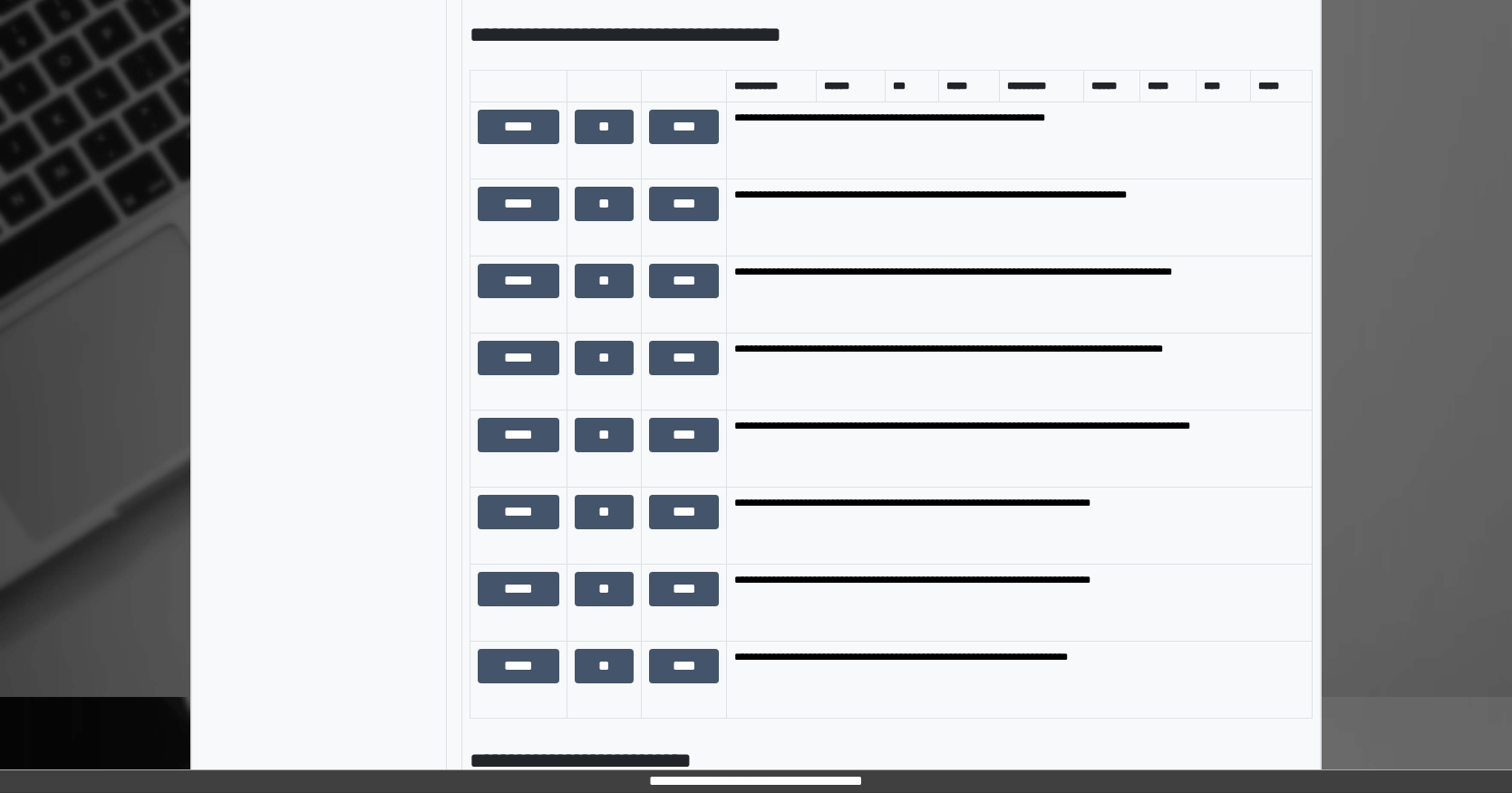 scroll, scrollTop: 1178, scrollLeft: 0, axis: vertical 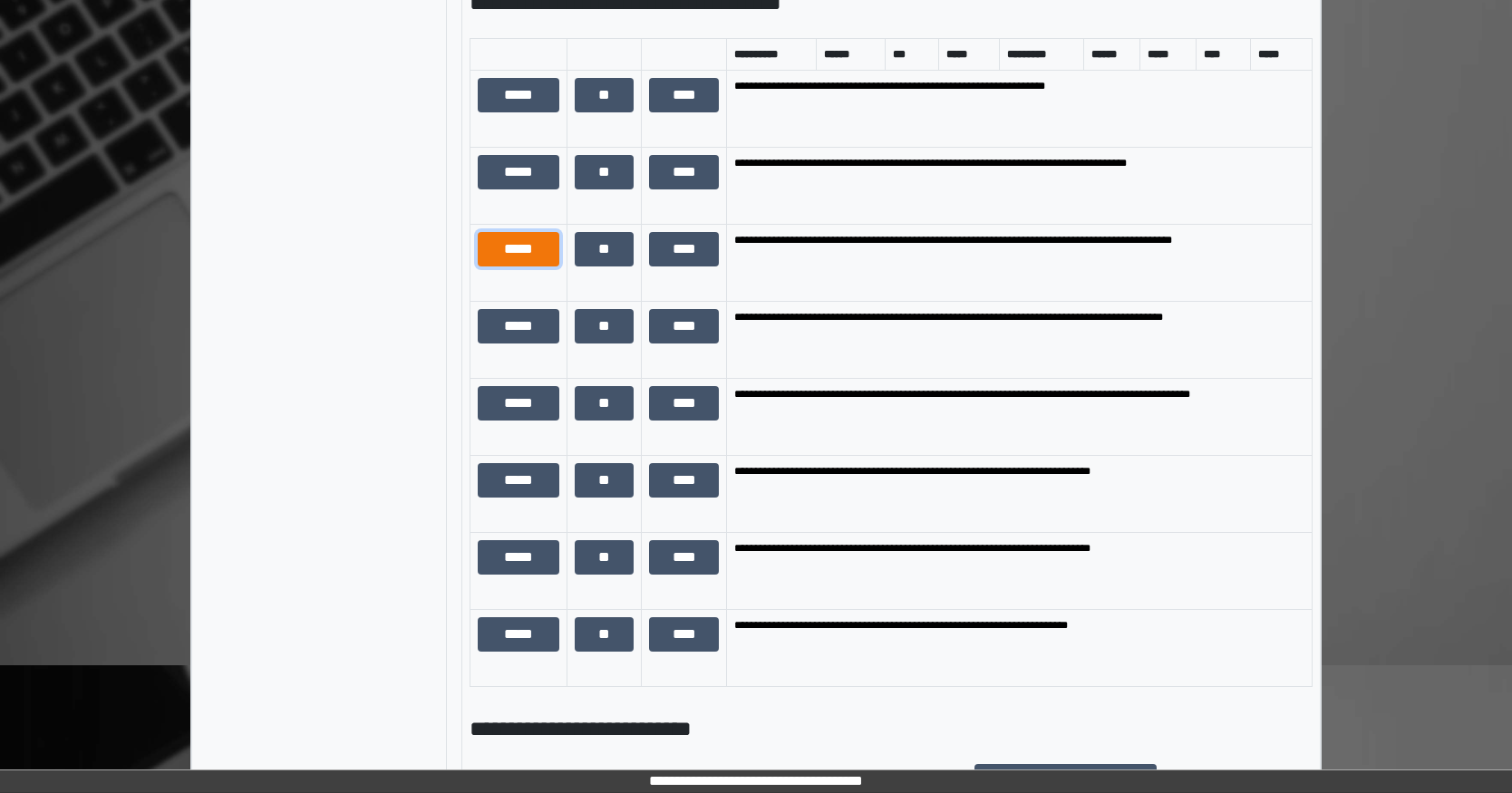 click on "*****" at bounding box center [519, 249] 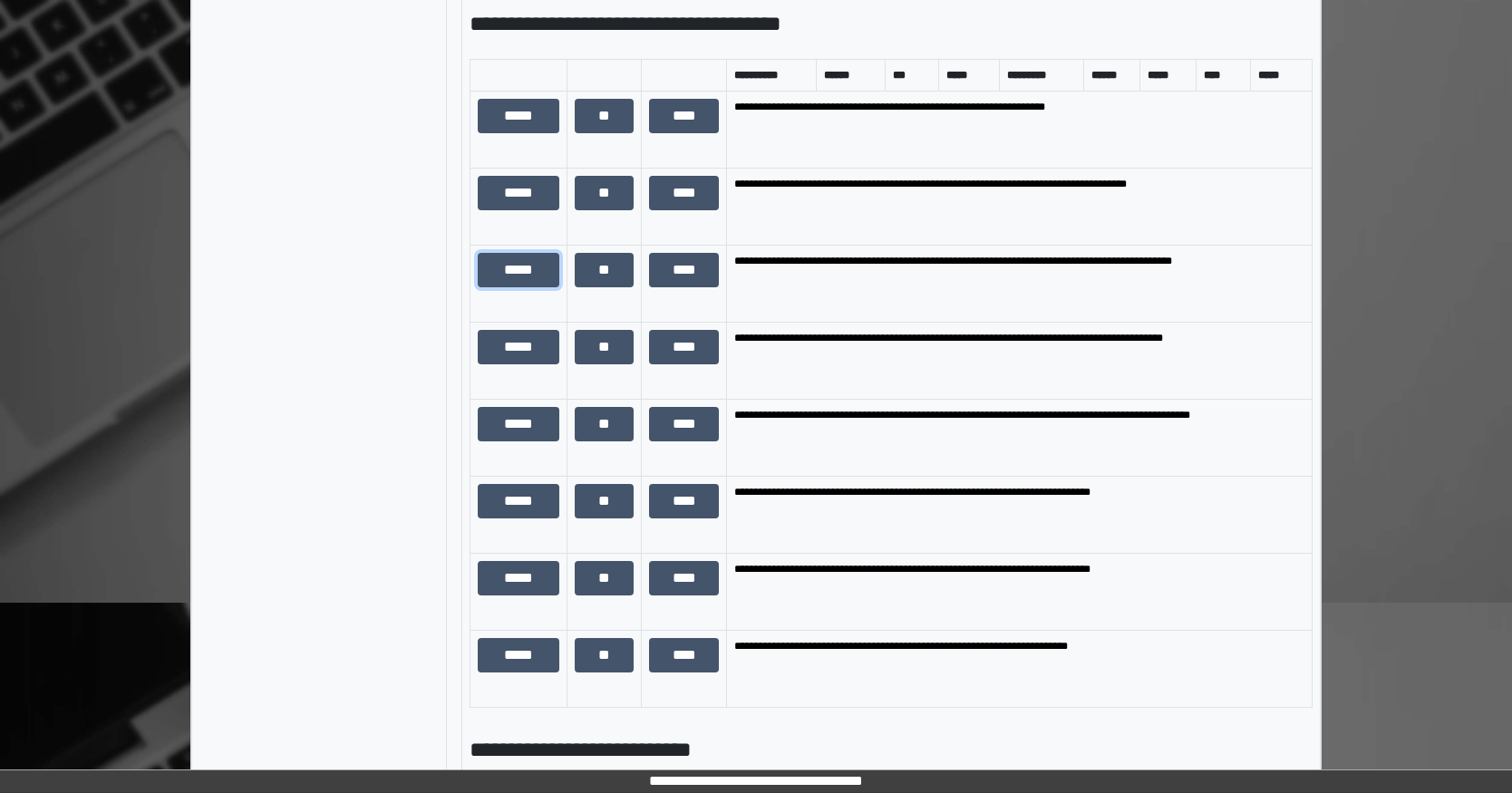 scroll, scrollTop: 1269, scrollLeft: 0, axis: vertical 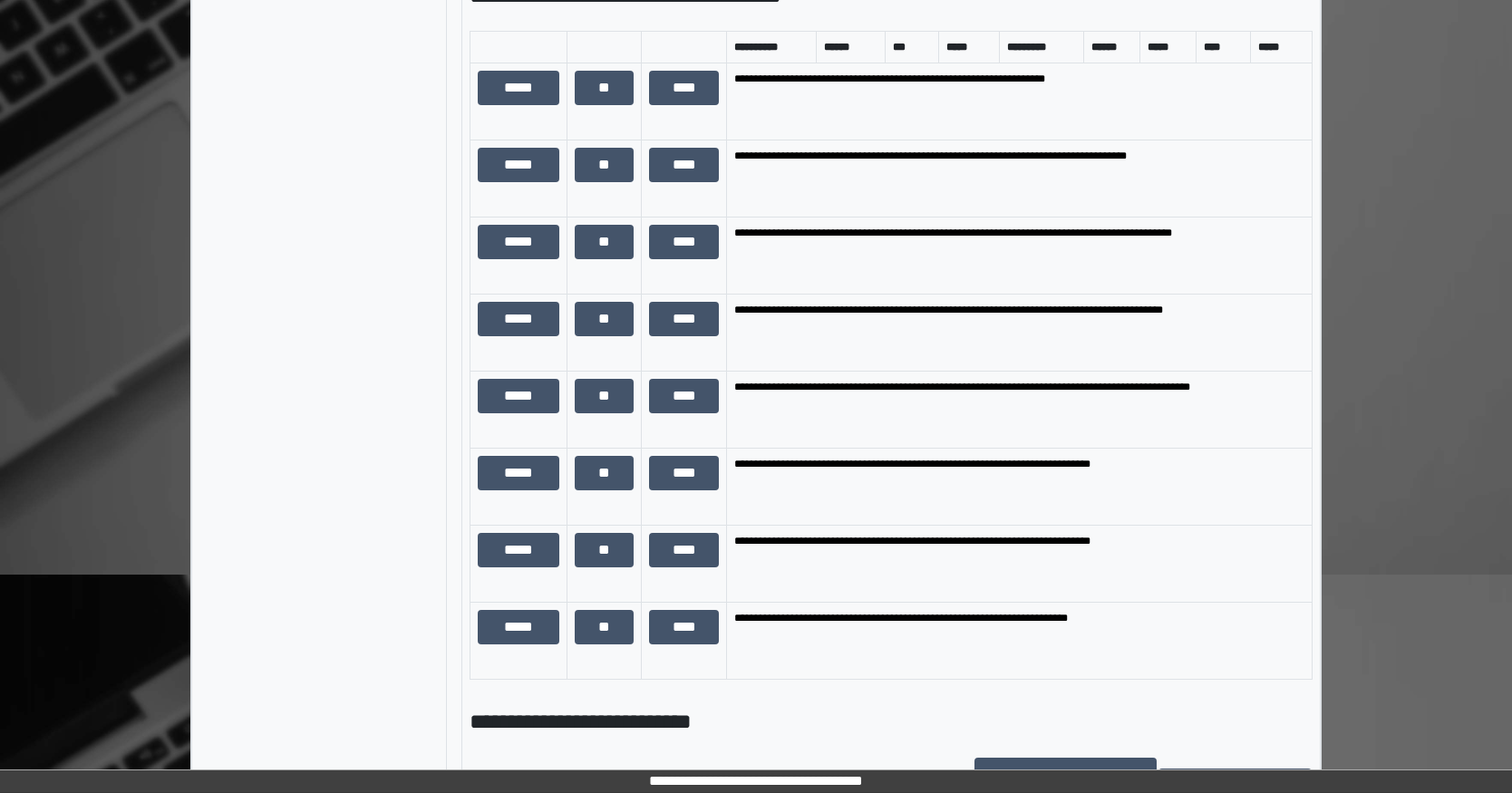 click on "**********" at bounding box center (1020, 255) 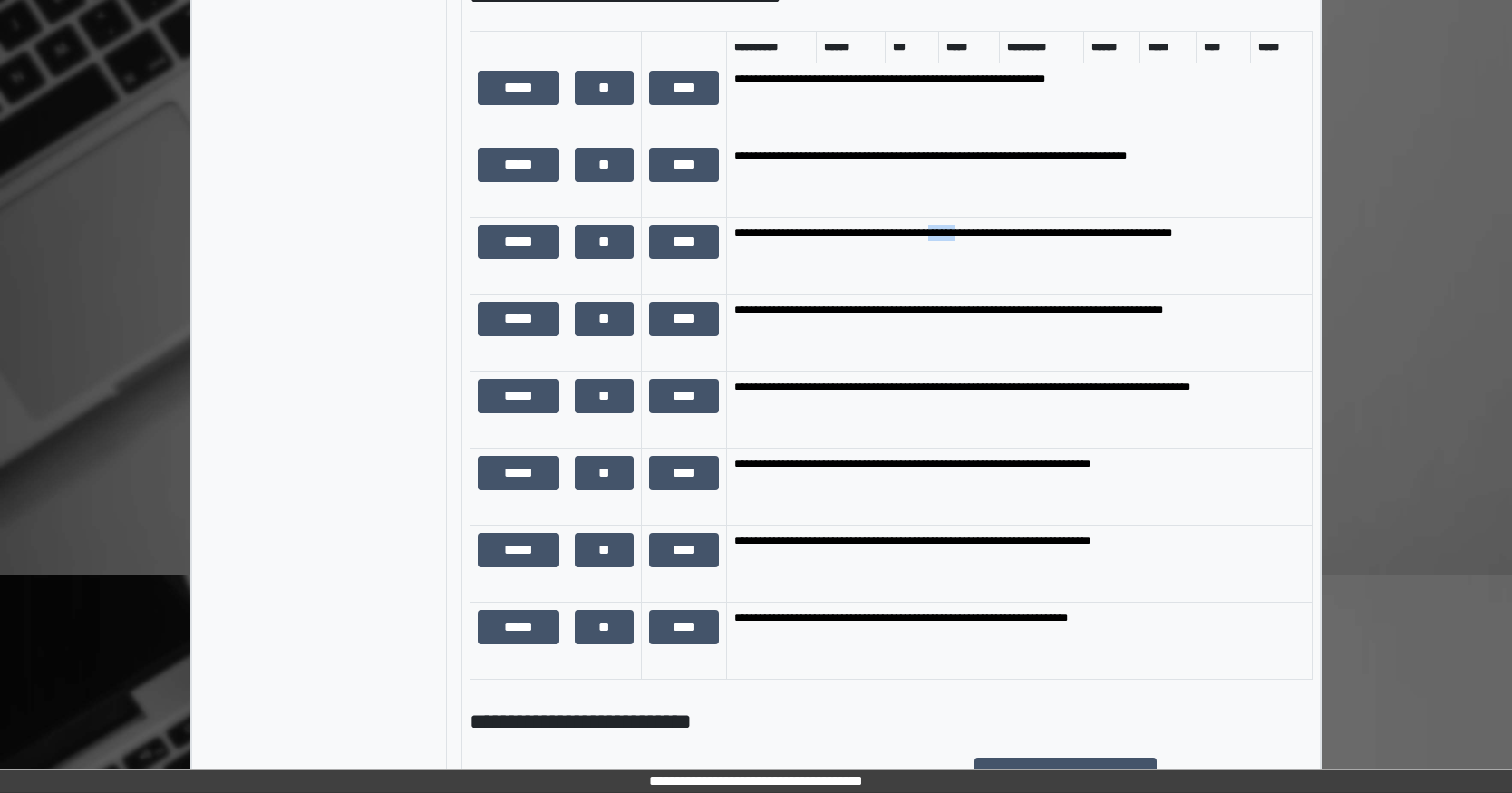click on "**********" at bounding box center [1020, 255] 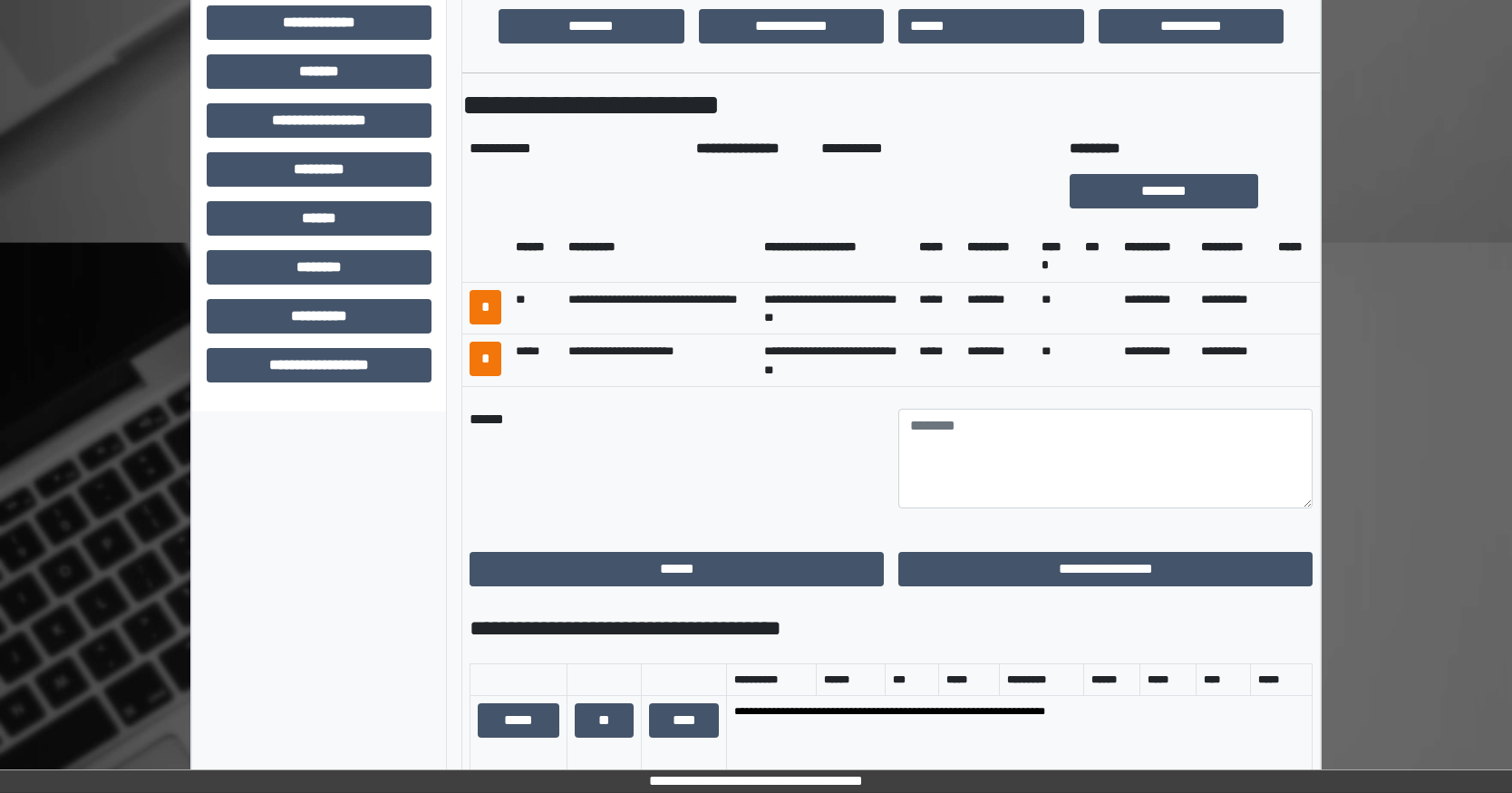 scroll, scrollTop: 634, scrollLeft: 0, axis: vertical 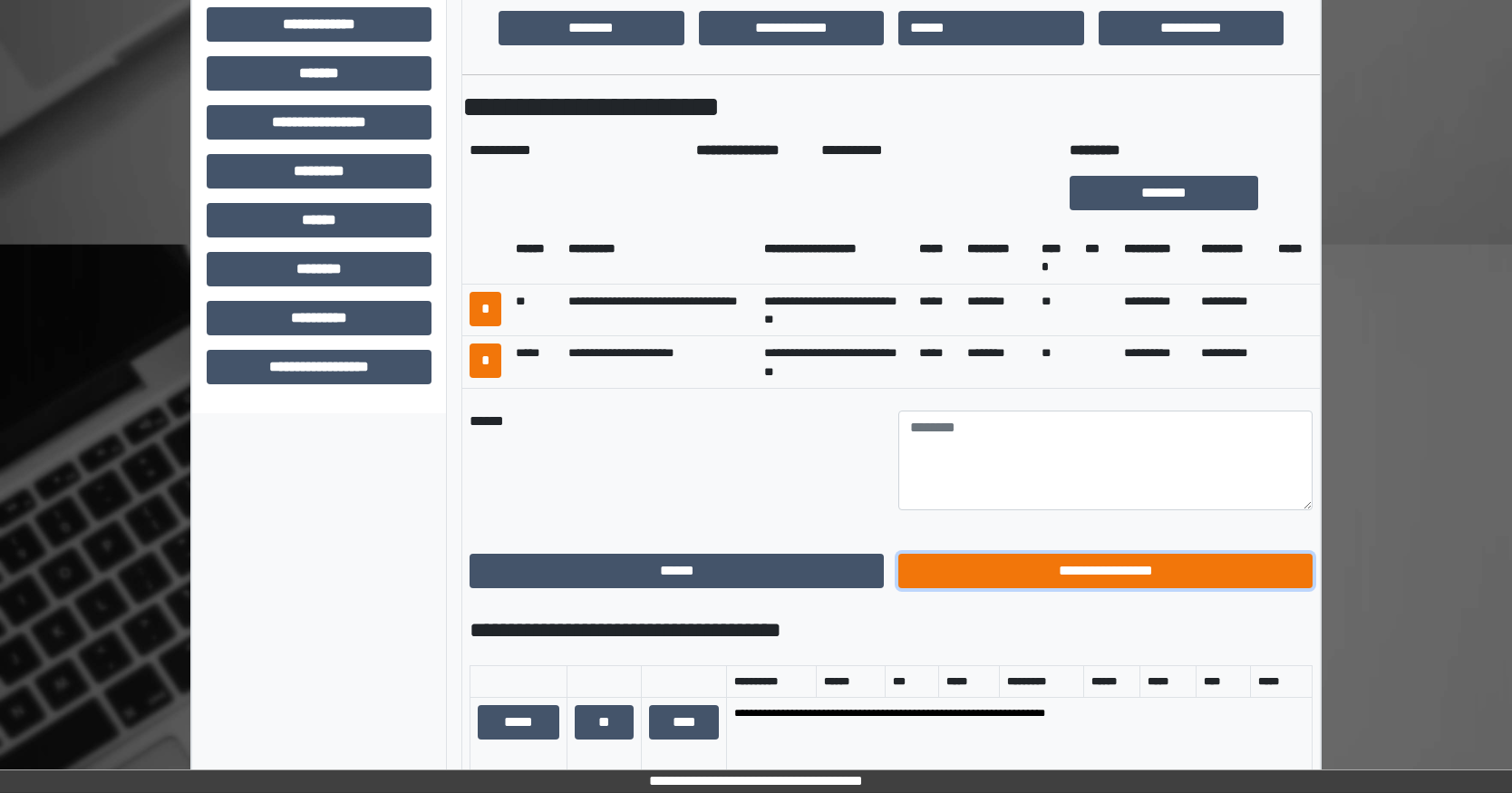 click on "**********" at bounding box center [1105, 571] 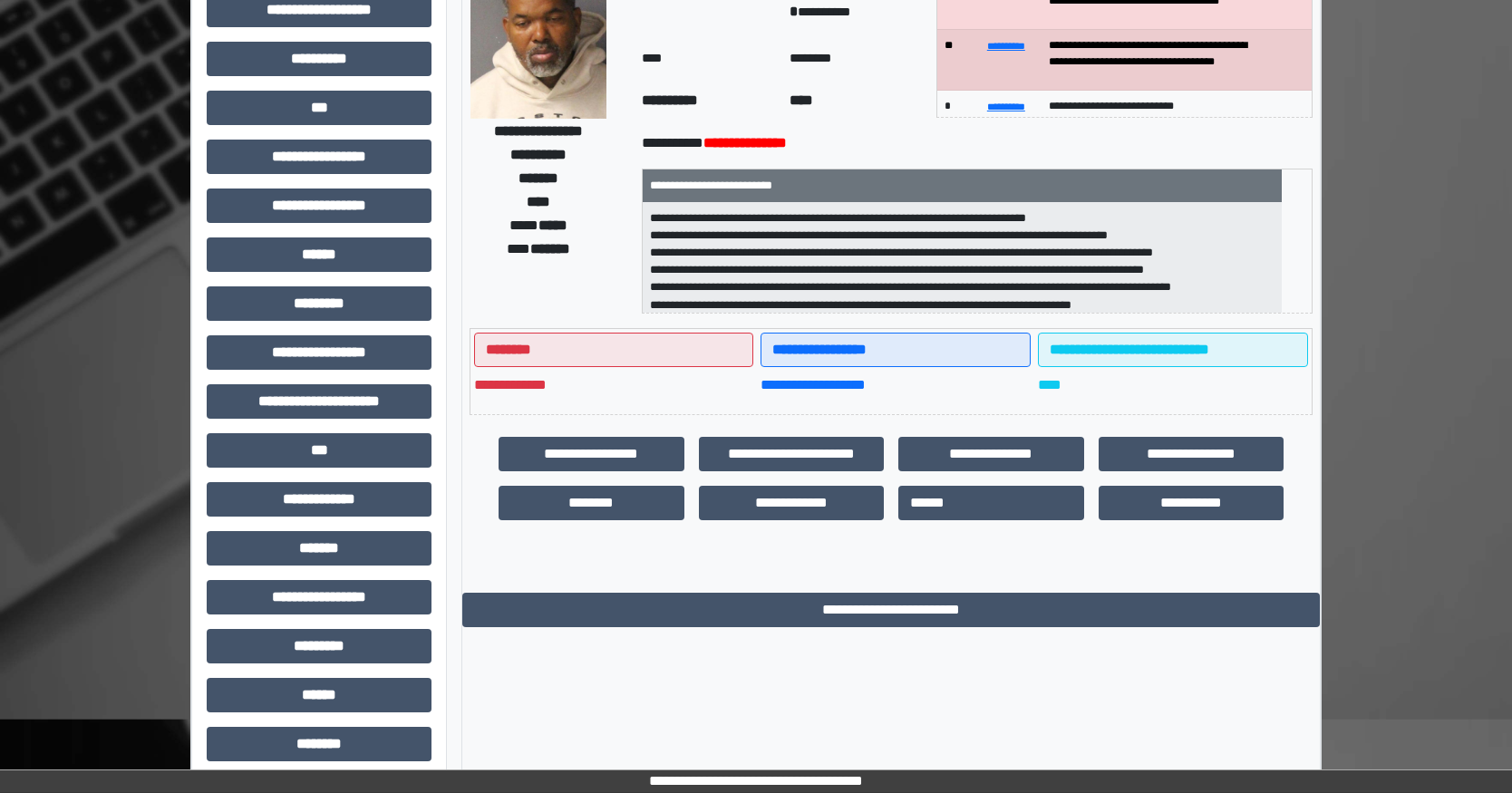 scroll, scrollTop: 0, scrollLeft: 0, axis: both 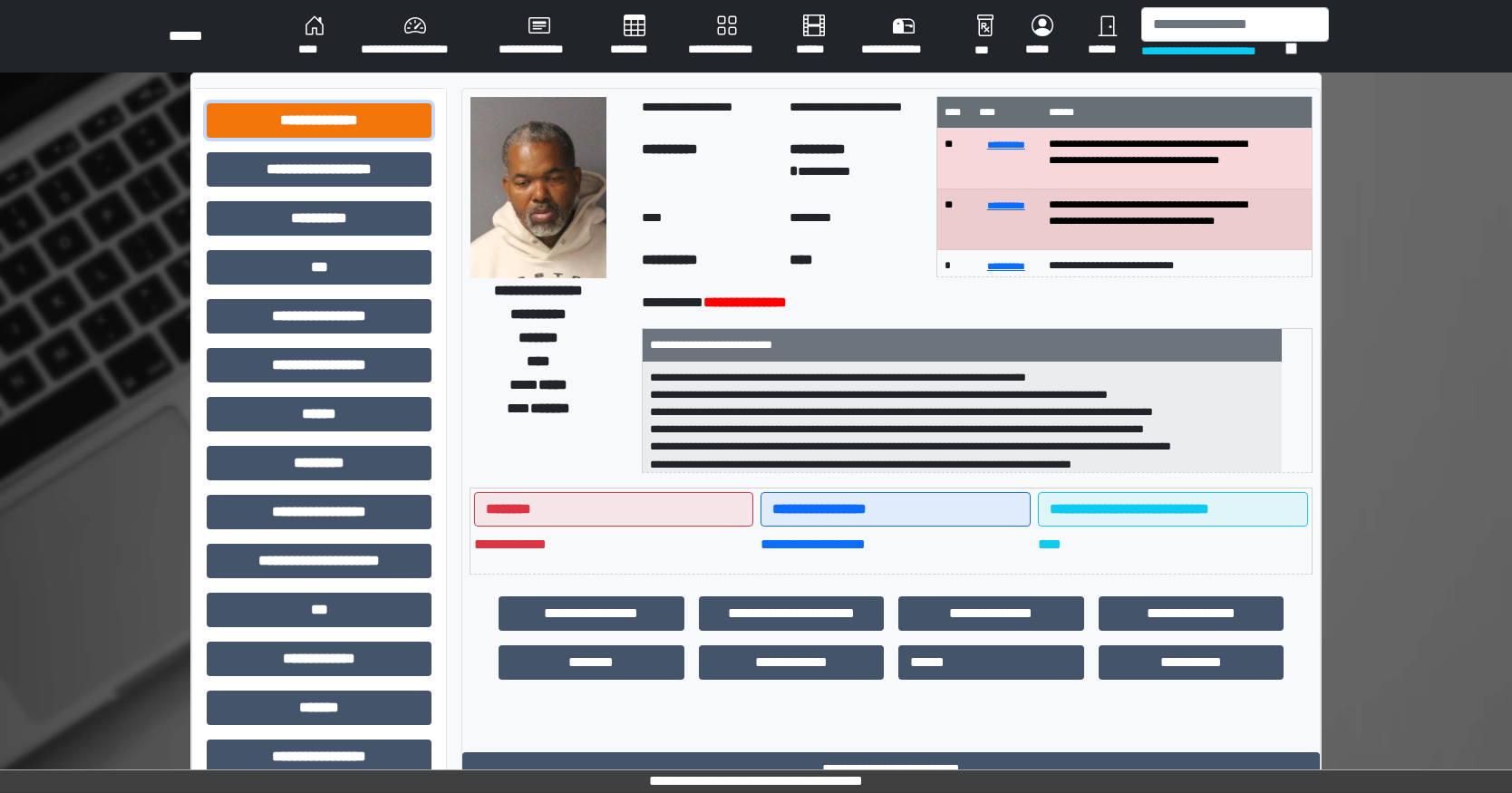 click on "**********" at bounding box center [319, 121] 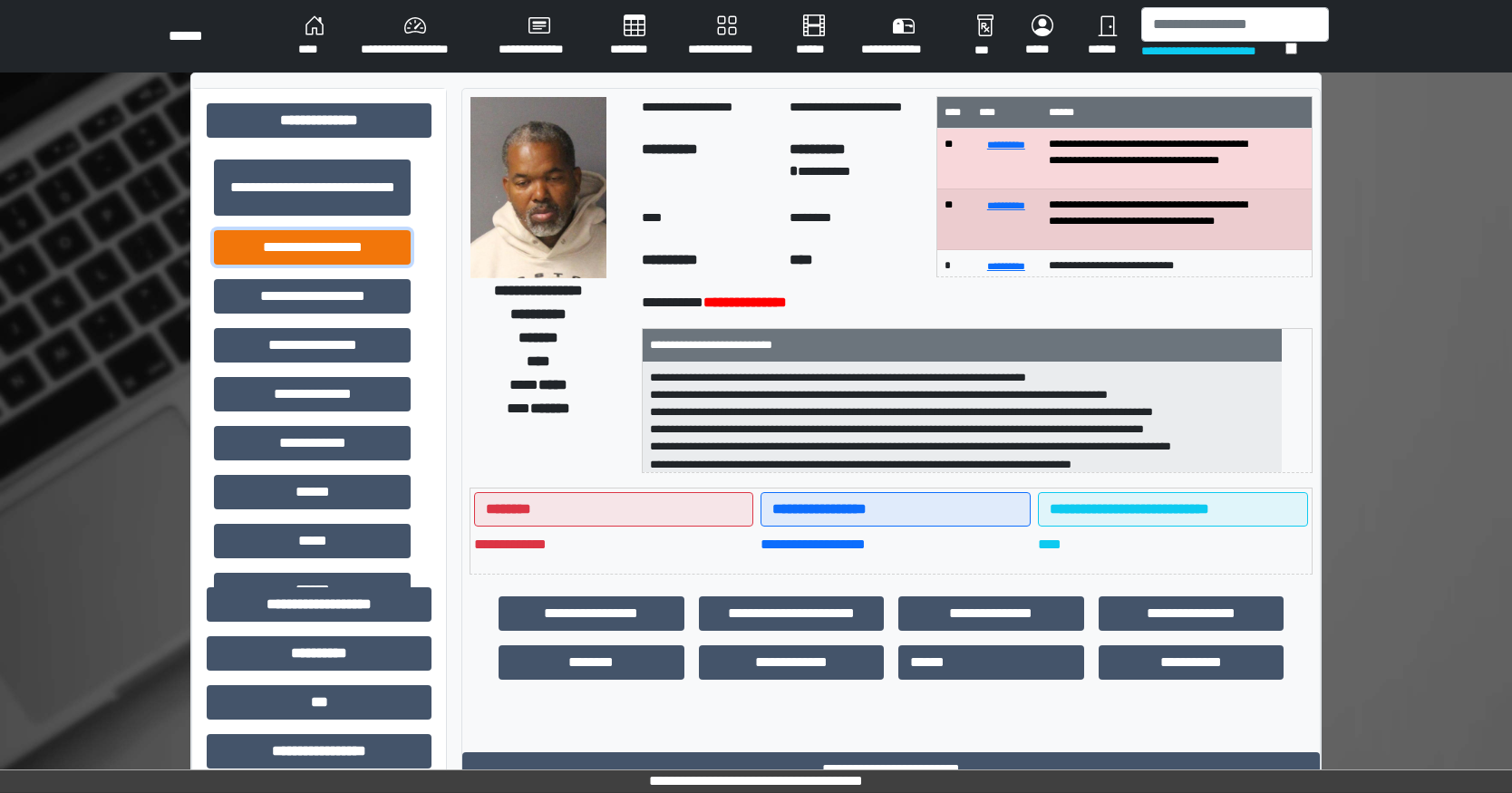 click on "**********" at bounding box center (312, 247) 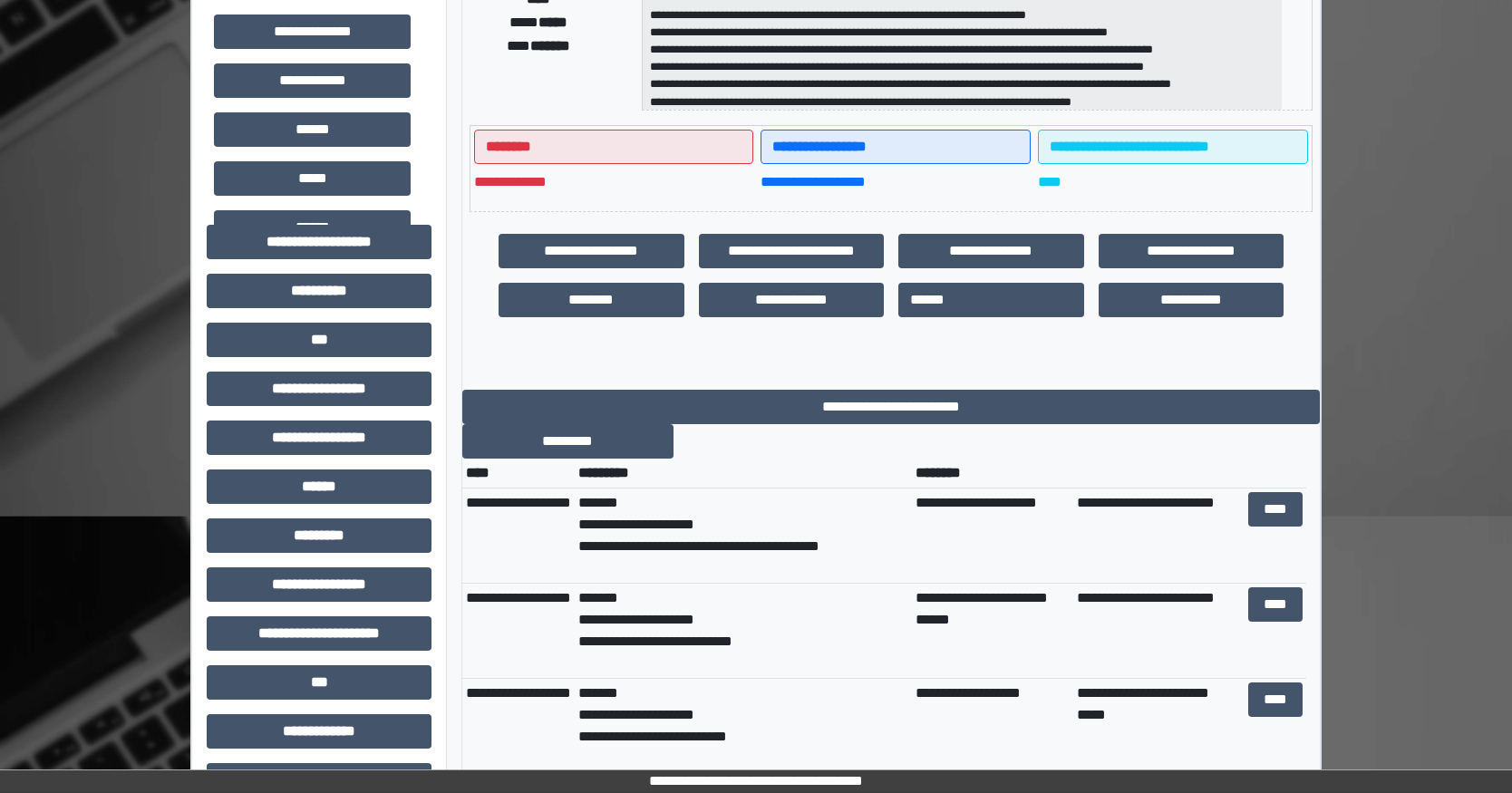 scroll, scrollTop: 453, scrollLeft: 0, axis: vertical 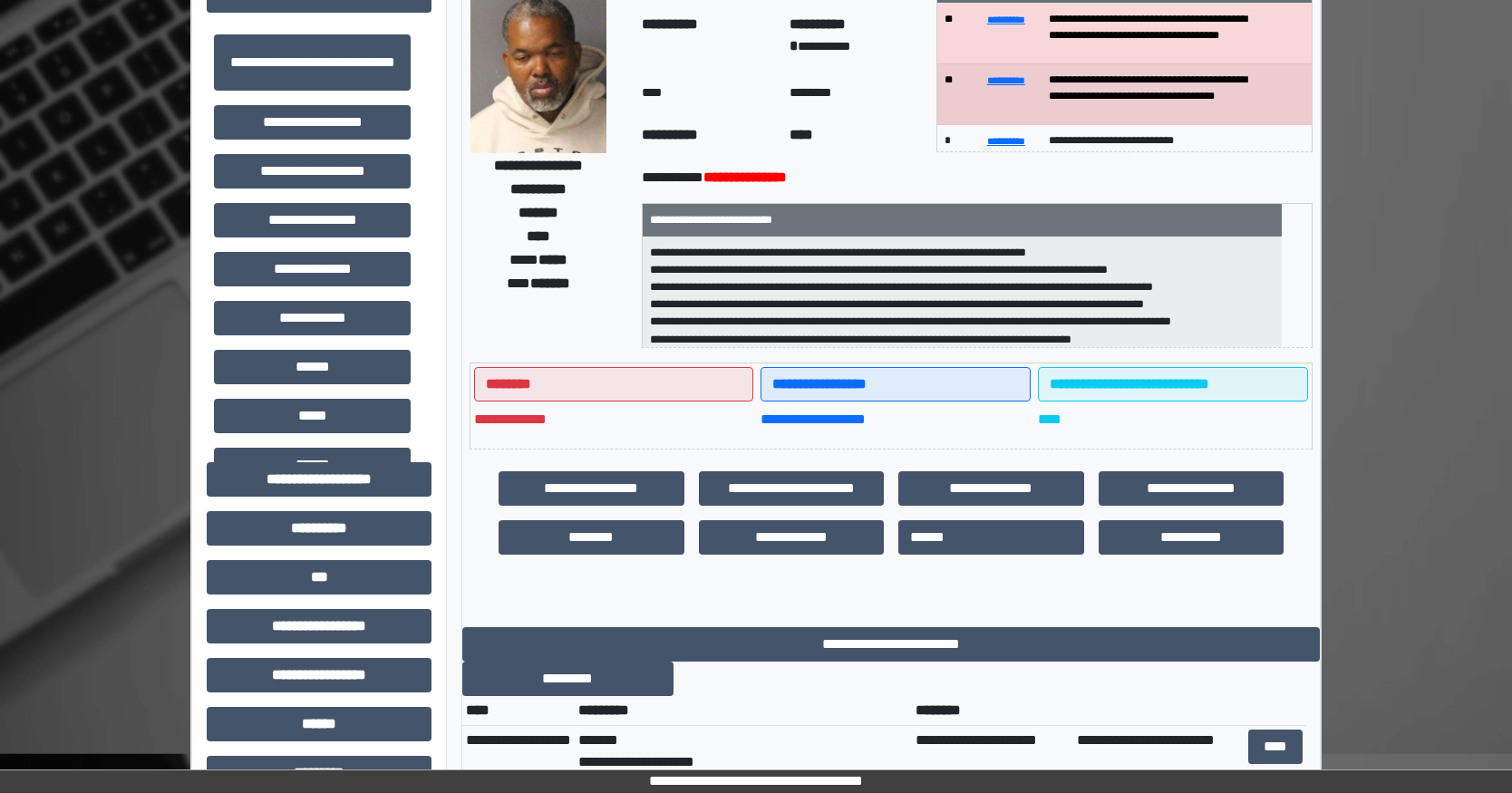 drag, startPoint x: 920, startPoint y: 374, endPoint x: 984, endPoint y: 358, distance: 65.96969 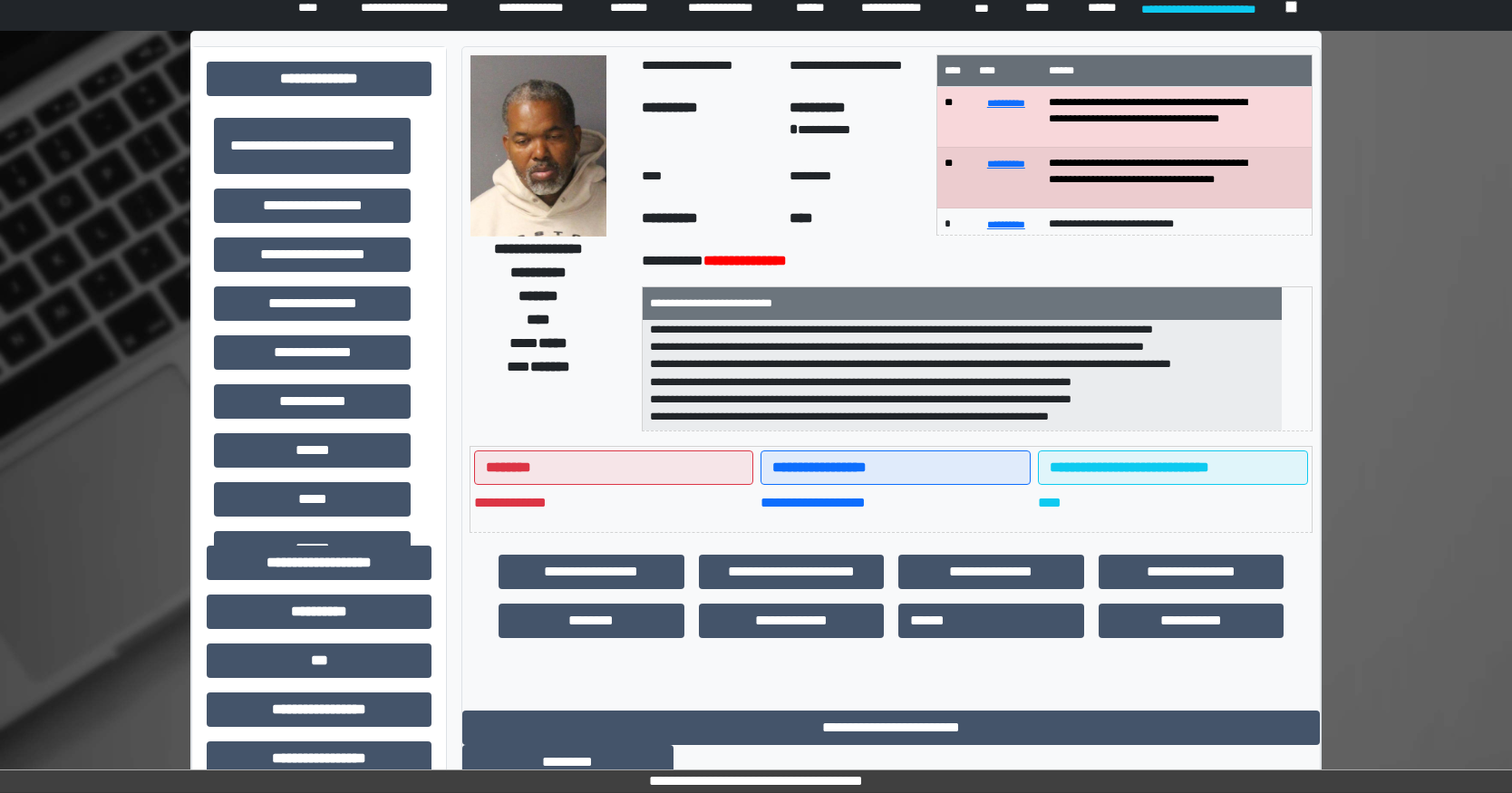 scroll, scrollTop: 0, scrollLeft: 0, axis: both 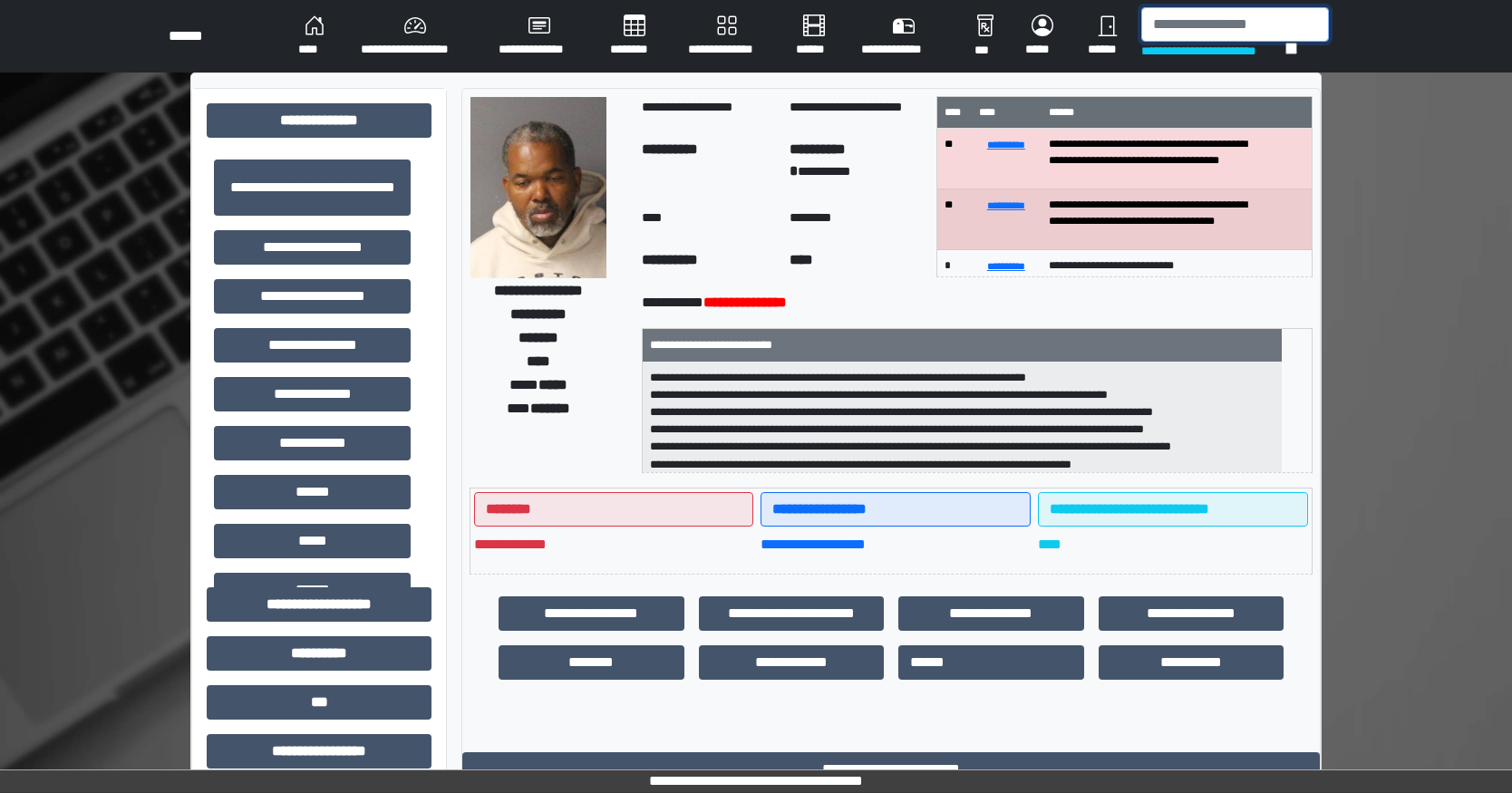 click at bounding box center [1235, 24] 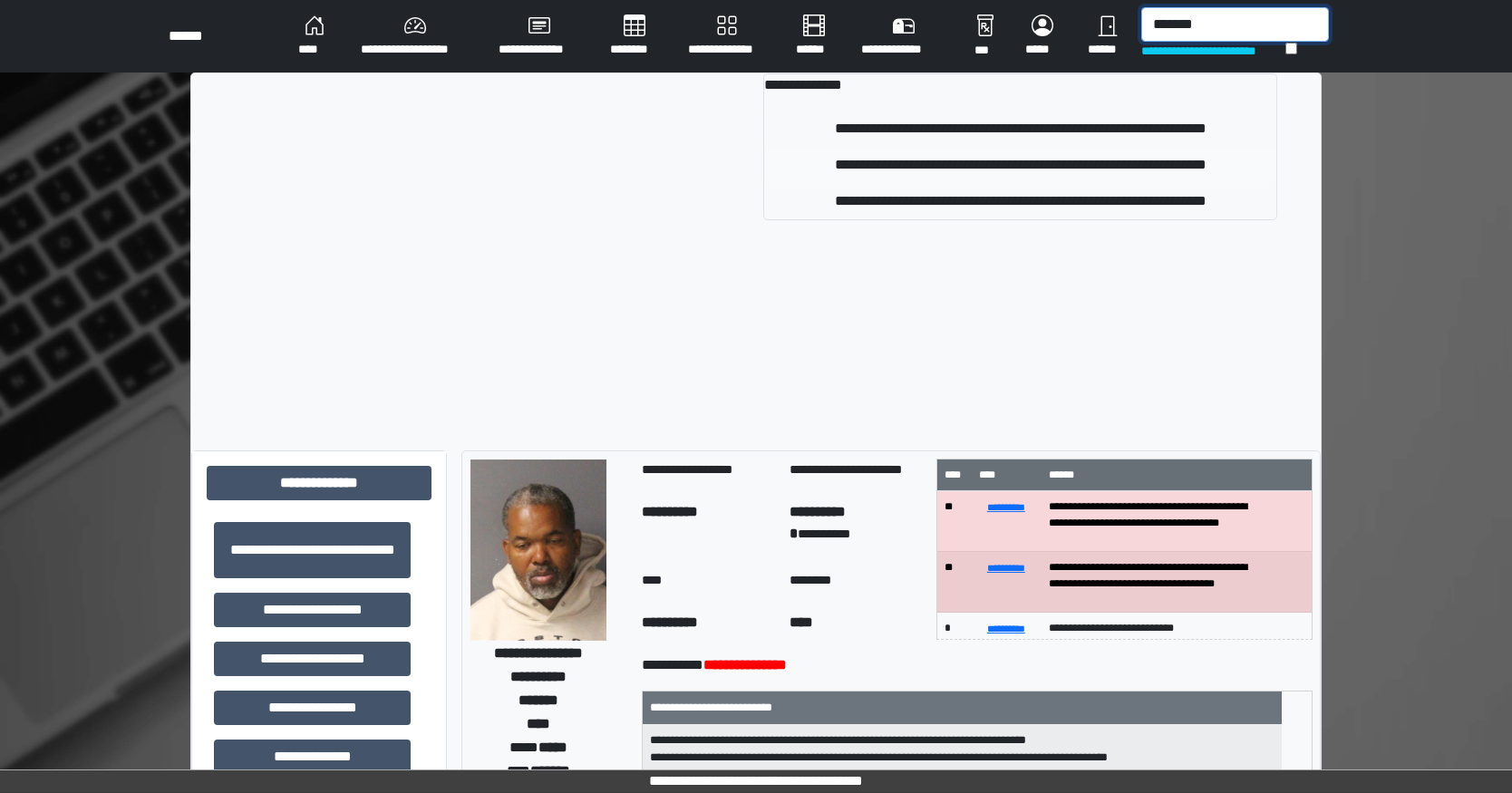 type on "*******" 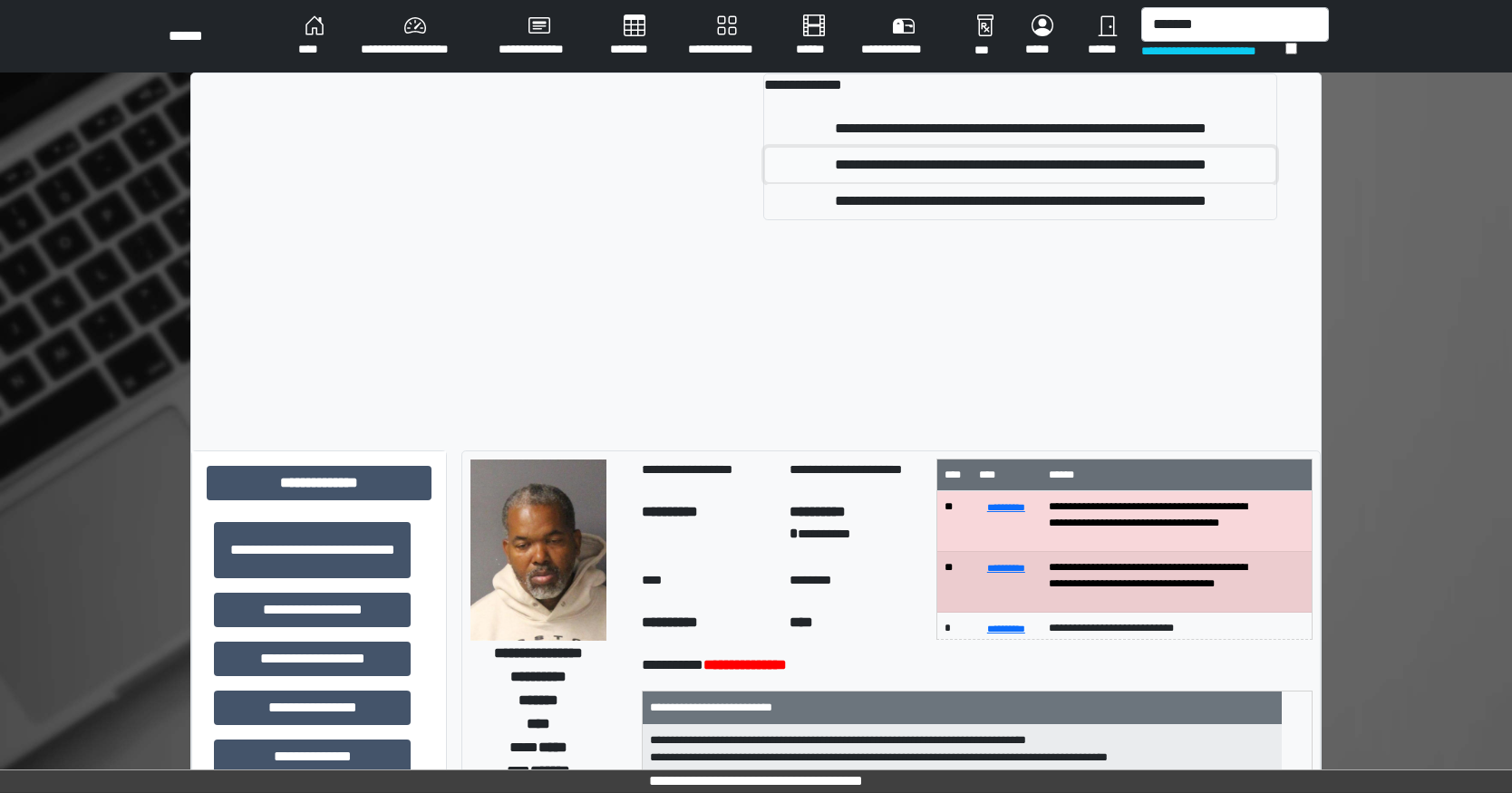 click on "**********" at bounding box center (1020, 165) 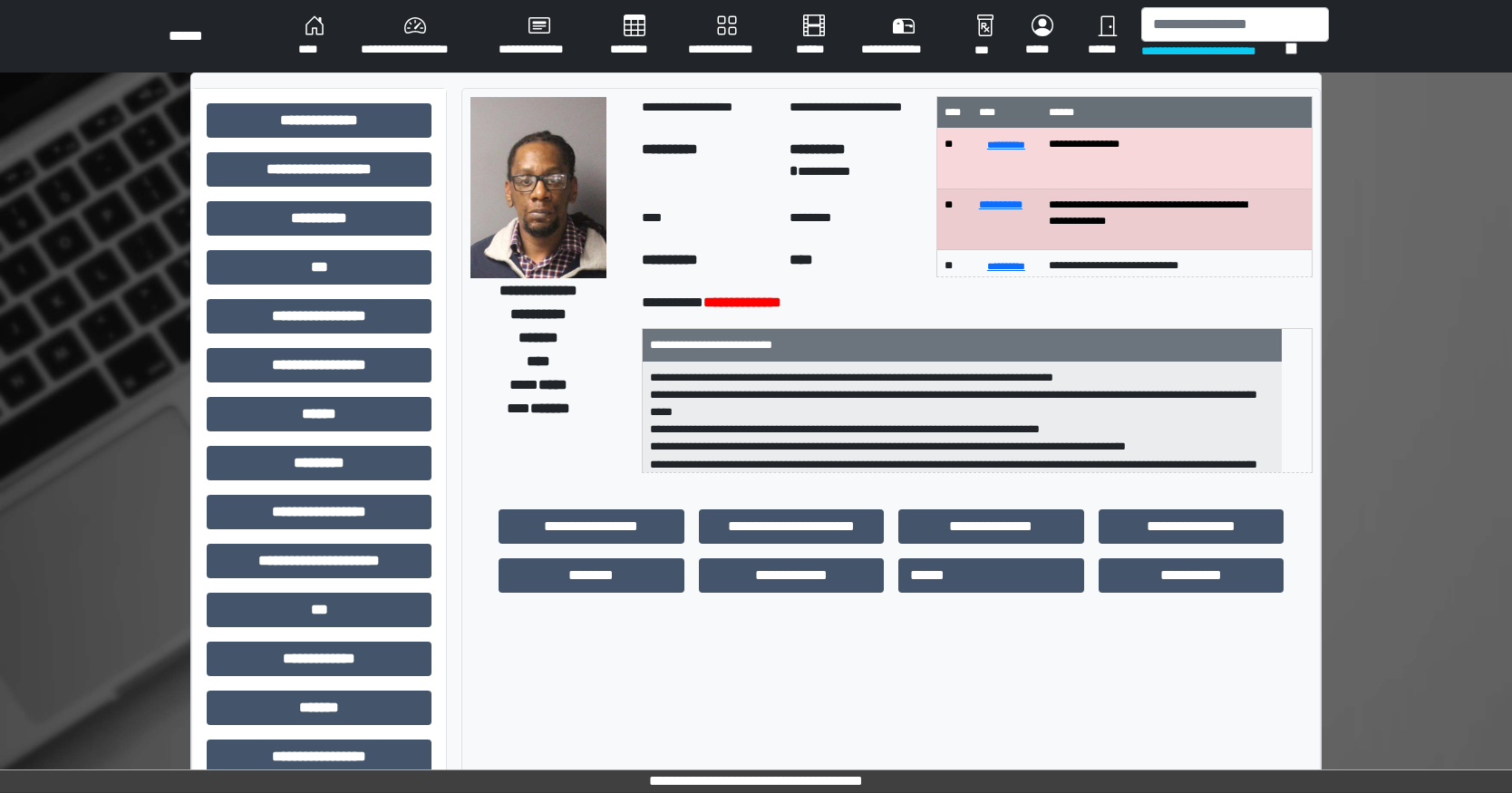 click on "*******" at bounding box center [550, 408] 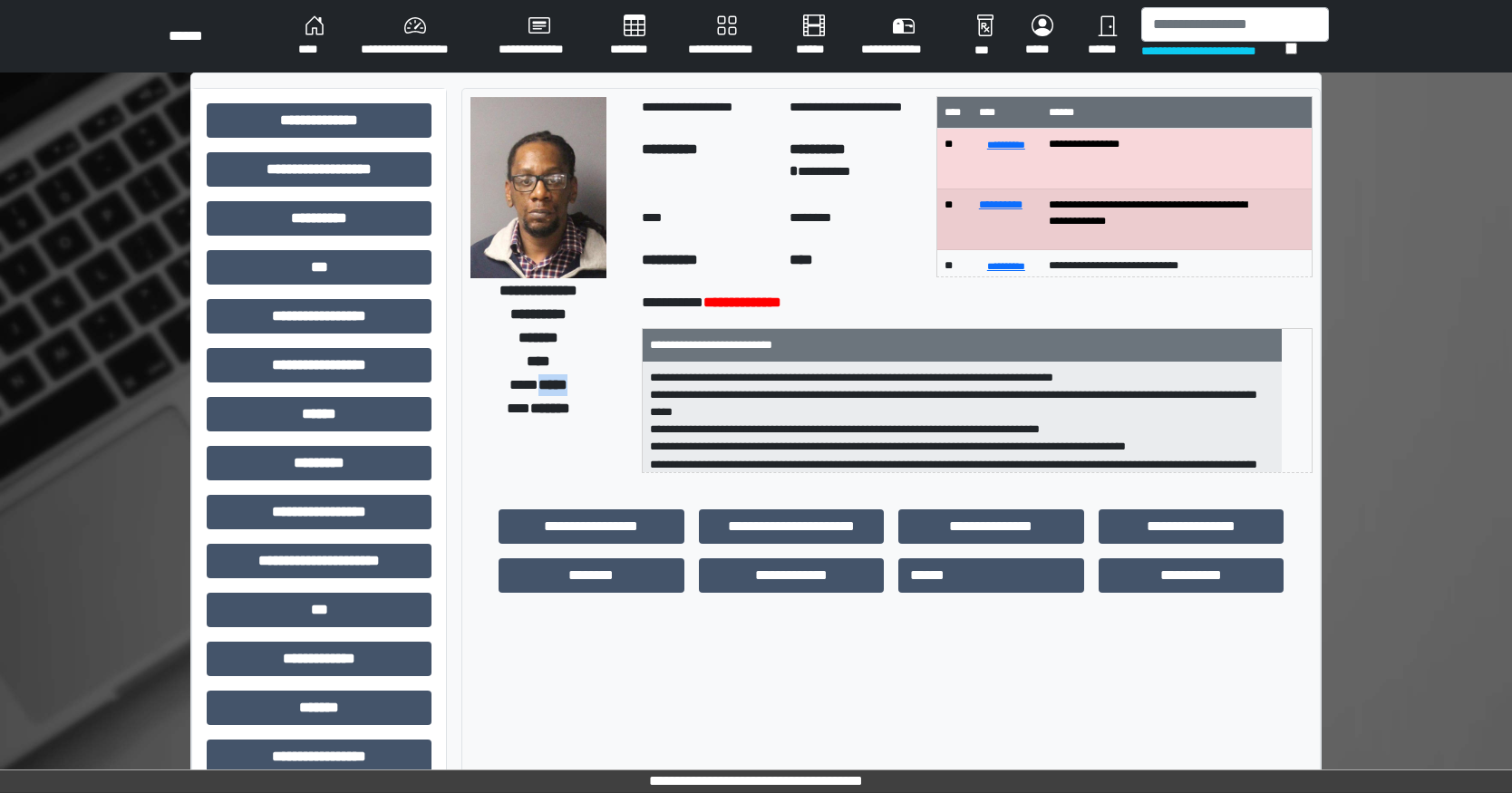 click on "*****" at bounding box center (553, 384) 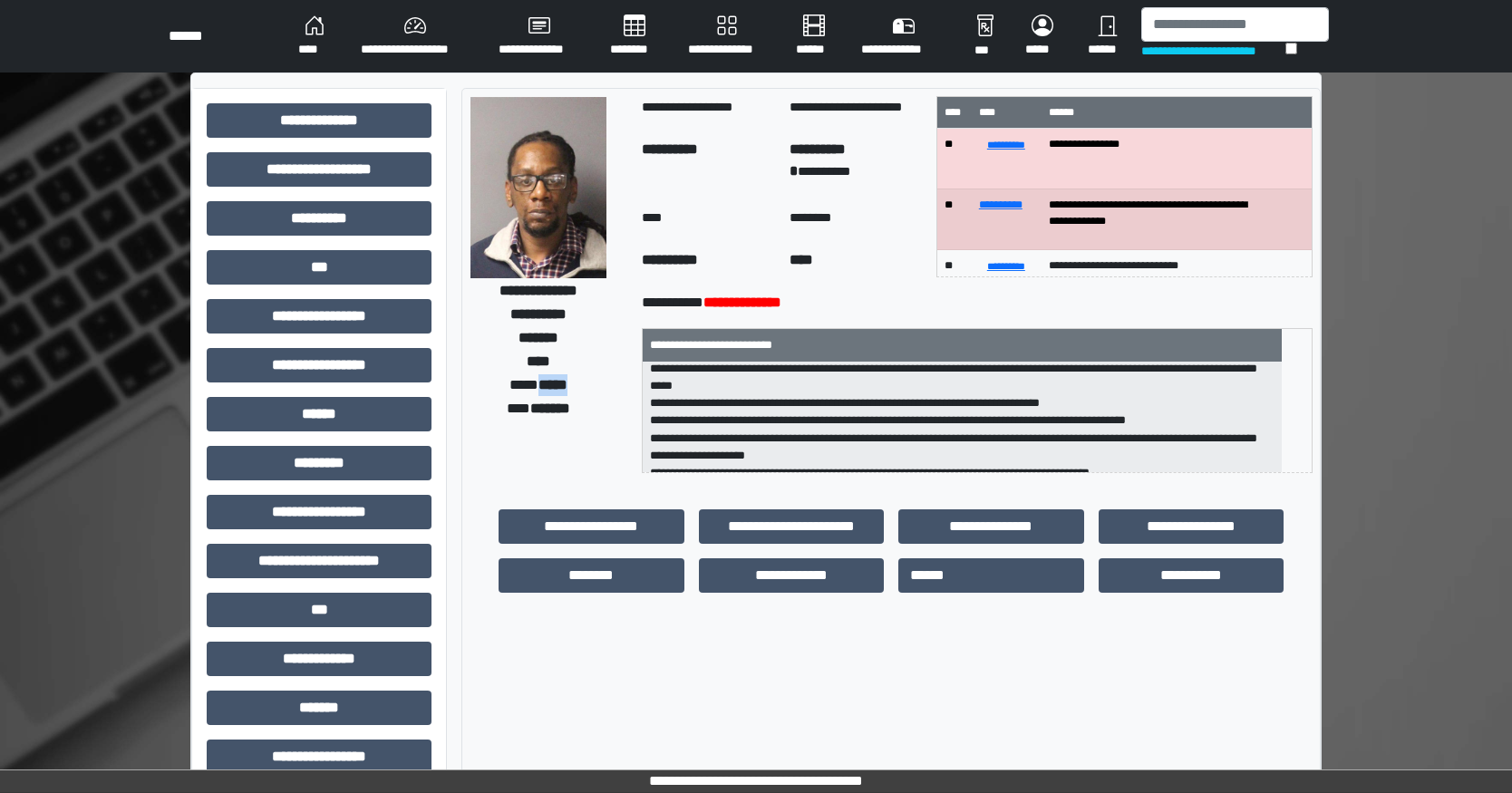 scroll, scrollTop: 40, scrollLeft: 0, axis: vertical 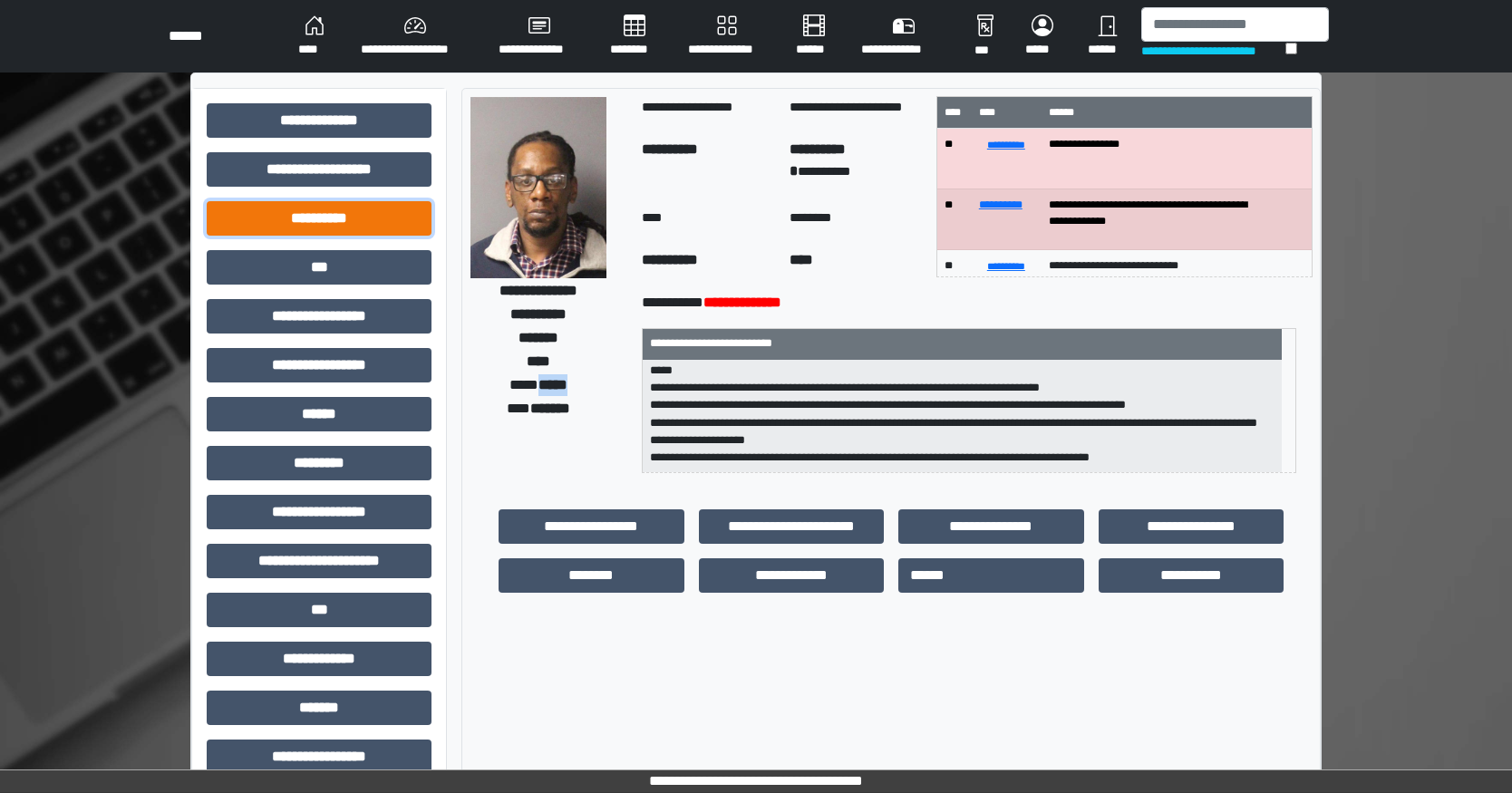 click on "**********" at bounding box center (319, 218) 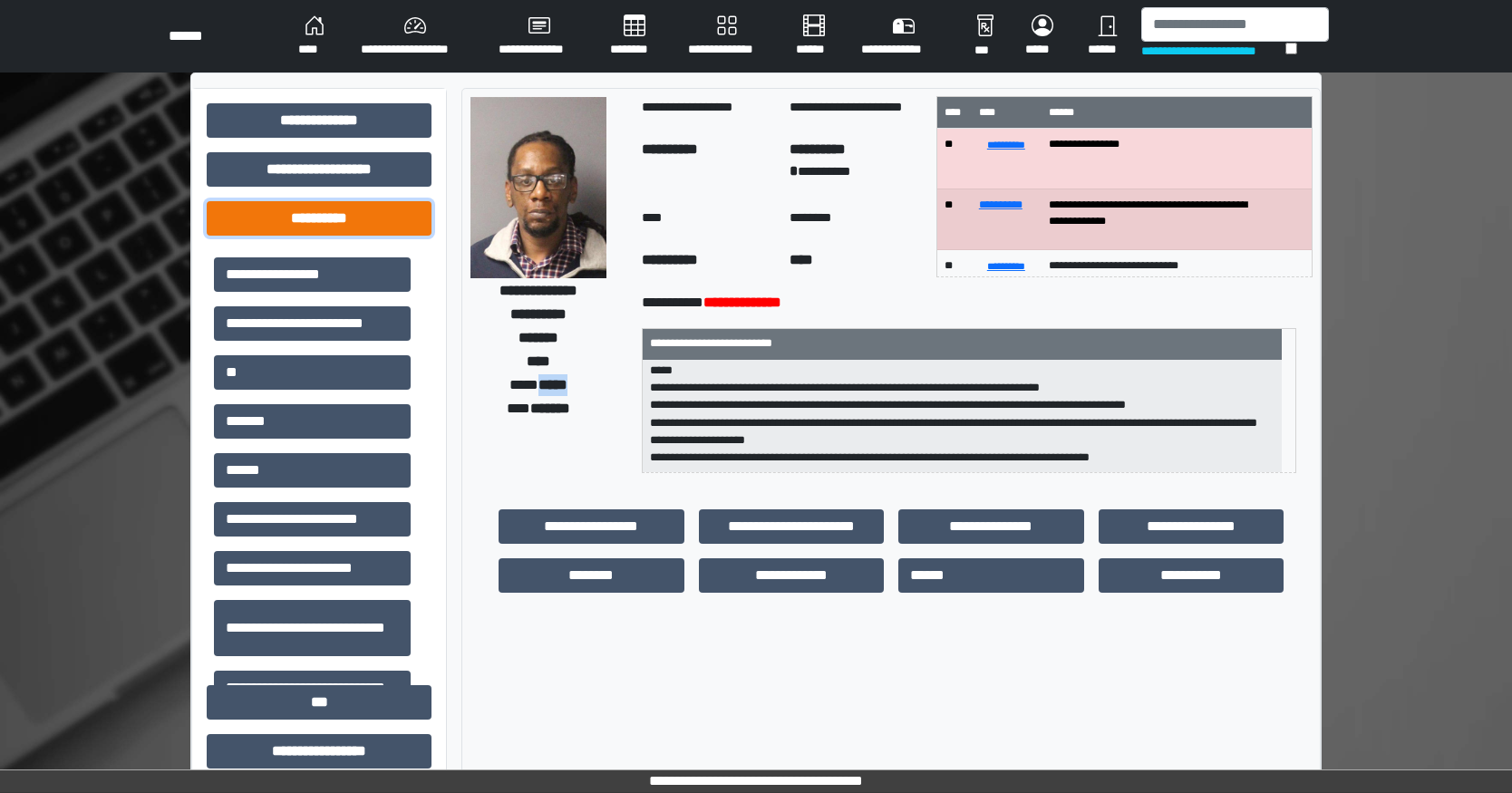click on "**********" at bounding box center [319, 218] 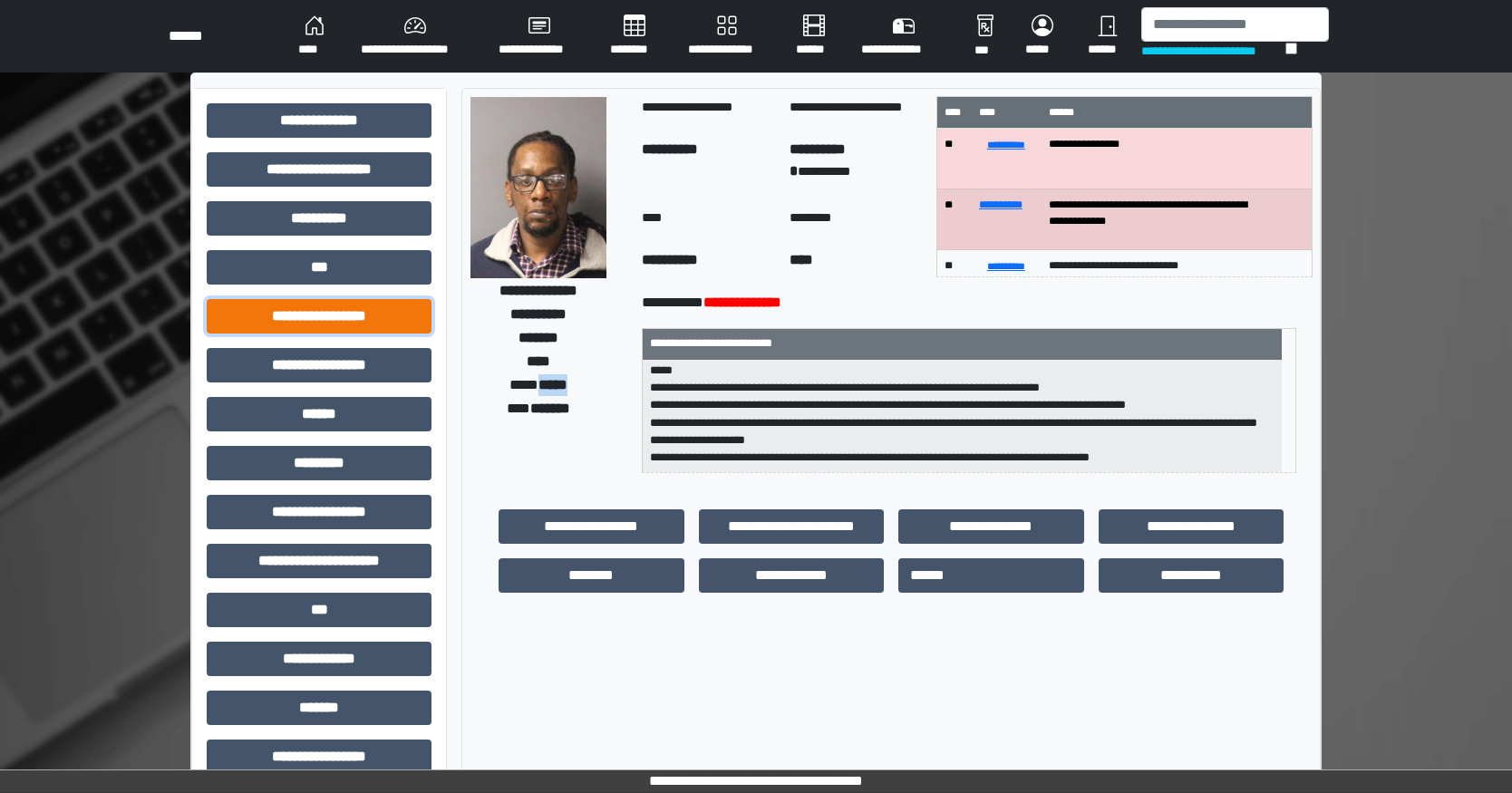 click on "**********" at bounding box center (319, 316) 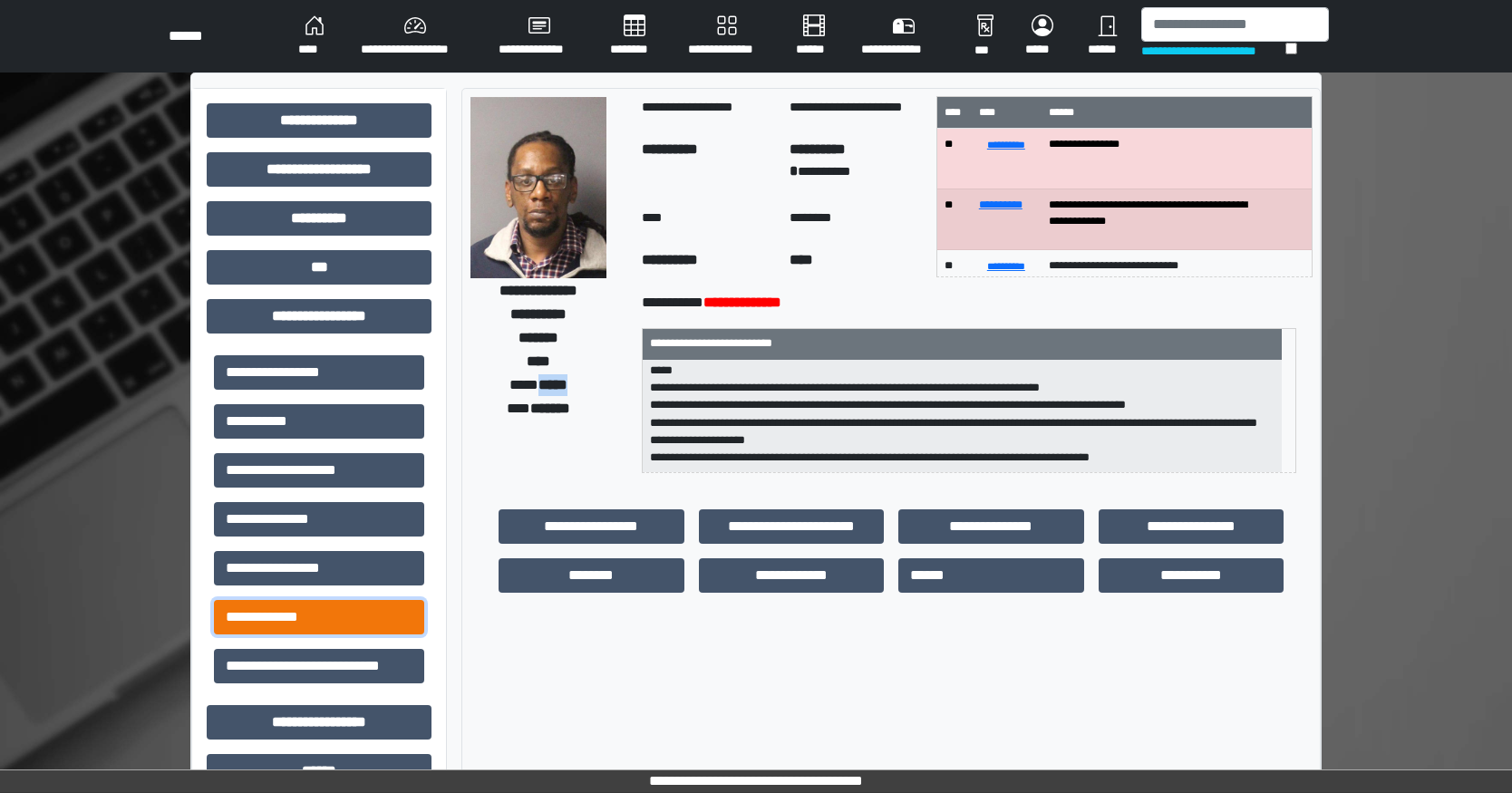 click on "**********" at bounding box center (319, 617) 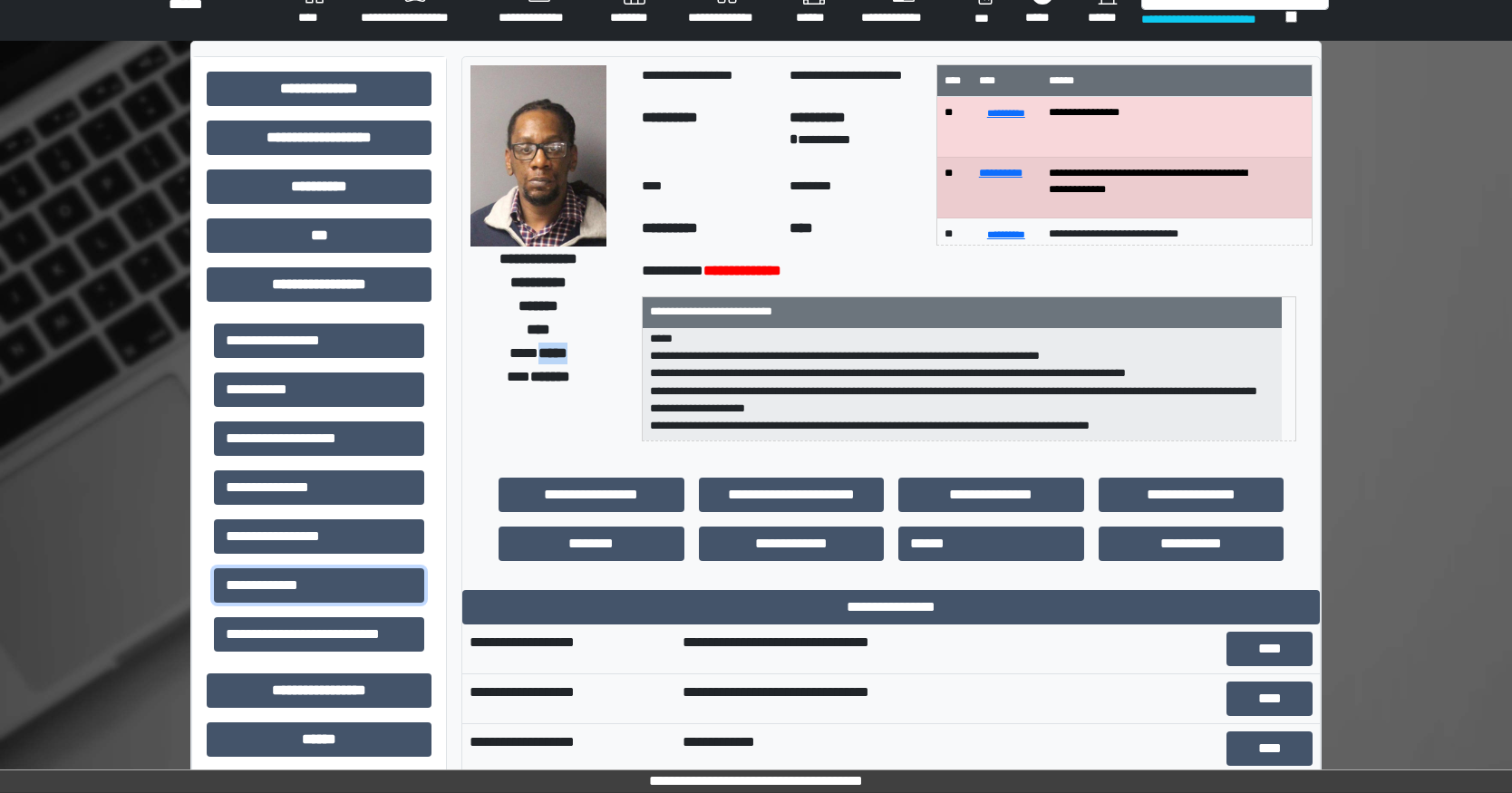 scroll, scrollTop: 0, scrollLeft: 0, axis: both 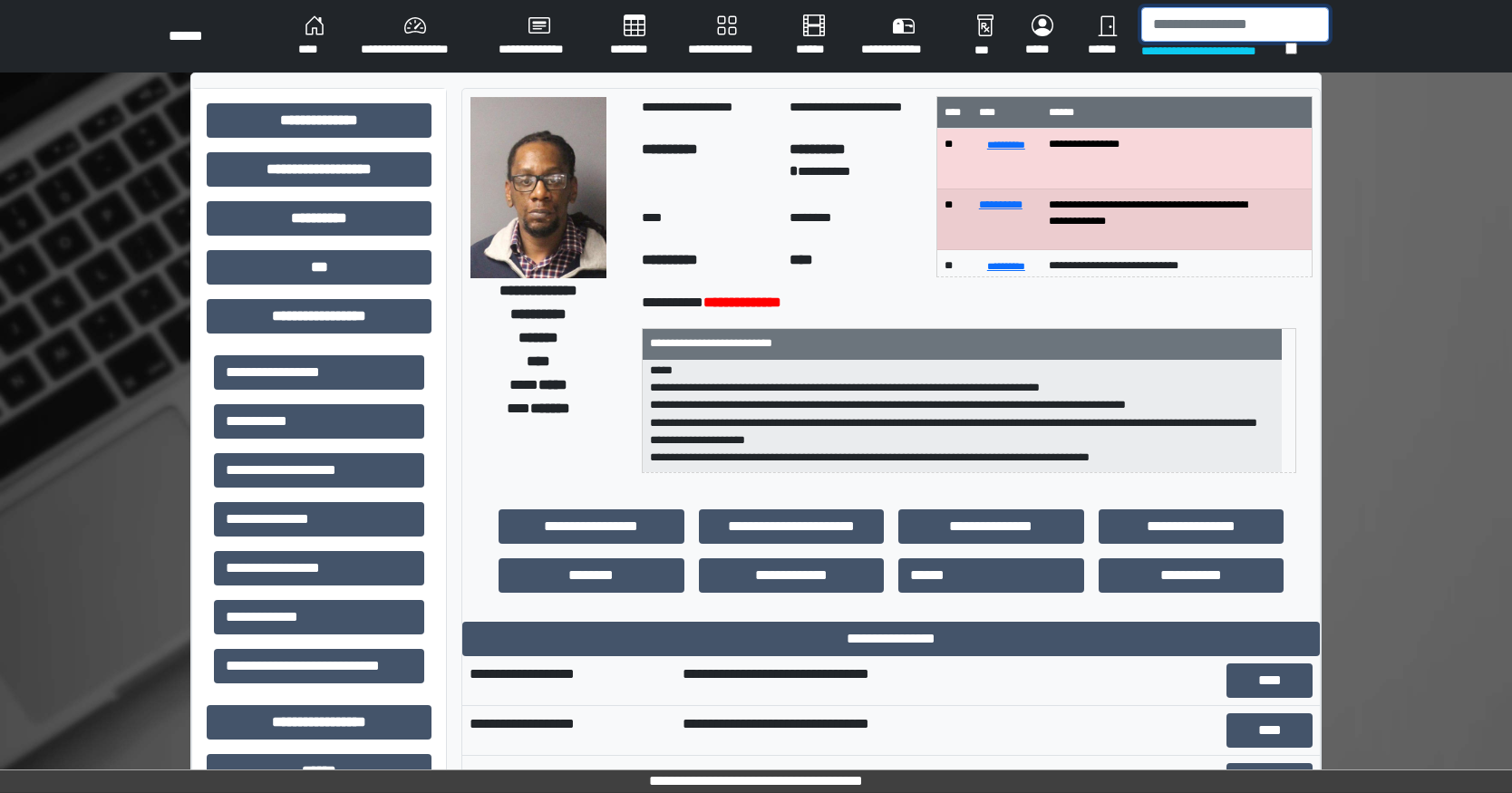 click at bounding box center (1235, 24) 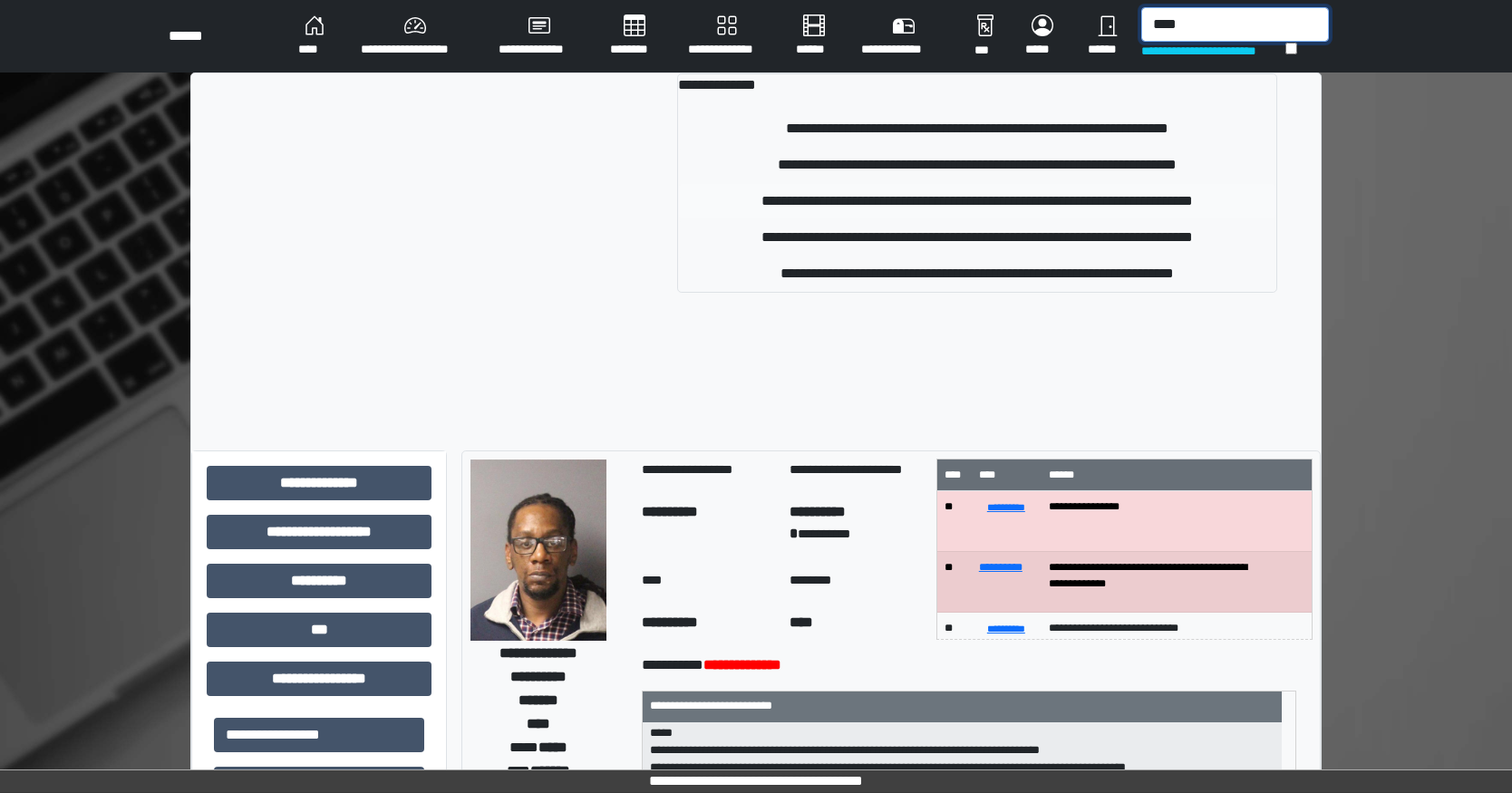 type on "****" 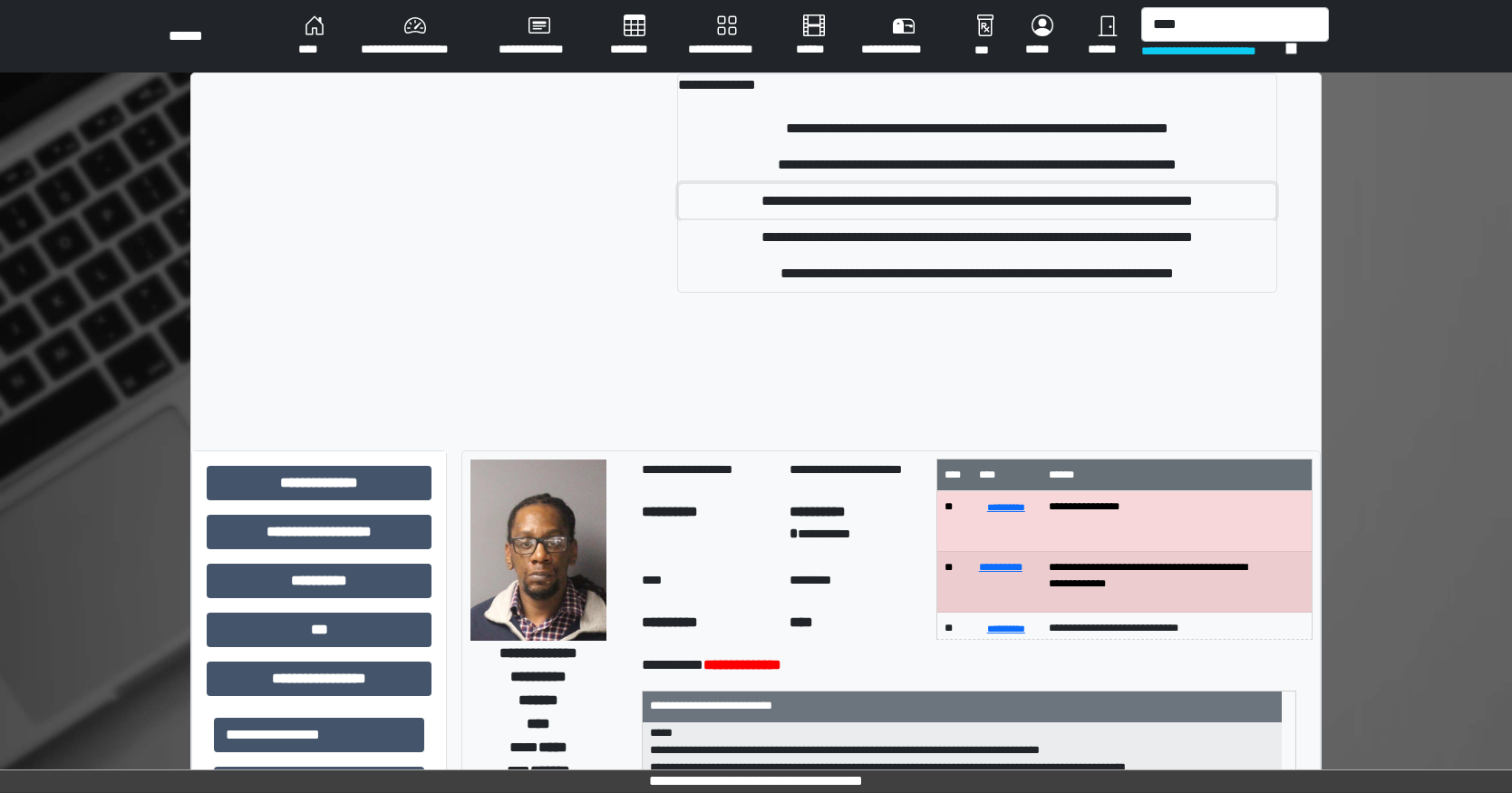 click on "**********" at bounding box center (977, 201) 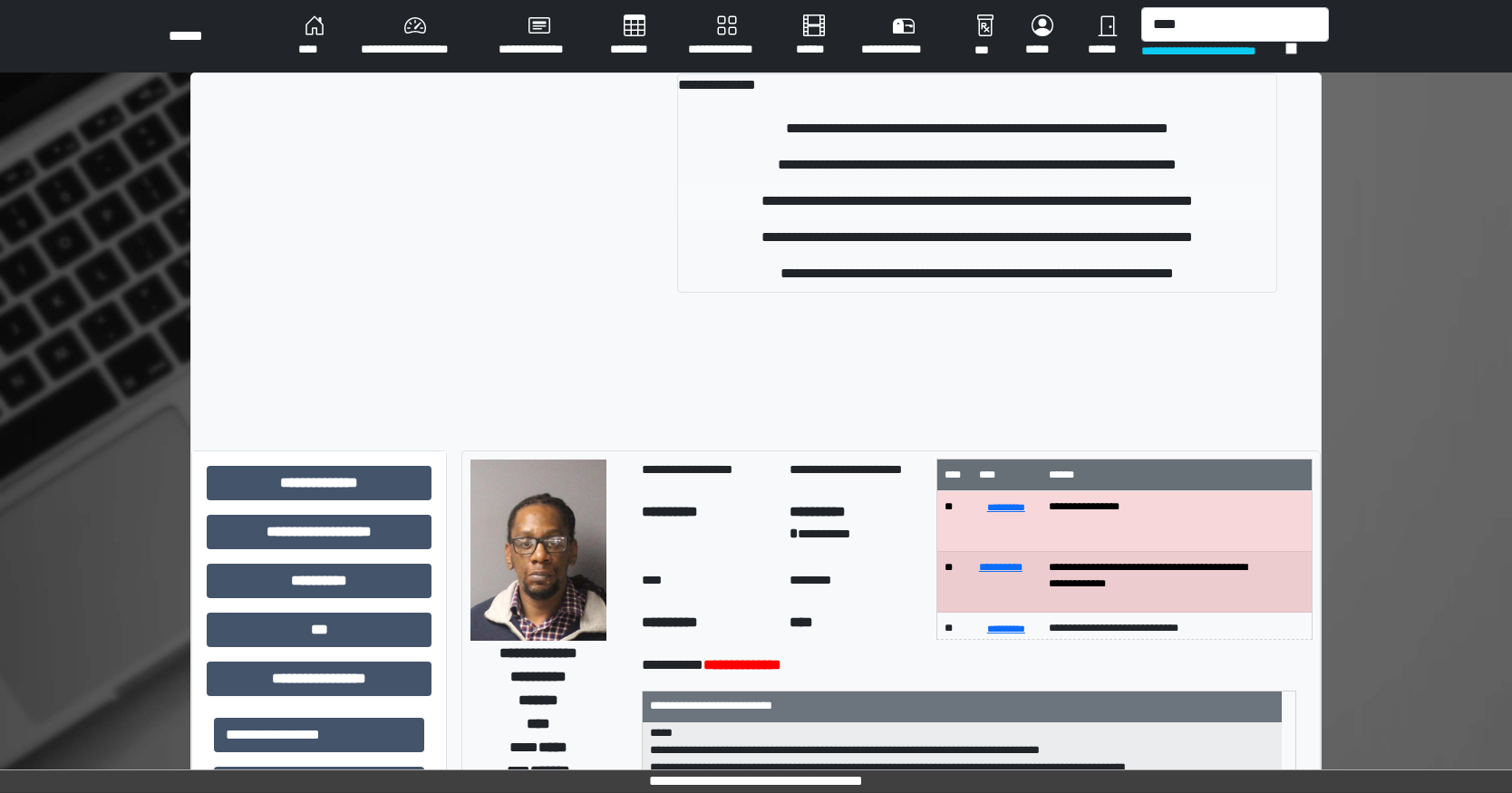 type 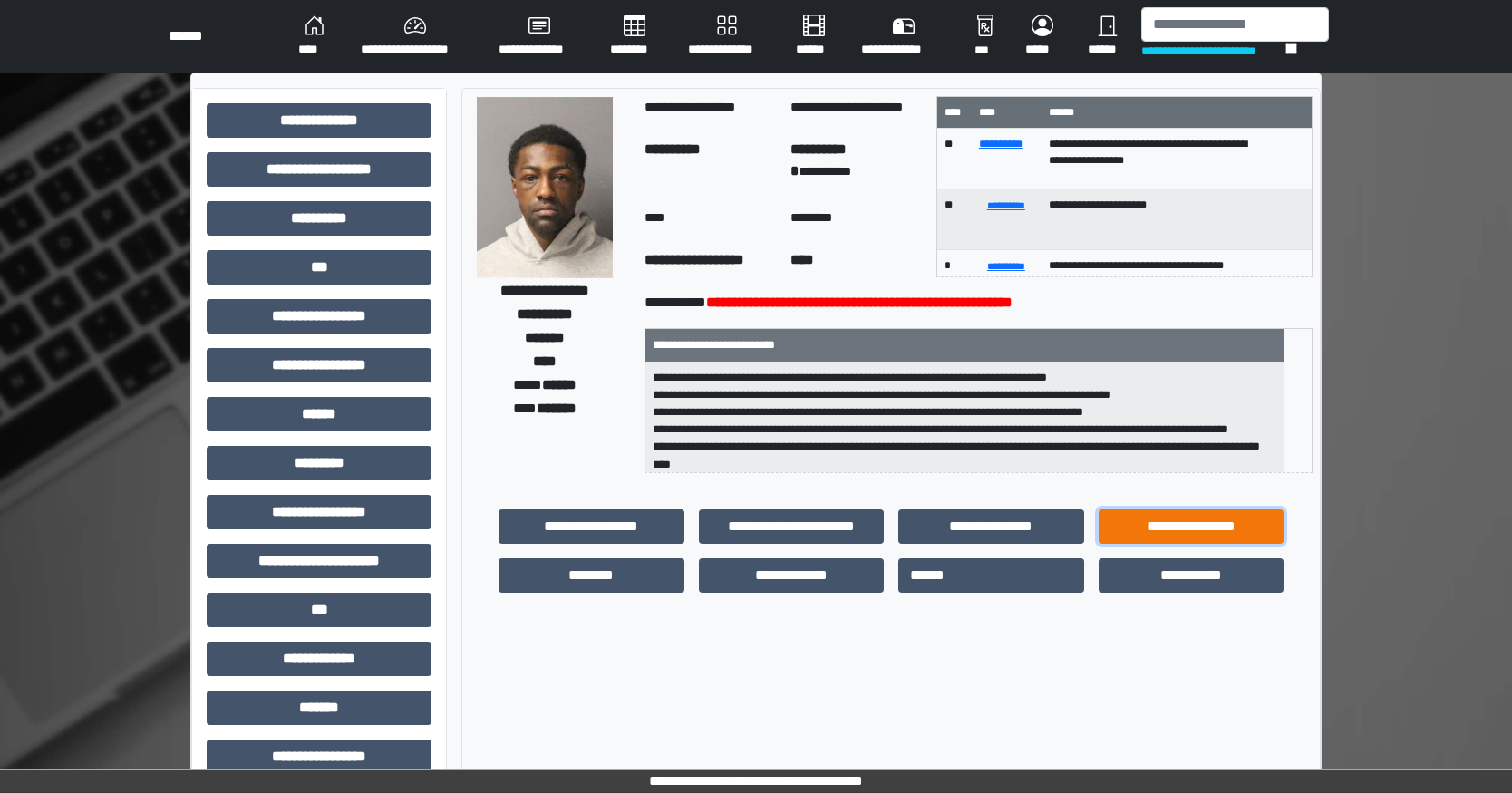 click on "**********" at bounding box center (1191, 527) 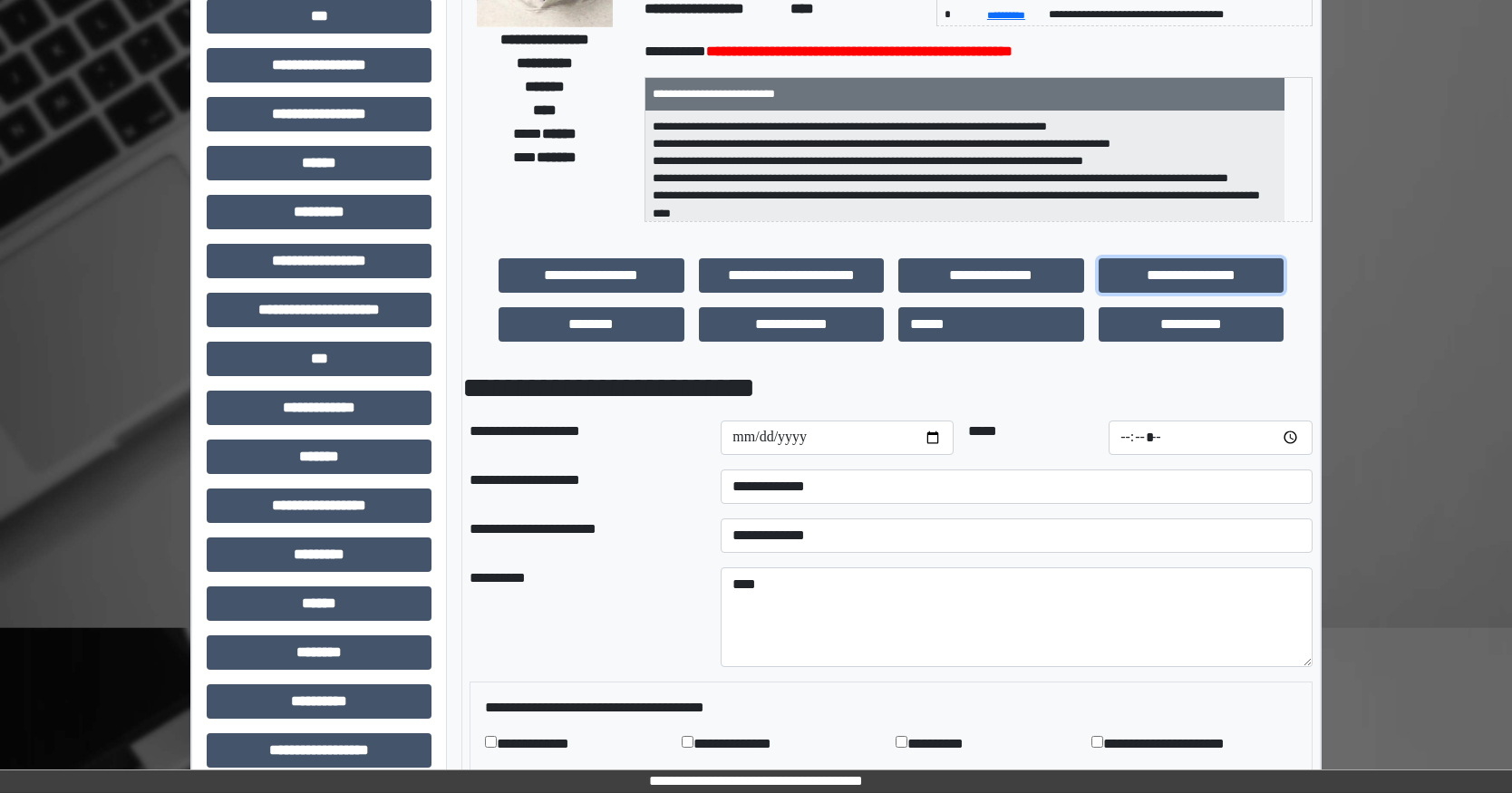 scroll, scrollTop: 272, scrollLeft: 0, axis: vertical 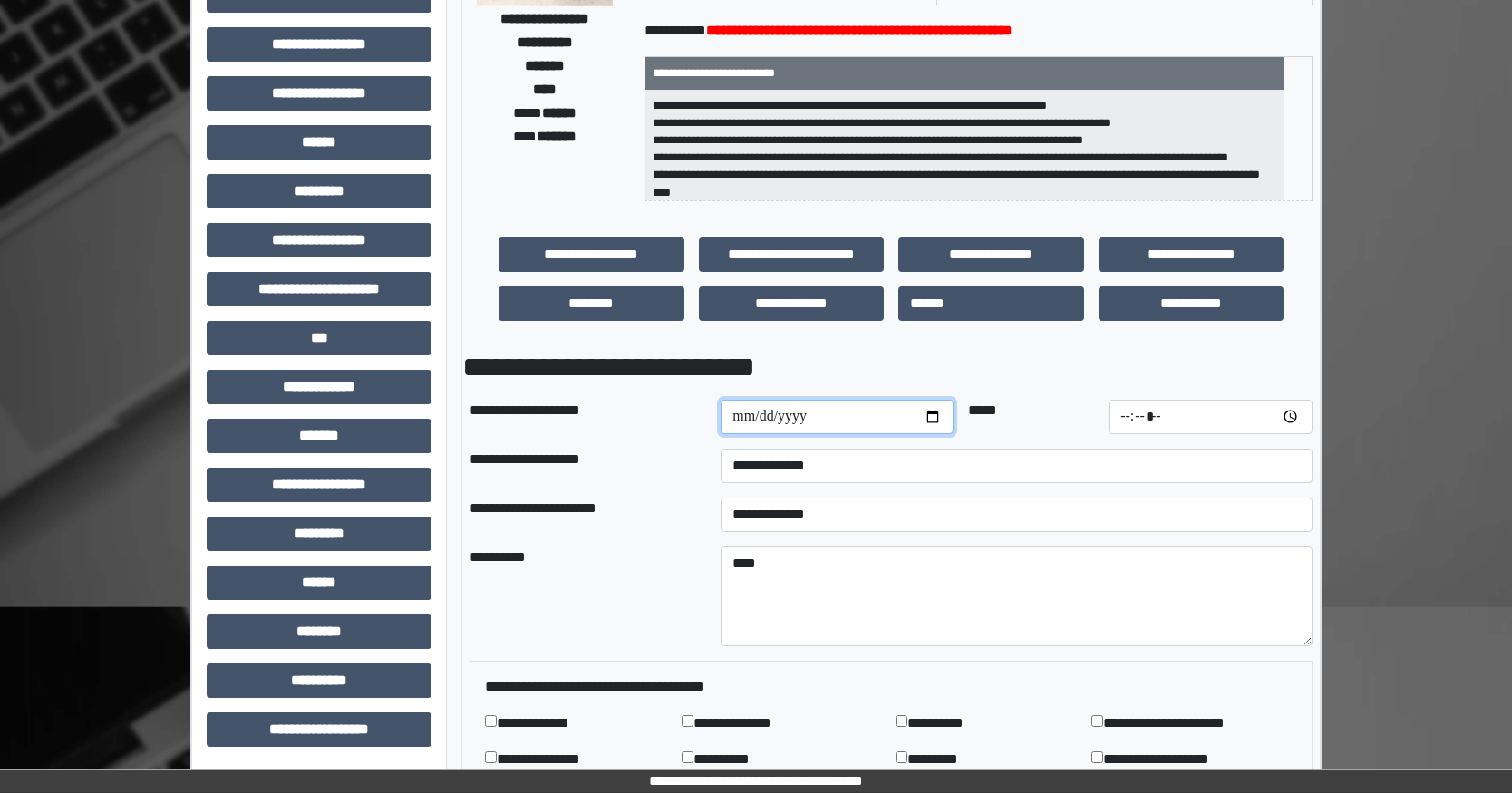 click at bounding box center (837, 417) 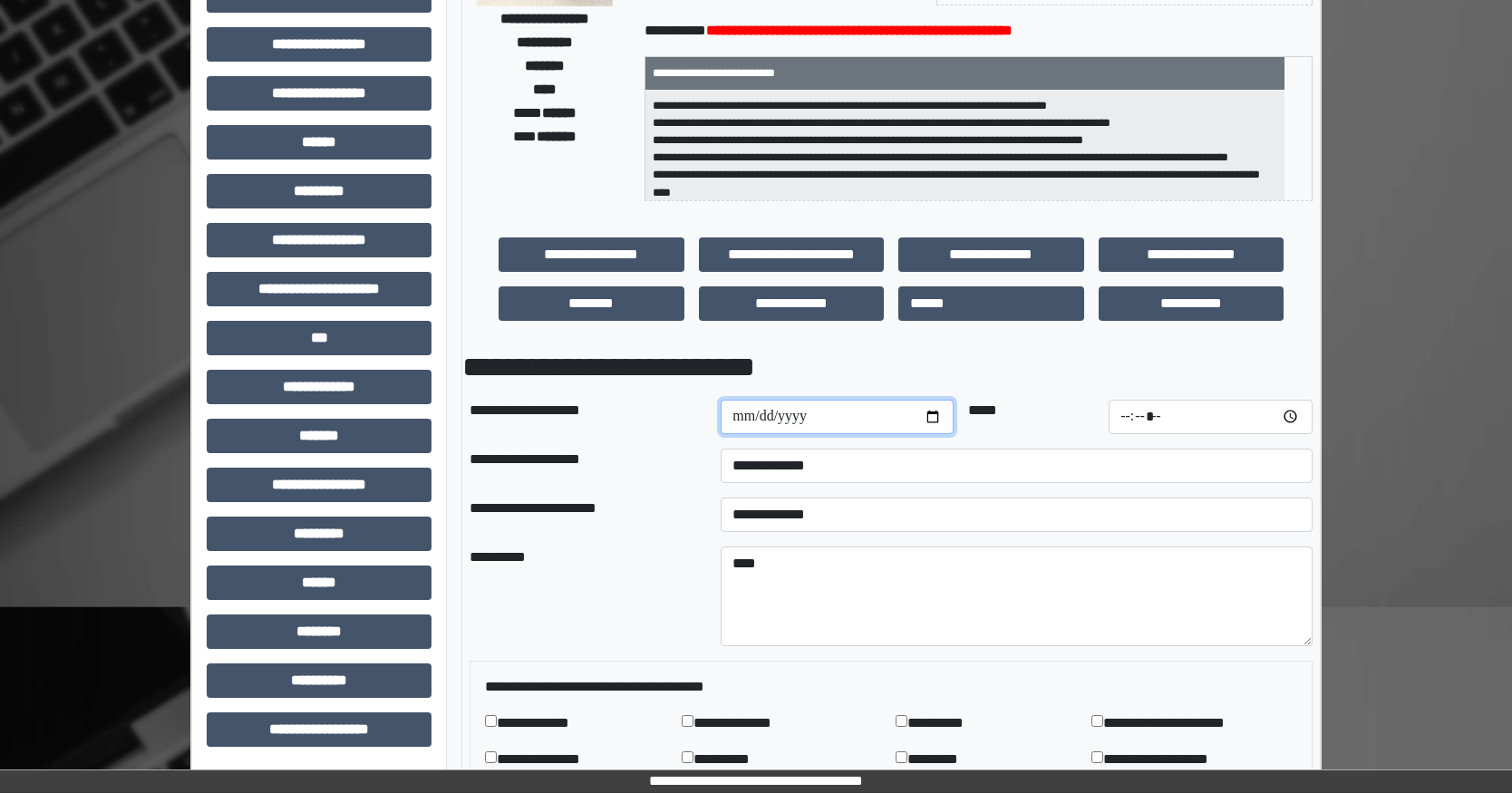 type on "**********" 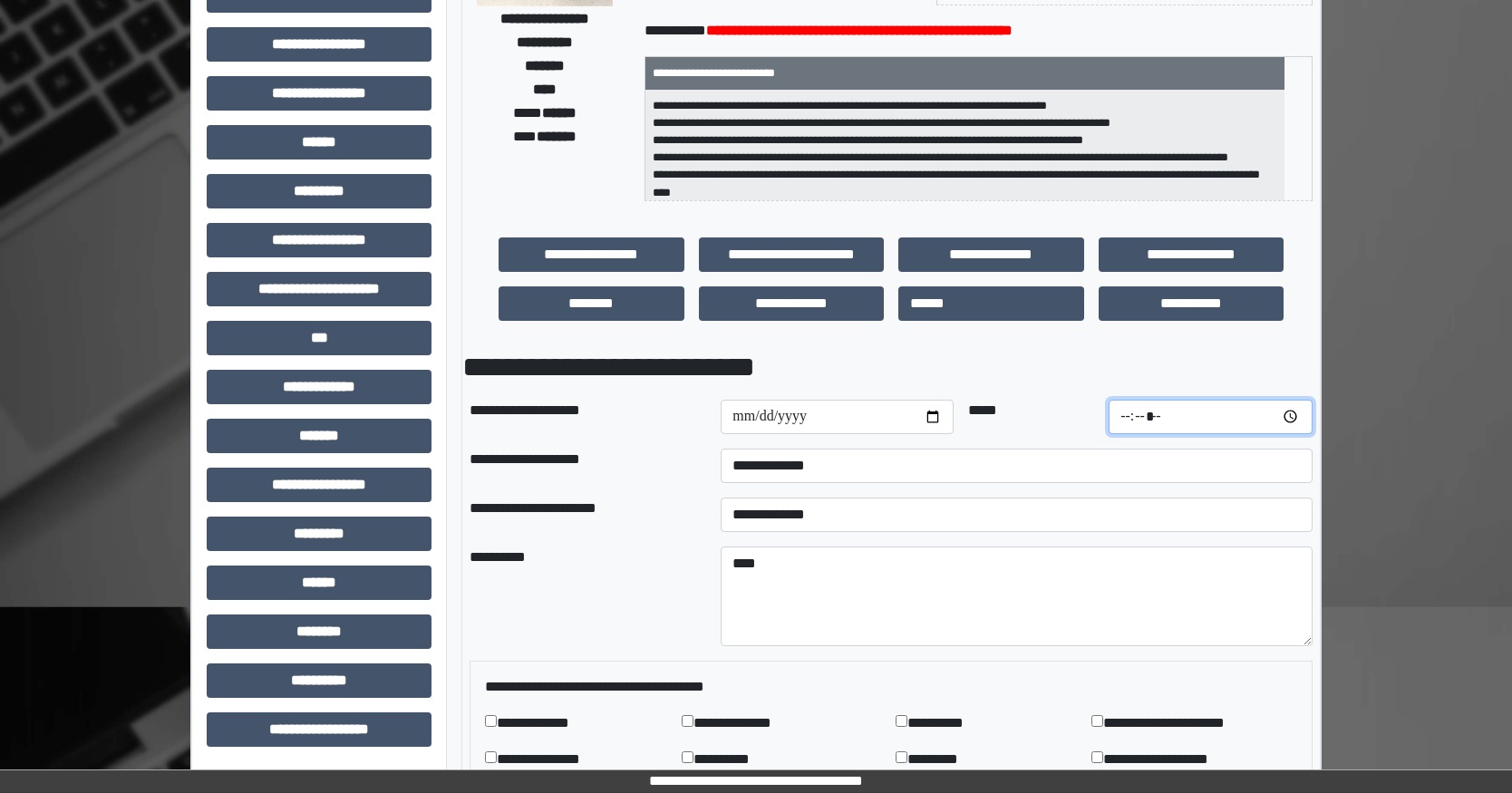 click at bounding box center (1210, 417) 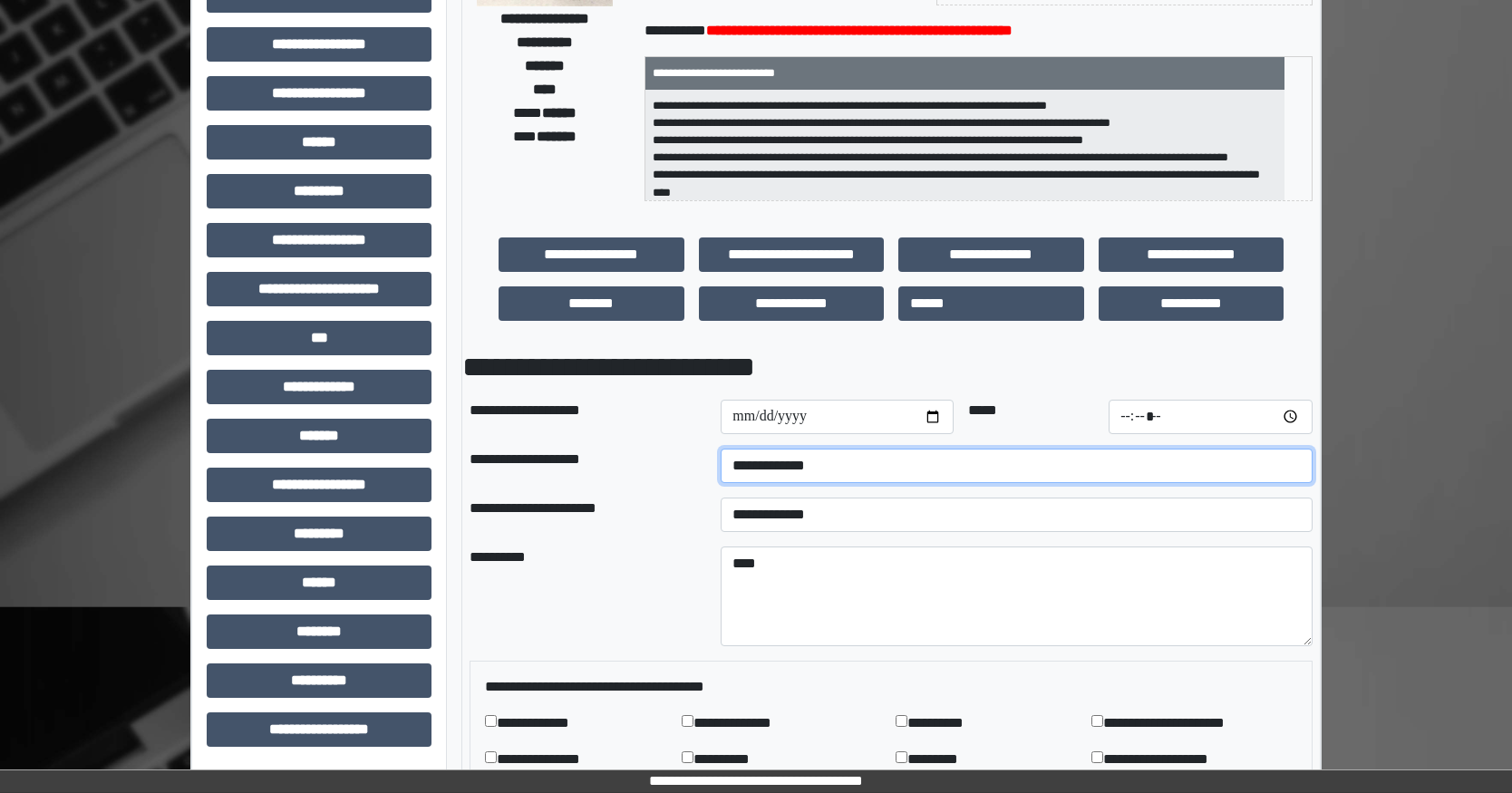 type on "*****" 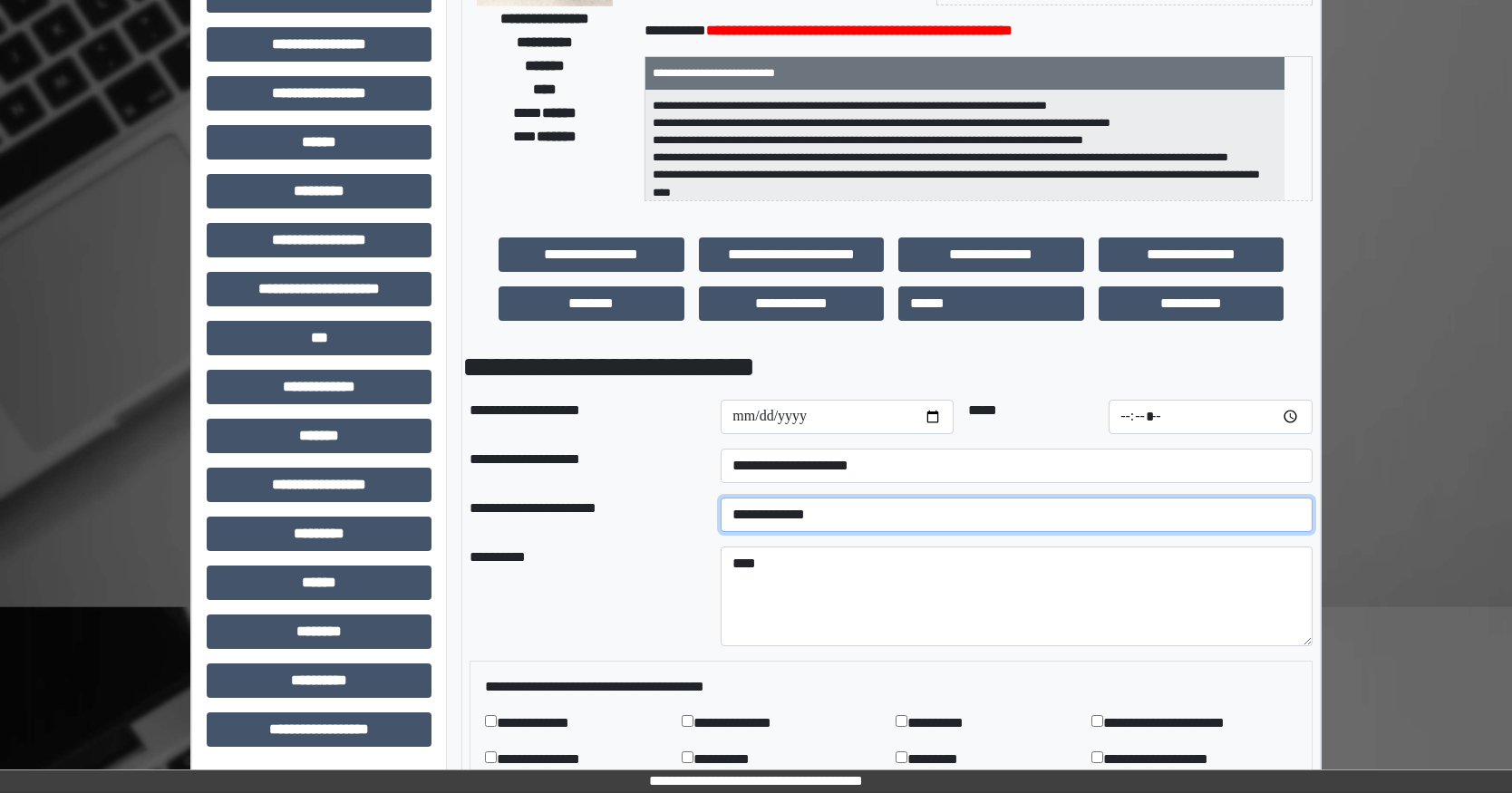 click on "**********" at bounding box center [1016, 515] 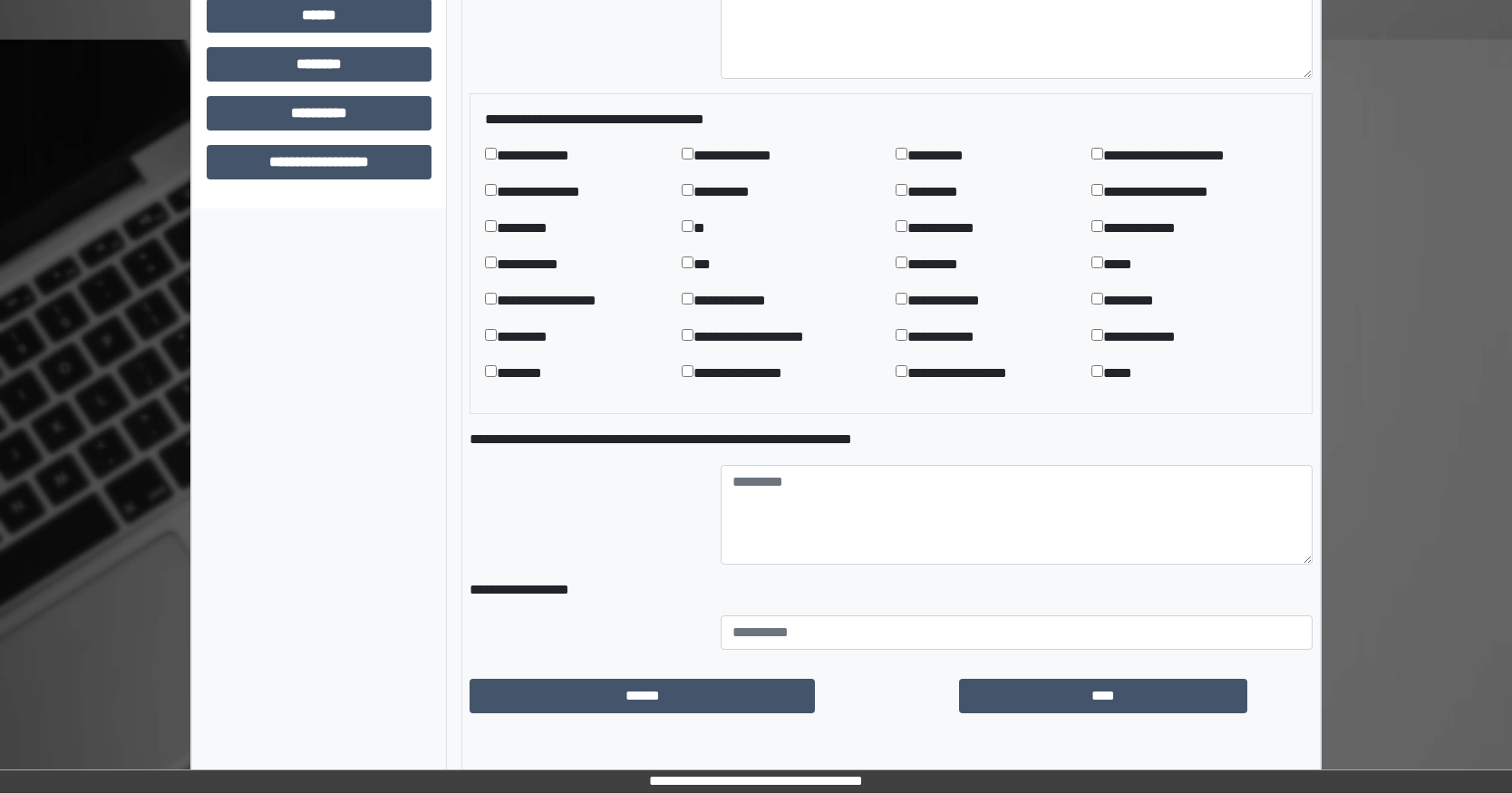 scroll, scrollTop: 841, scrollLeft: 0, axis: vertical 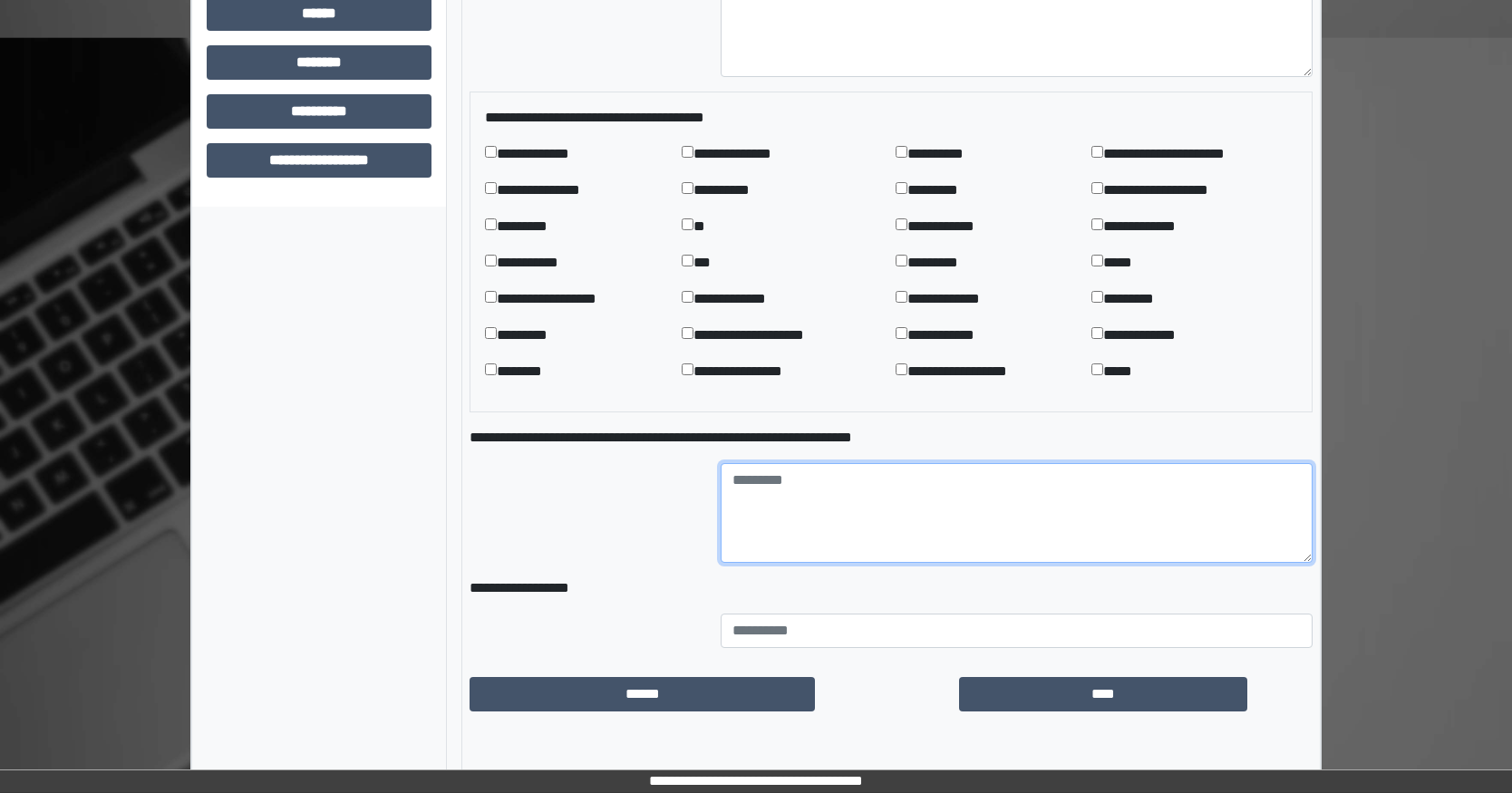 click at bounding box center (1016, 513) 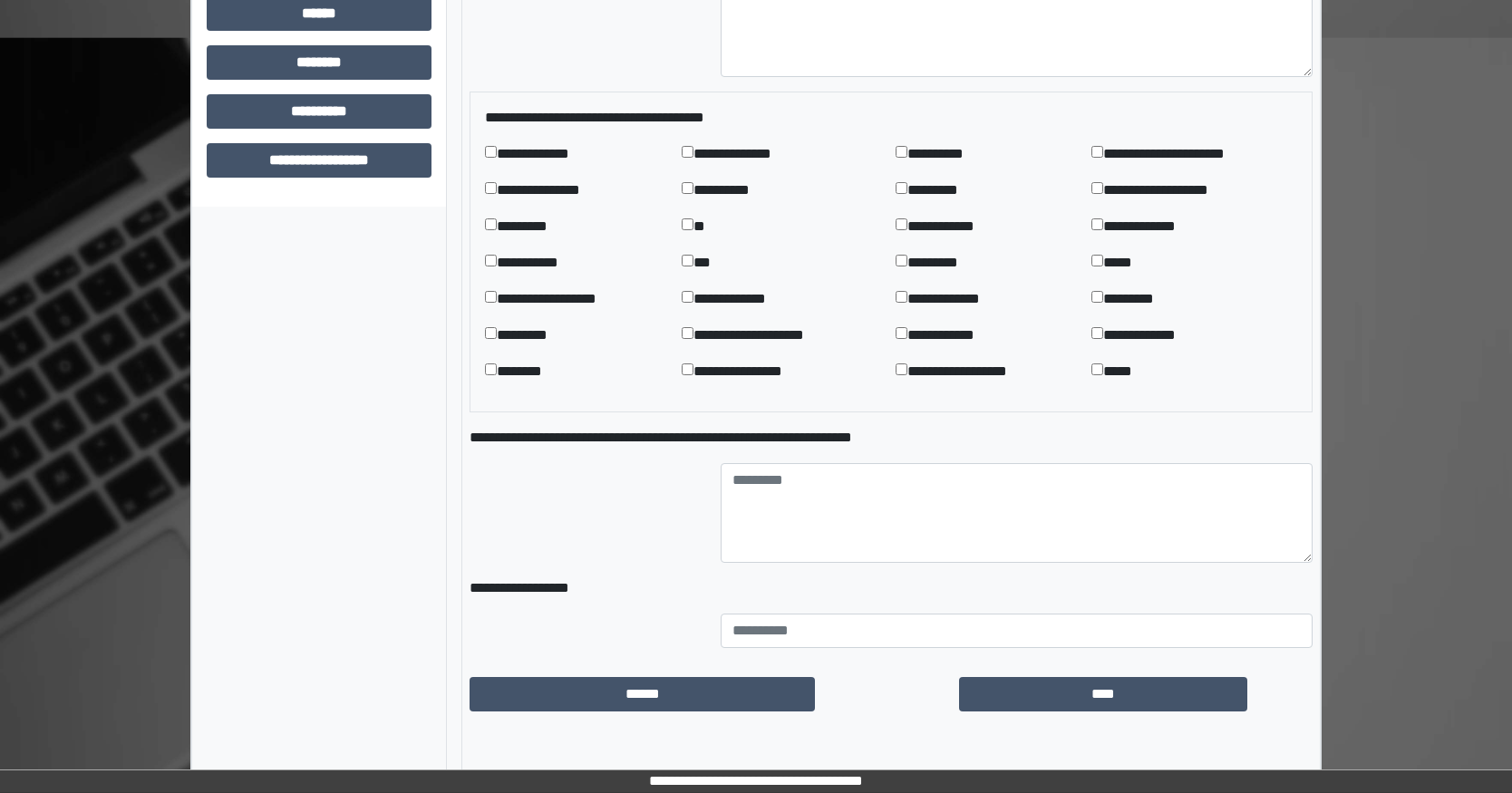 click on "*****" at bounding box center [1123, 372] 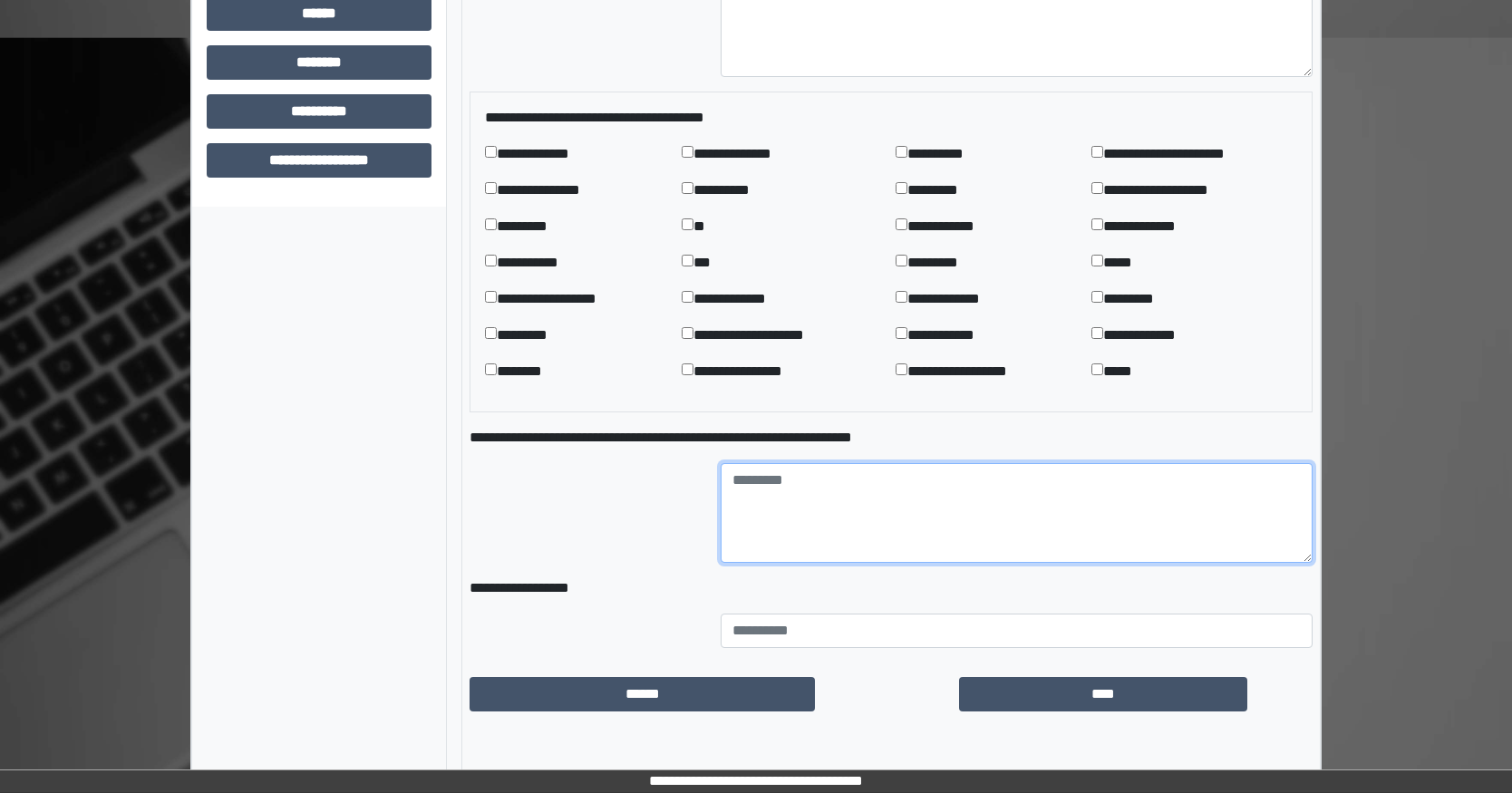 click at bounding box center (1016, 513) 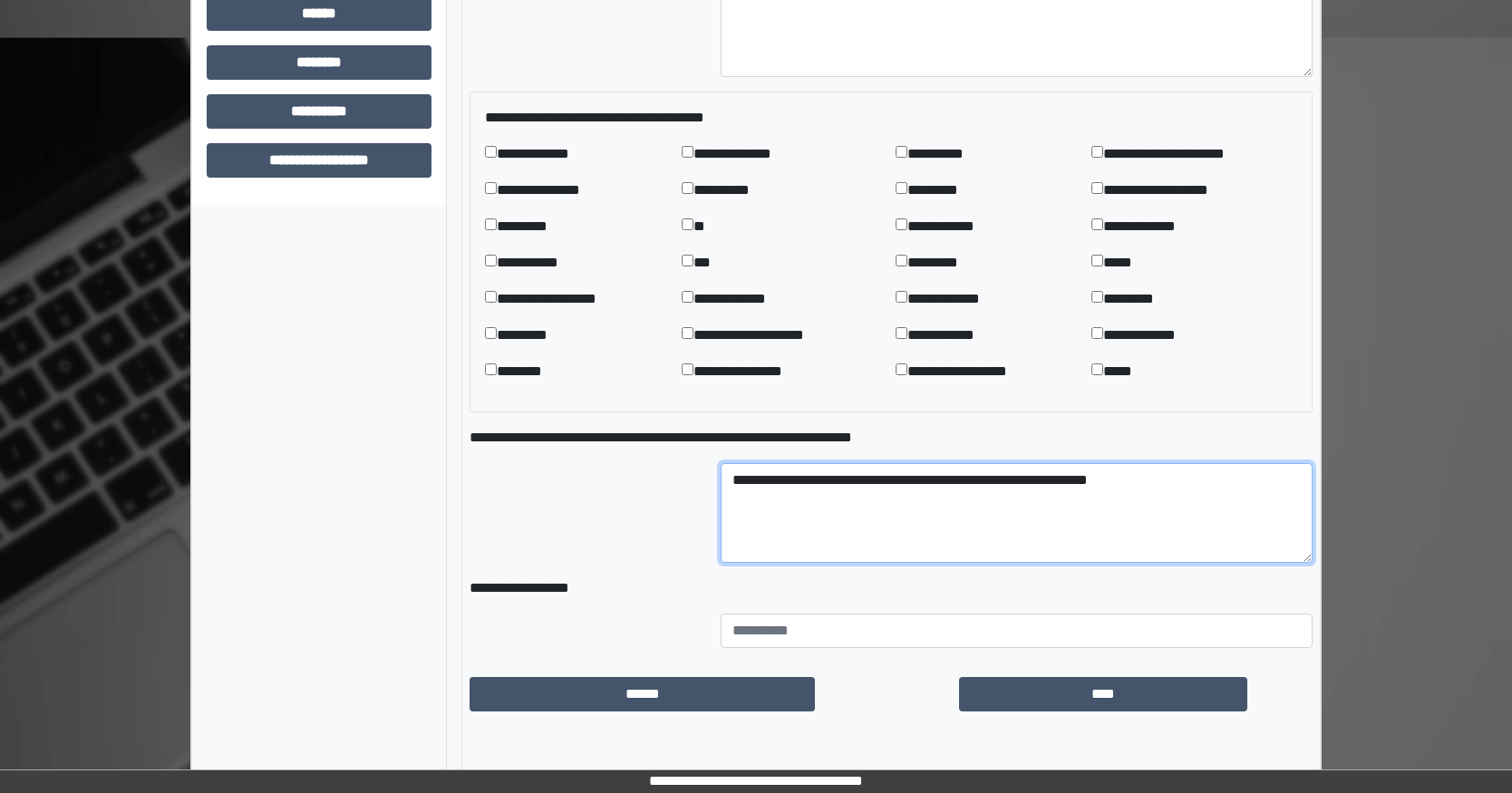 drag, startPoint x: 910, startPoint y: 491, endPoint x: 488, endPoint y: 440, distance: 425.0706 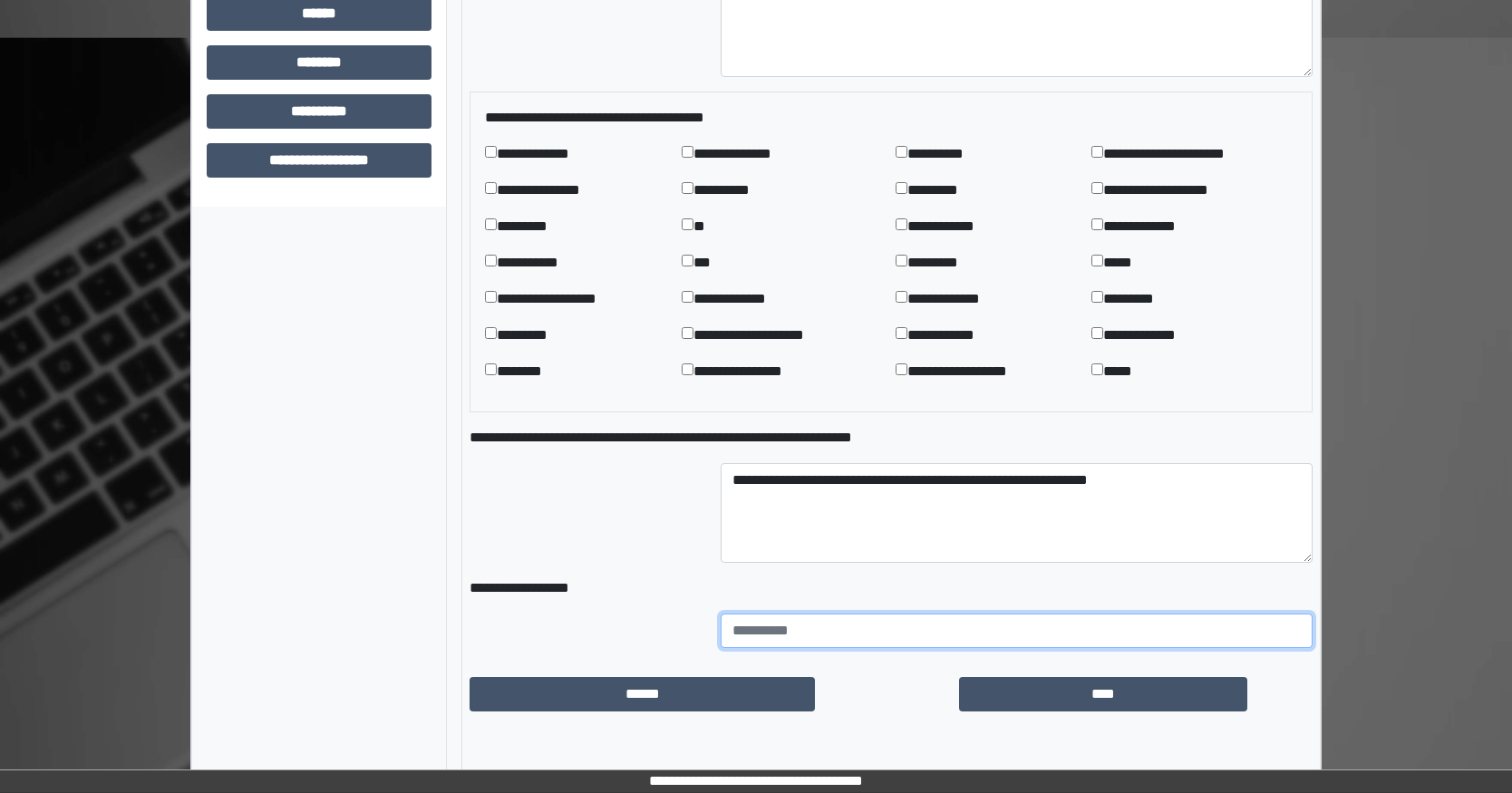 click at bounding box center (1016, 631) 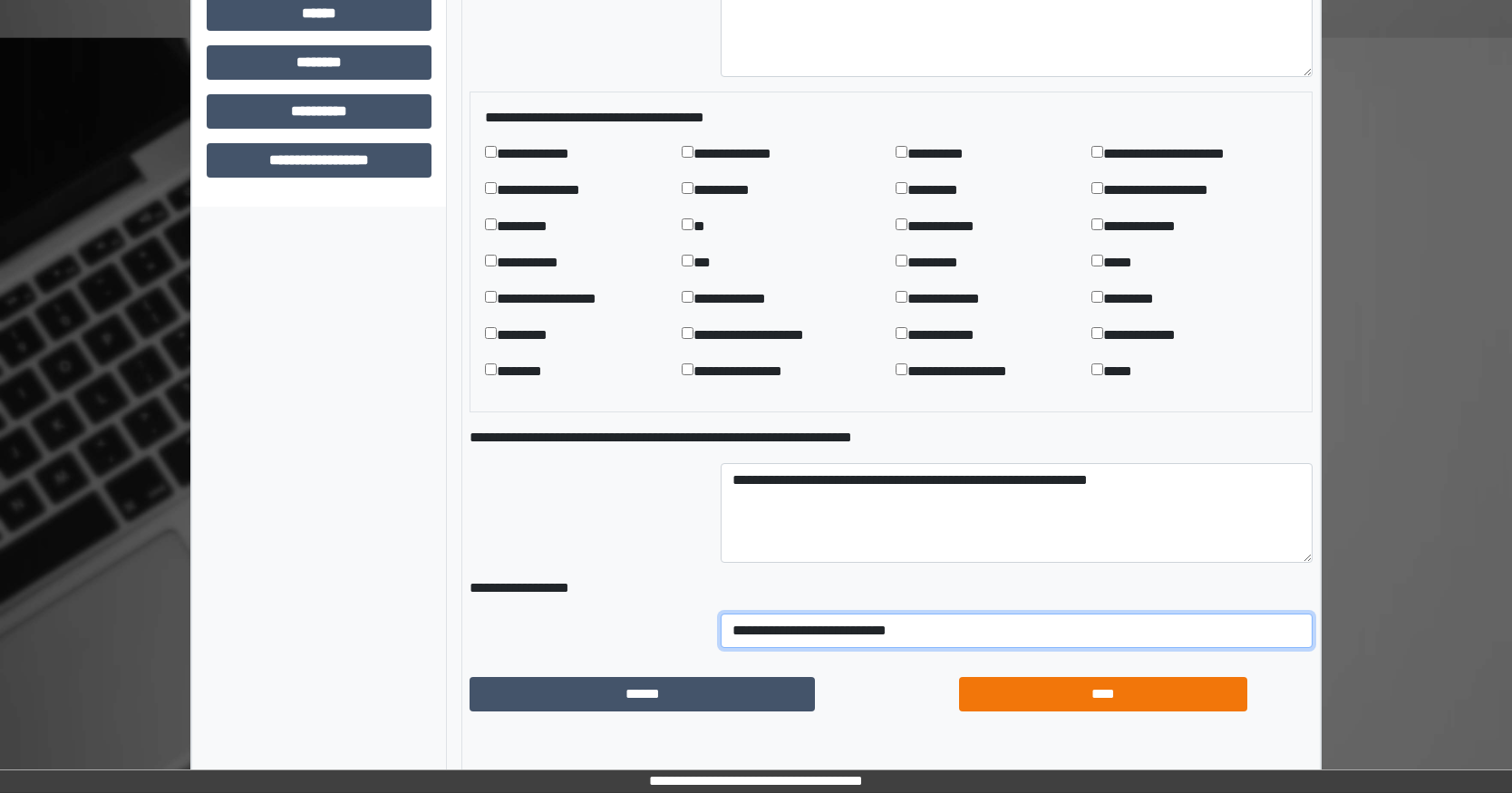 type on "**********" 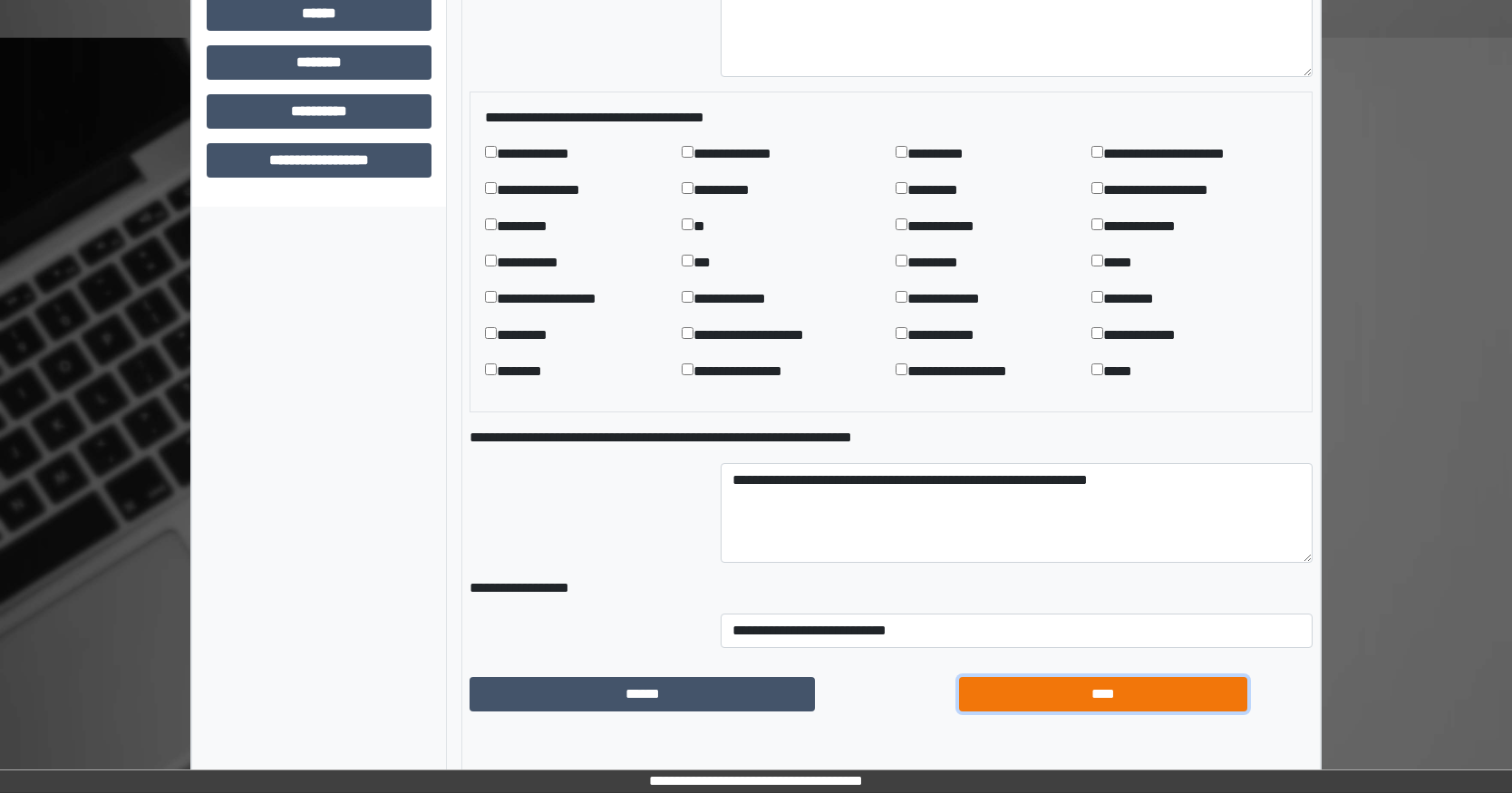 click on "****" at bounding box center (1103, 694) 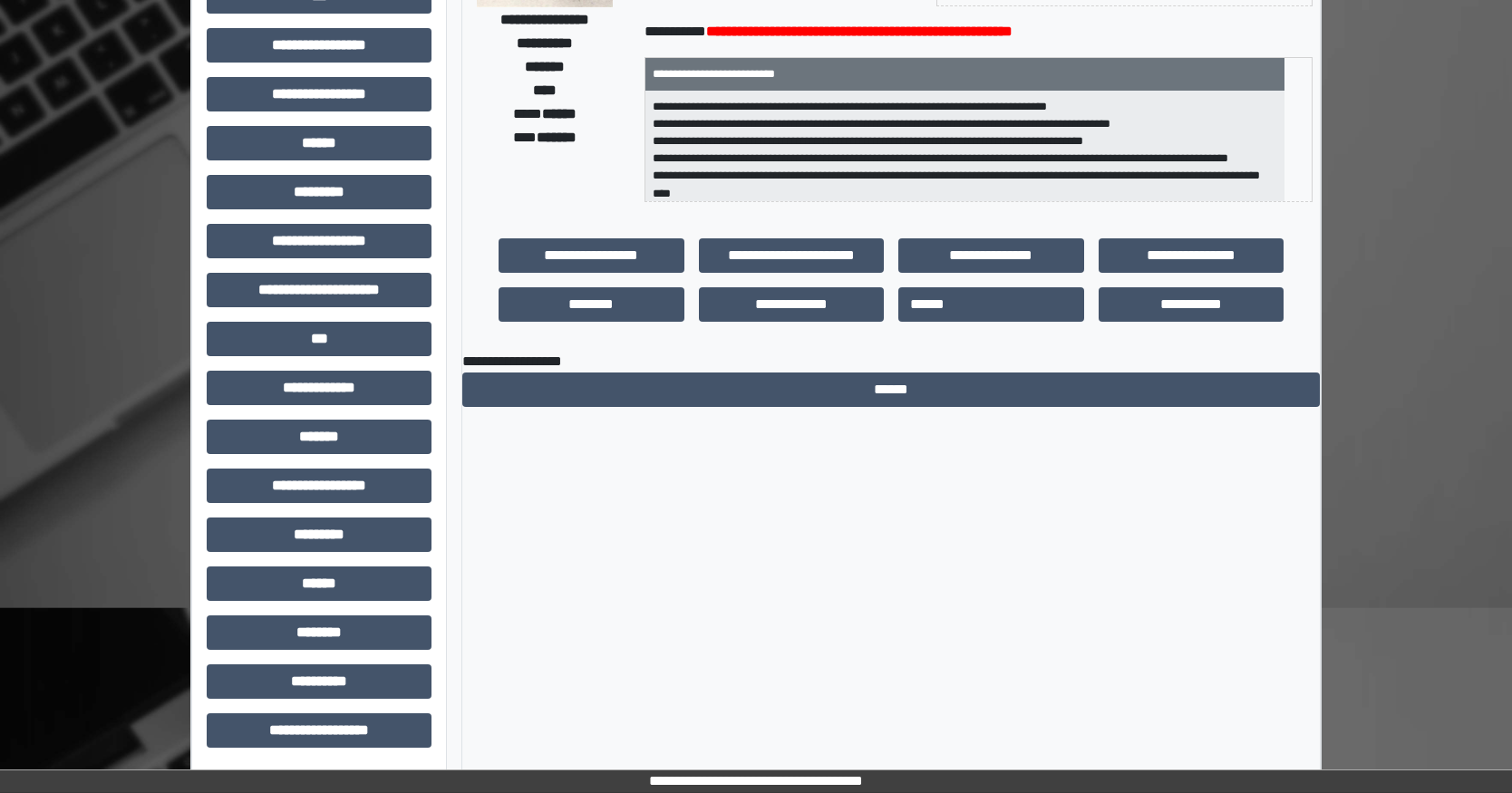 scroll, scrollTop: 271, scrollLeft: 0, axis: vertical 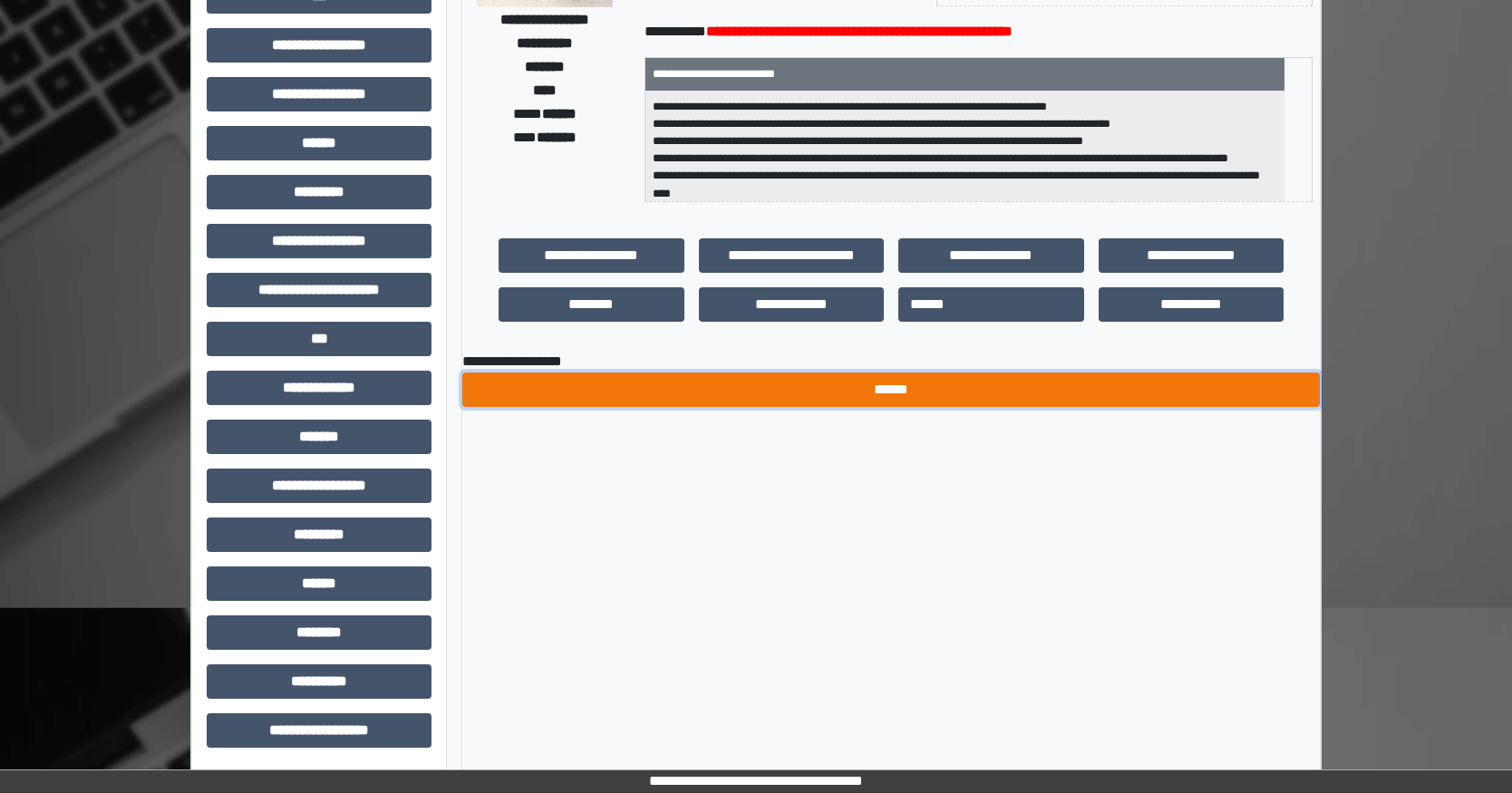 click on "******" at bounding box center (891, 390) 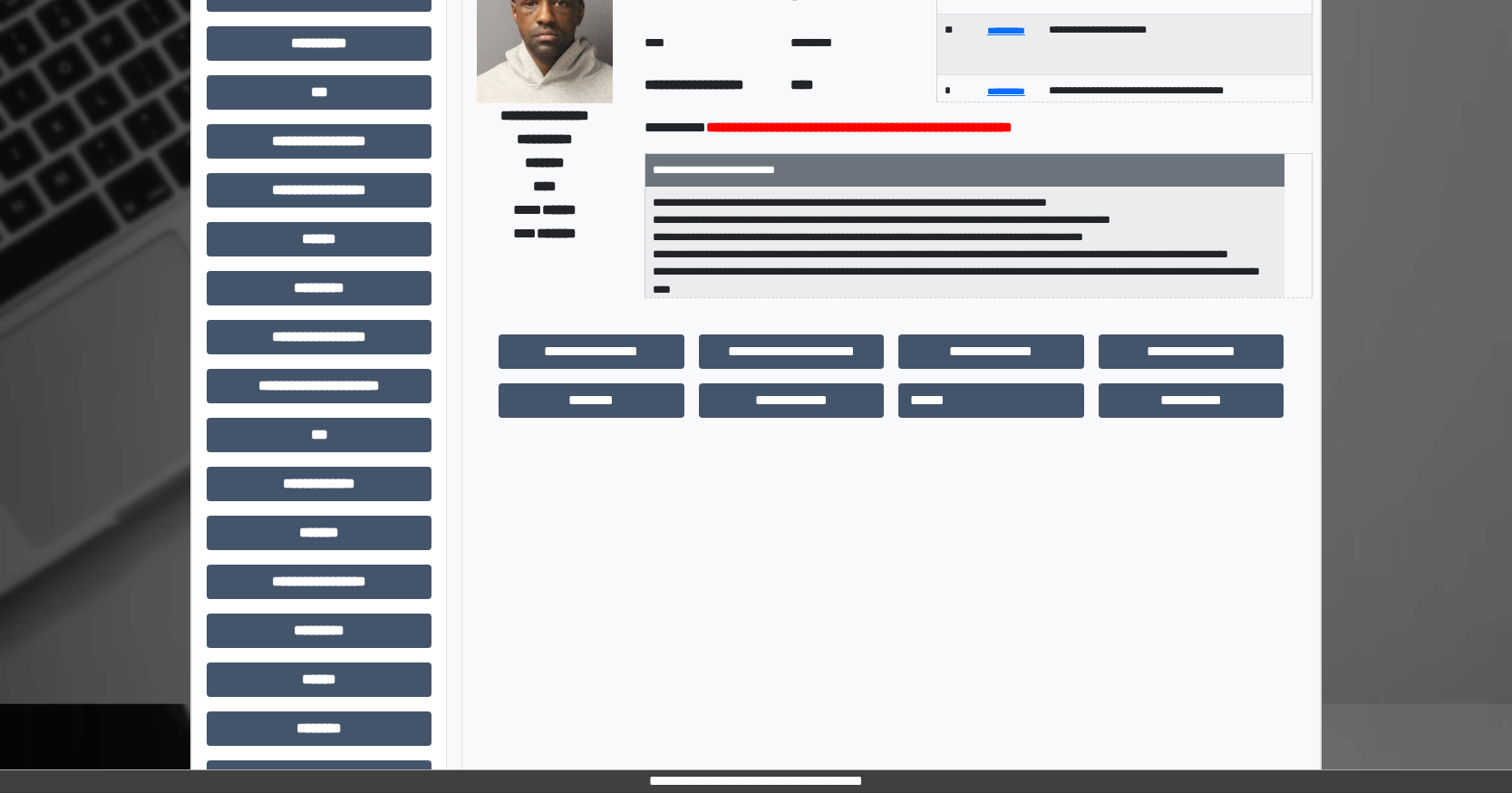 scroll, scrollTop: 0, scrollLeft: 0, axis: both 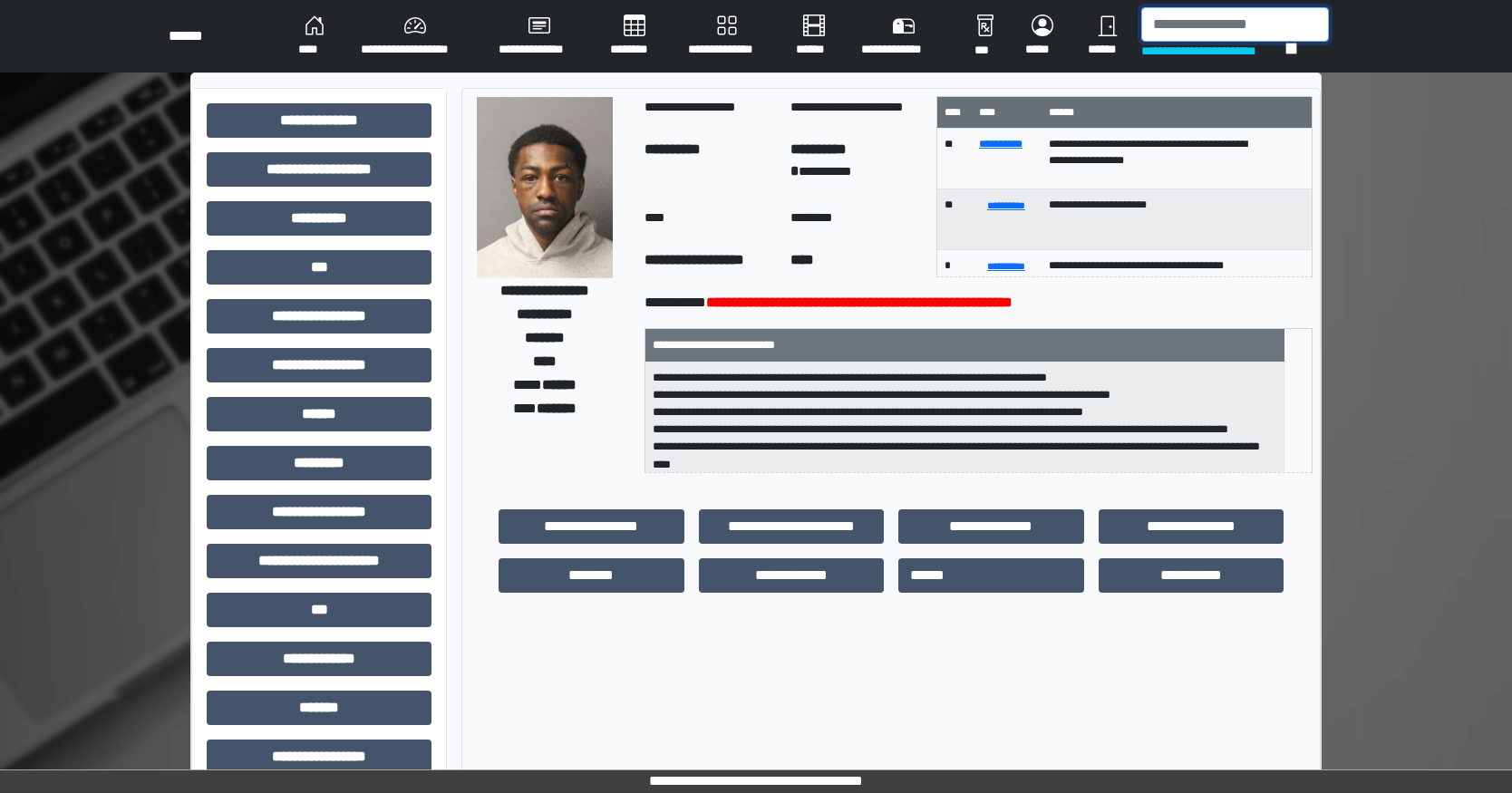 click at bounding box center [1235, 24] 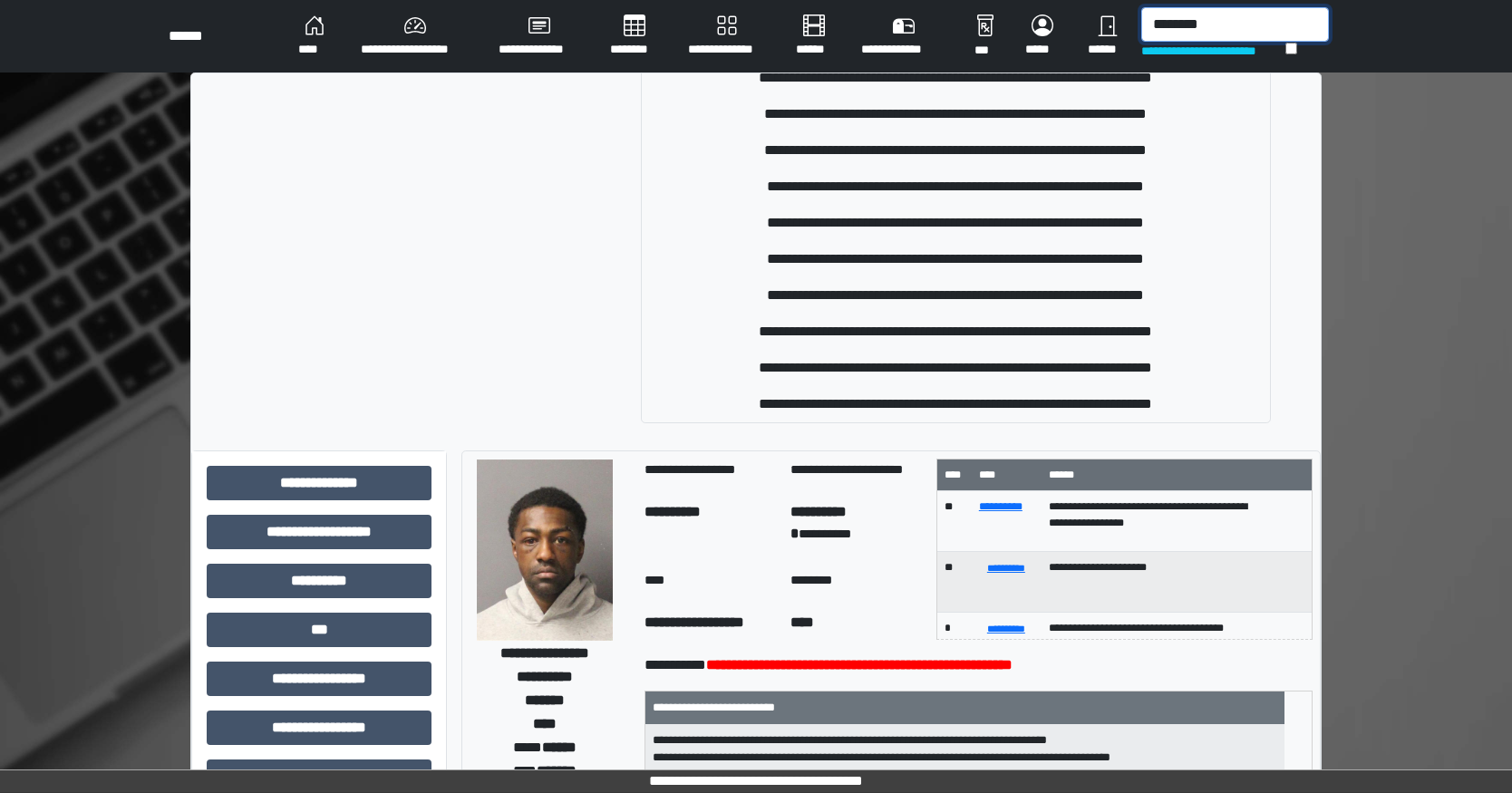 scroll, scrollTop: 1394, scrollLeft: 0, axis: vertical 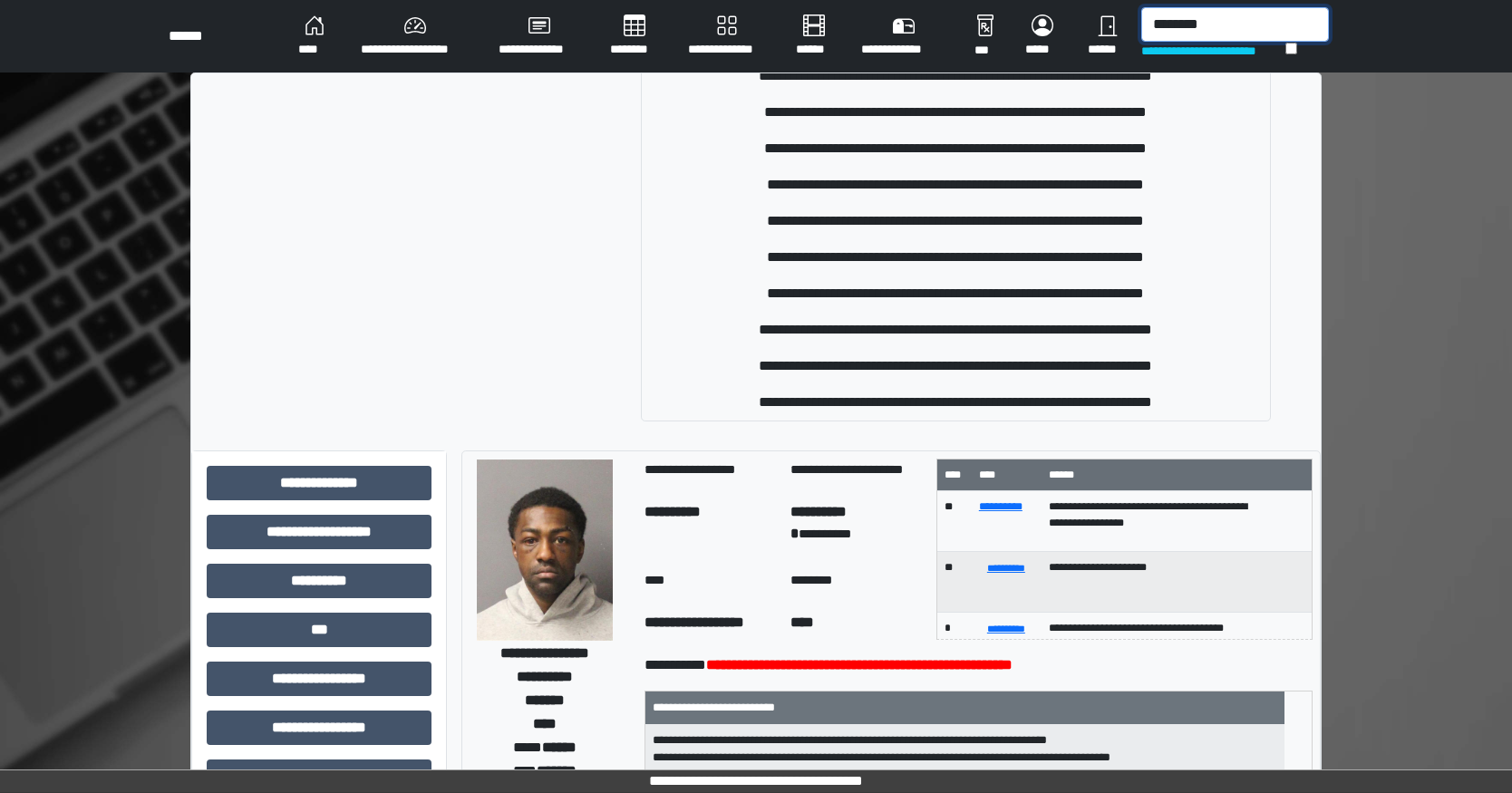 drag, startPoint x: 1134, startPoint y: 26, endPoint x: 1042, endPoint y: 26, distance: 92 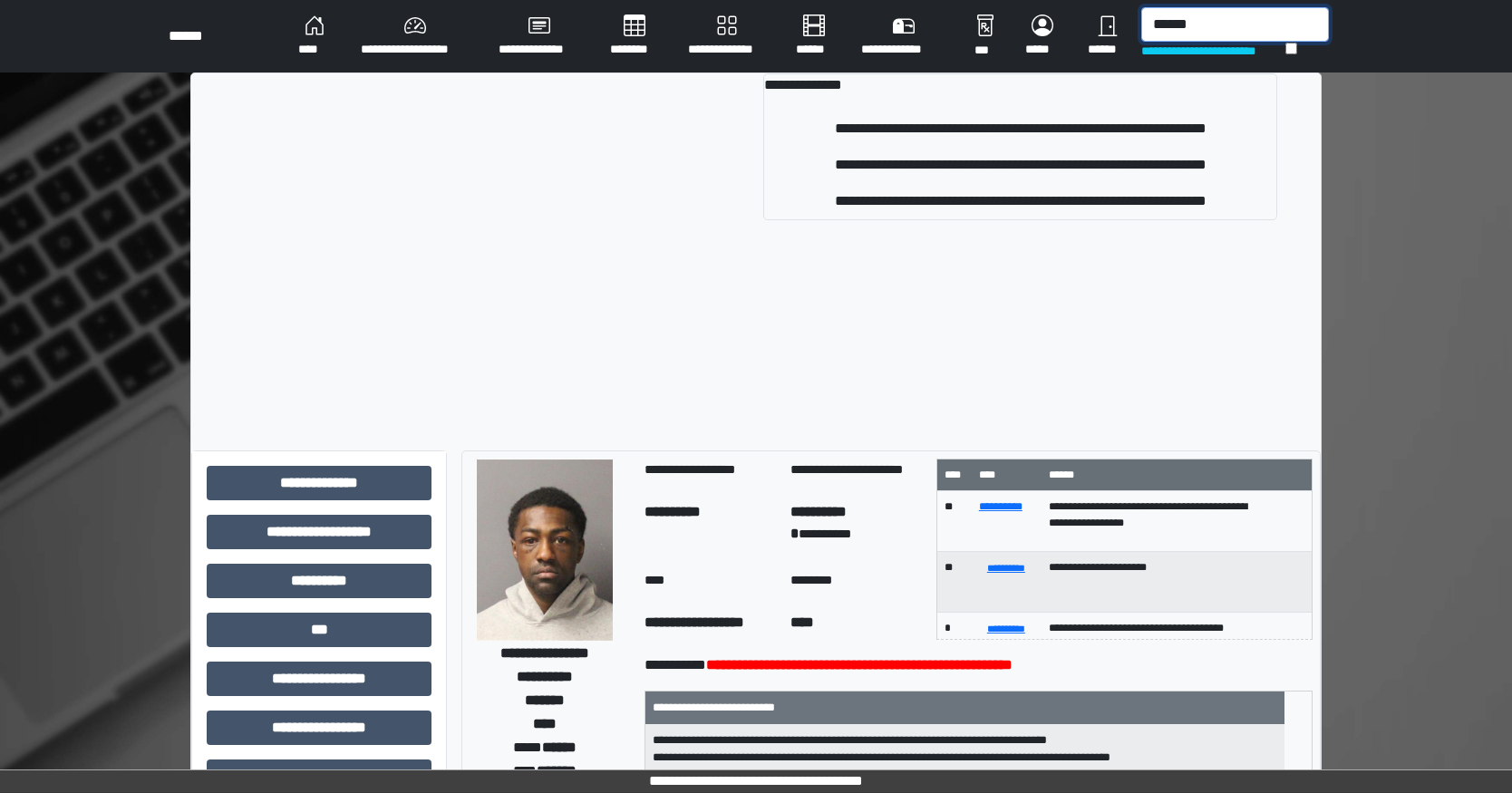 drag, startPoint x: 1195, startPoint y: 24, endPoint x: 739, endPoint y: -80, distance: 467.7093 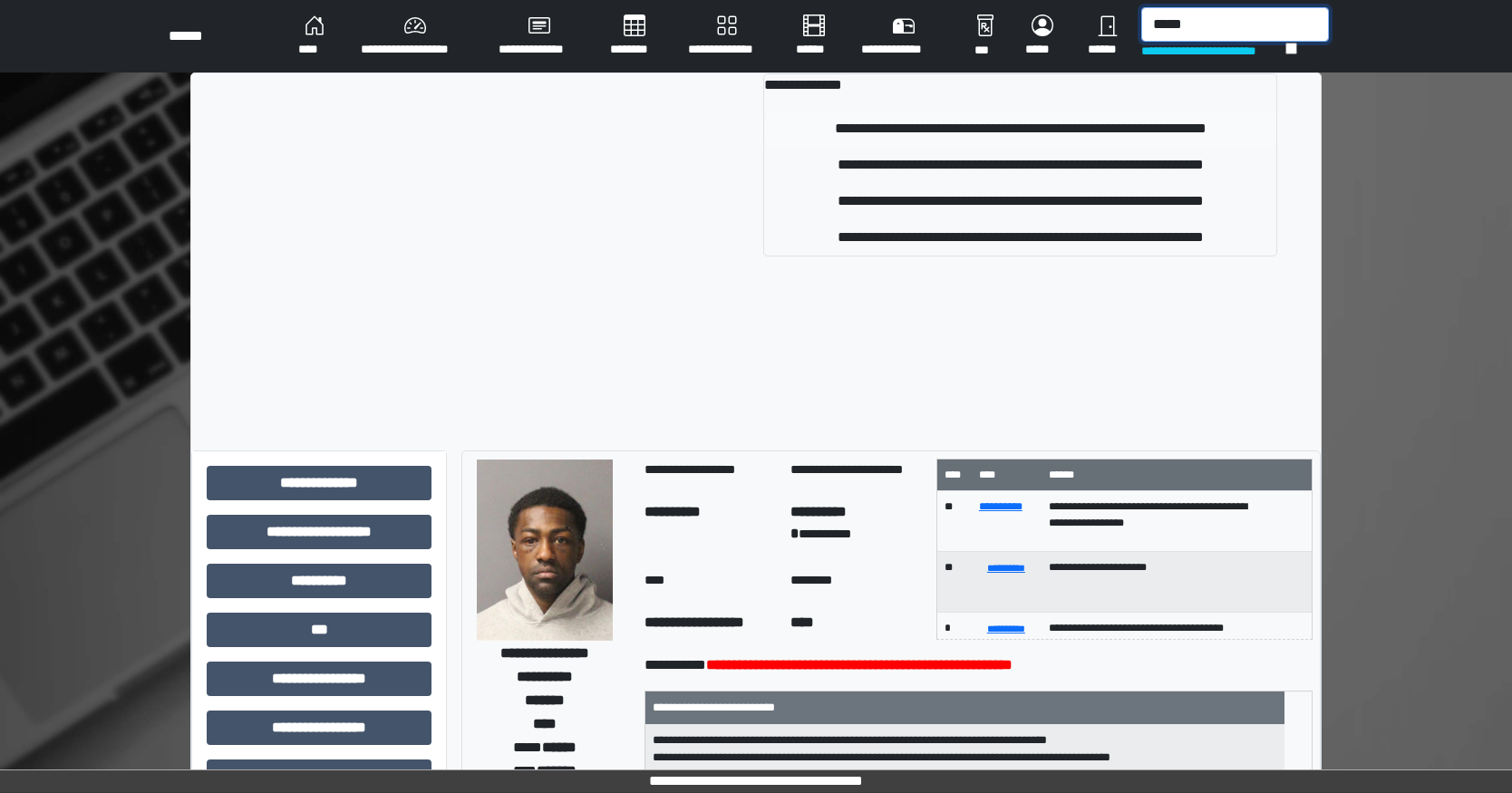 type on "*****" 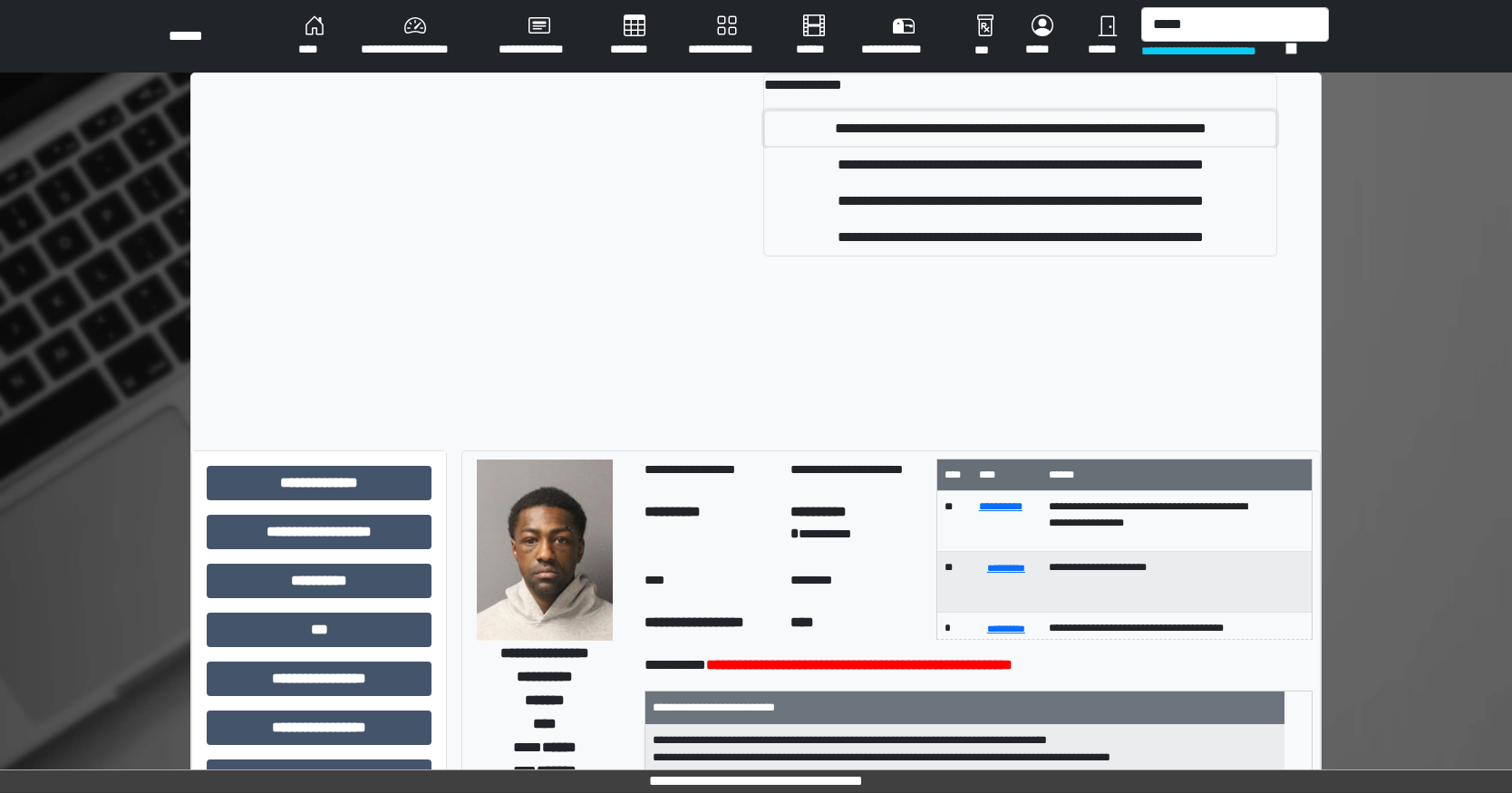 click on "**********" at bounding box center (1020, 129) 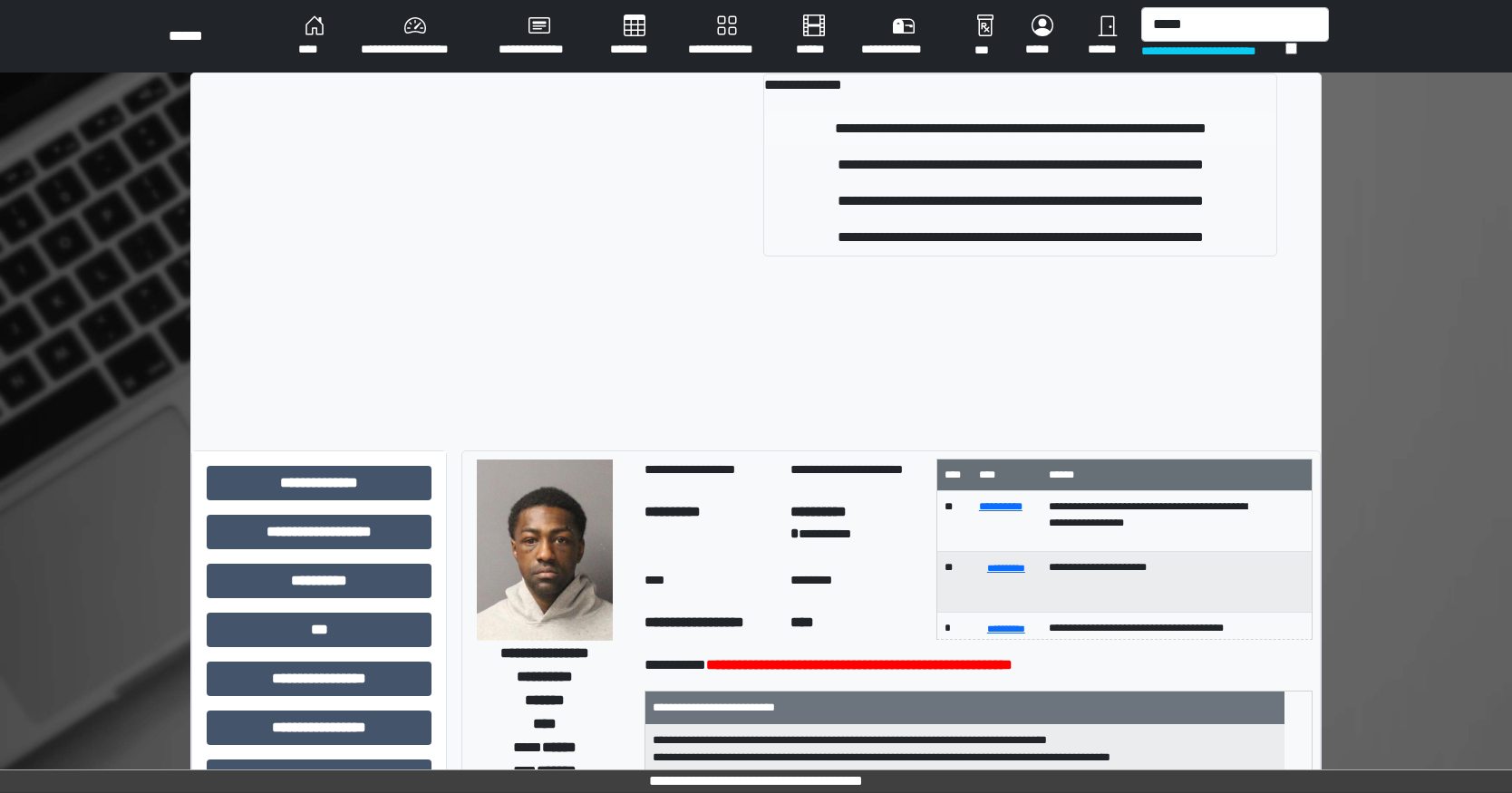 type 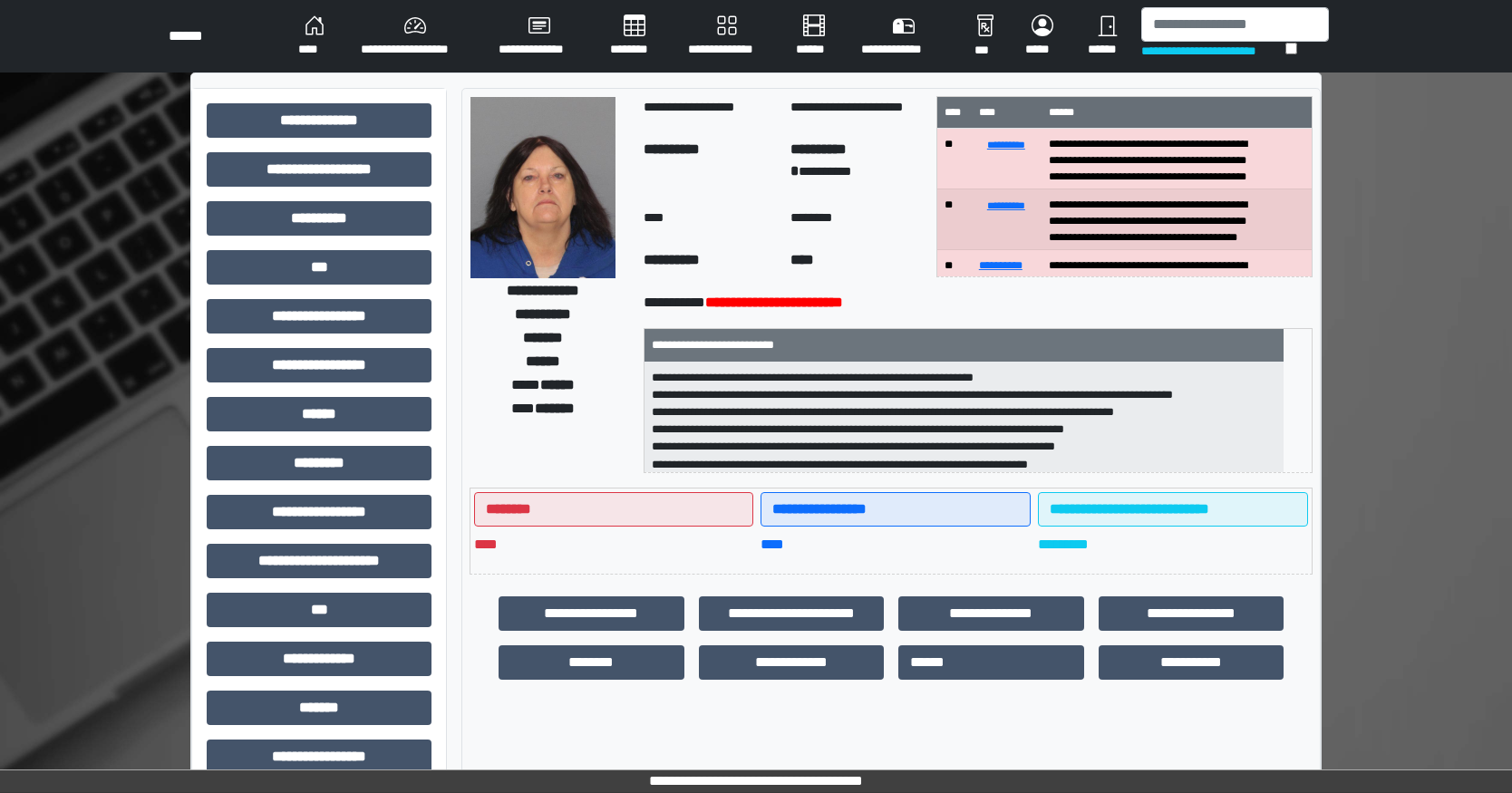 scroll, scrollTop: 36, scrollLeft: 0, axis: vertical 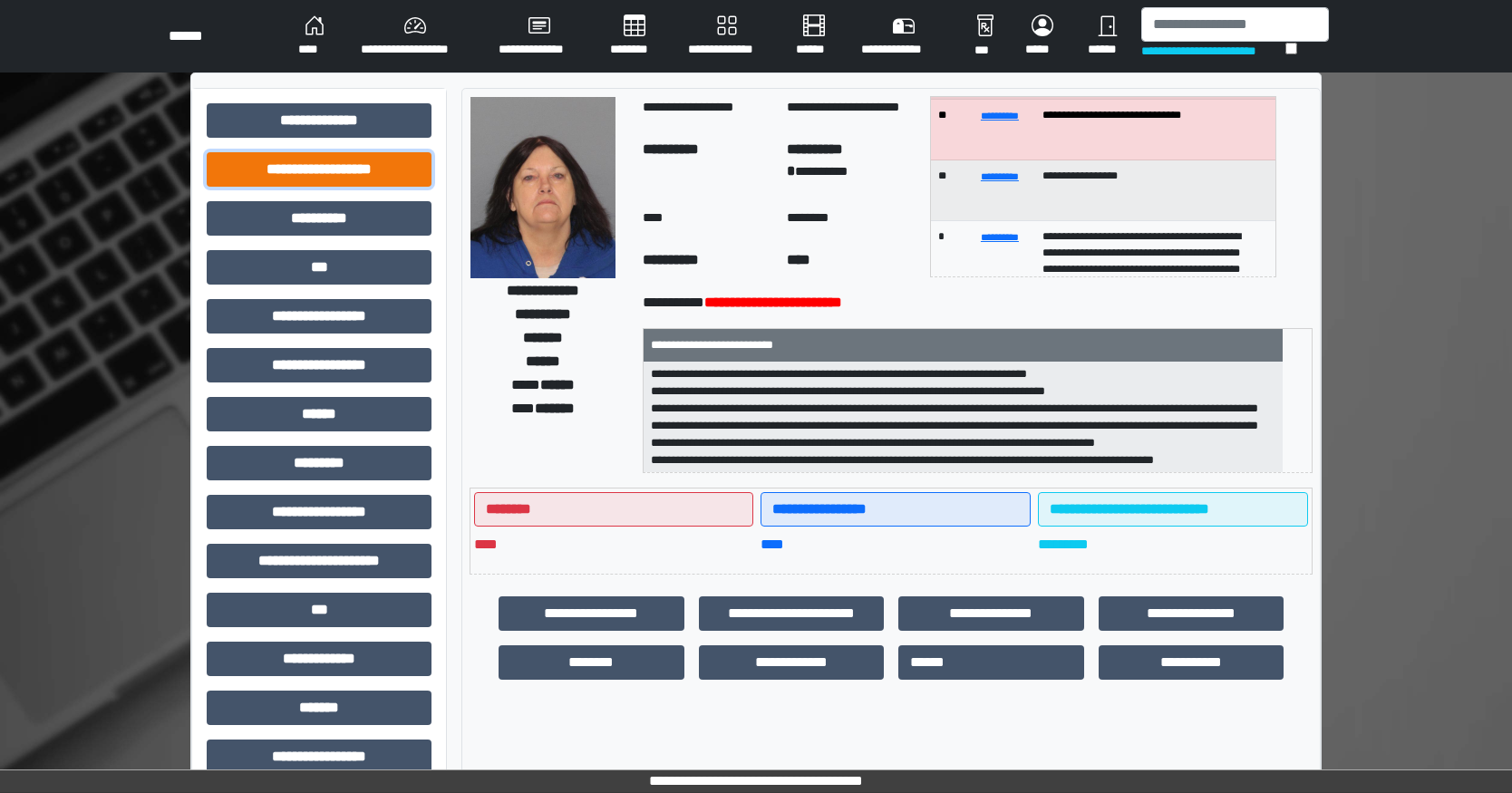 click on "**********" at bounding box center [319, 169] 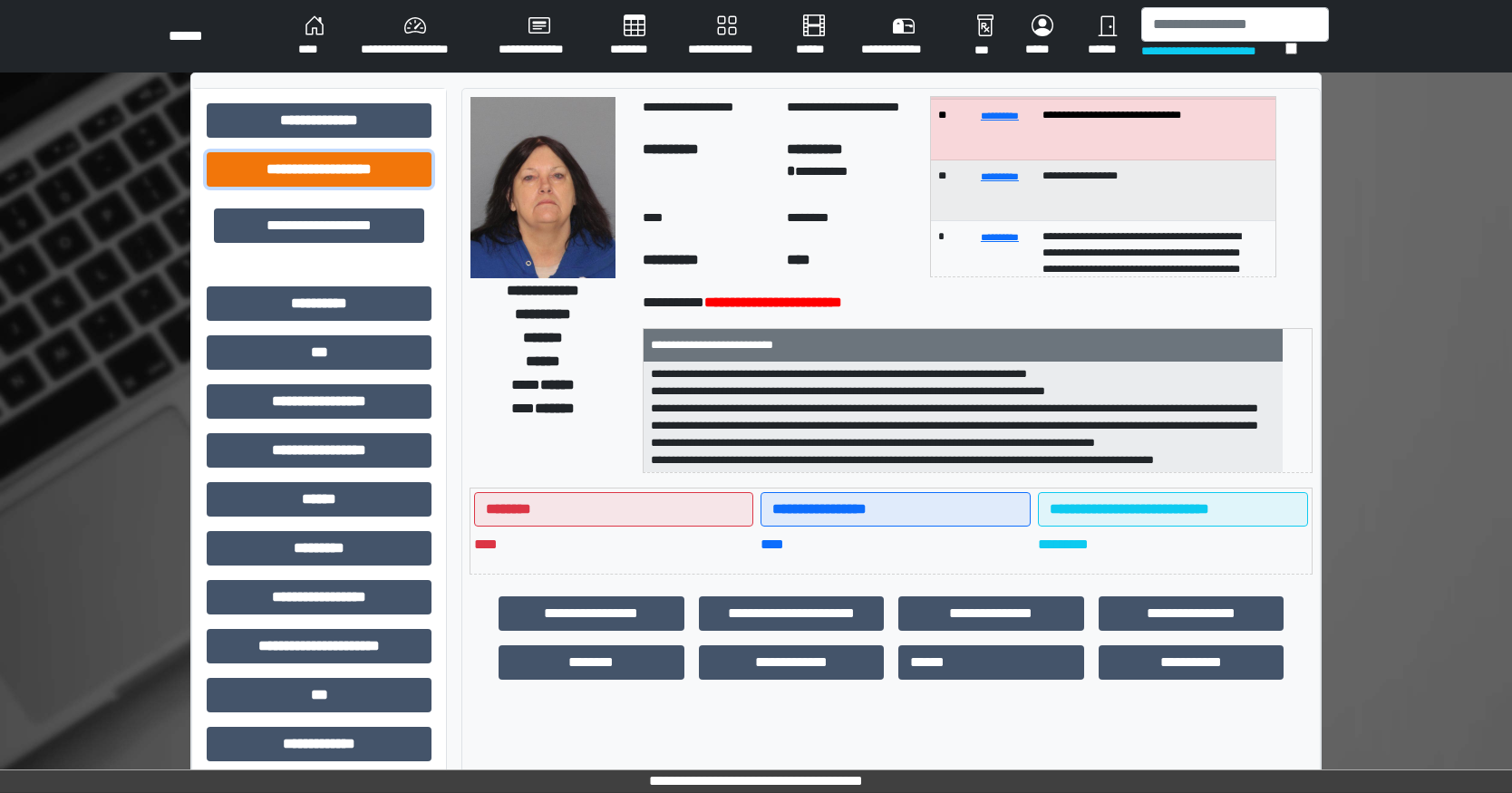 click on "**********" at bounding box center (319, 169) 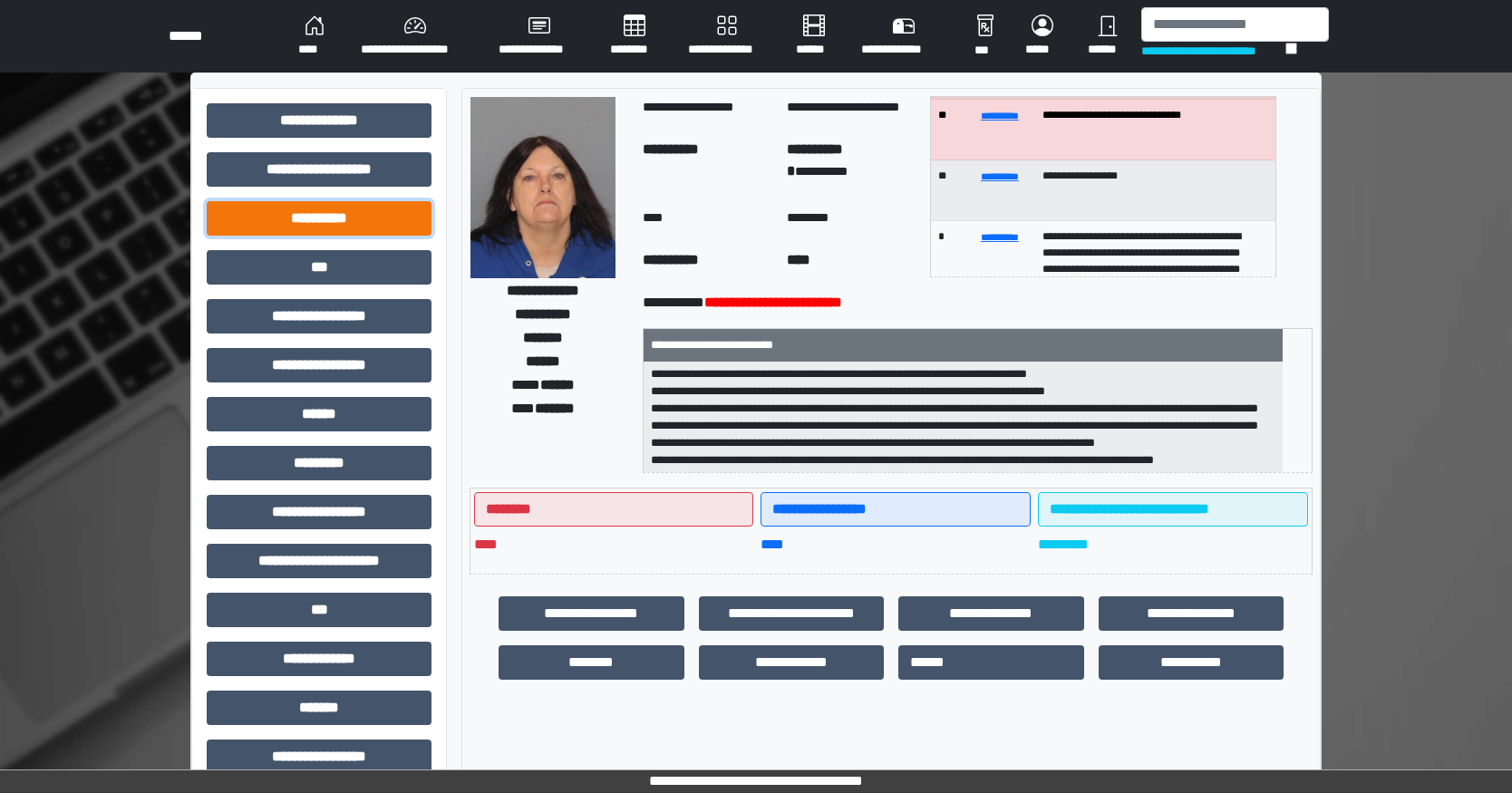 click on "**********" at bounding box center [319, 218] 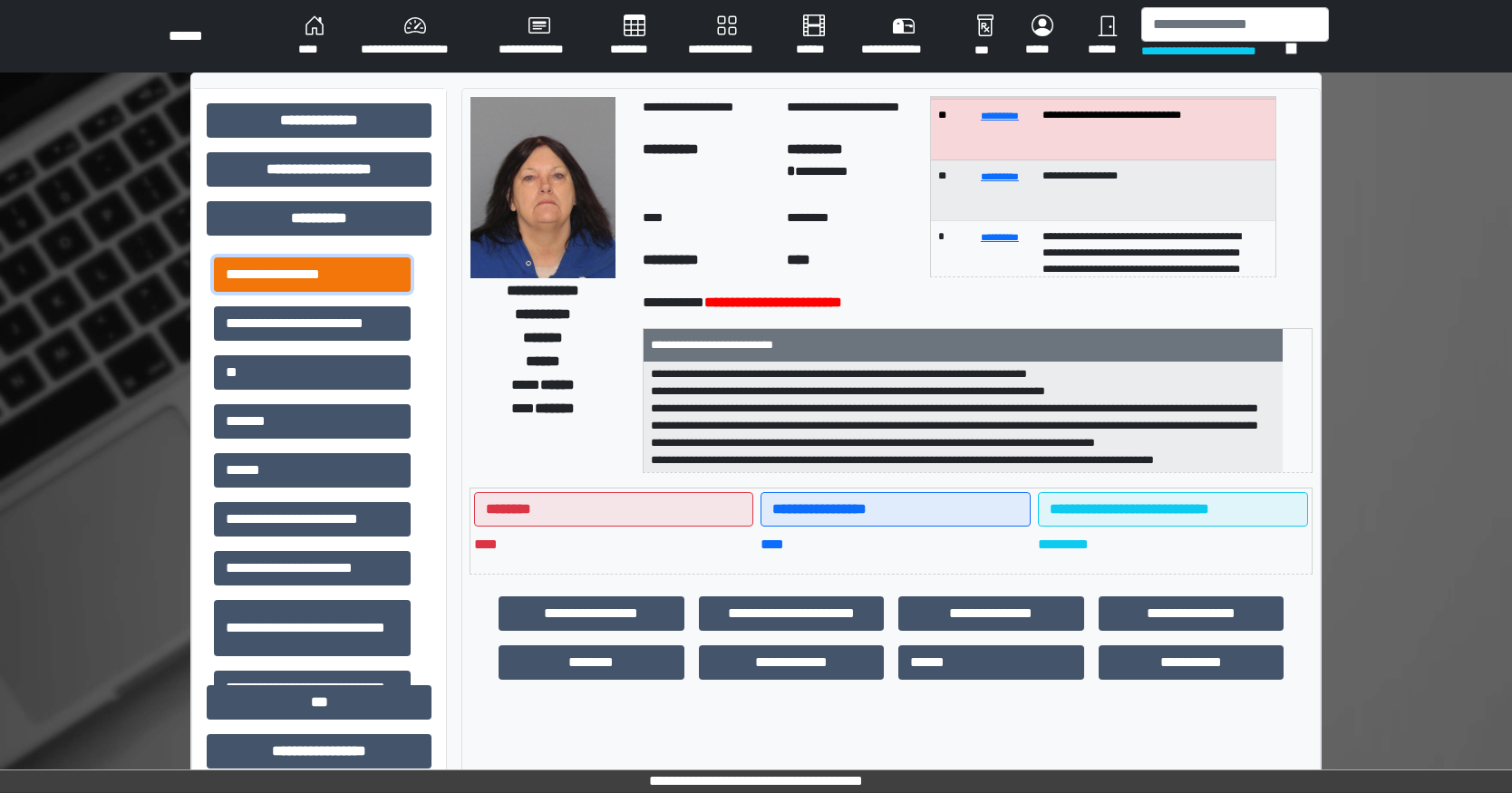 click on "**********" at bounding box center (312, 275) 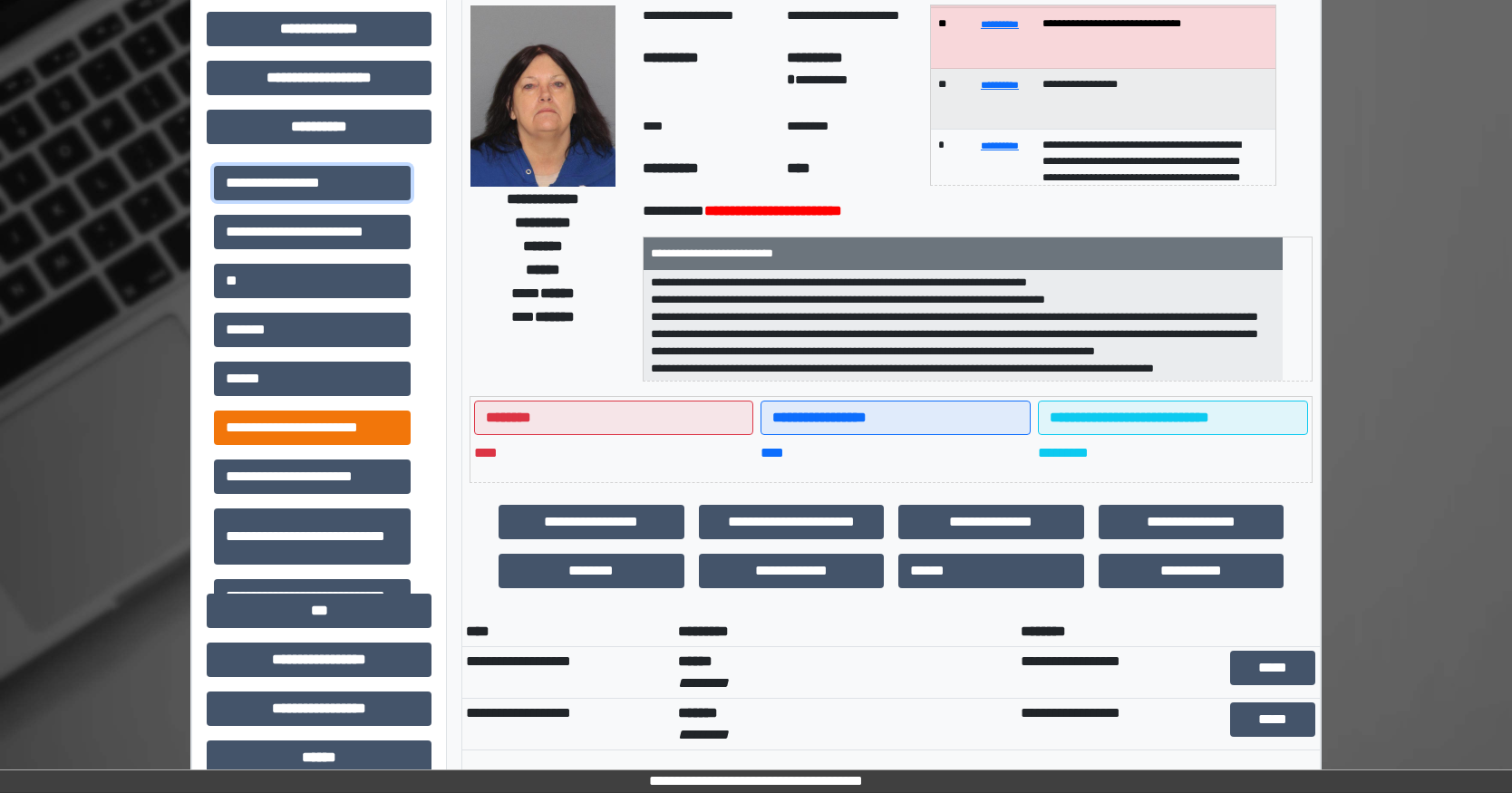 scroll, scrollTop: 91, scrollLeft: 0, axis: vertical 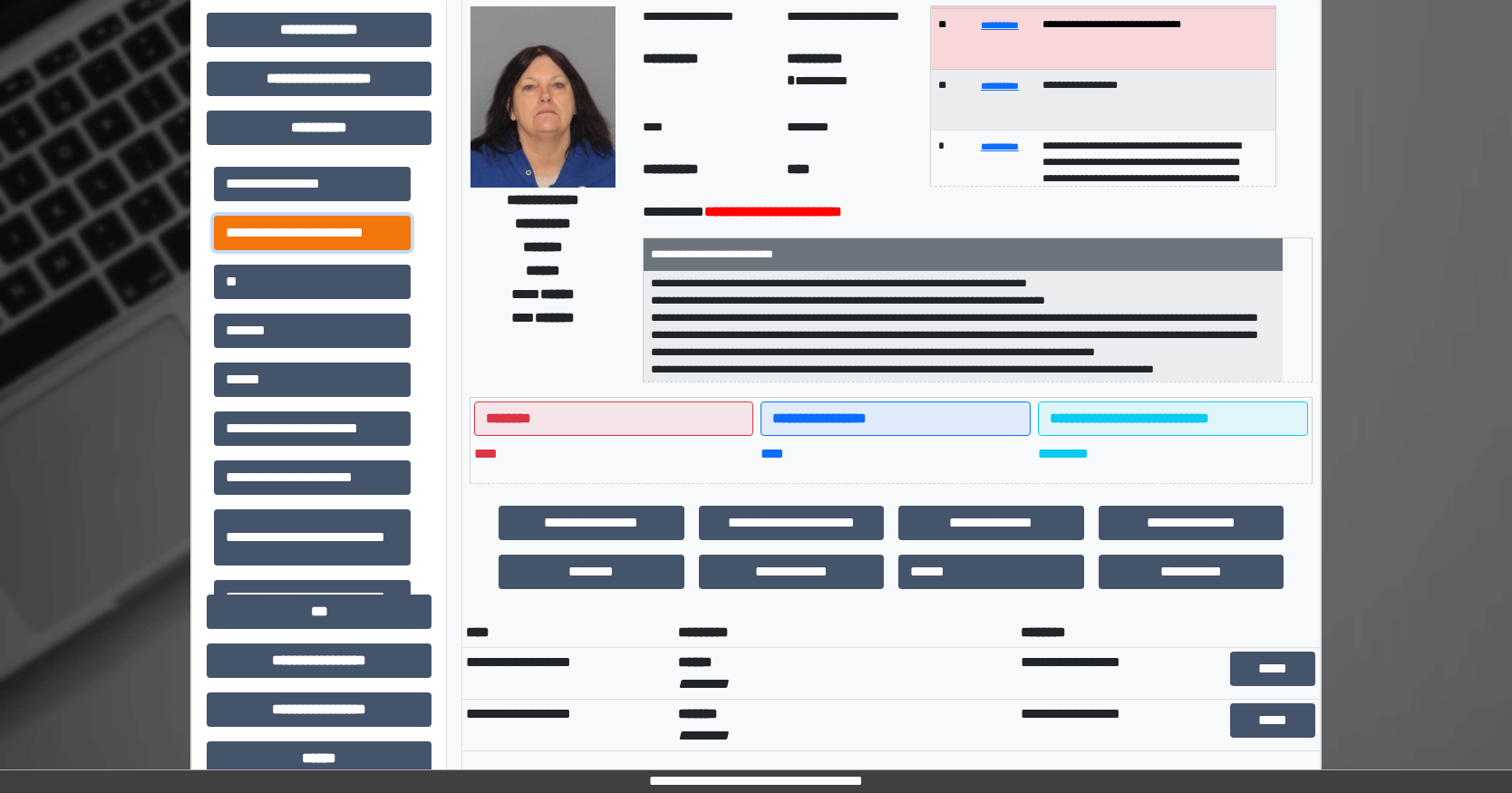 click on "**********" at bounding box center (312, 233) 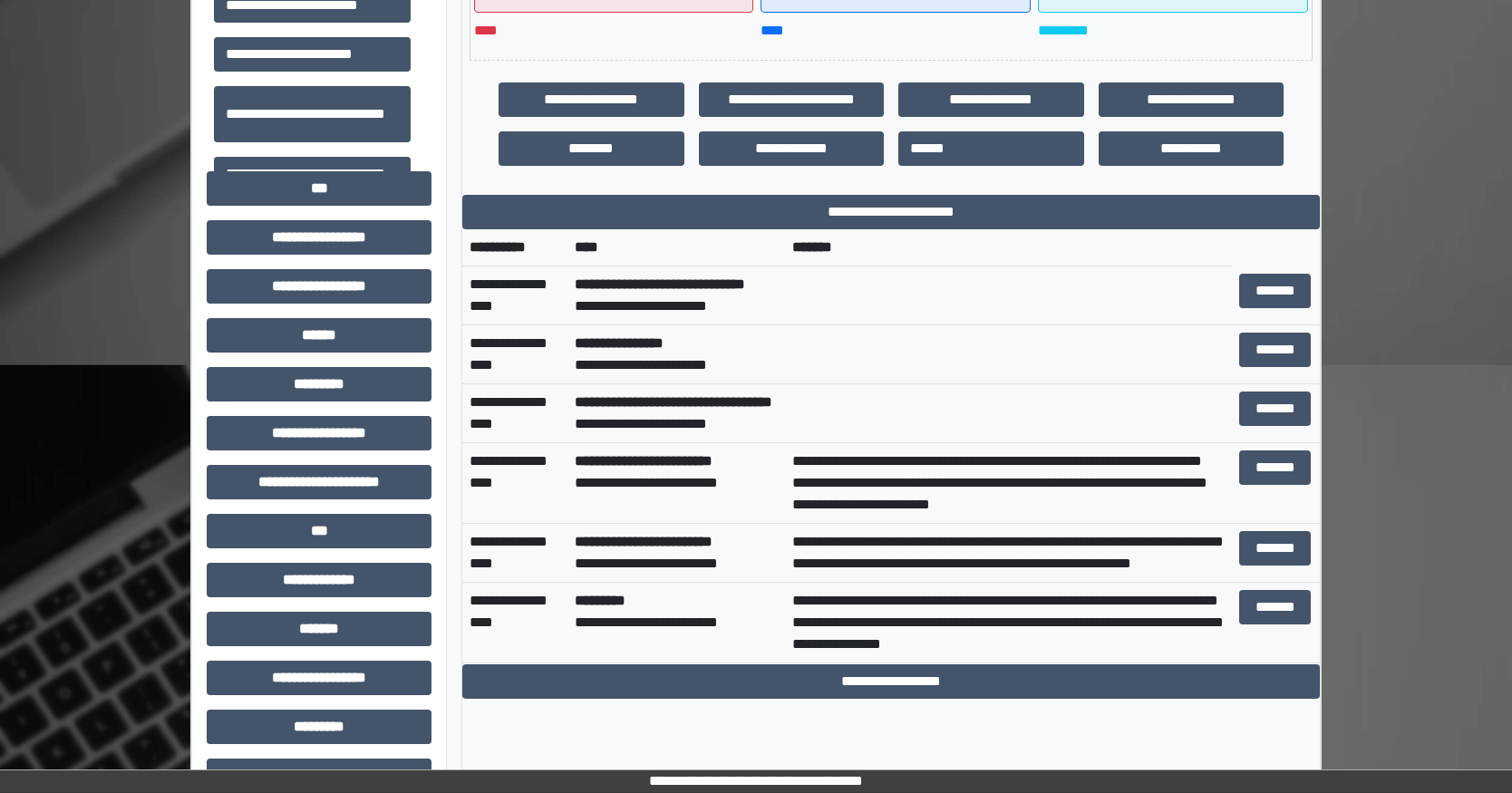 scroll, scrollTop: 544, scrollLeft: 0, axis: vertical 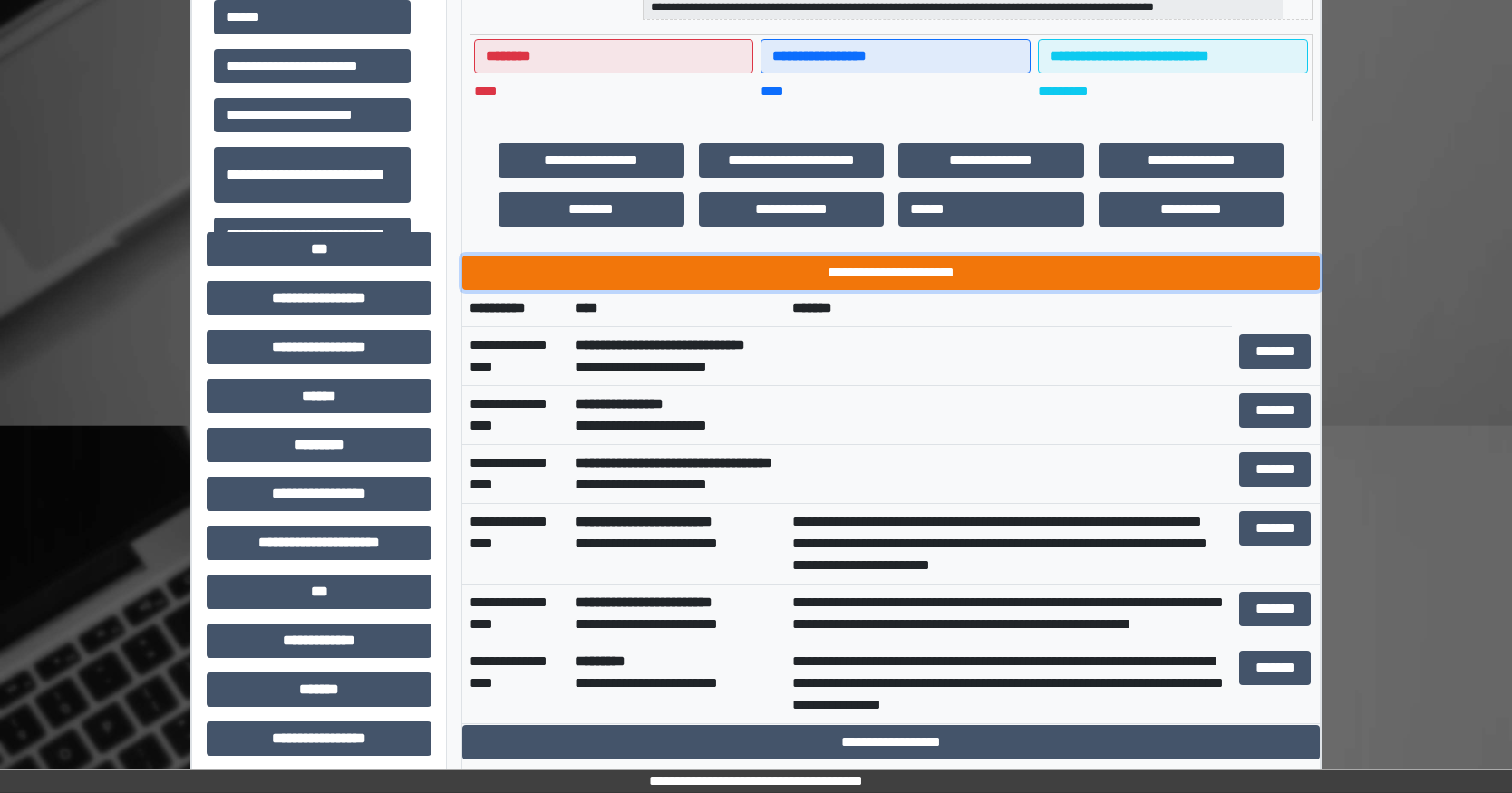 click on "**********" at bounding box center (891, 273) 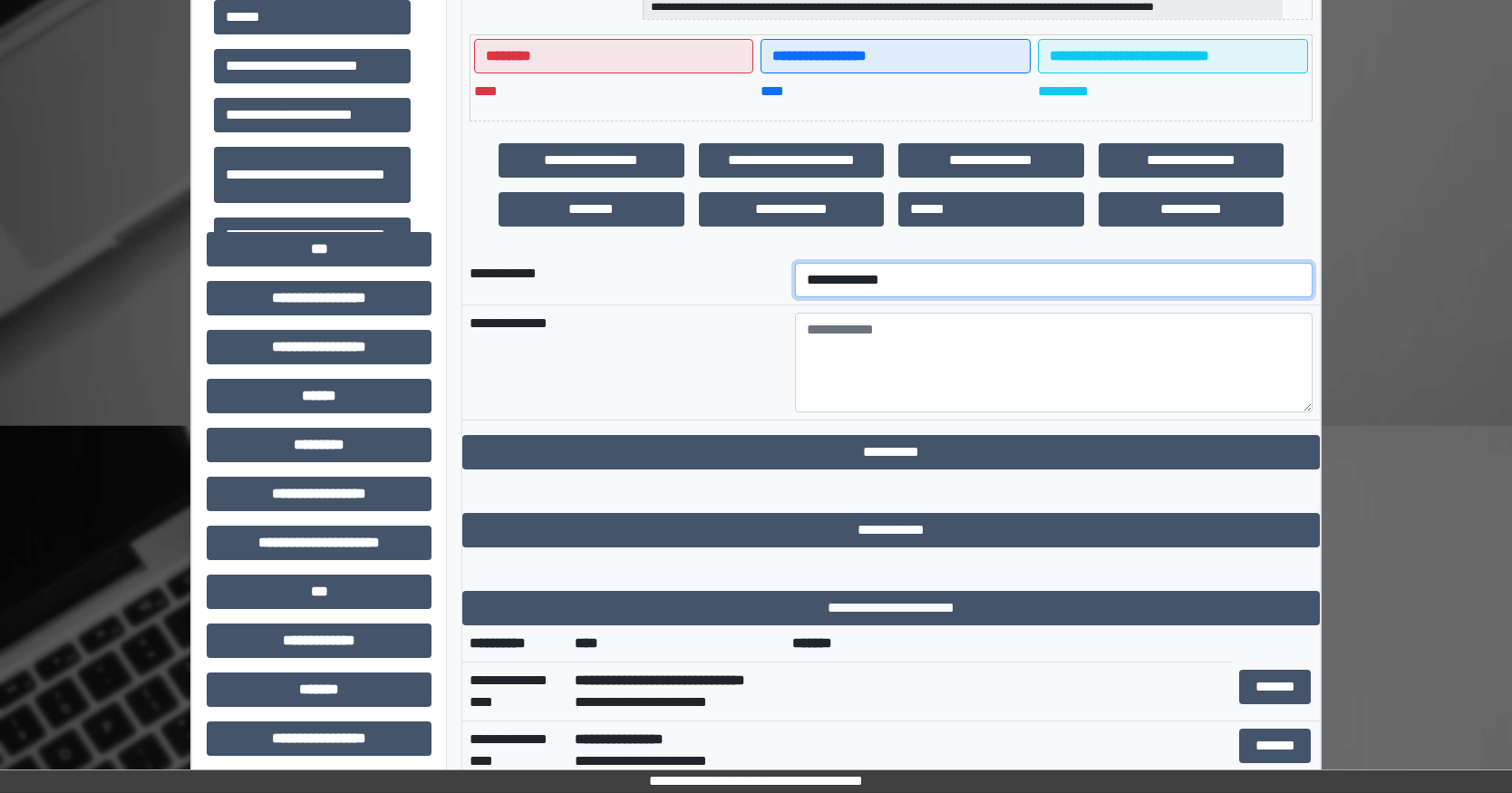 click on "**********" at bounding box center (1053, 280) 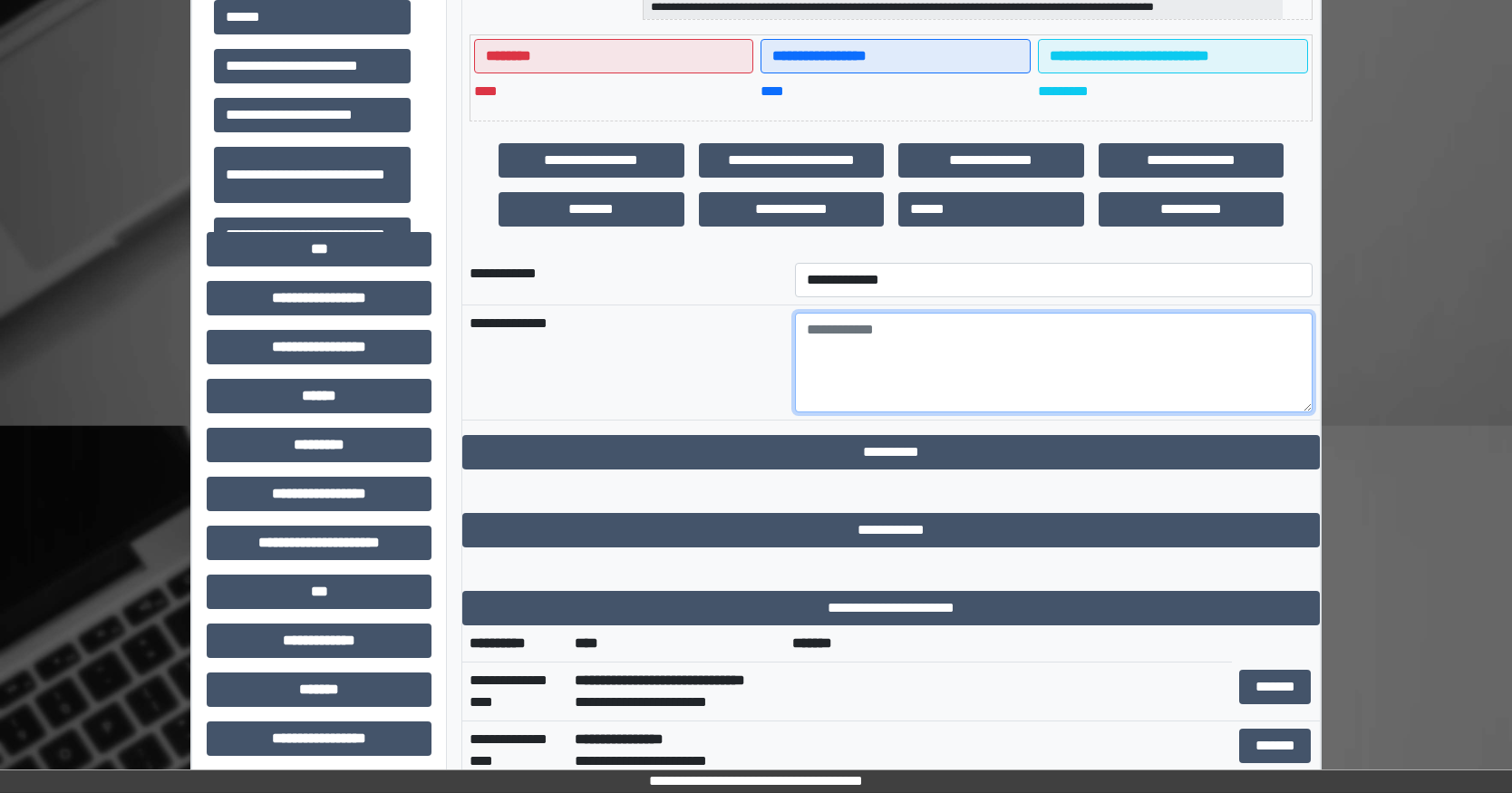 click at bounding box center (1053, 363) 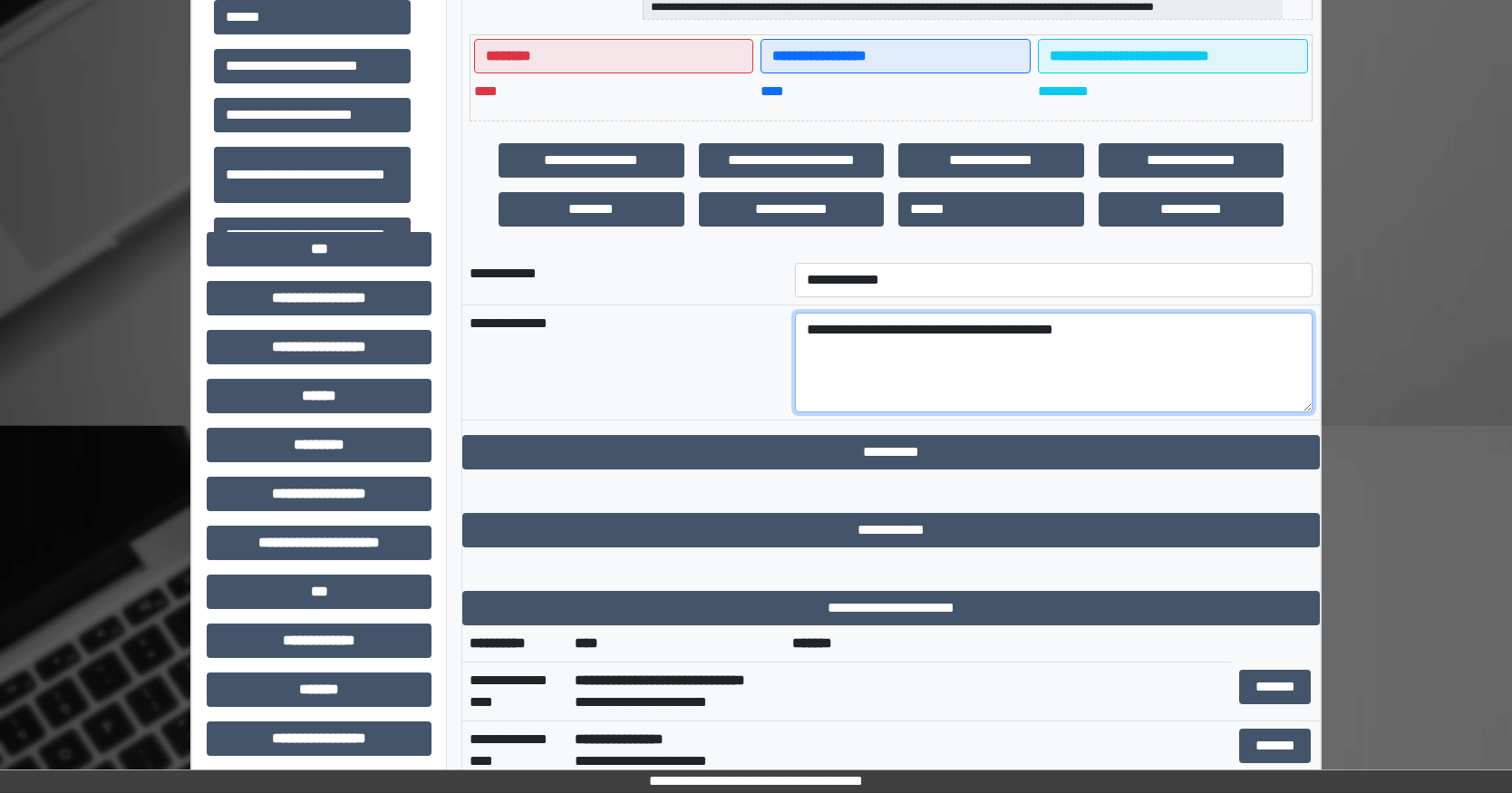 drag, startPoint x: 1003, startPoint y: 352, endPoint x: 881, endPoint y: 346, distance: 122.14745 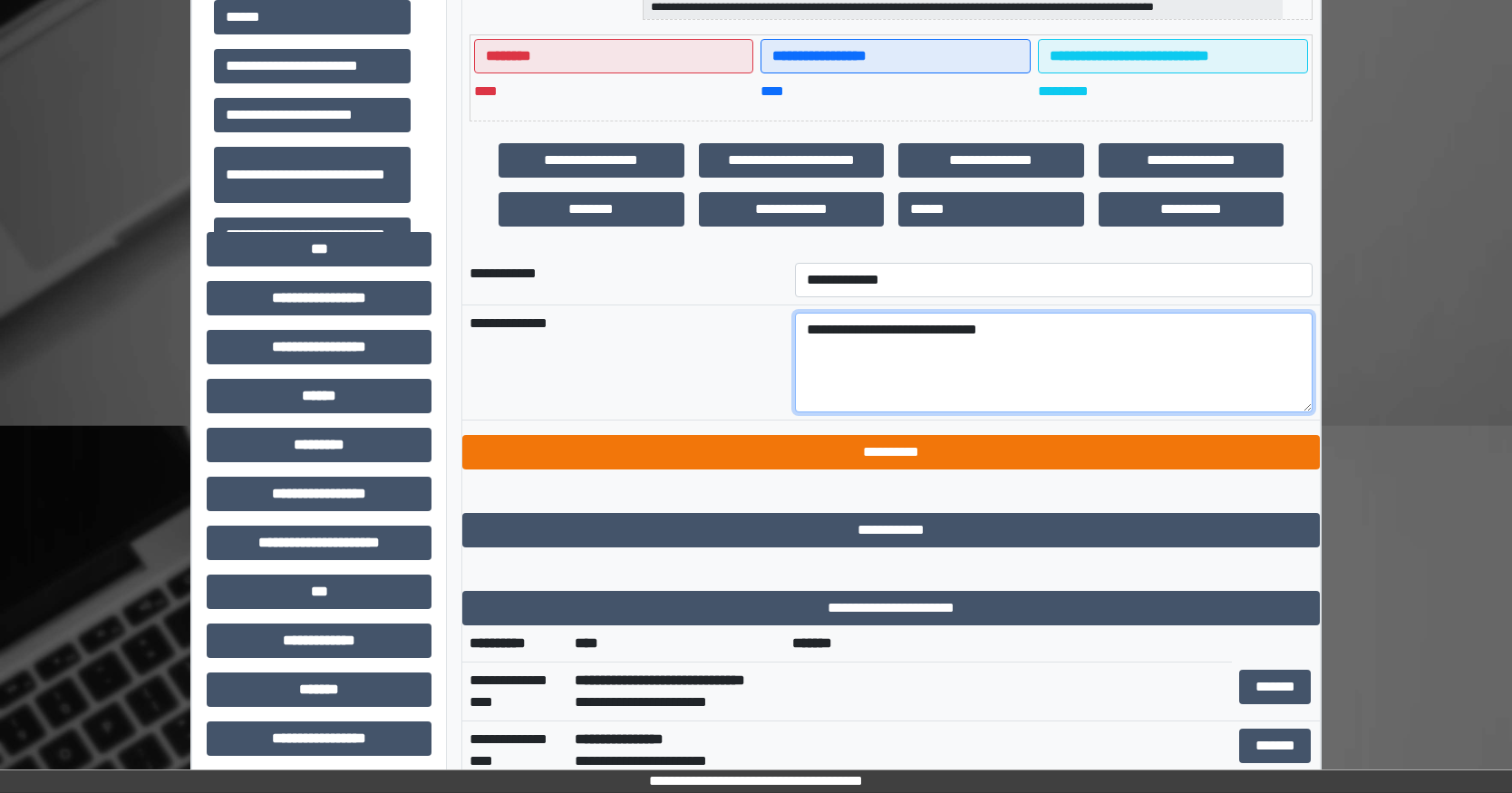 type on "**********" 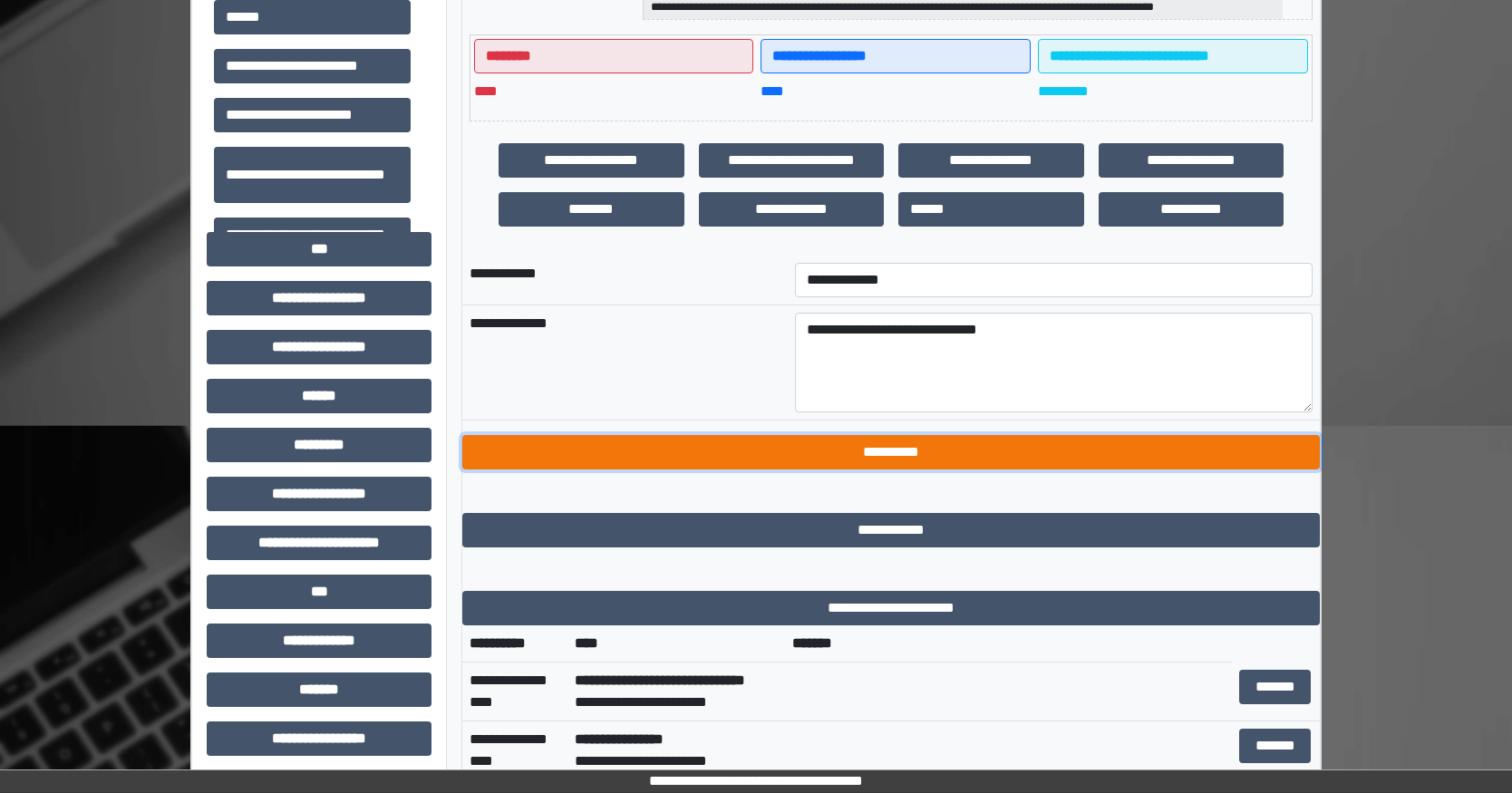 click on "**********" at bounding box center [891, 452] 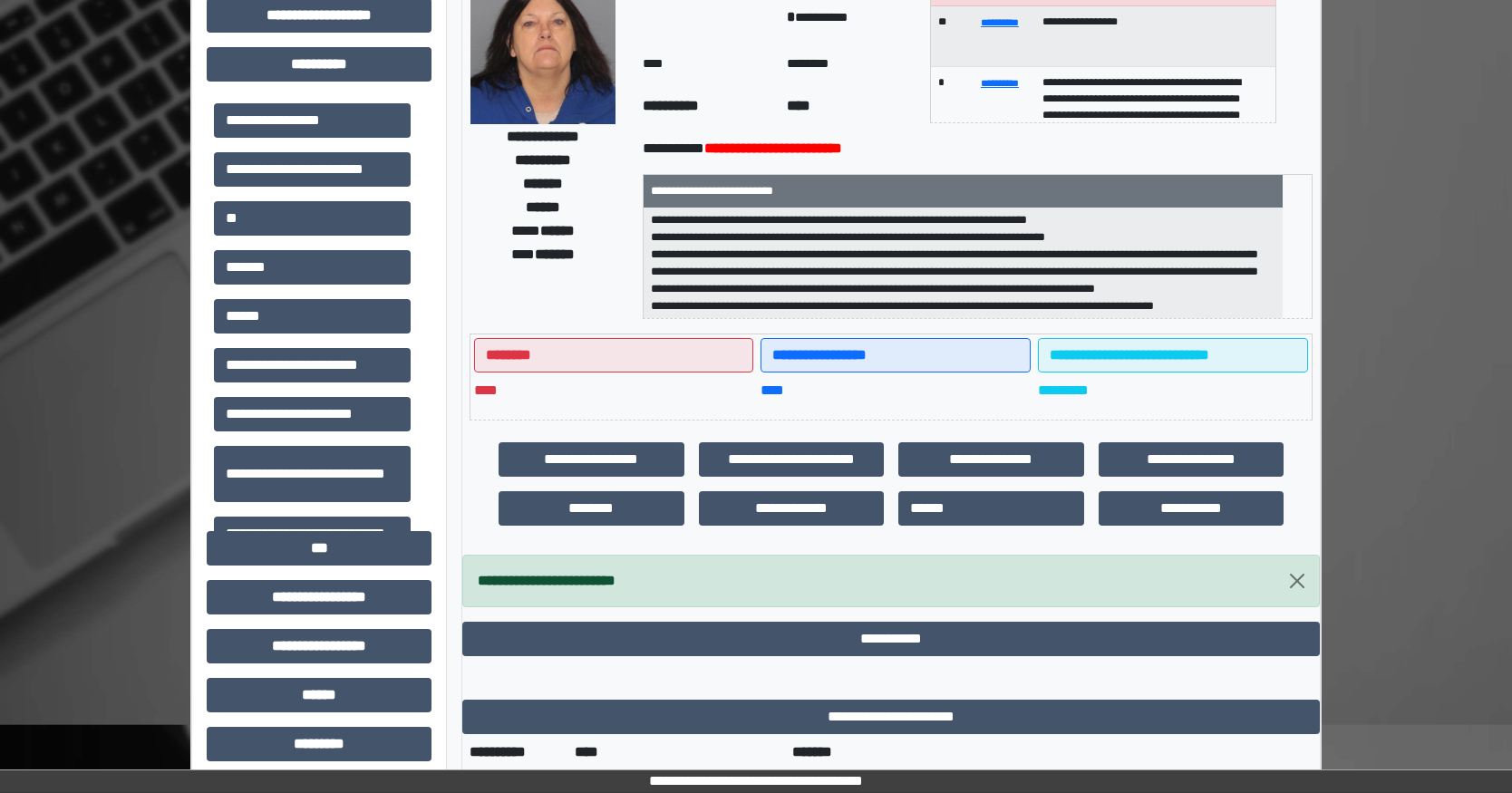 scroll, scrollTop: 91, scrollLeft: 0, axis: vertical 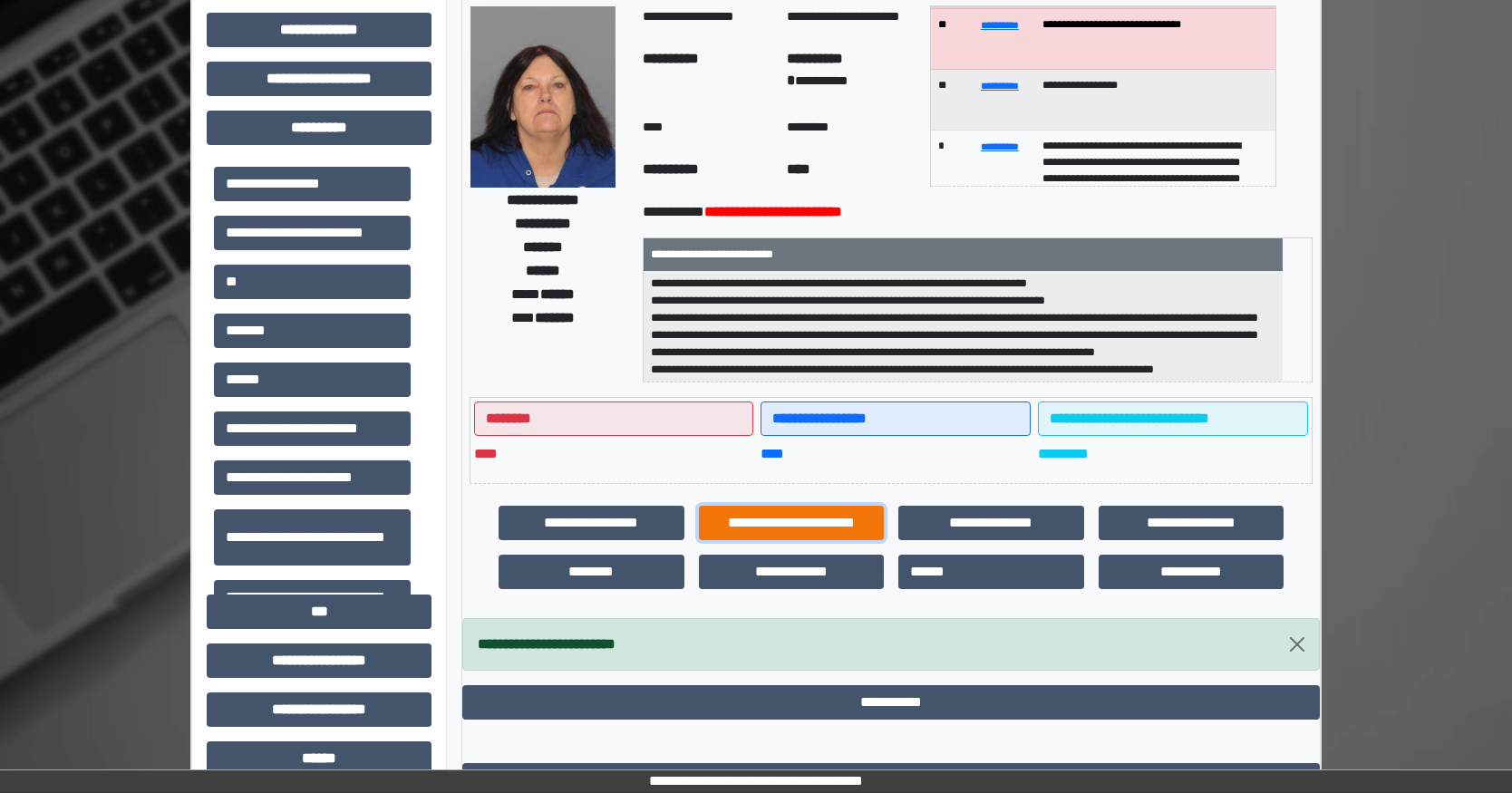 click on "**********" at bounding box center [791, 523] 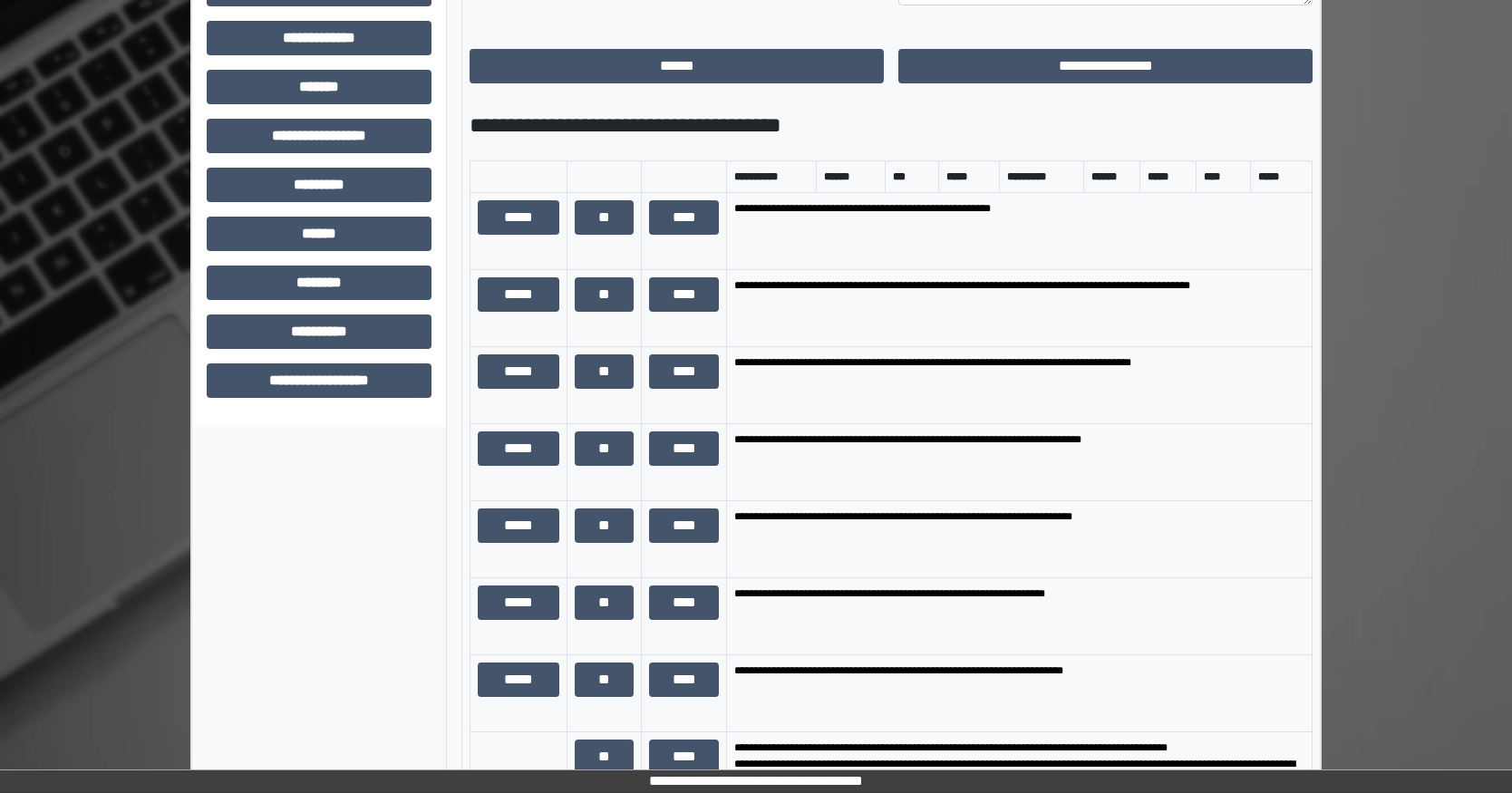 scroll, scrollTop: 1088, scrollLeft: 0, axis: vertical 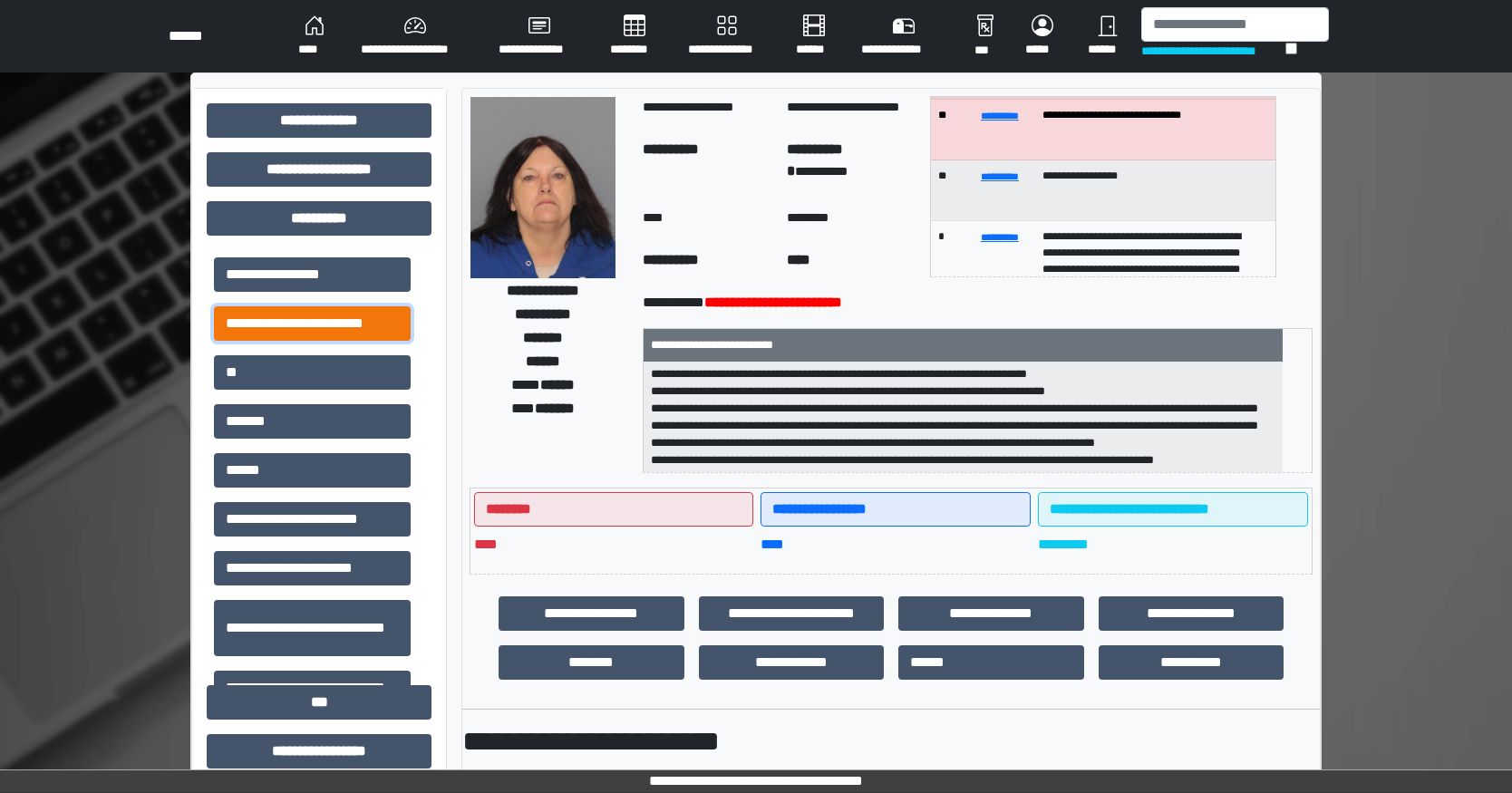 click on "**********" at bounding box center (312, 324) 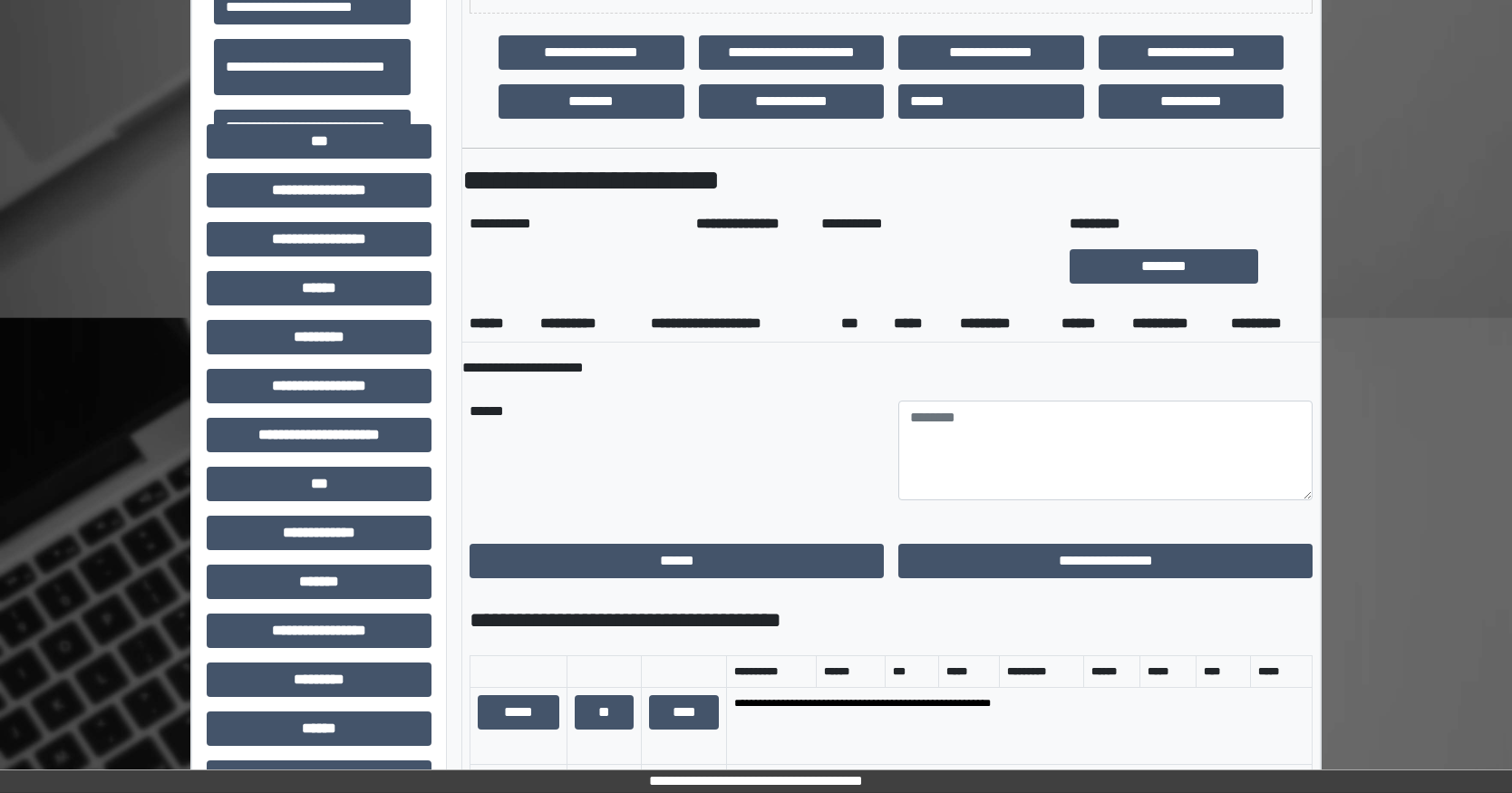 scroll, scrollTop: 544, scrollLeft: 0, axis: vertical 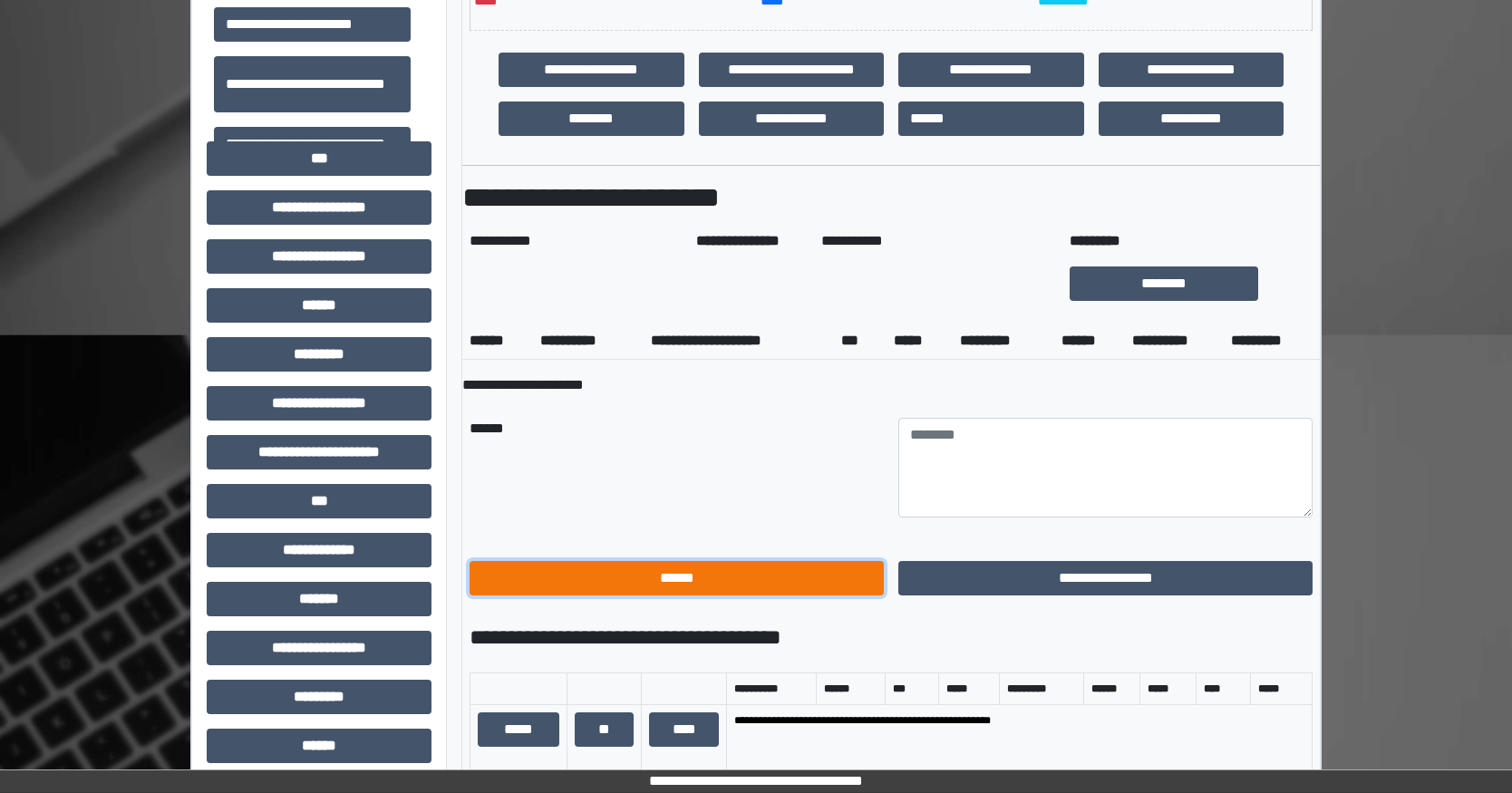 click on "******" at bounding box center [676, 578] 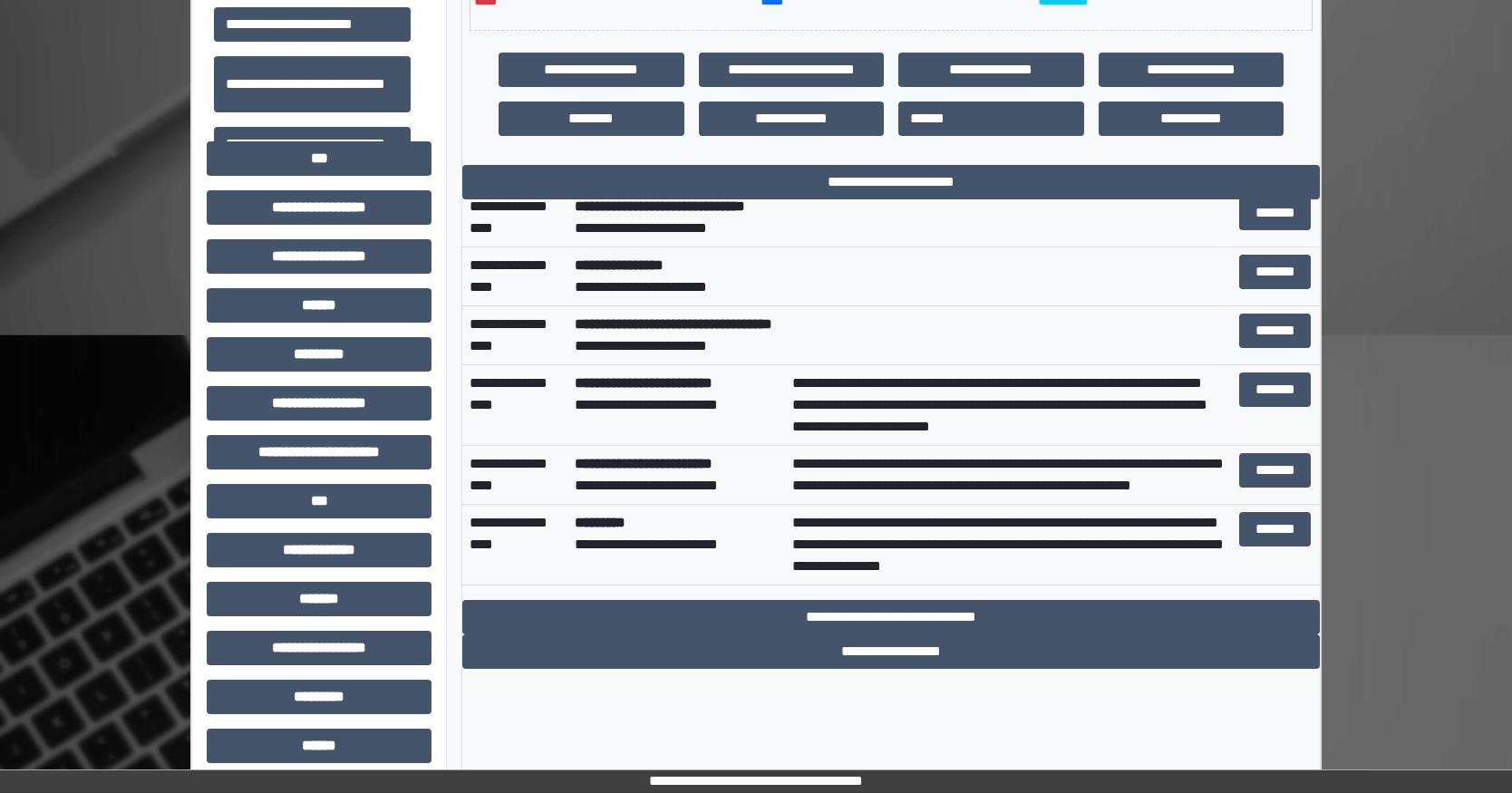 scroll, scrollTop: 135, scrollLeft: 0, axis: vertical 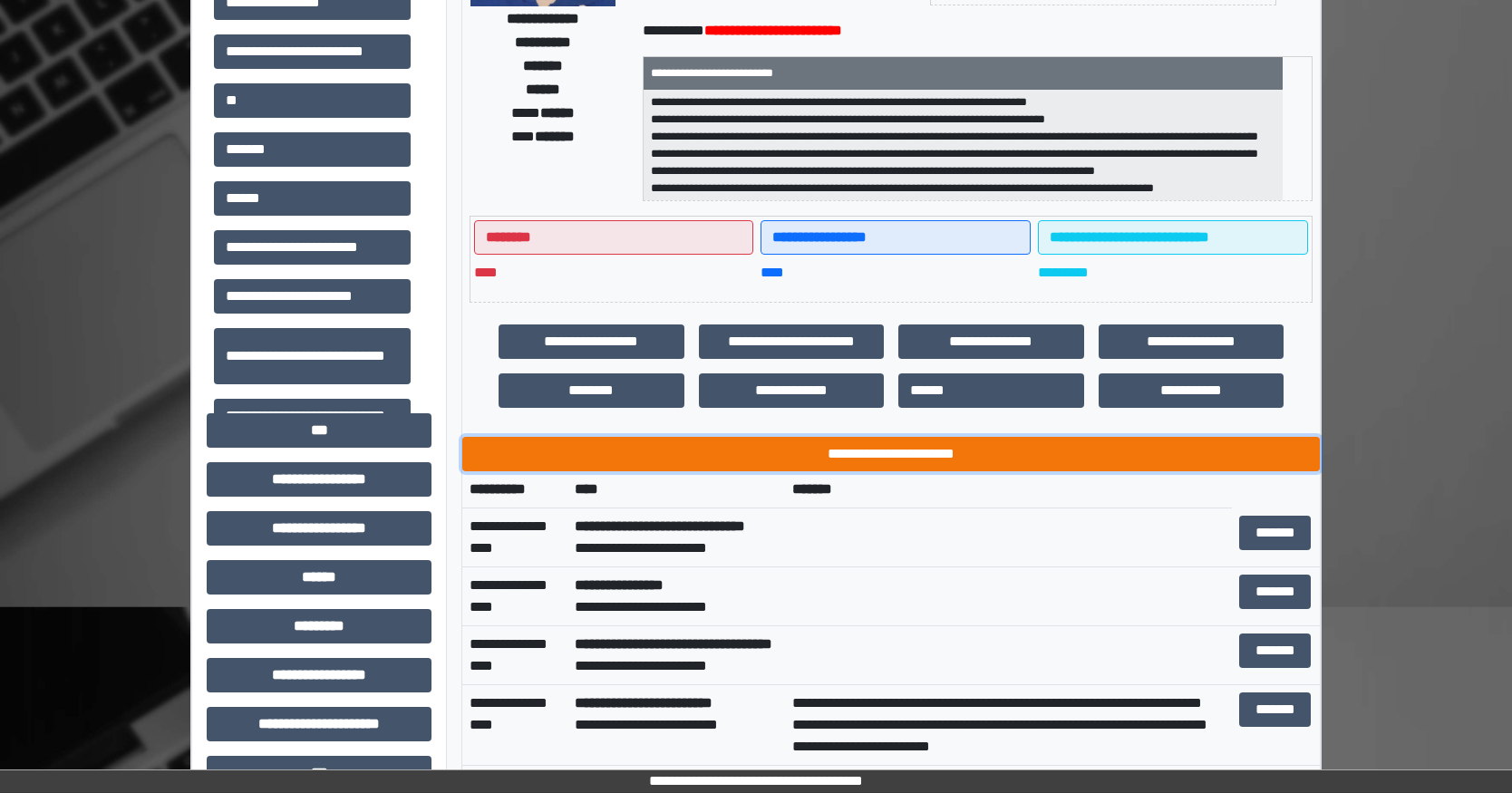 click on "**********" at bounding box center (891, 454) 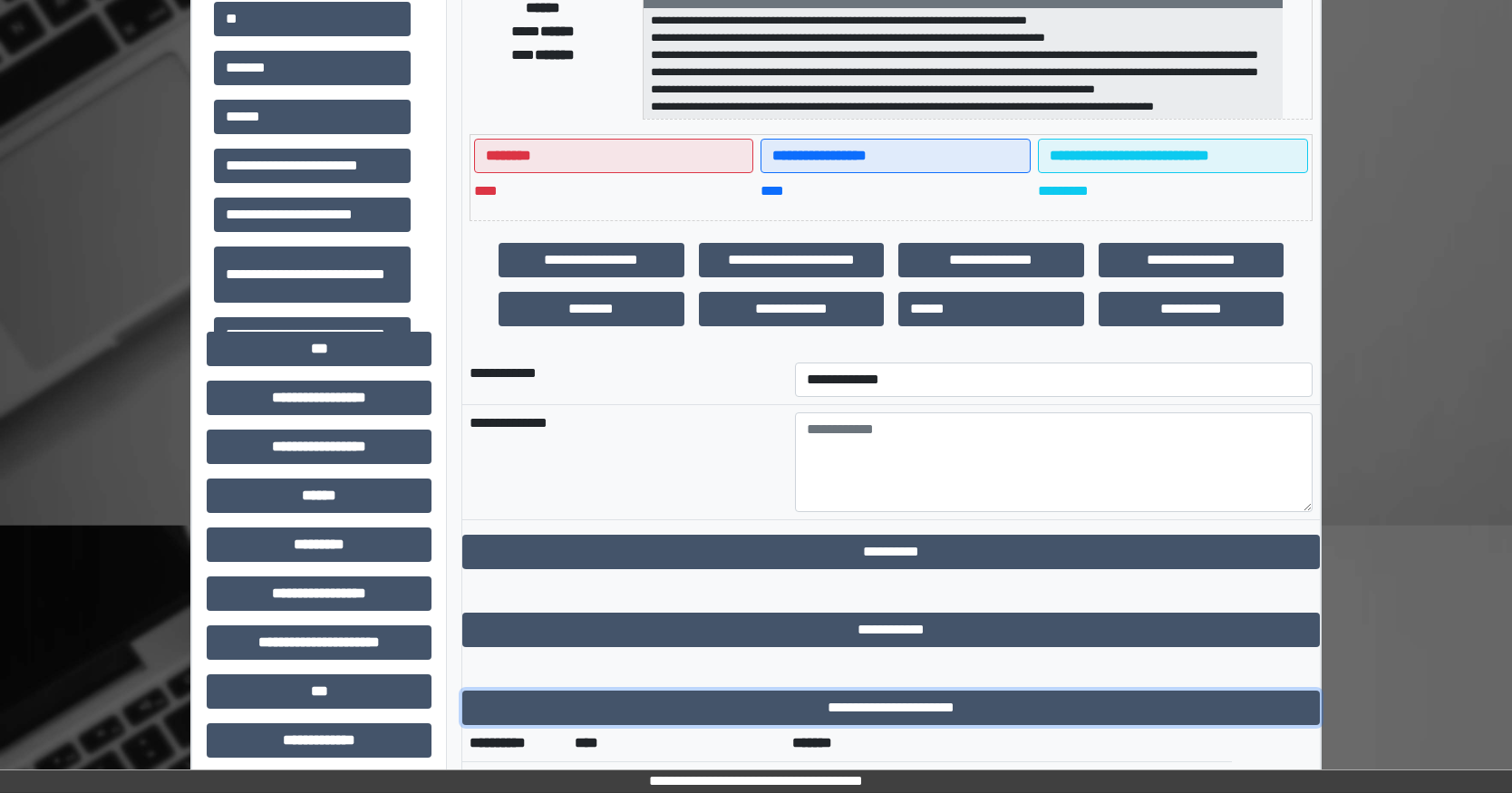 scroll, scrollTop: 634, scrollLeft: 0, axis: vertical 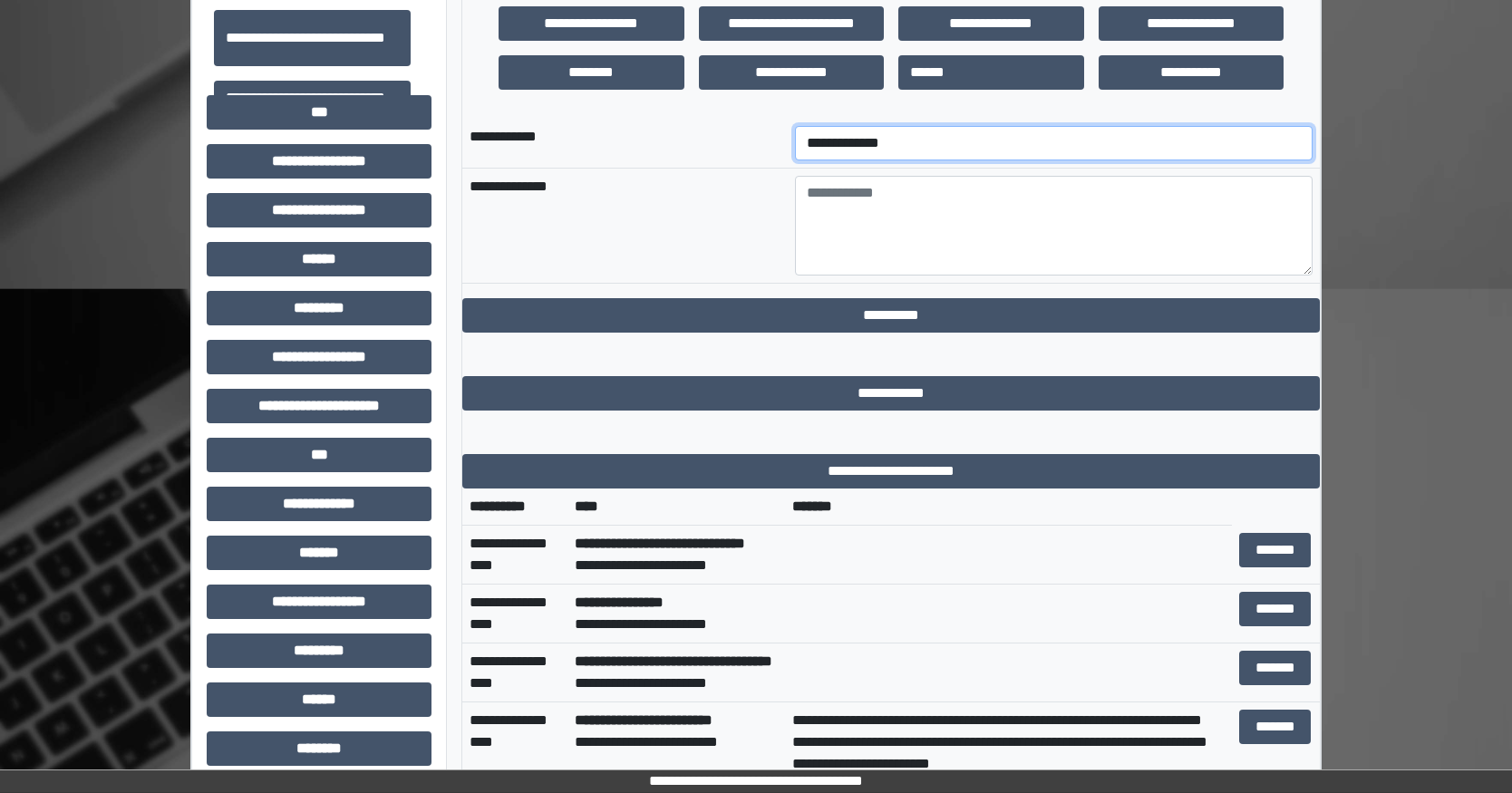 click on "**********" at bounding box center [1053, 143] 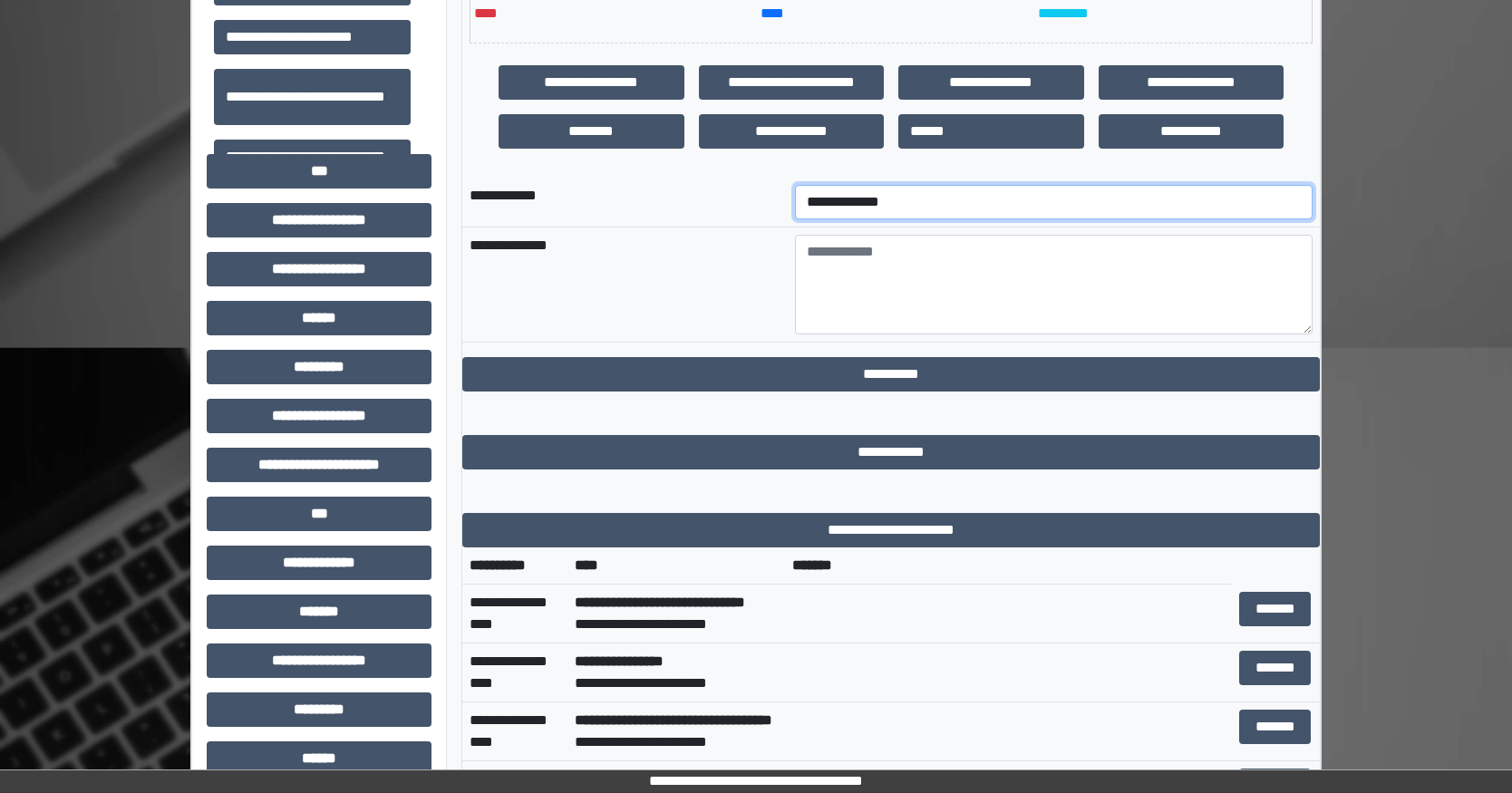 scroll, scrollTop: 499, scrollLeft: 0, axis: vertical 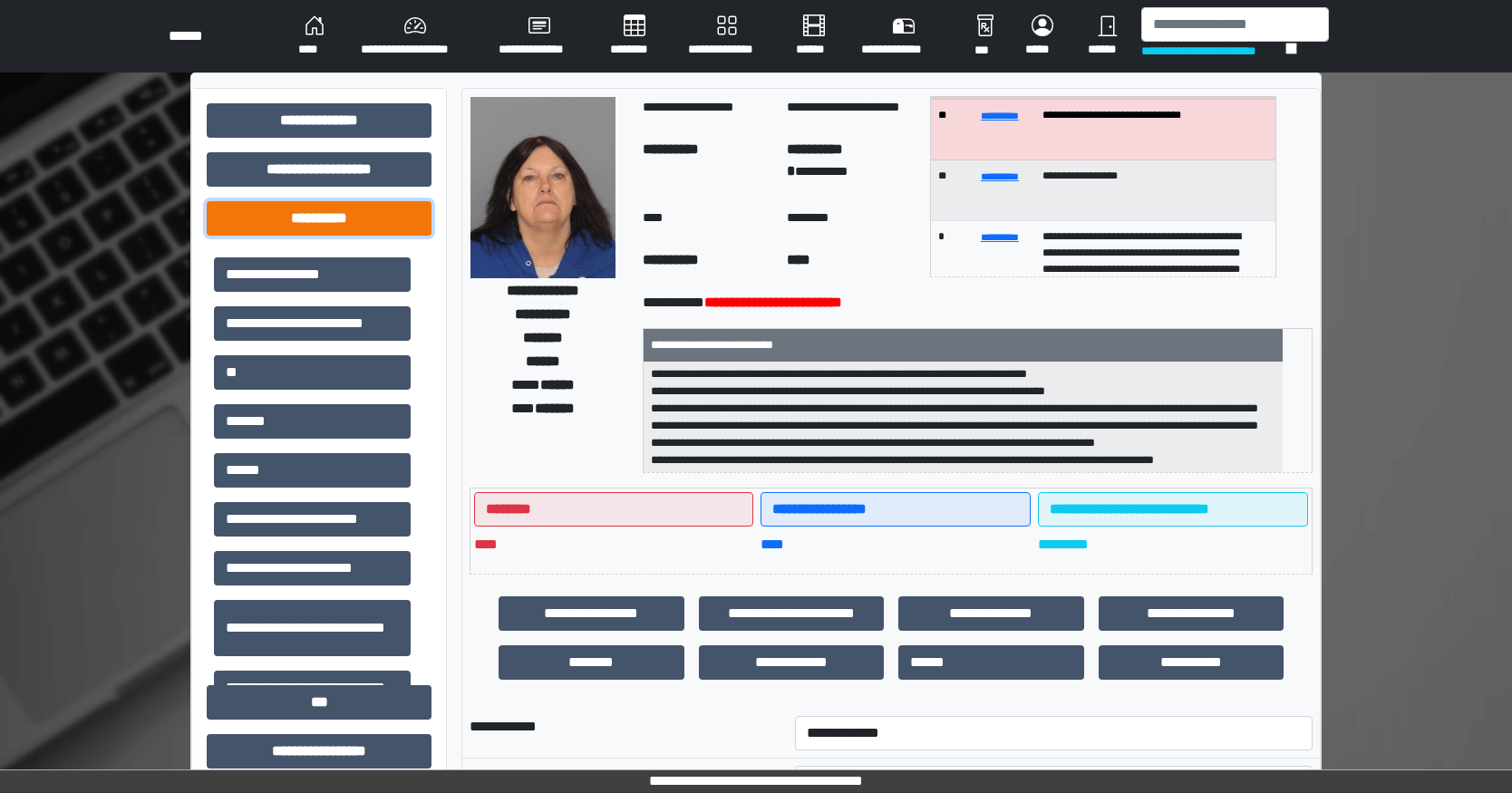 click on "**********" at bounding box center [319, 218] 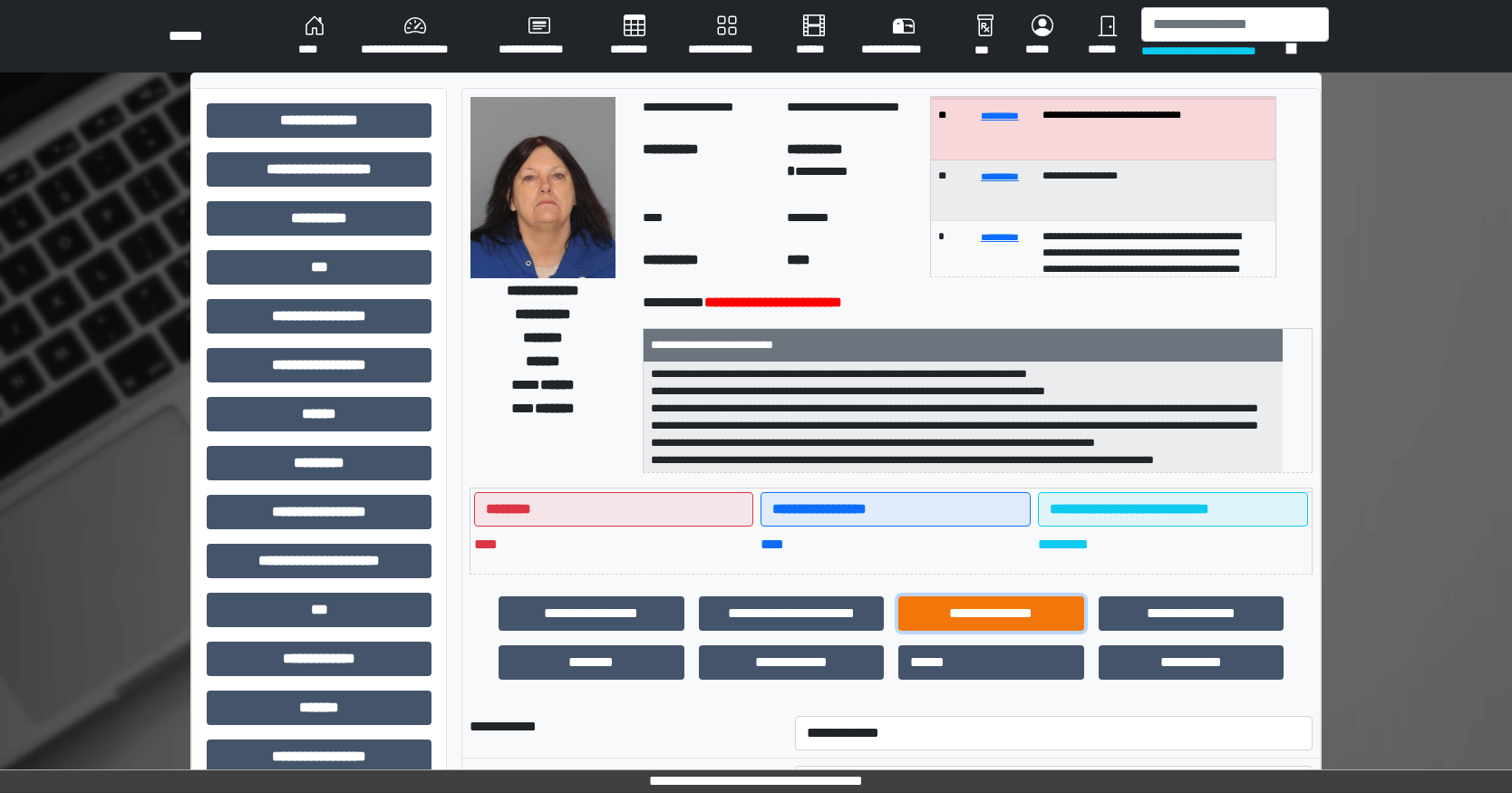 click on "**********" at bounding box center [991, 614] 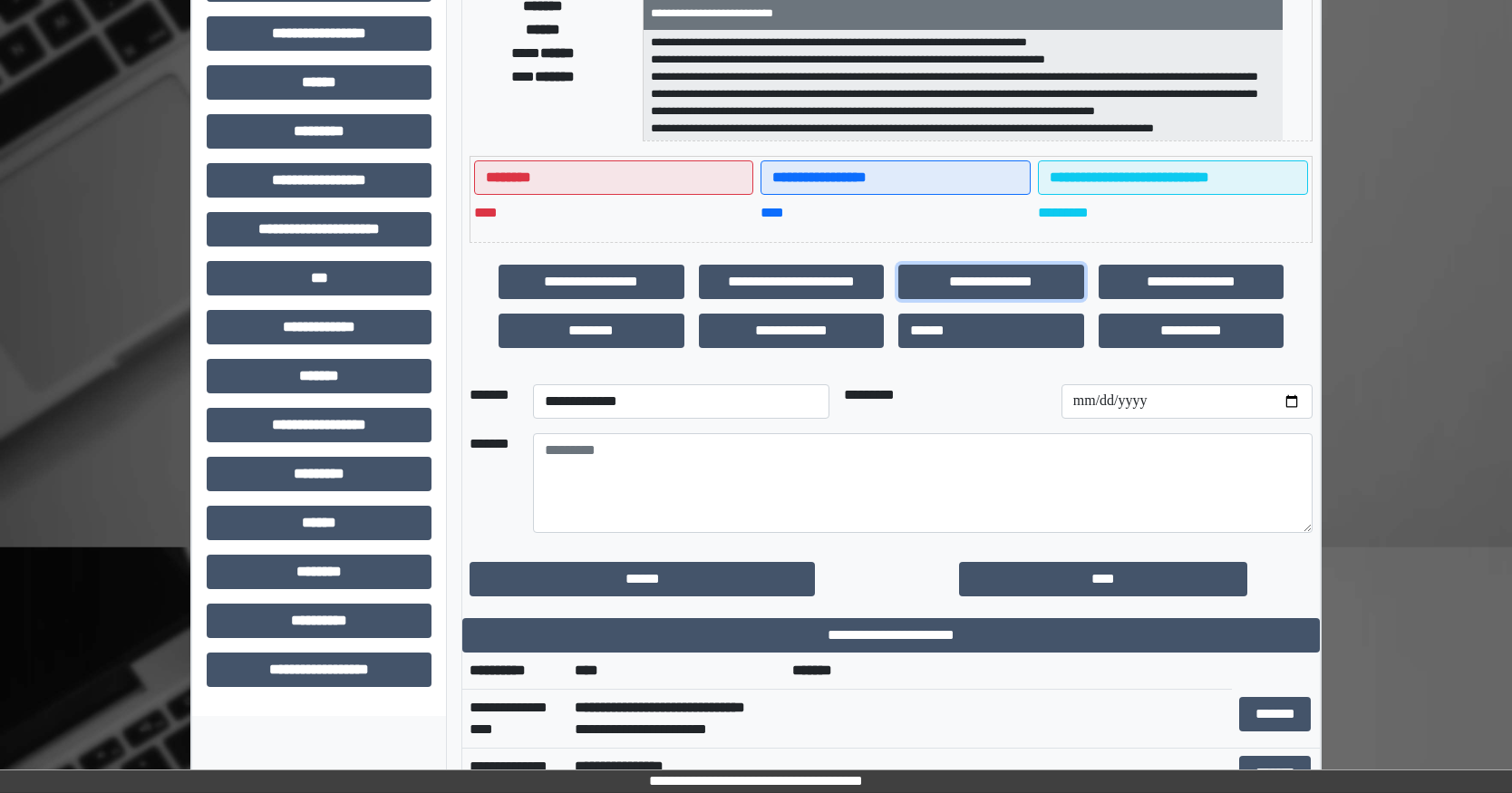 scroll, scrollTop: 363, scrollLeft: 0, axis: vertical 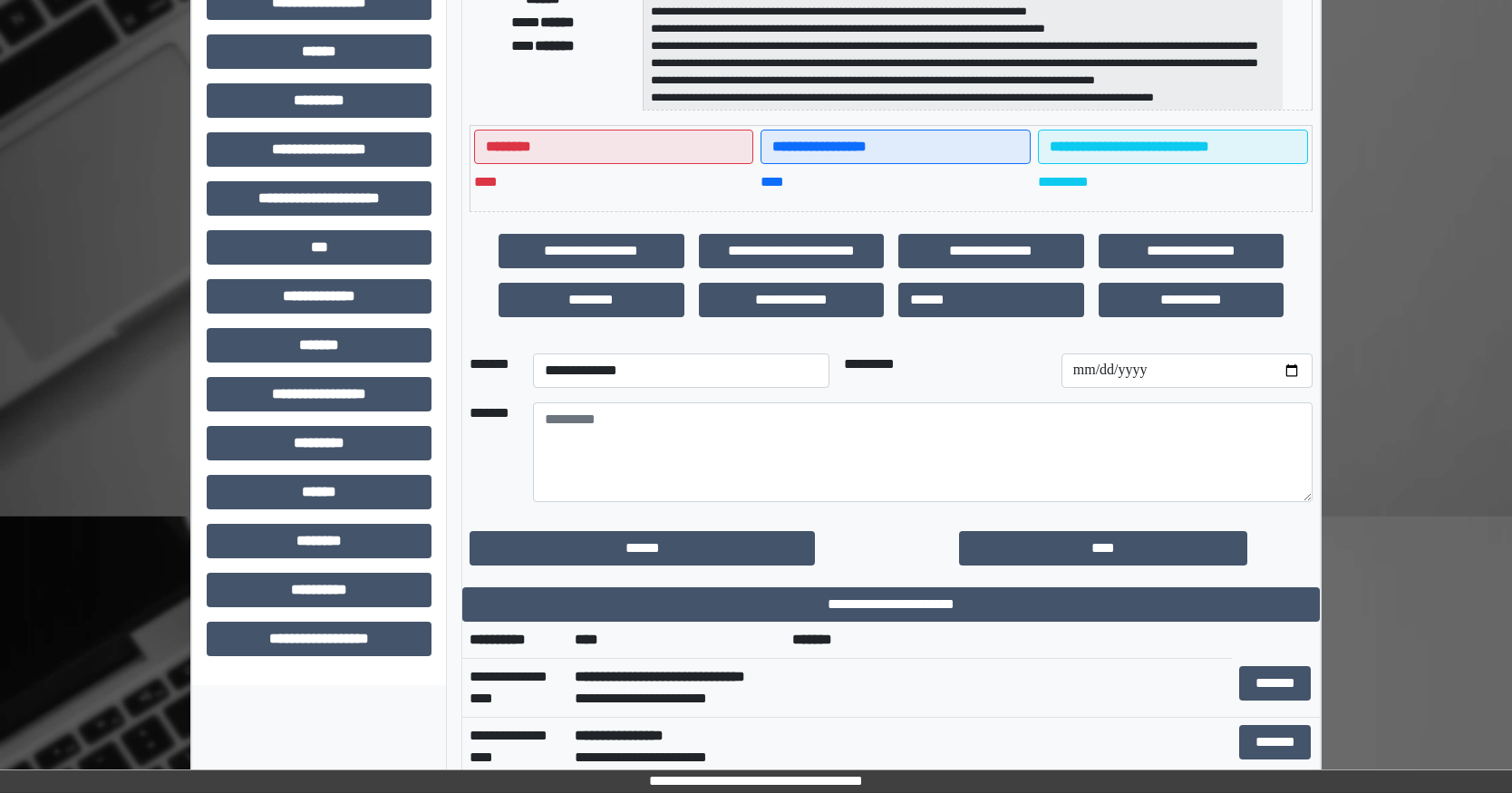 click on "**********" at bounding box center [681, 371] 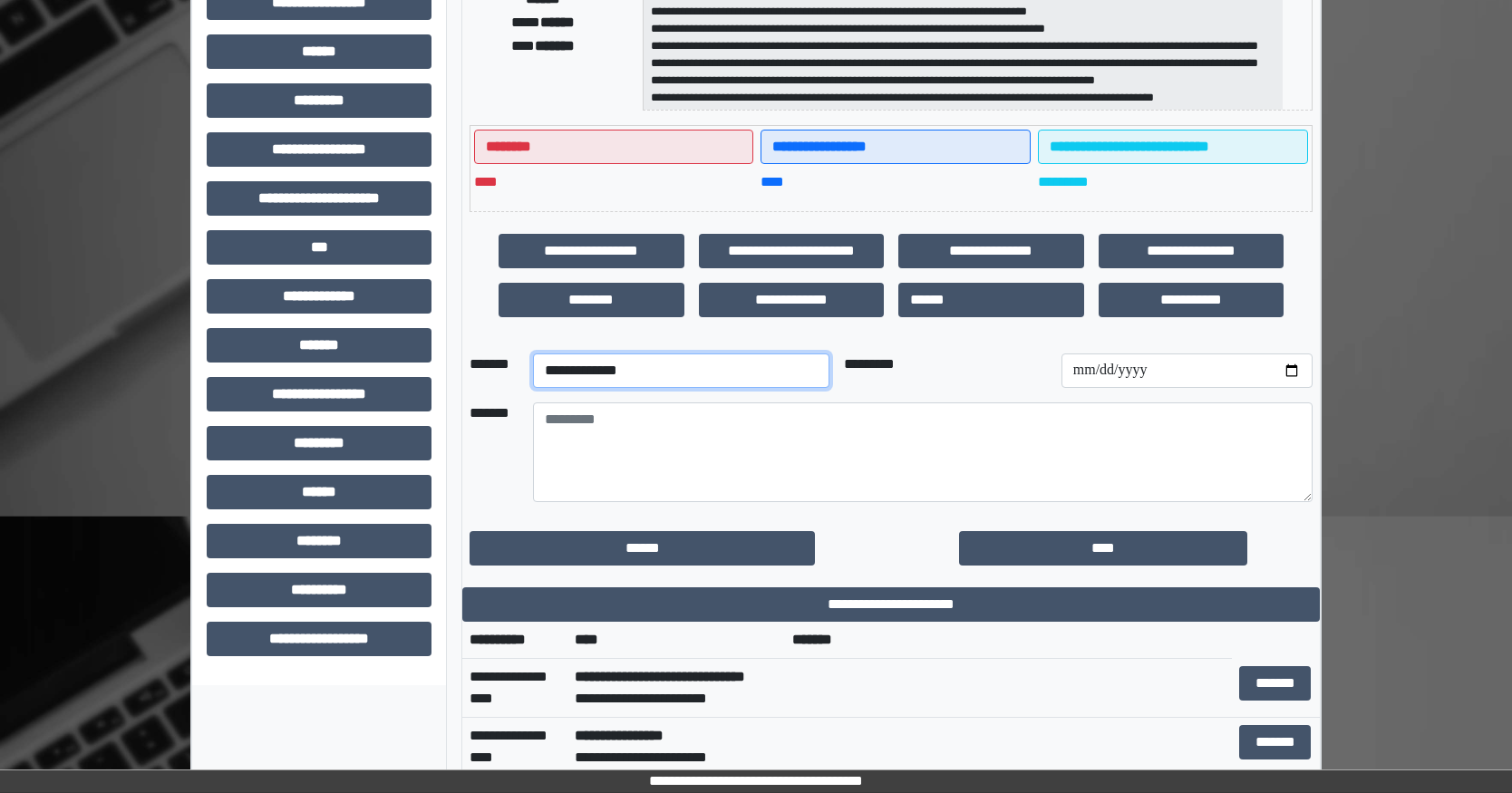 click on "**********" at bounding box center (681, 371) 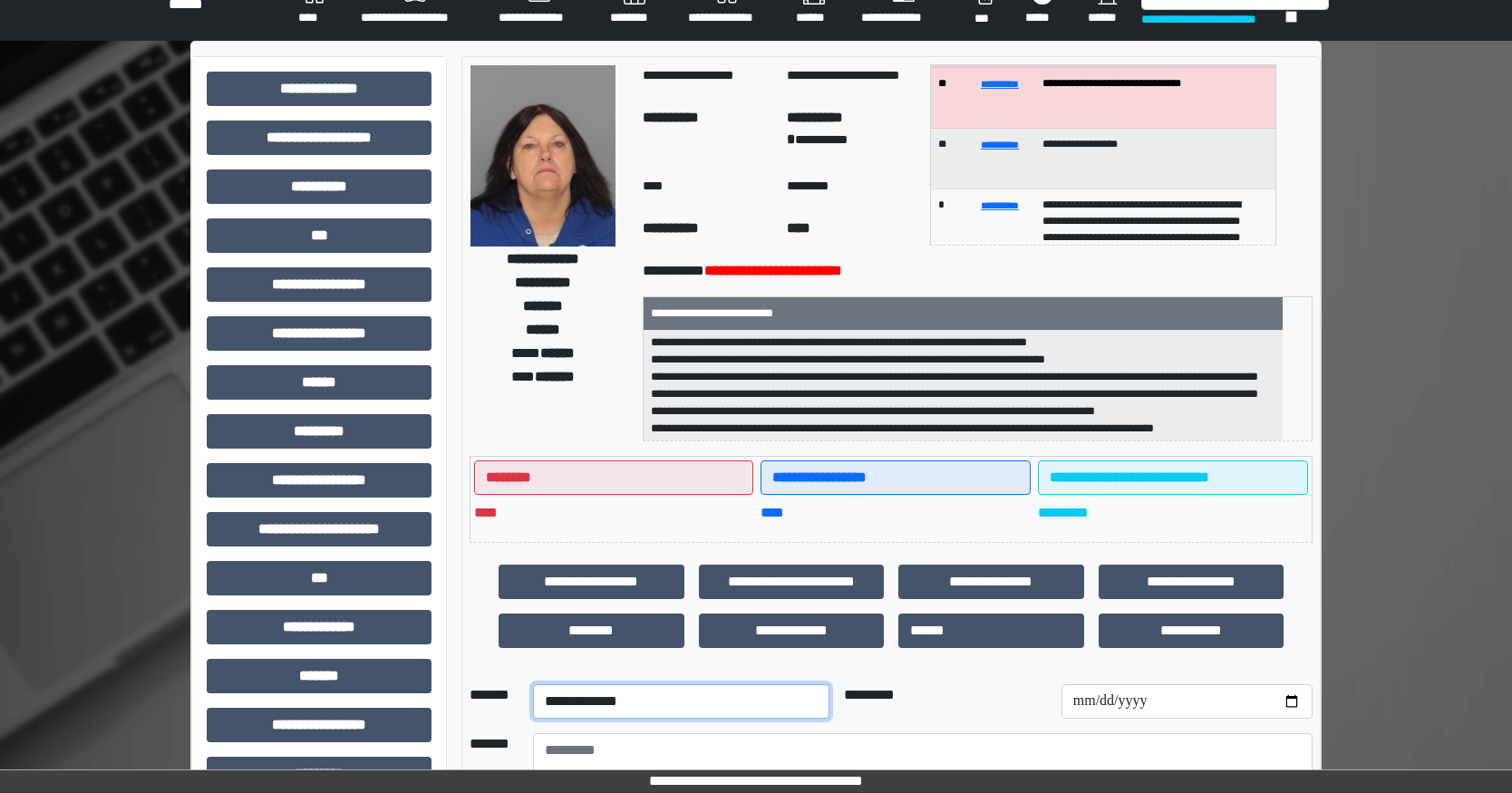 scroll, scrollTop: 0, scrollLeft: 0, axis: both 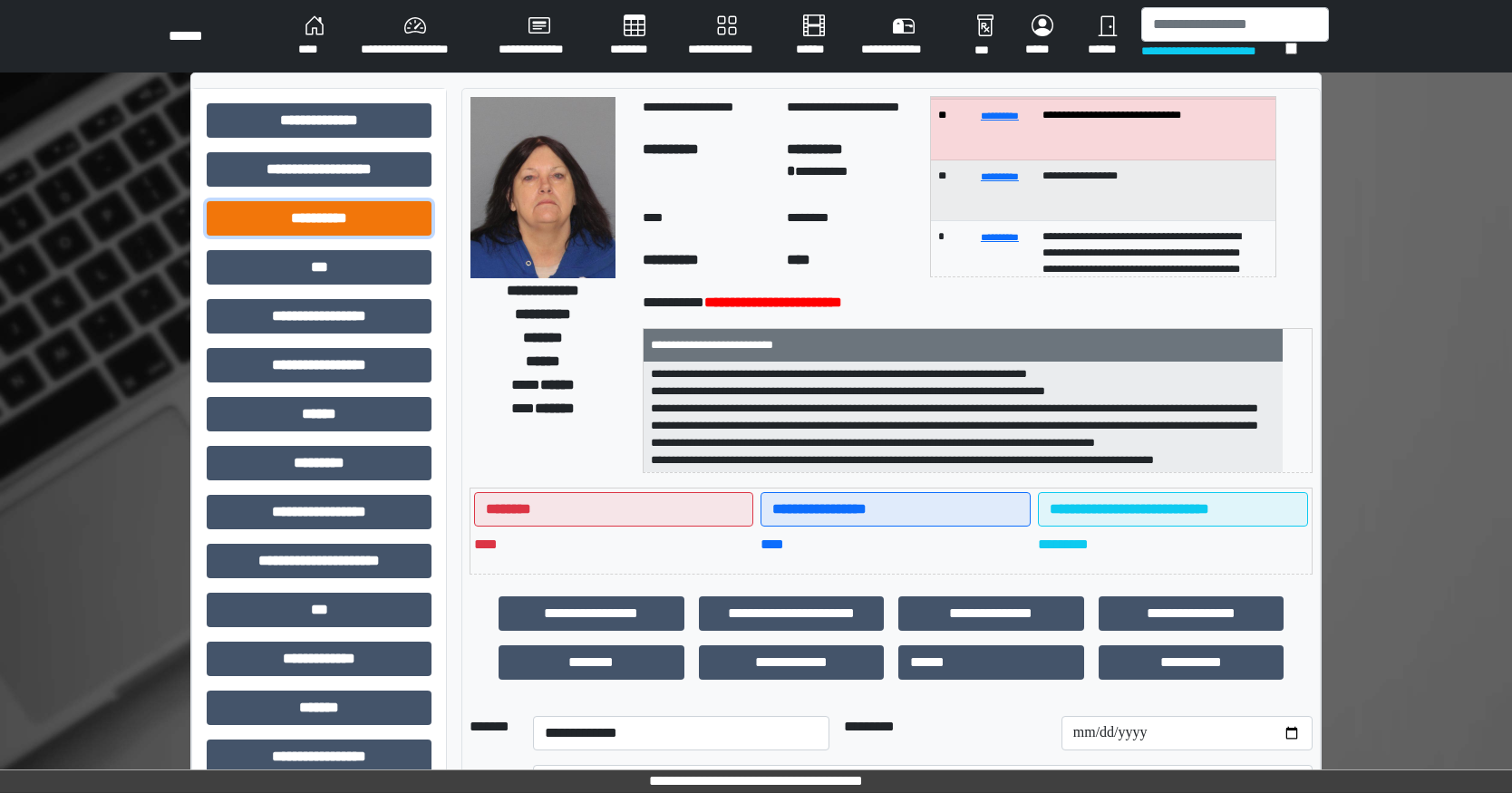 click on "**********" at bounding box center (319, 218) 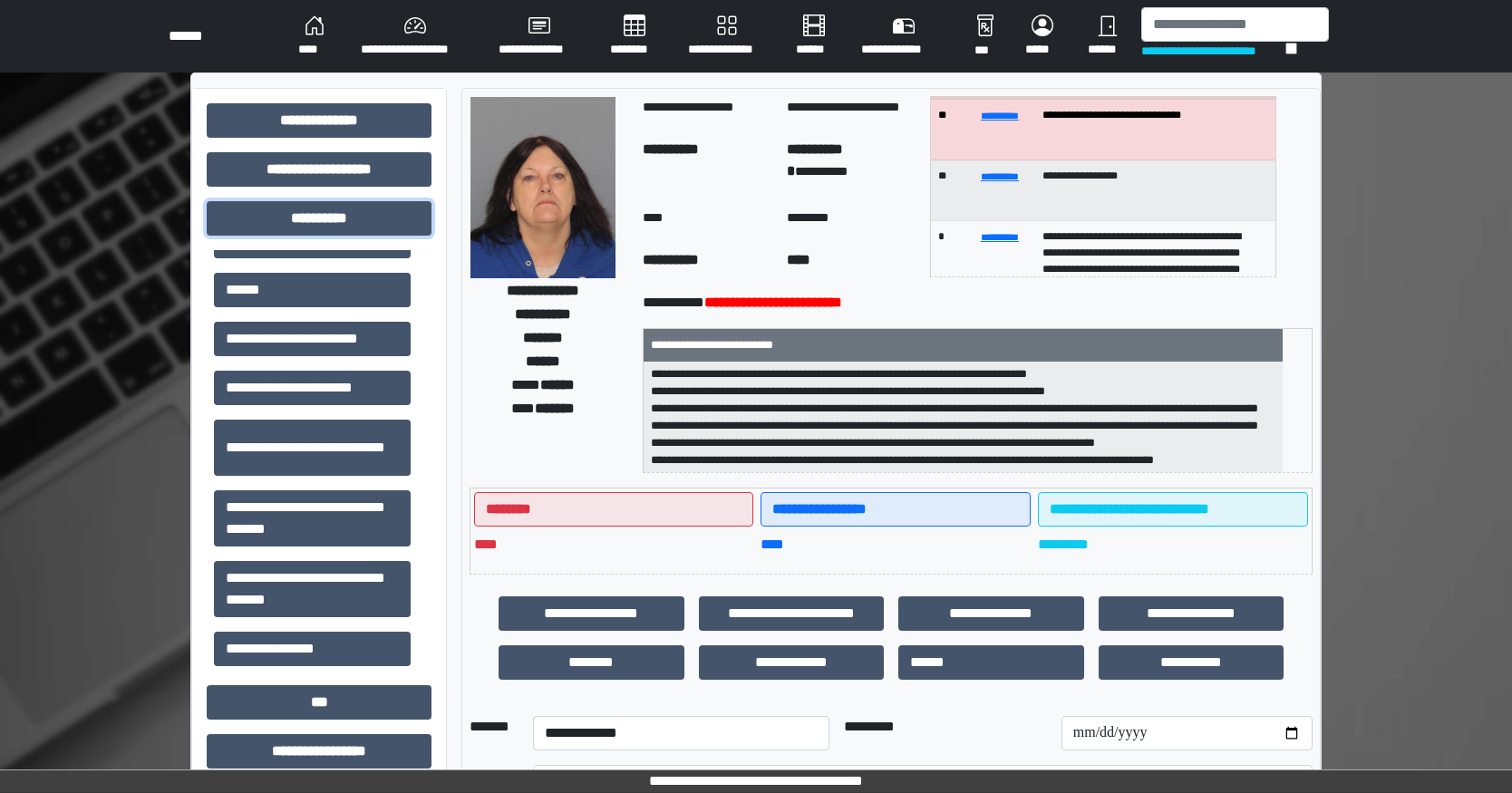 scroll, scrollTop: 183, scrollLeft: 0, axis: vertical 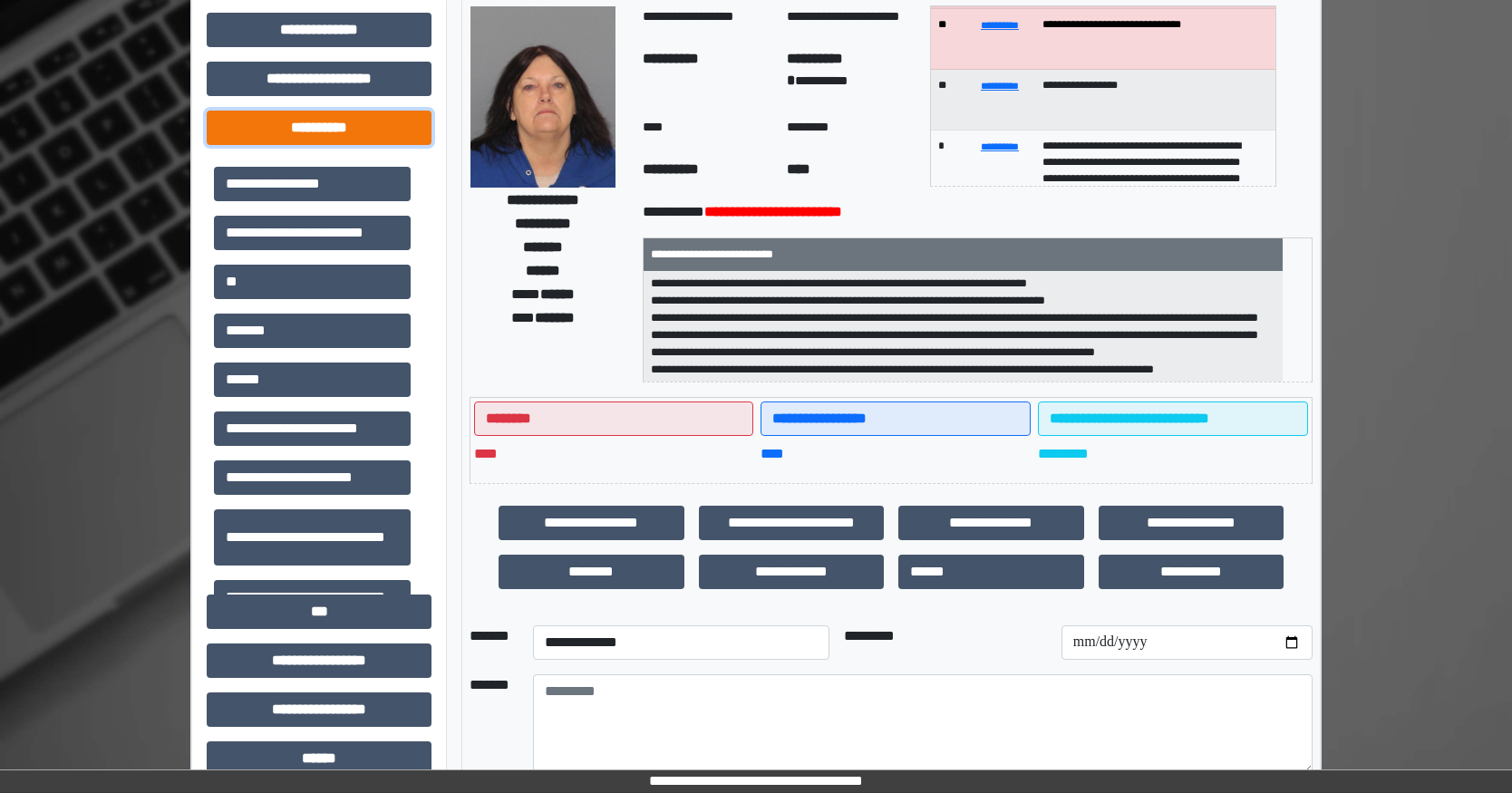 click on "**********" at bounding box center (319, 128) 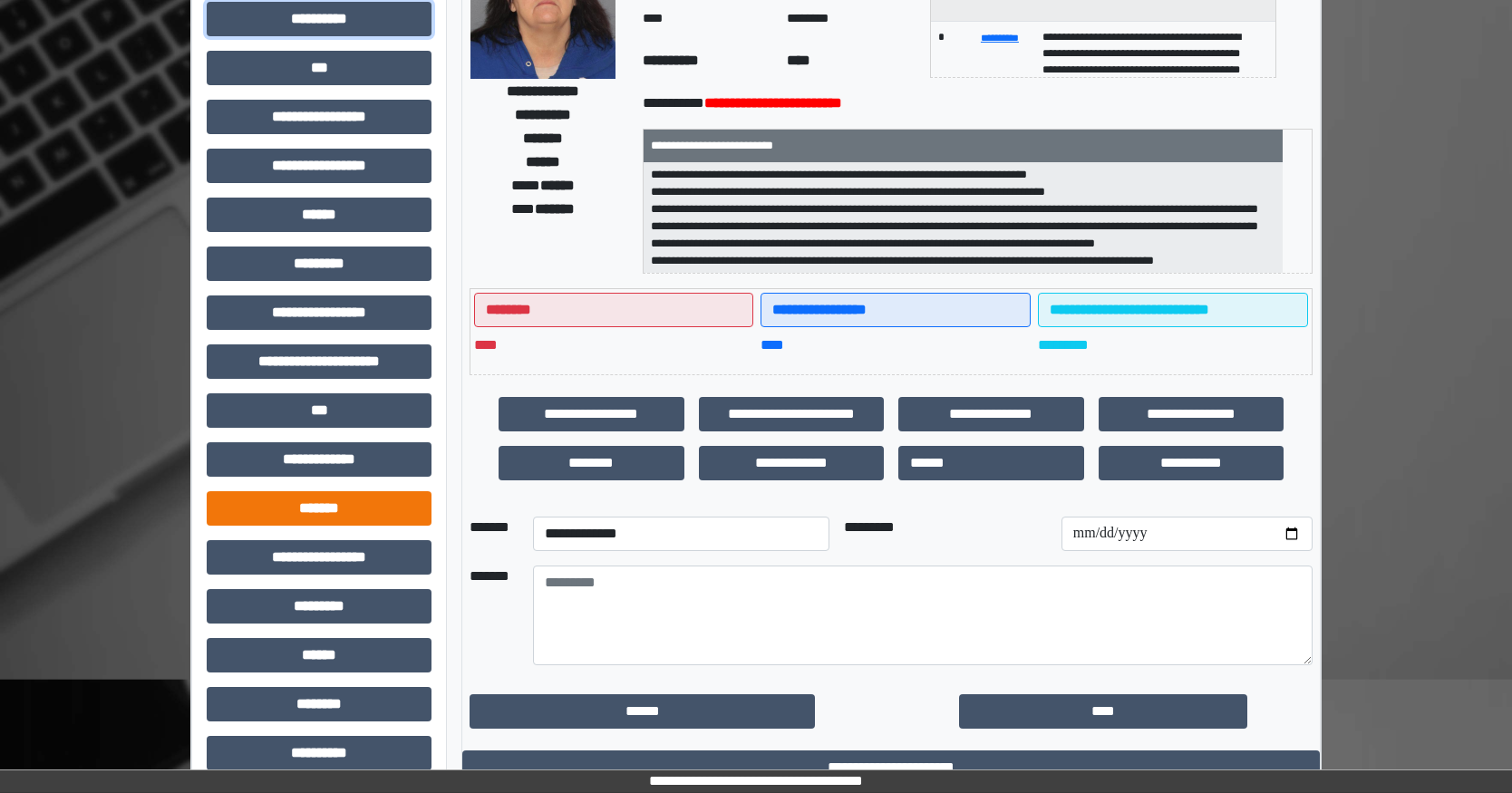 scroll, scrollTop: 363, scrollLeft: 0, axis: vertical 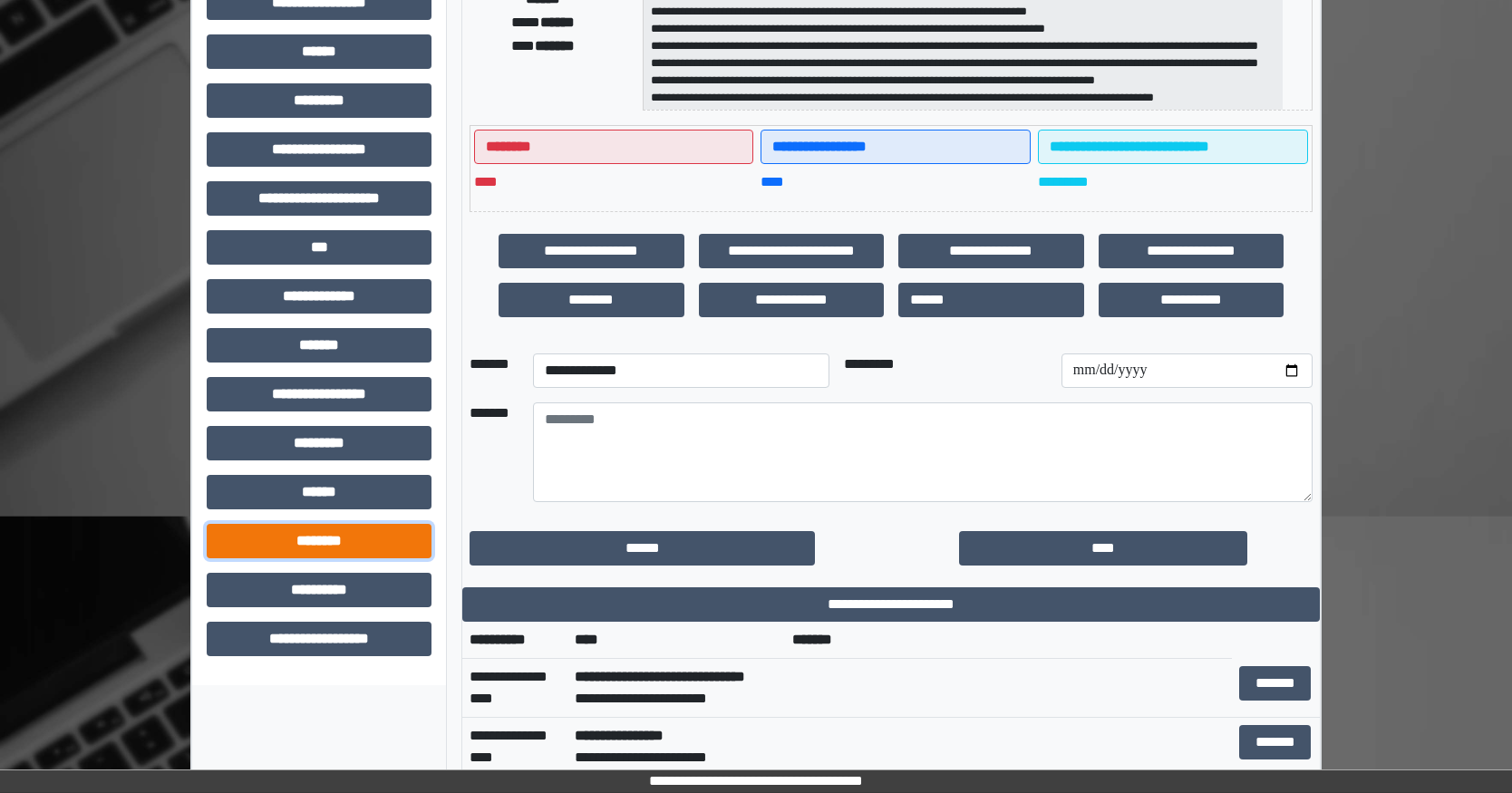 click on "********" at bounding box center (319, 541) 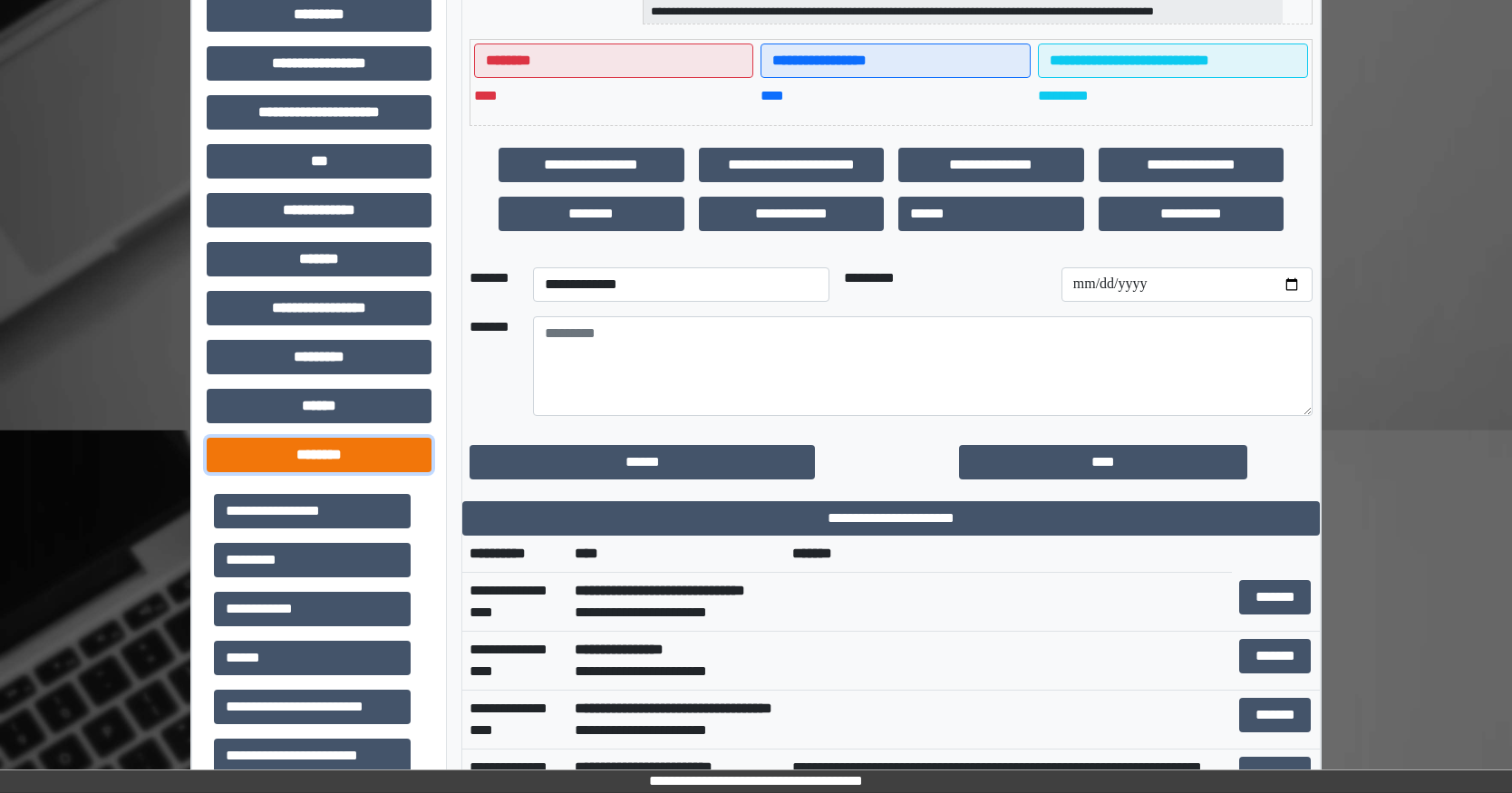 scroll, scrollTop: 544, scrollLeft: 0, axis: vertical 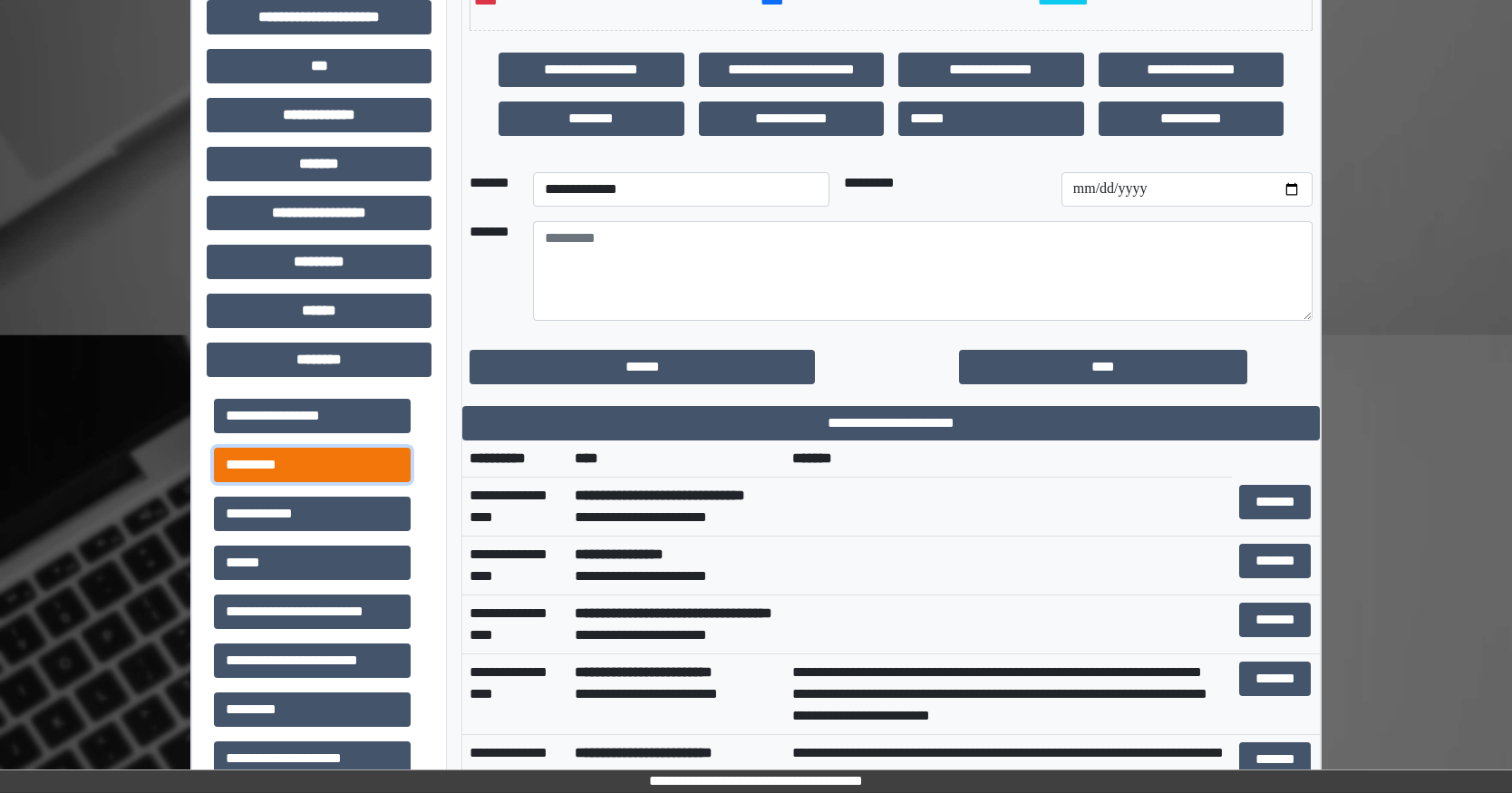 click on "*********" at bounding box center (312, 465) 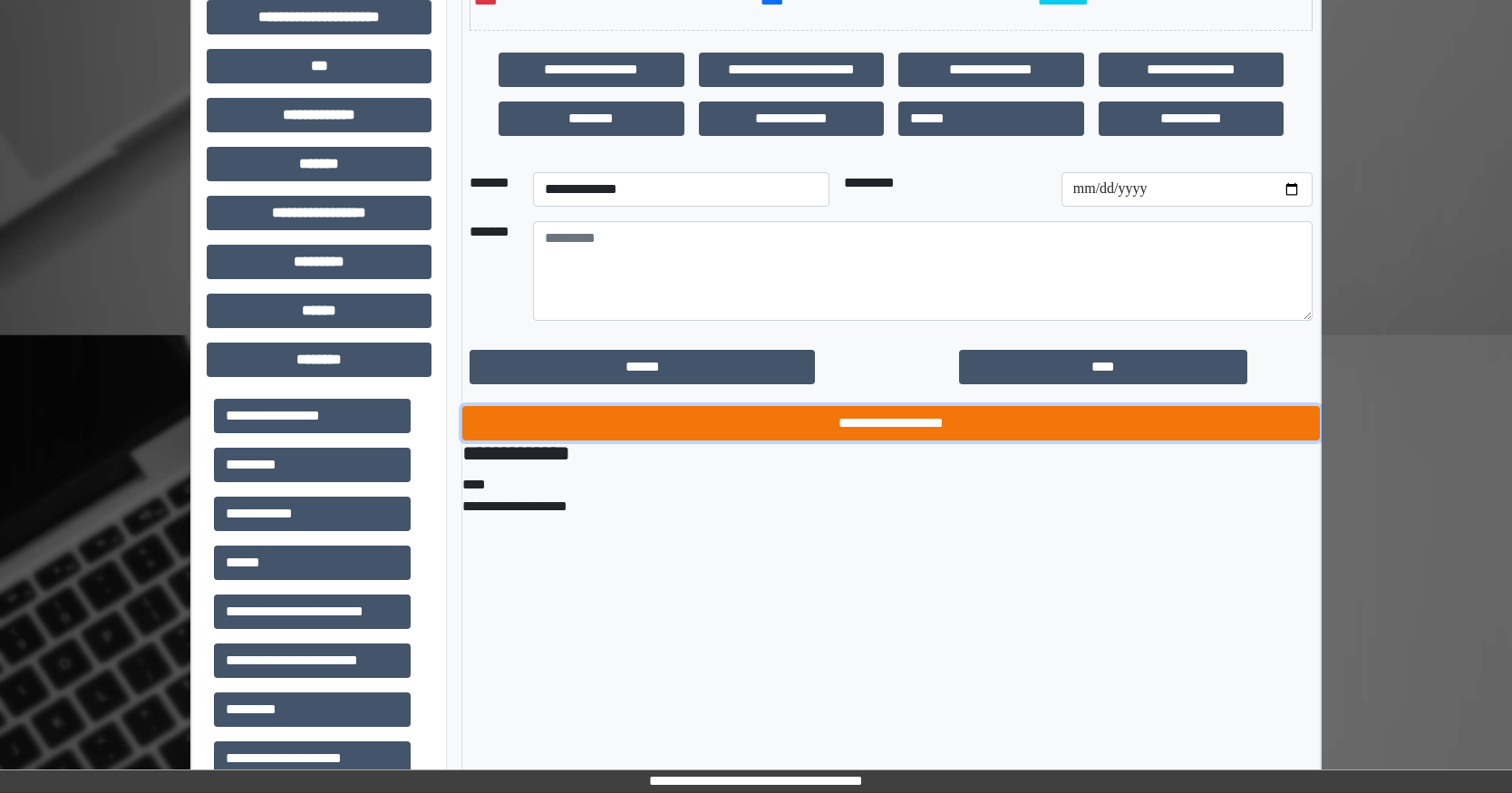 click on "**********" at bounding box center [891, 423] 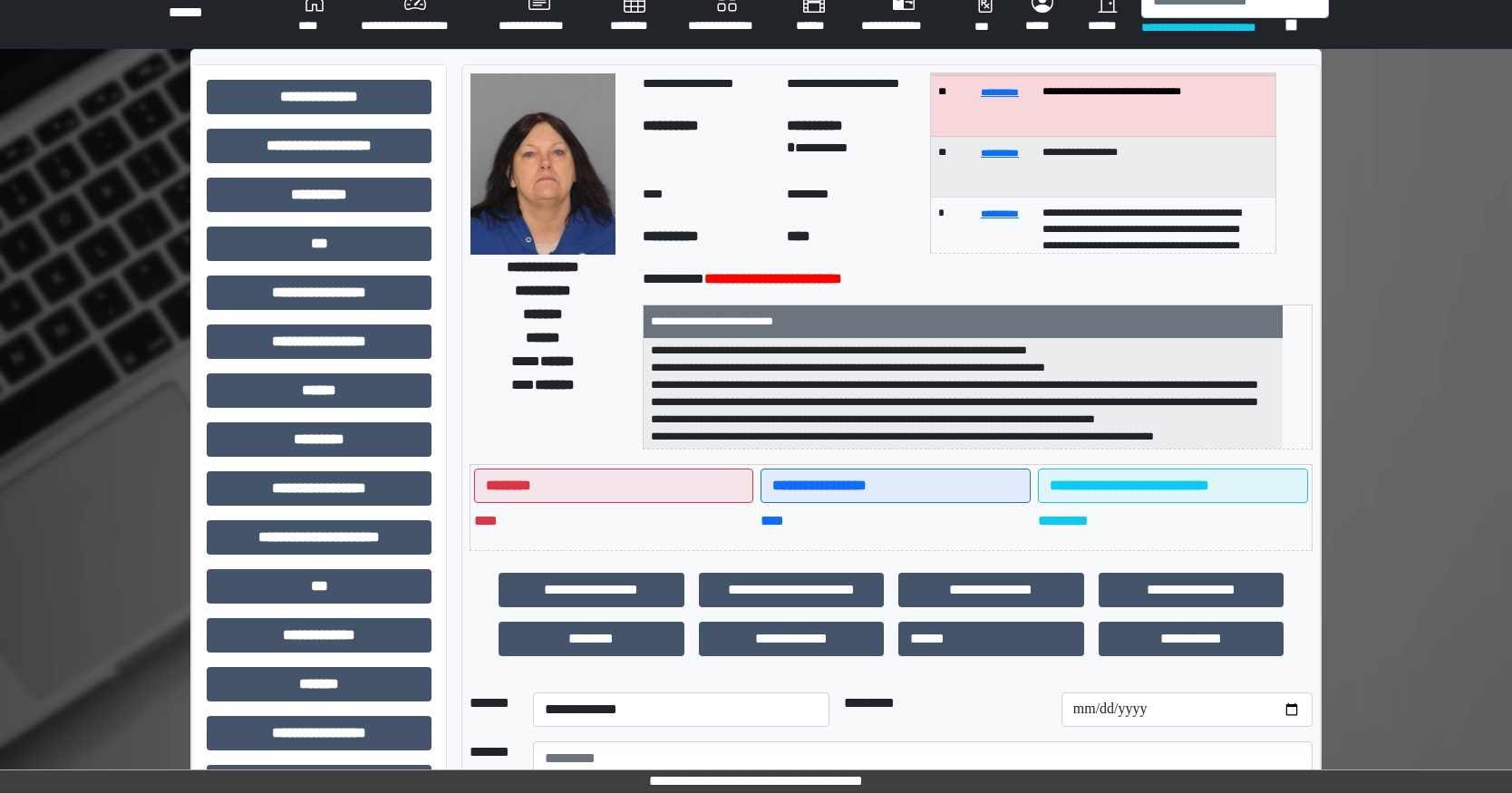 scroll, scrollTop: 0, scrollLeft: 0, axis: both 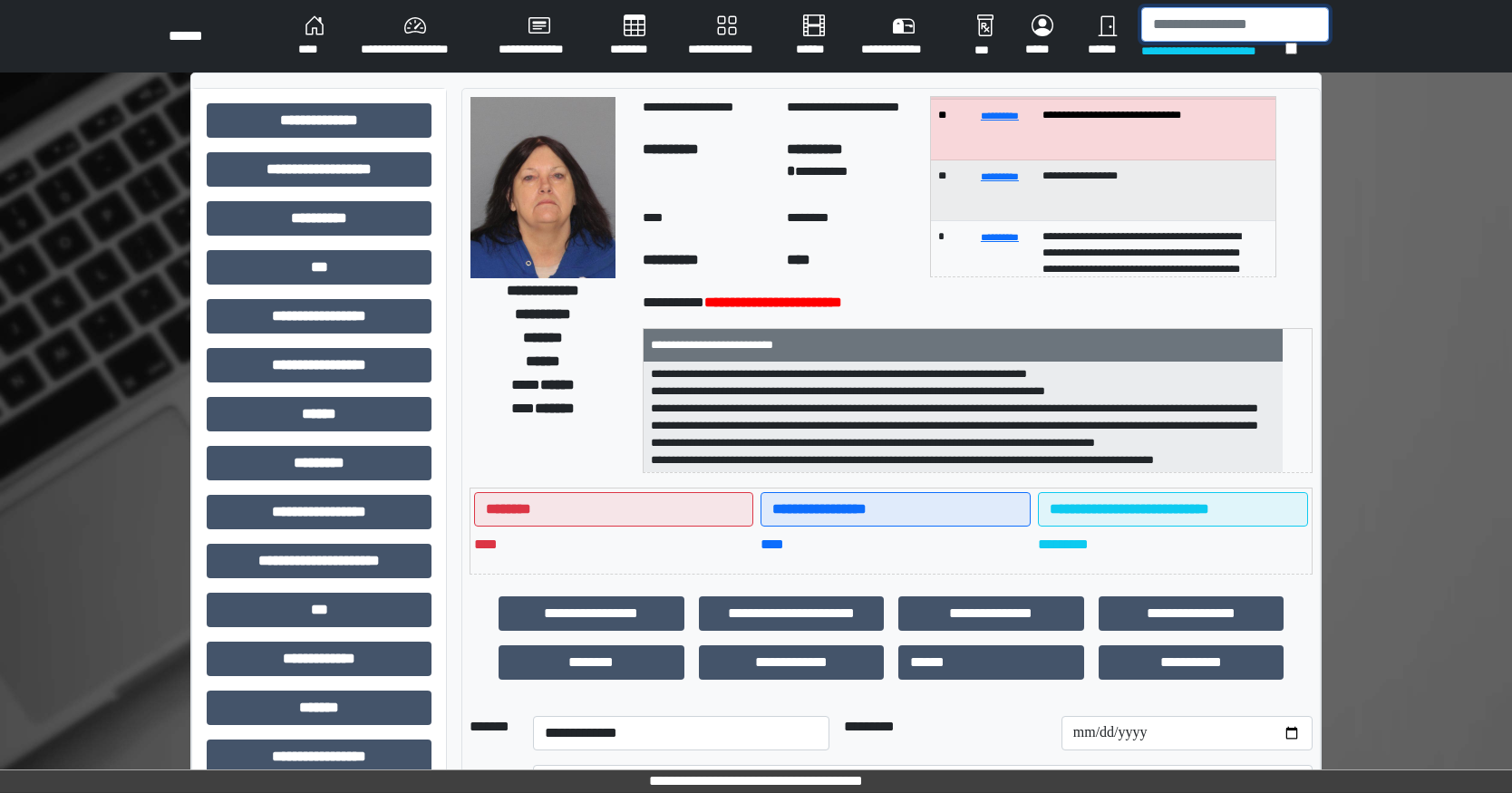click at bounding box center (1235, 24) 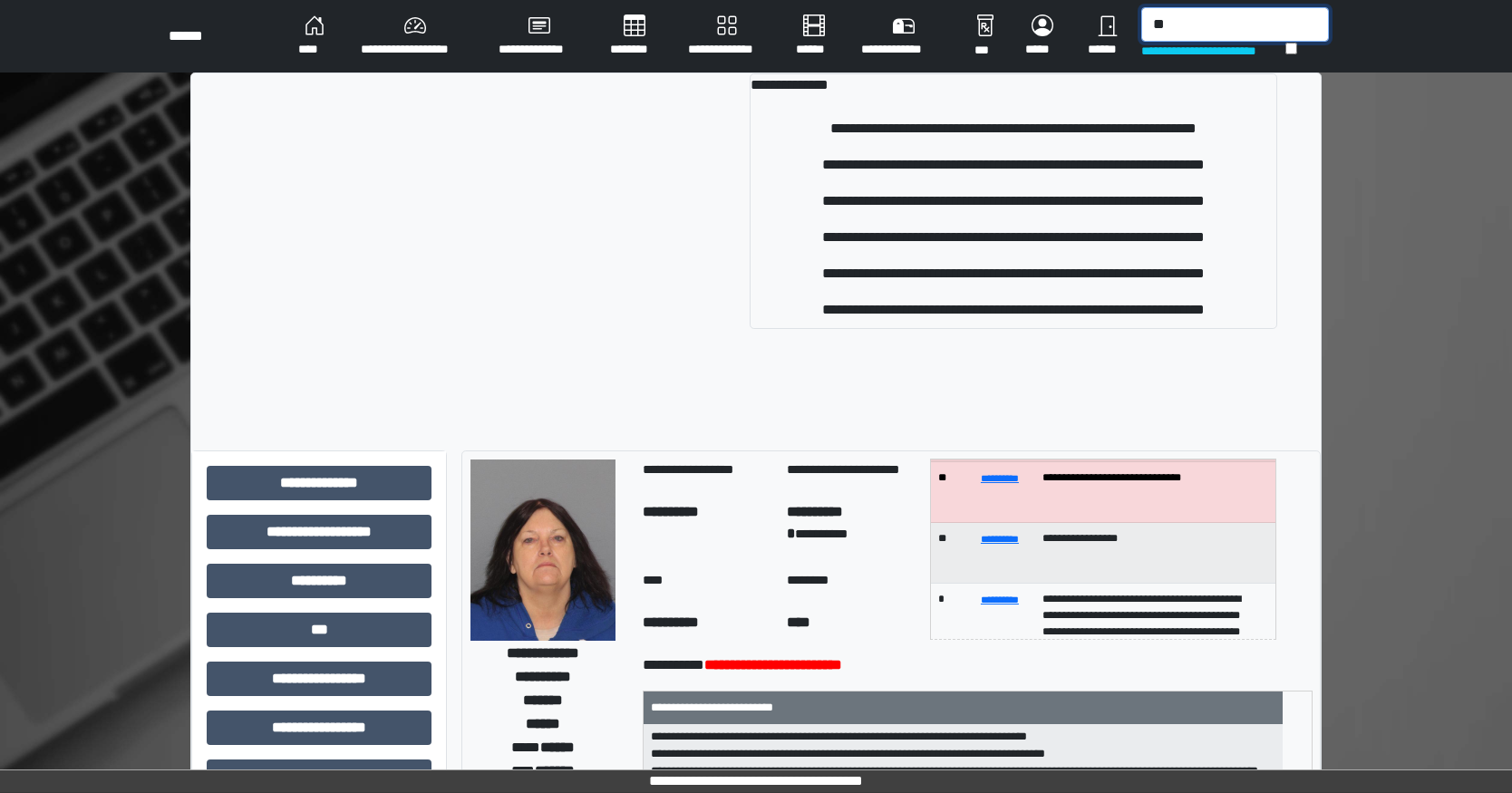 type on "*" 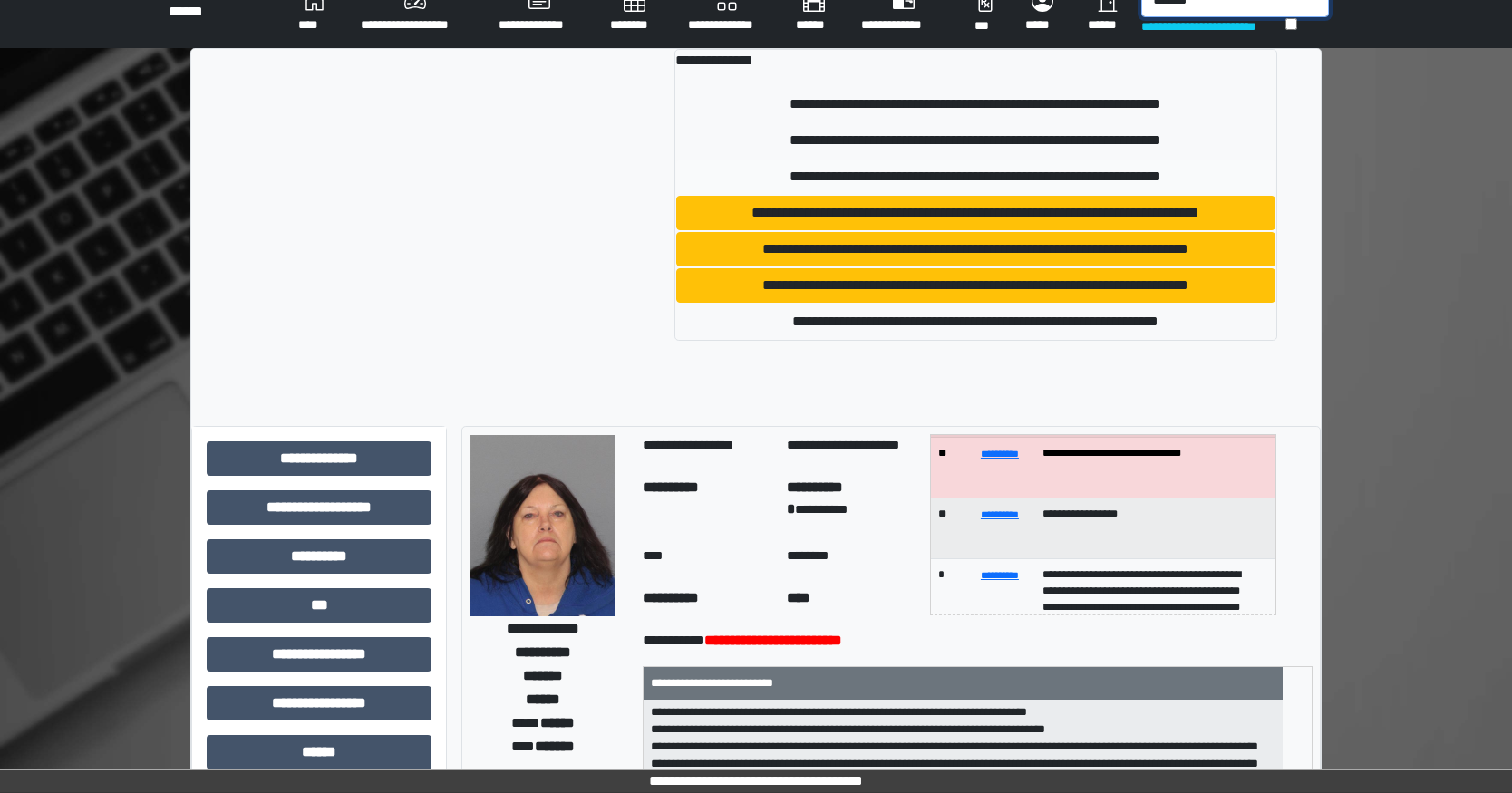 scroll, scrollTop: 0, scrollLeft: 0, axis: both 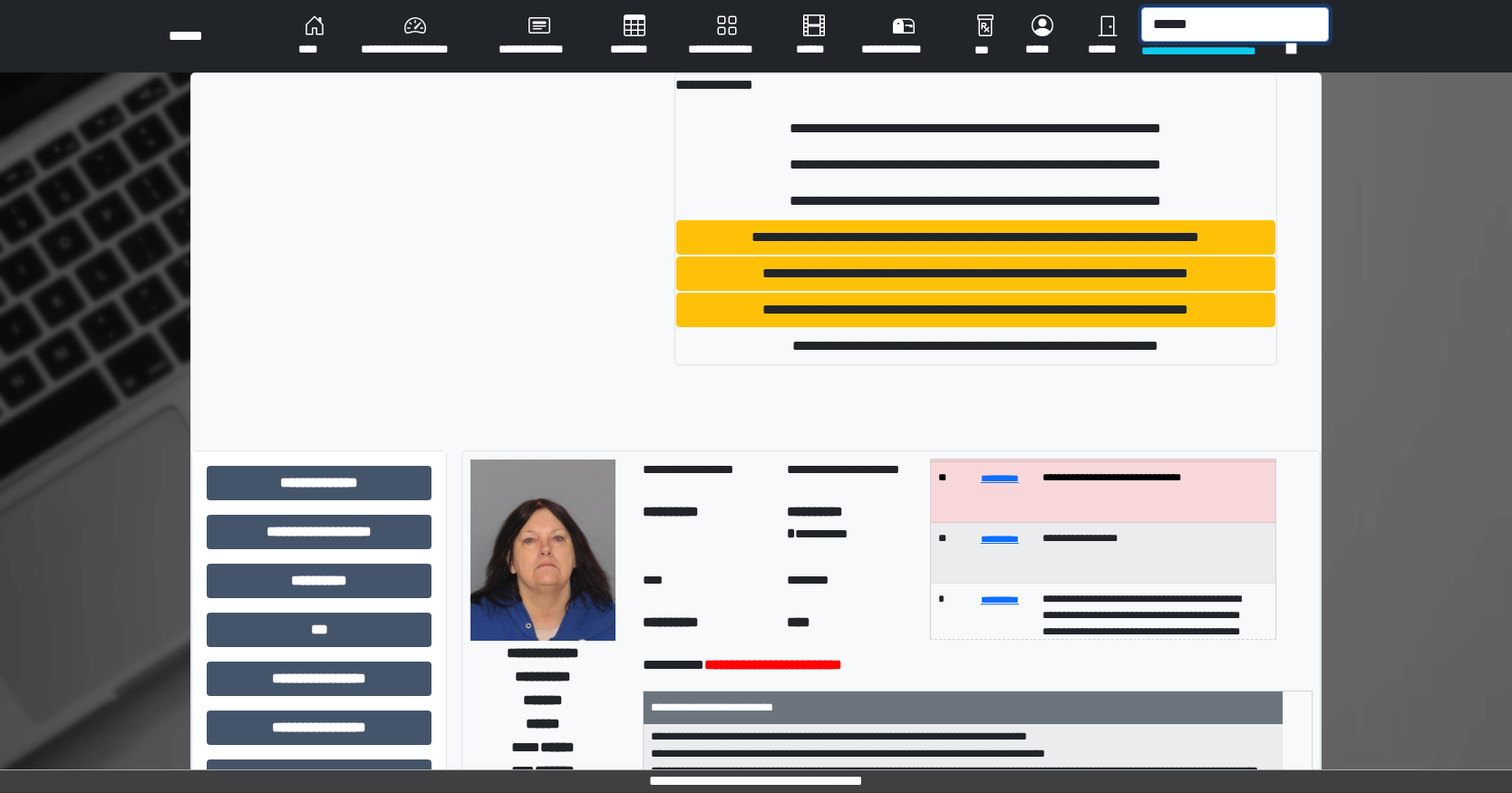 drag, startPoint x: 1205, startPoint y: 24, endPoint x: 709, endPoint y: -44, distance: 500.6396 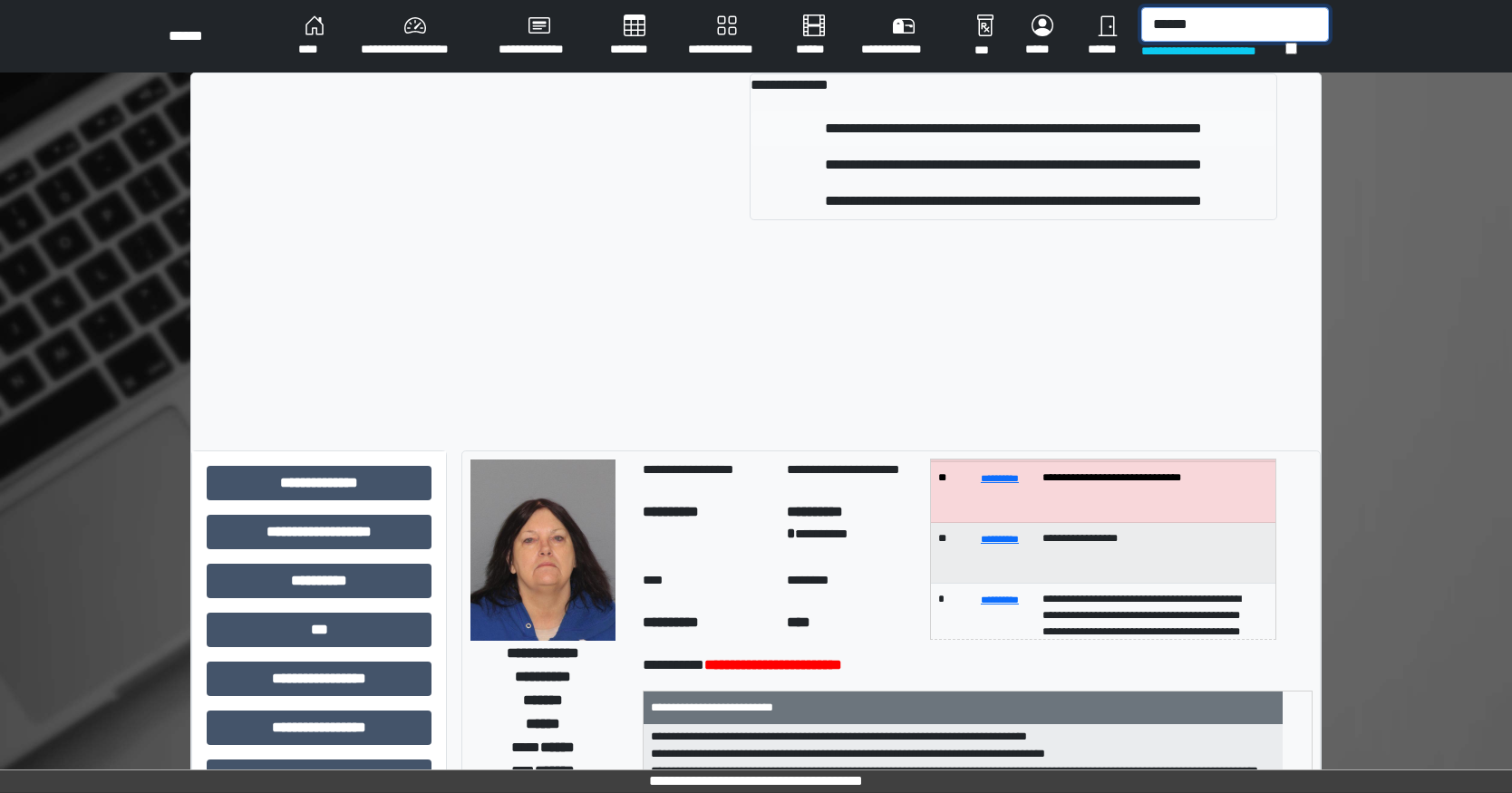 type on "******" 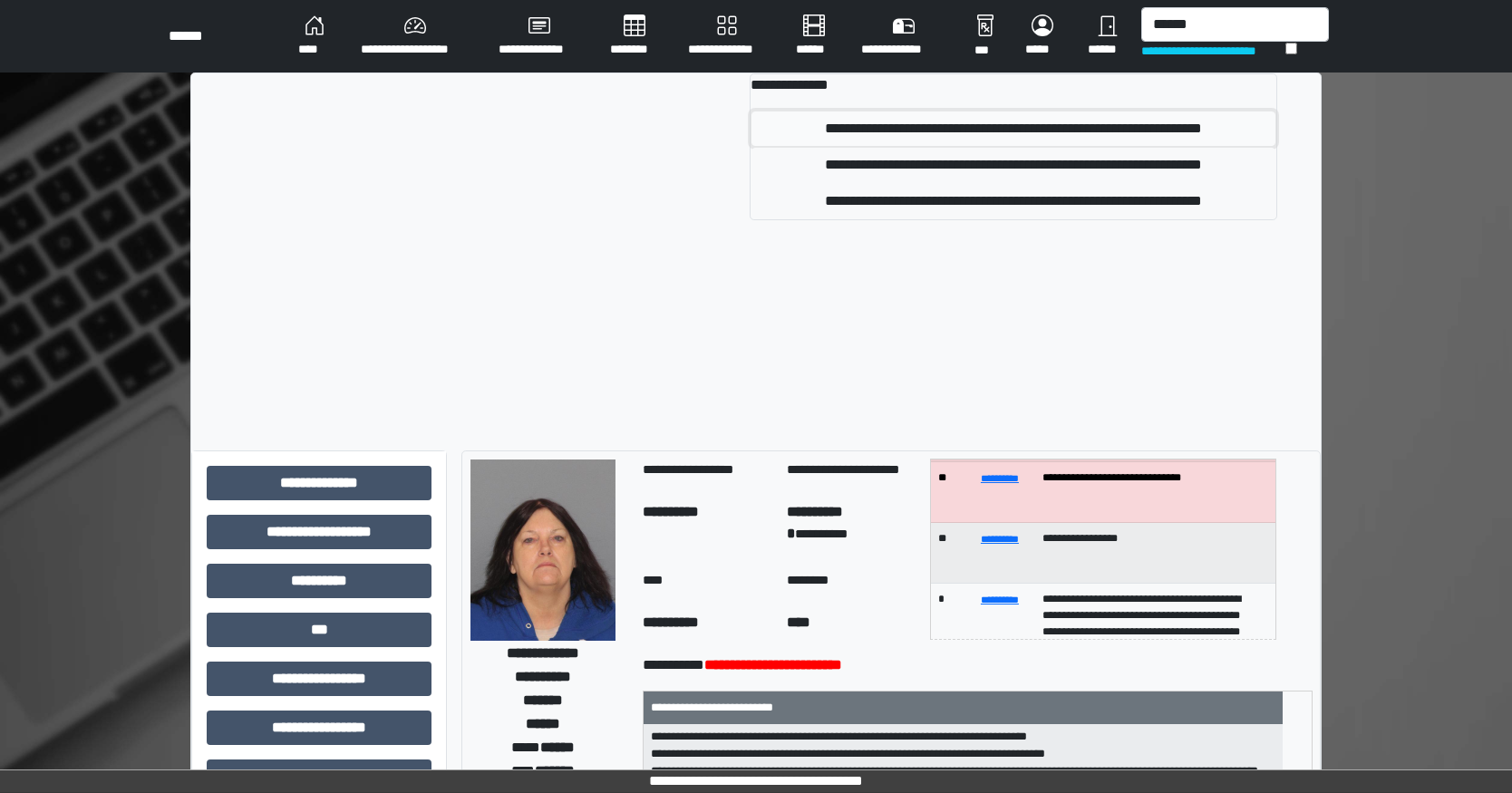 click on "**********" at bounding box center [1013, 129] 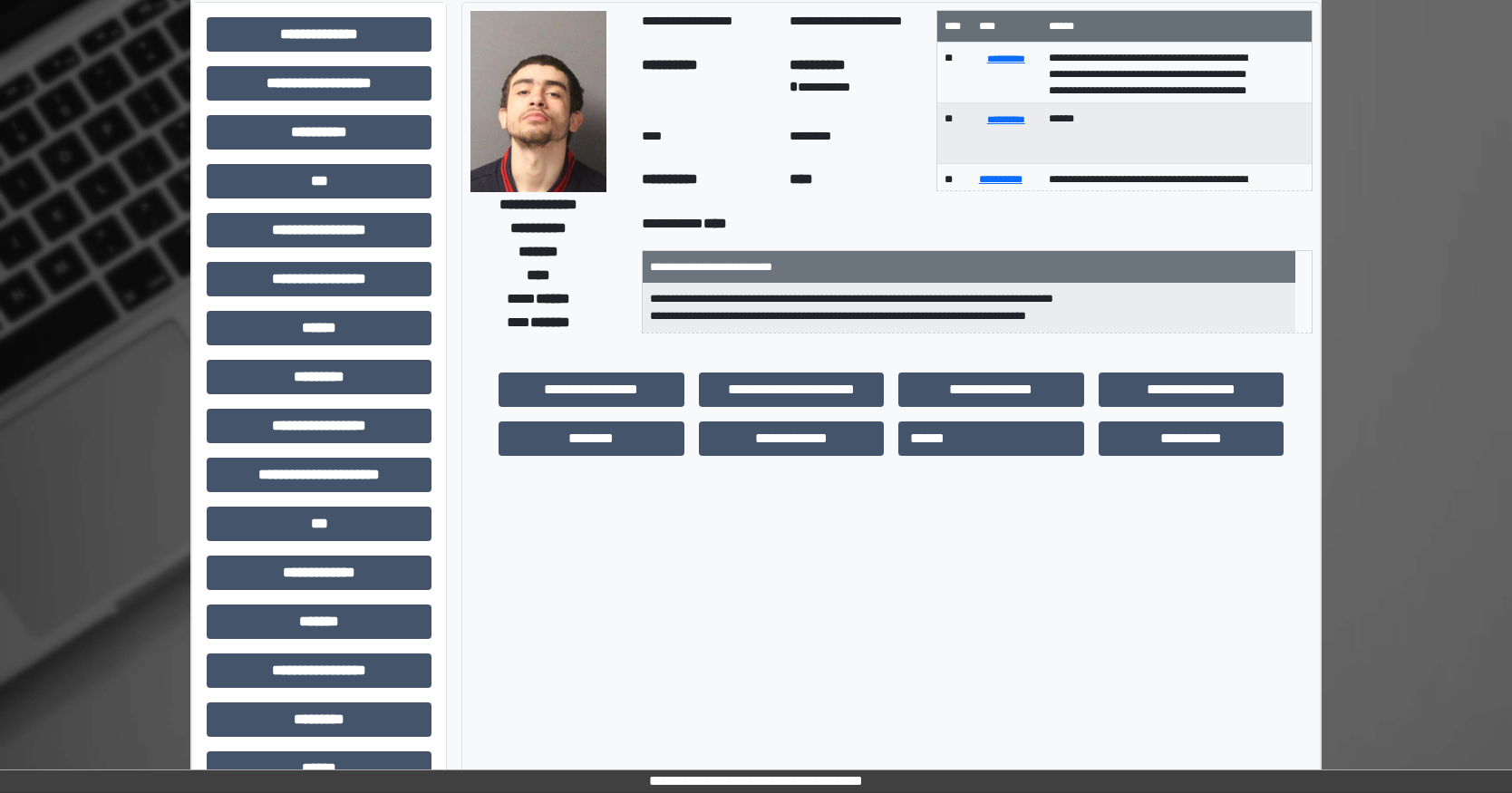 click on "**********" at bounding box center [756, 475] 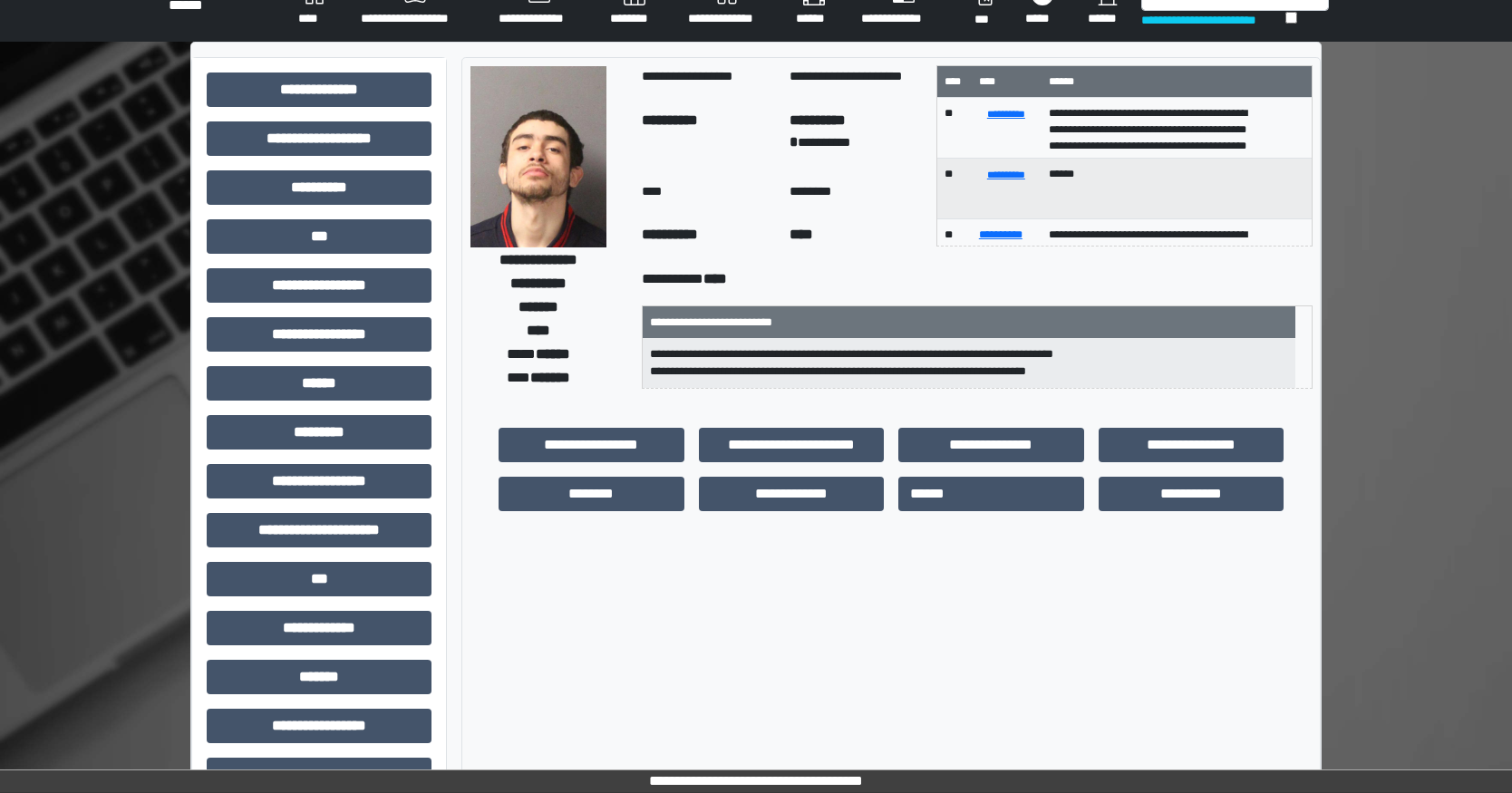 scroll, scrollTop: 0, scrollLeft: 0, axis: both 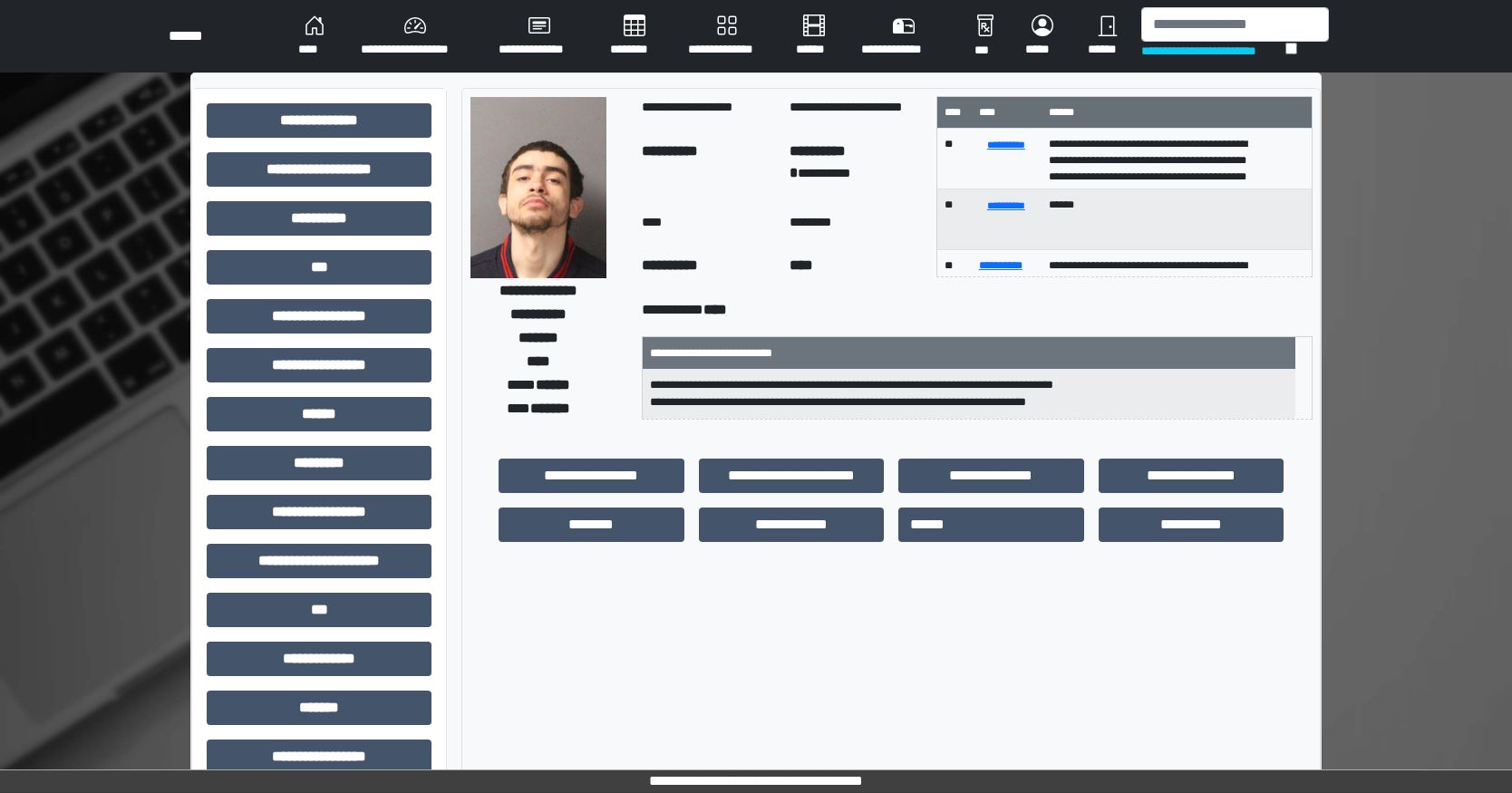 click on "**********" at bounding box center [756, 36] 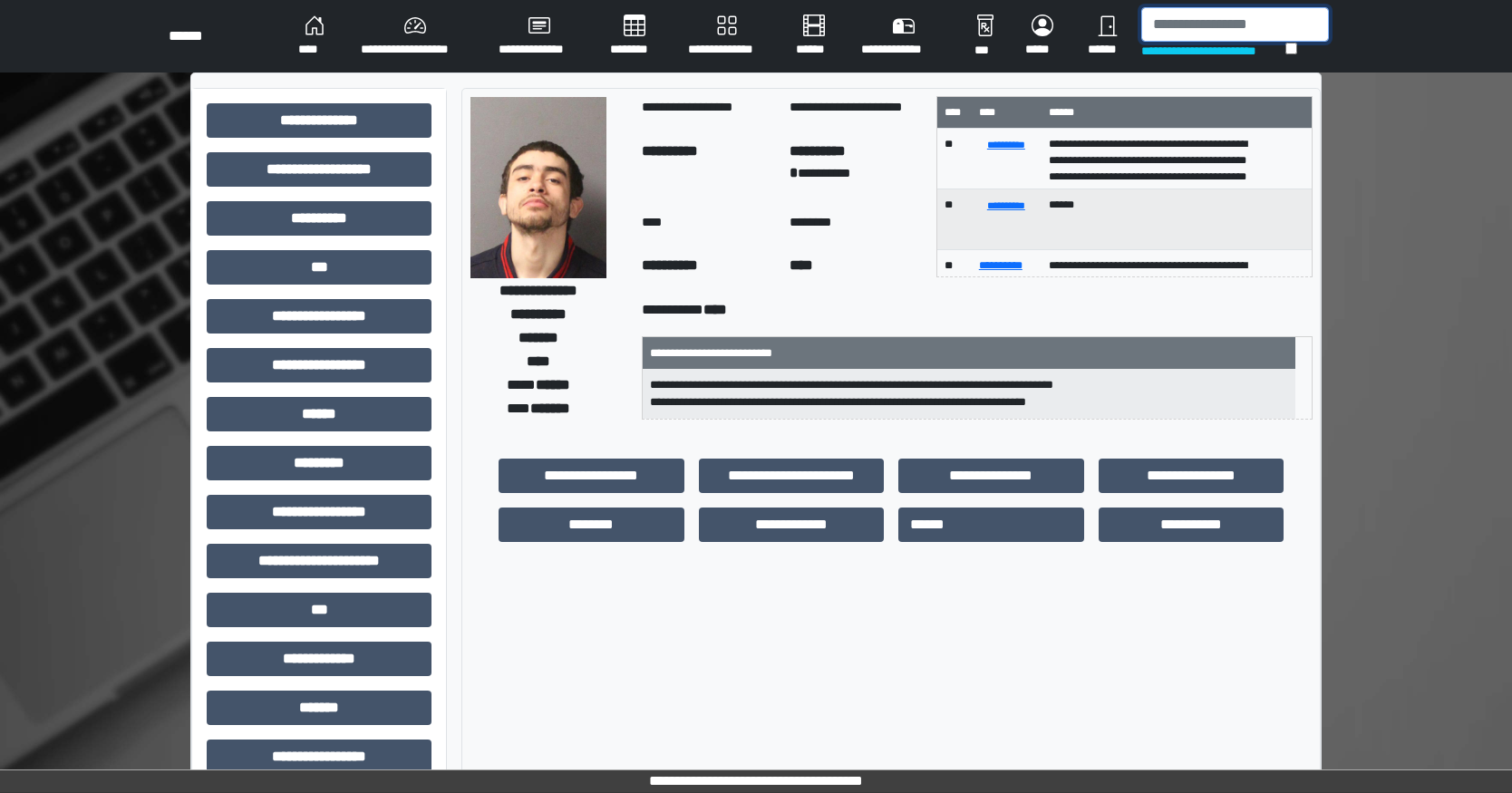 drag, startPoint x: 1241, startPoint y: 32, endPoint x: 1228, endPoint y: 25, distance: 14.764823 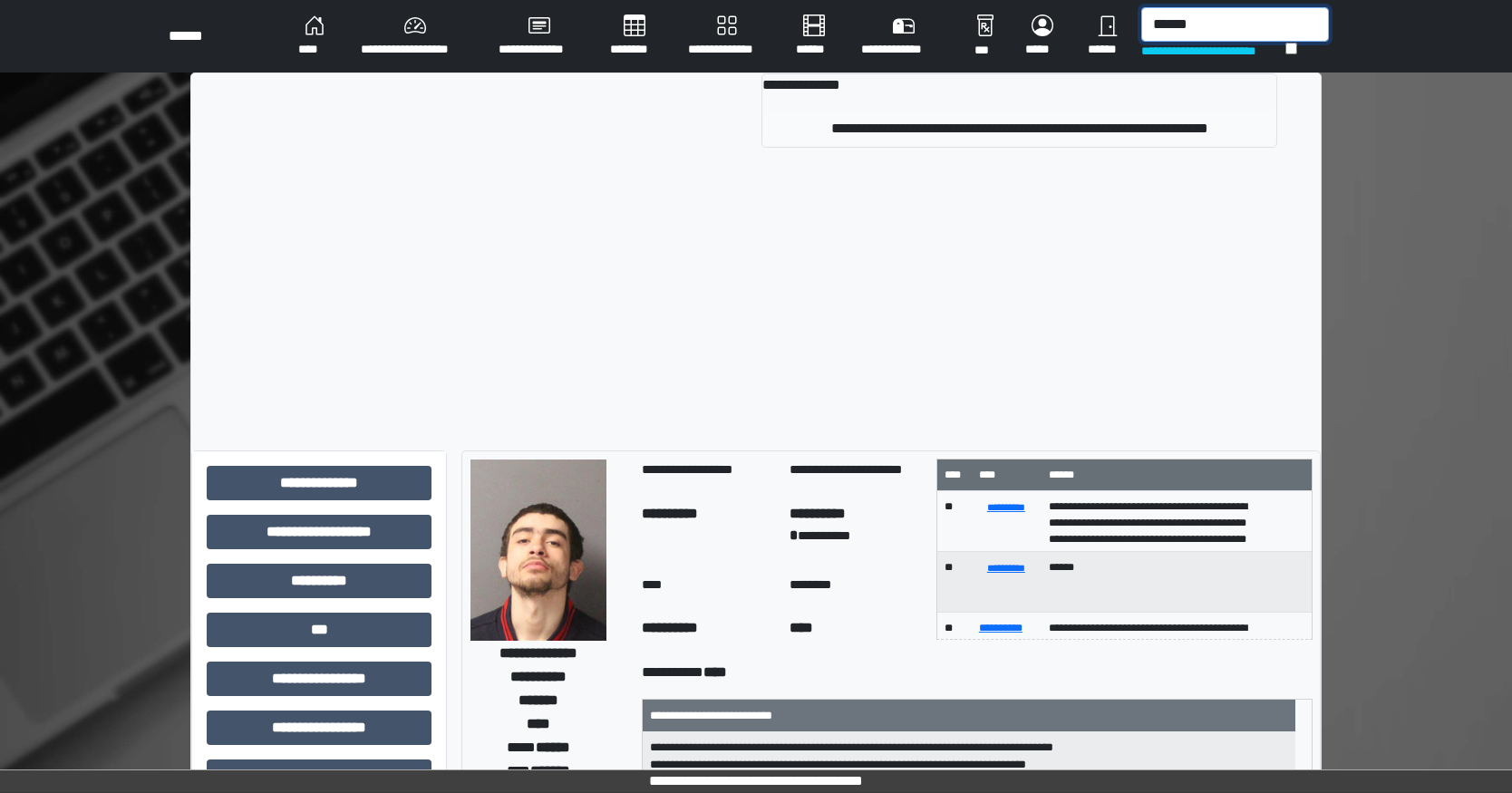 type on "******" 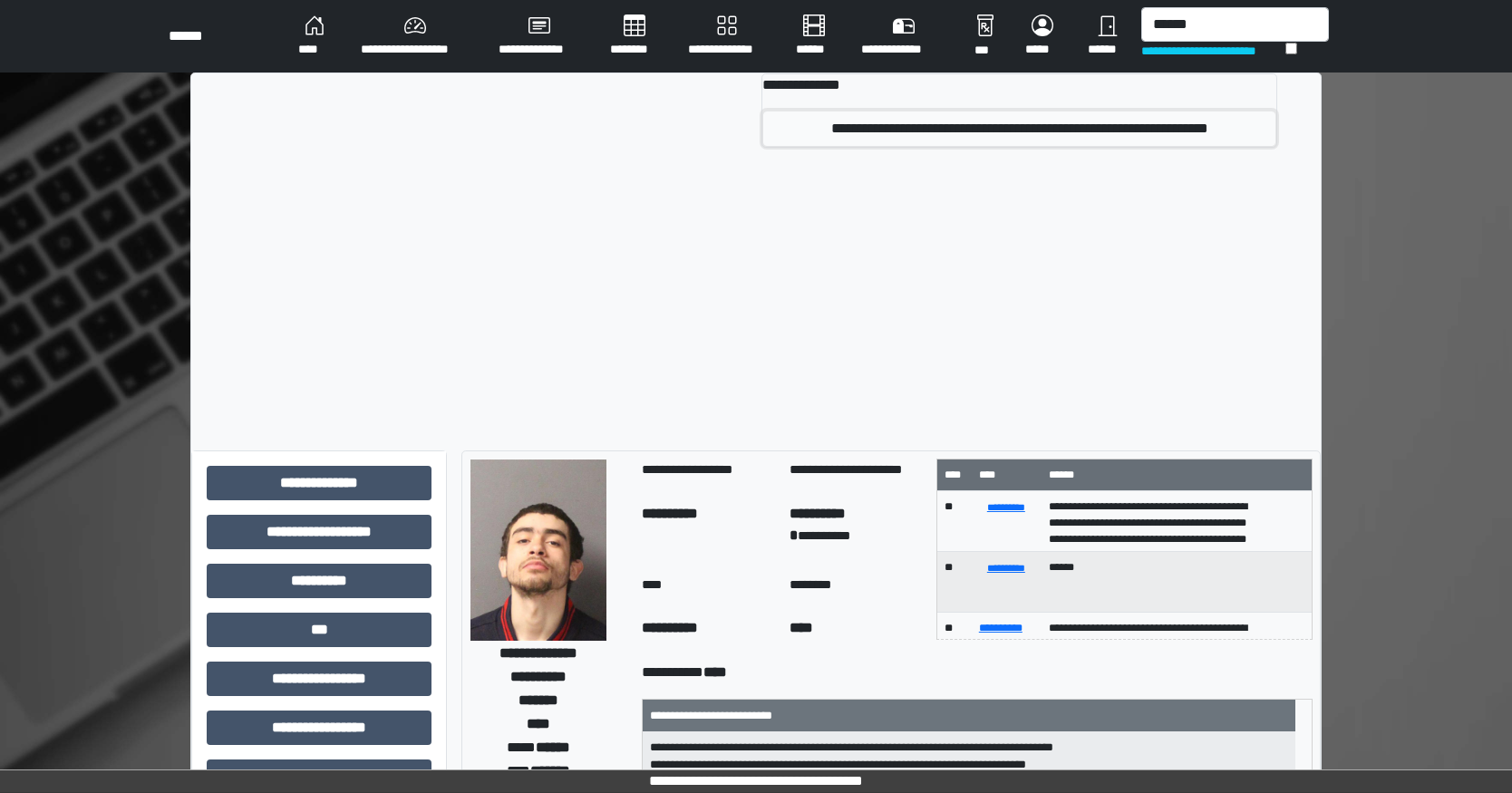 click on "**********" at bounding box center [1019, 129] 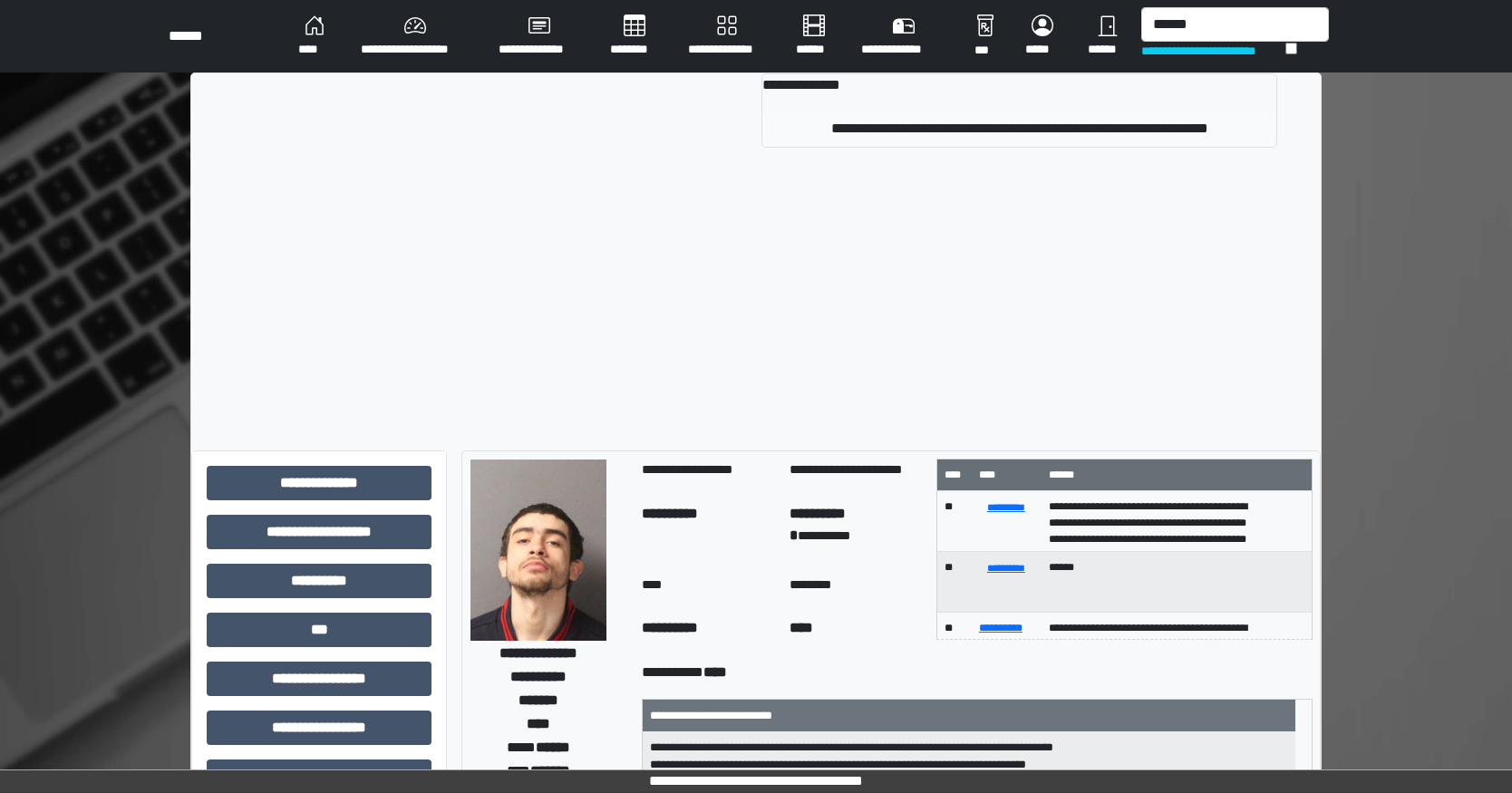 type 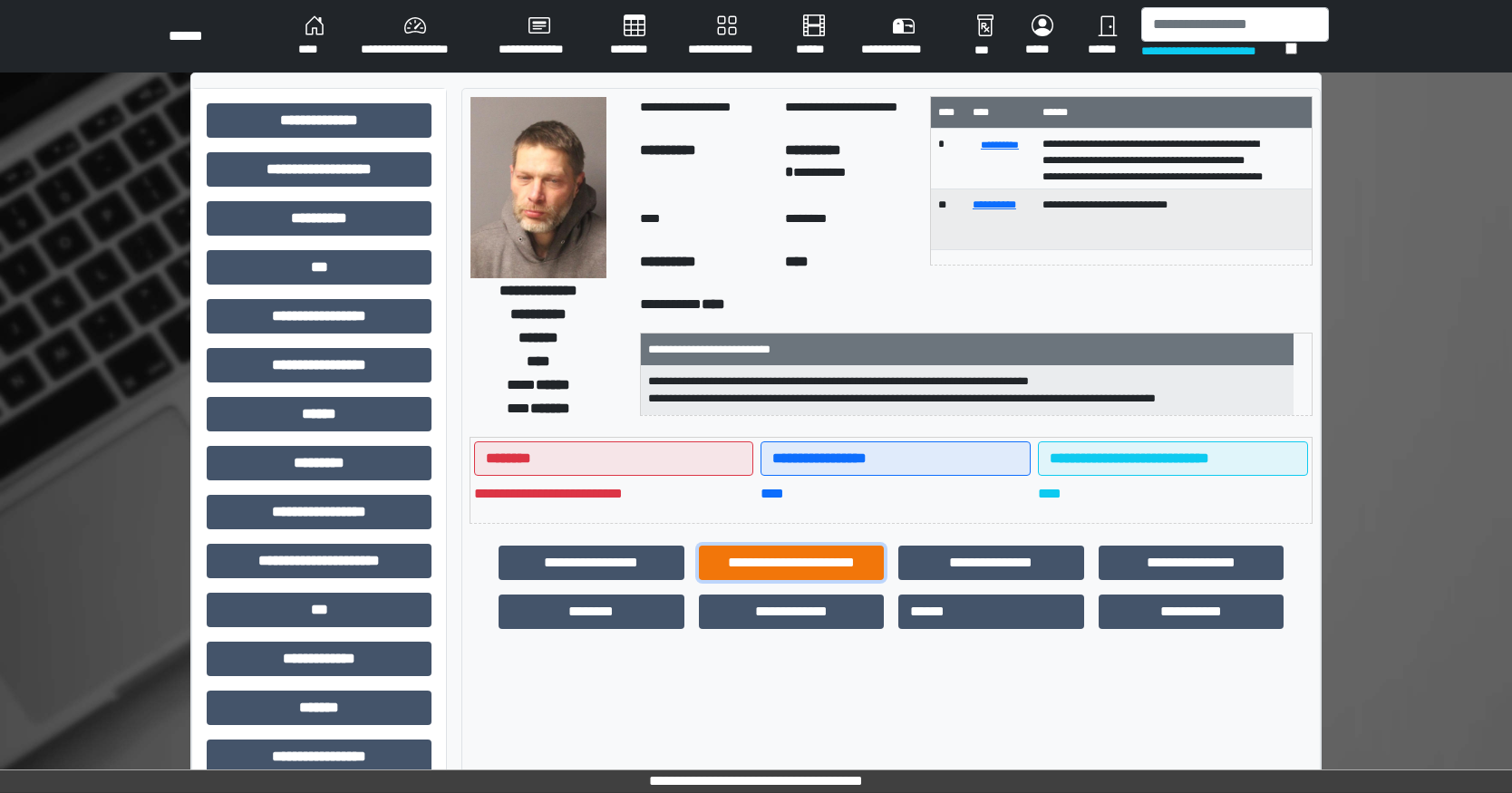 click on "**********" at bounding box center [791, 563] 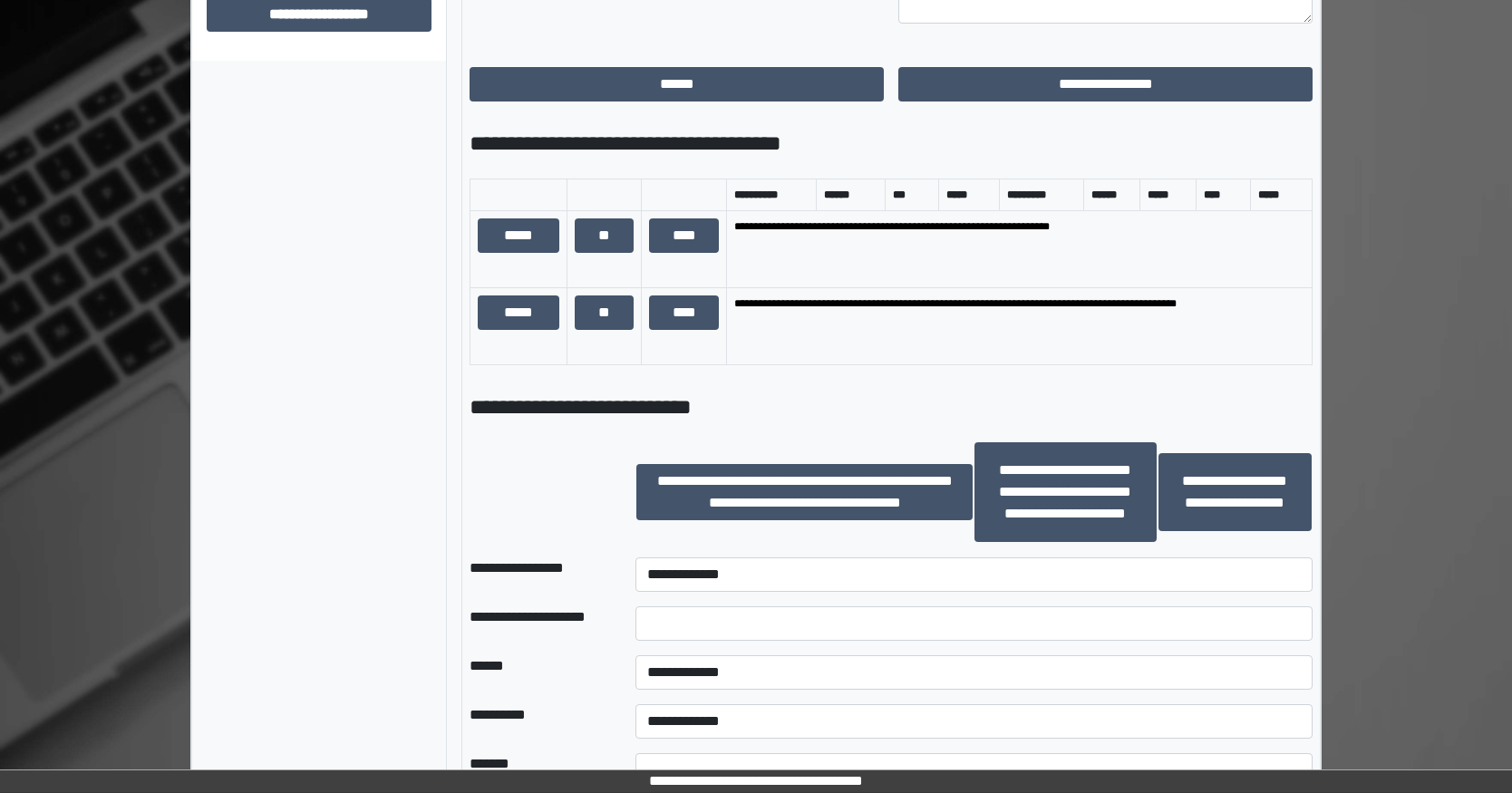 scroll, scrollTop: 1088, scrollLeft: 0, axis: vertical 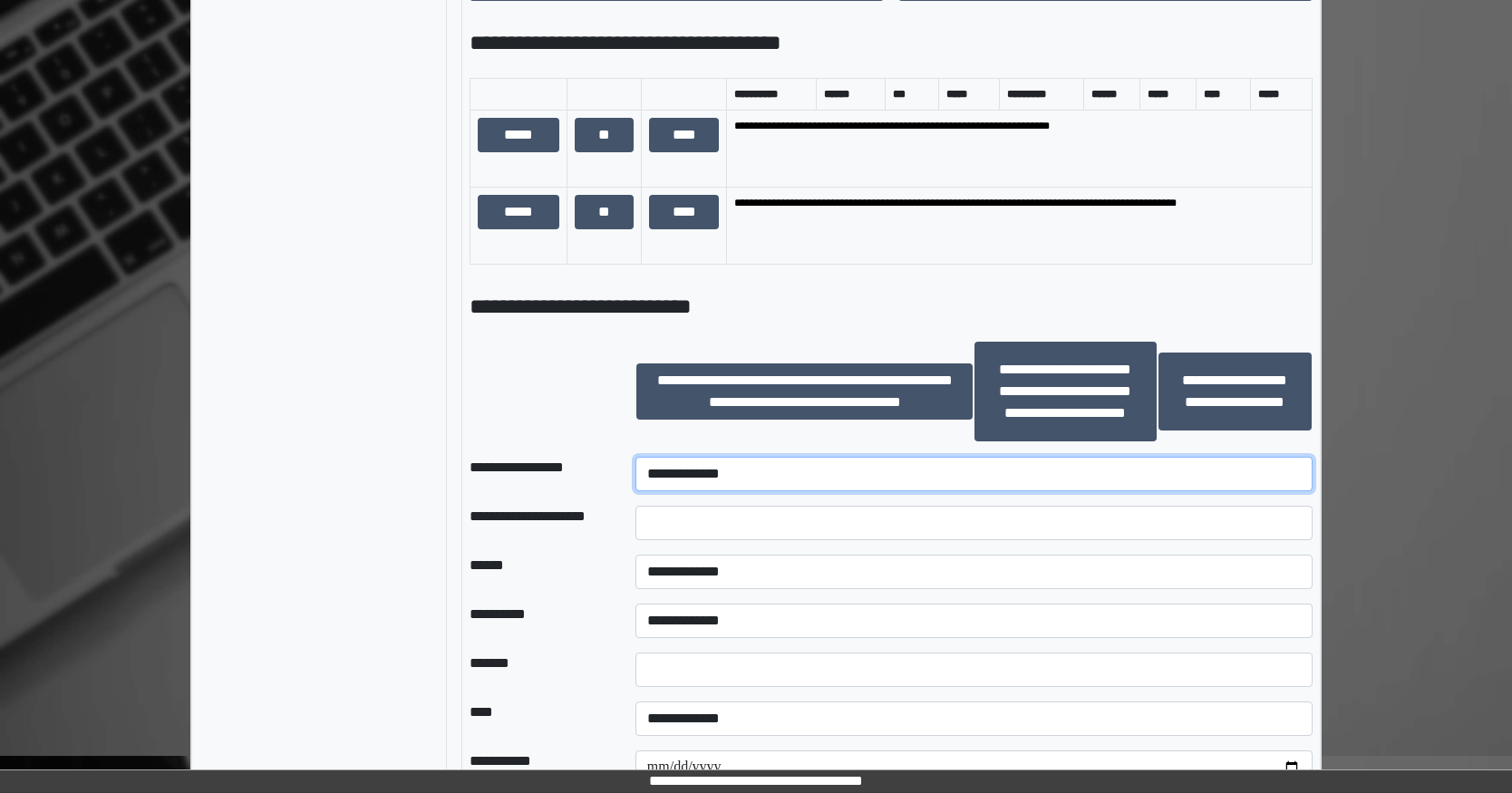 click on "**********" at bounding box center (974, 474) 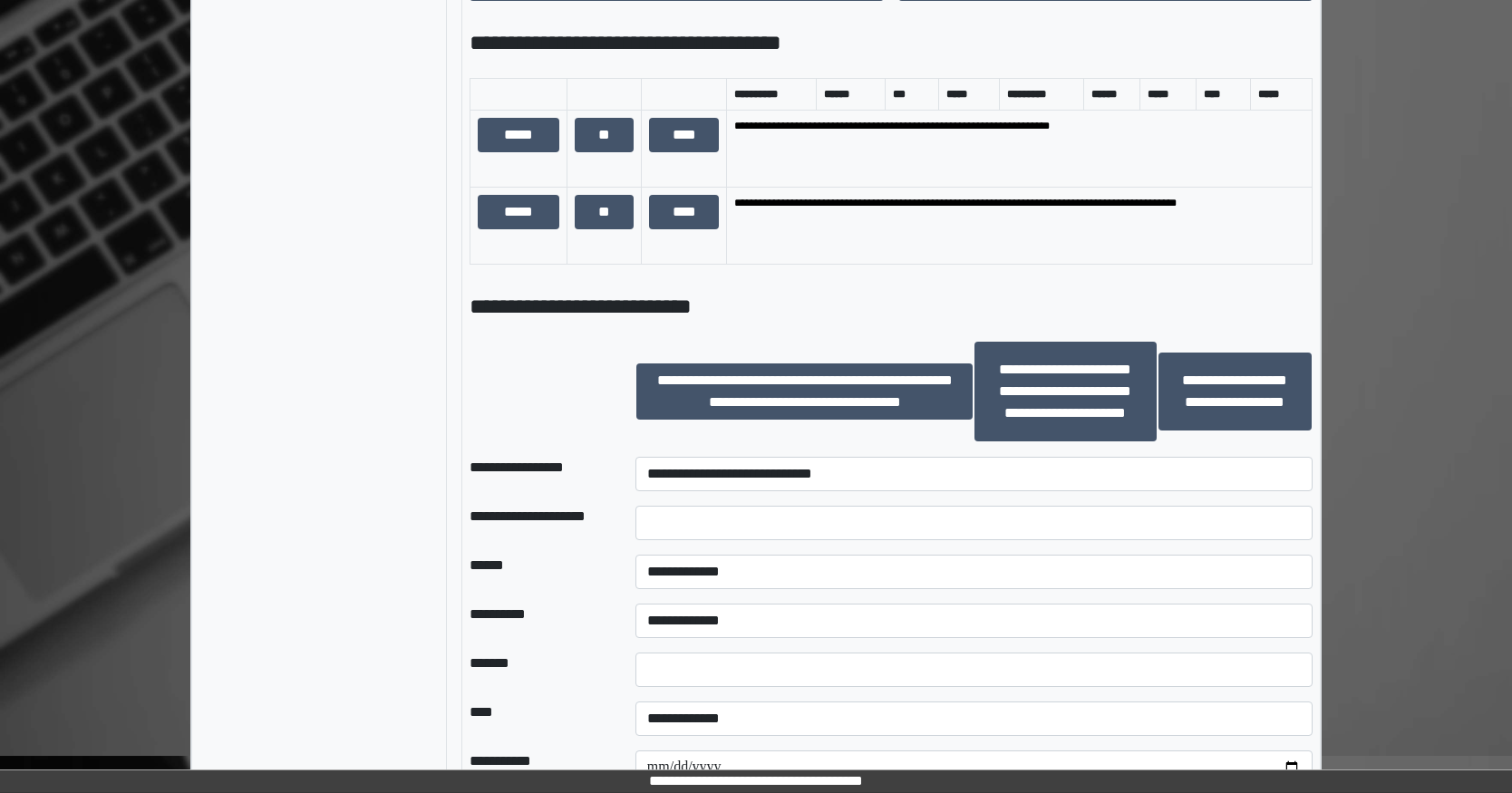 click on "**********" at bounding box center (756, 2) 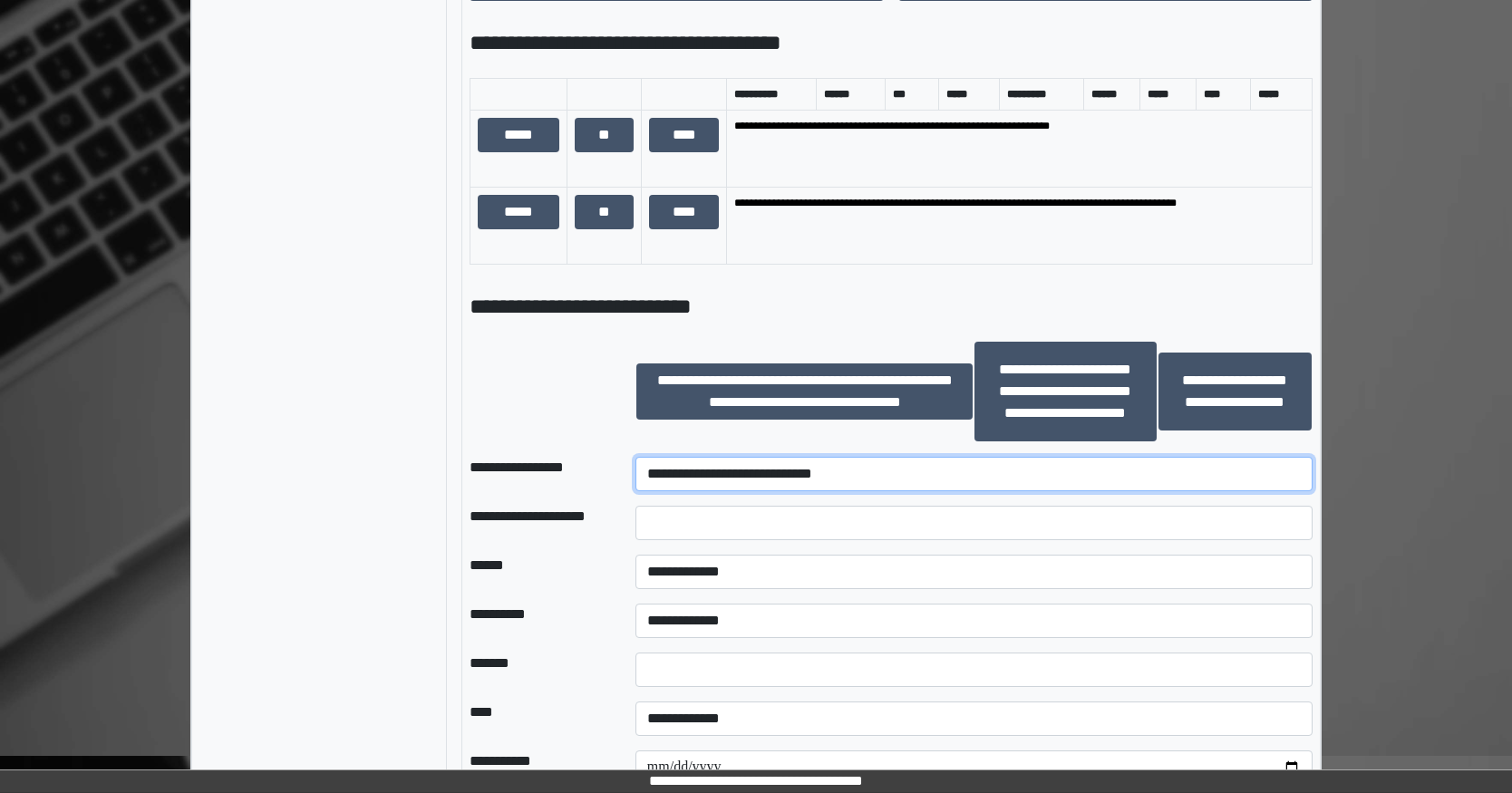 click on "**********" at bounding box center (974, 474) 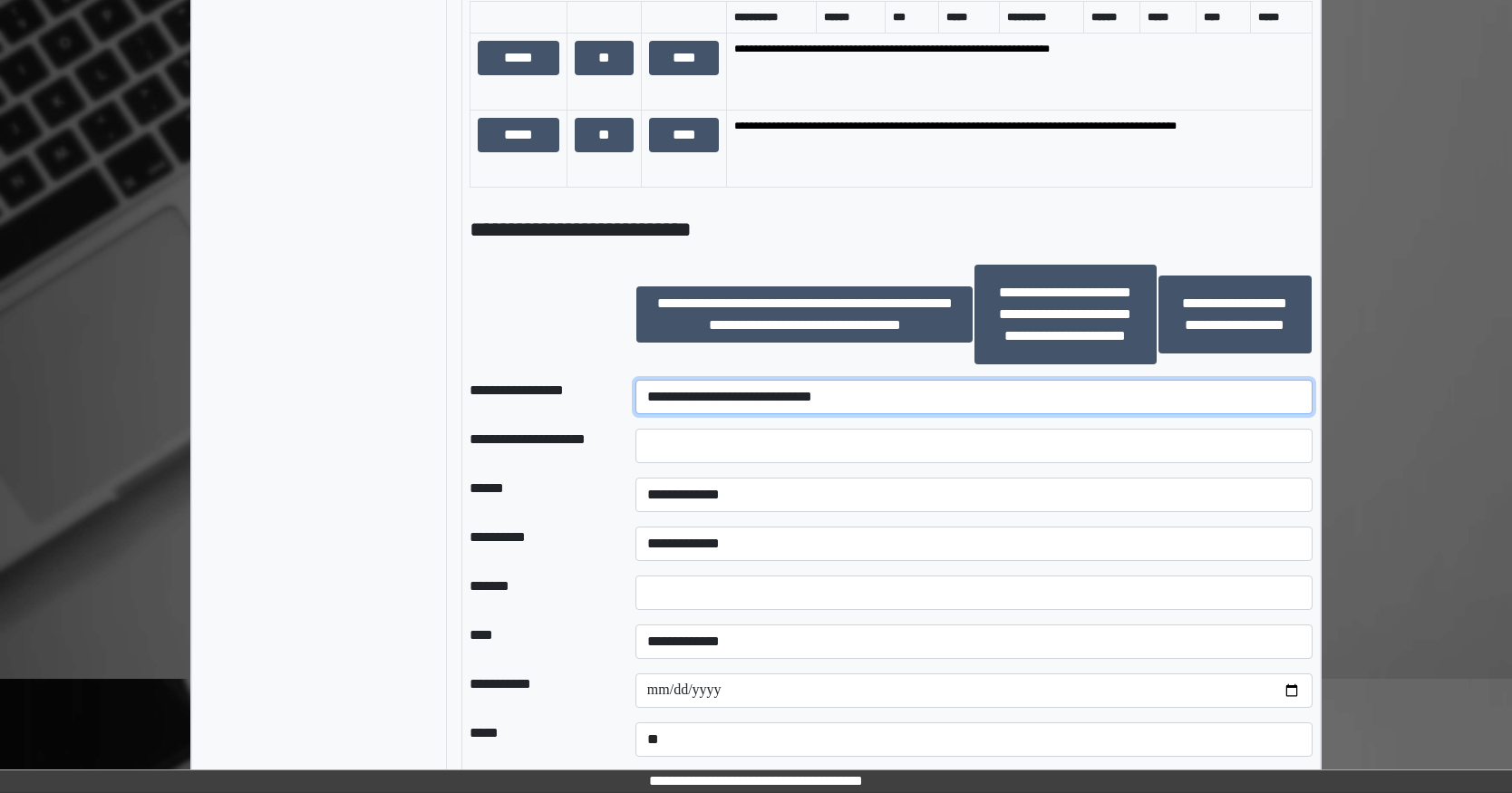 scroll, scrollTop: 1269, scrollLeft: 0, axis: vertical 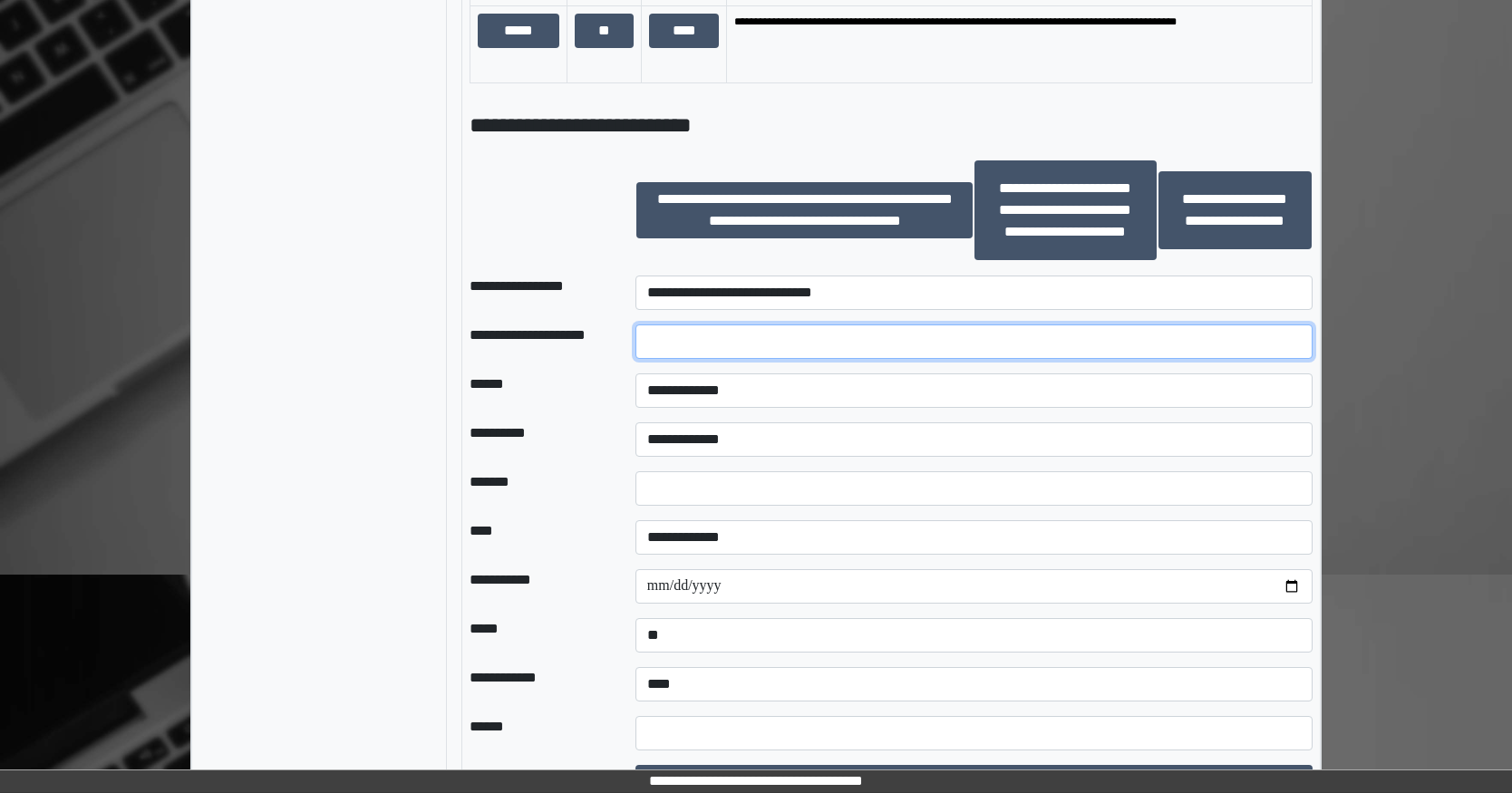 drag, startPoint x: 689, startPoint y: 337, endPoint x: 688, endPoint y: 323, distance: 14.03567 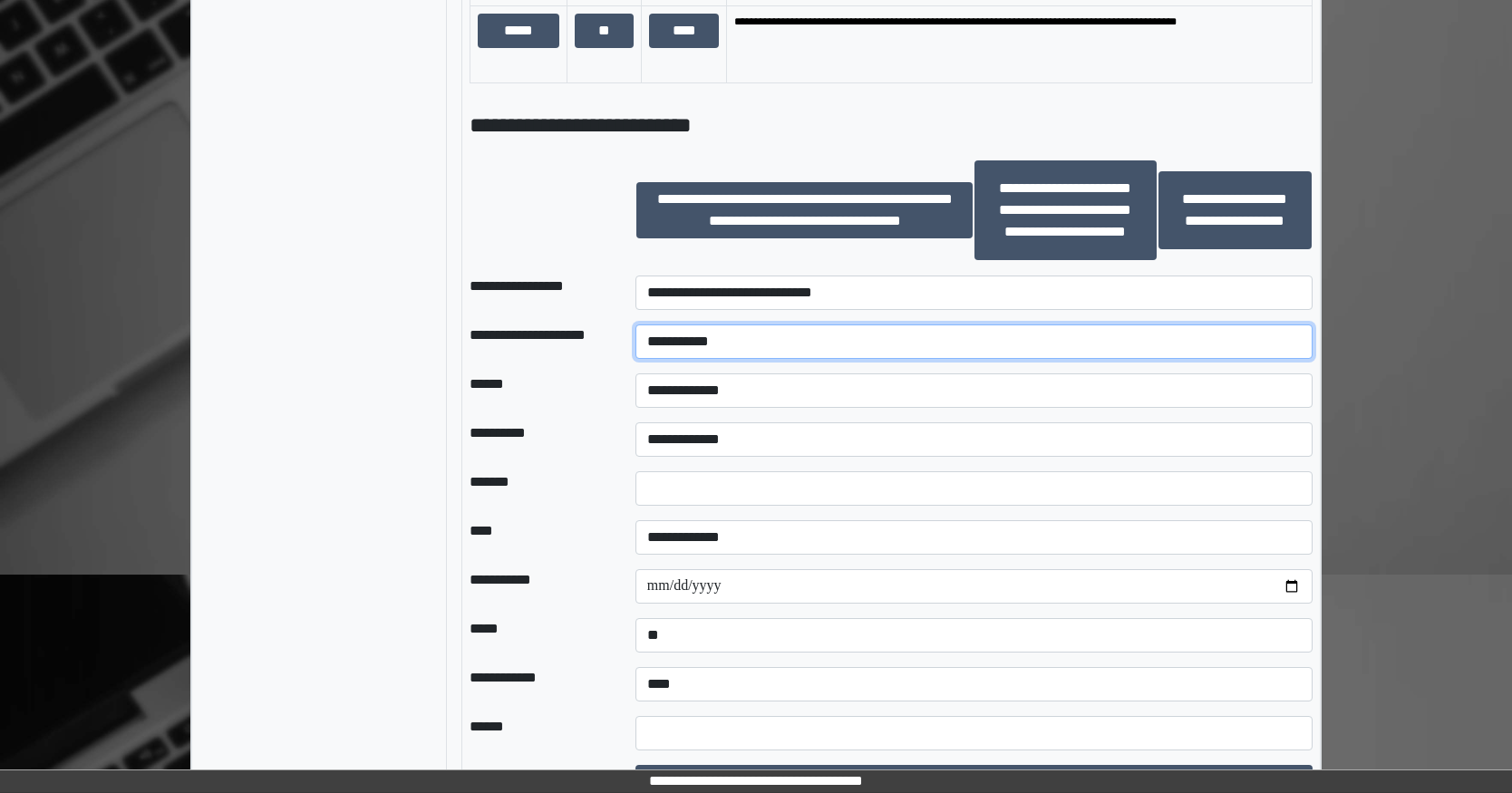 type on "**********" 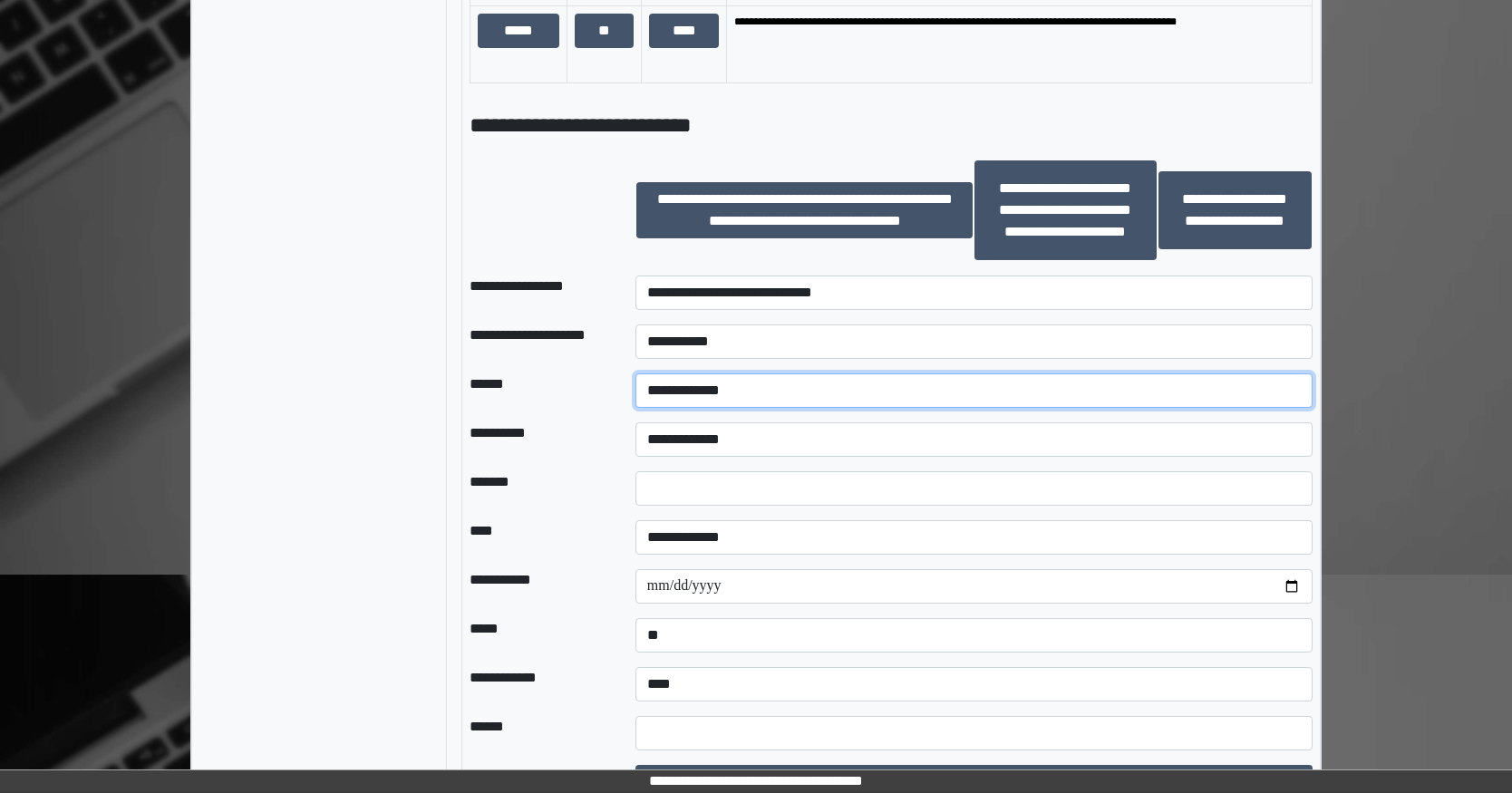 click on "**********" at bounding box center (974, 391) 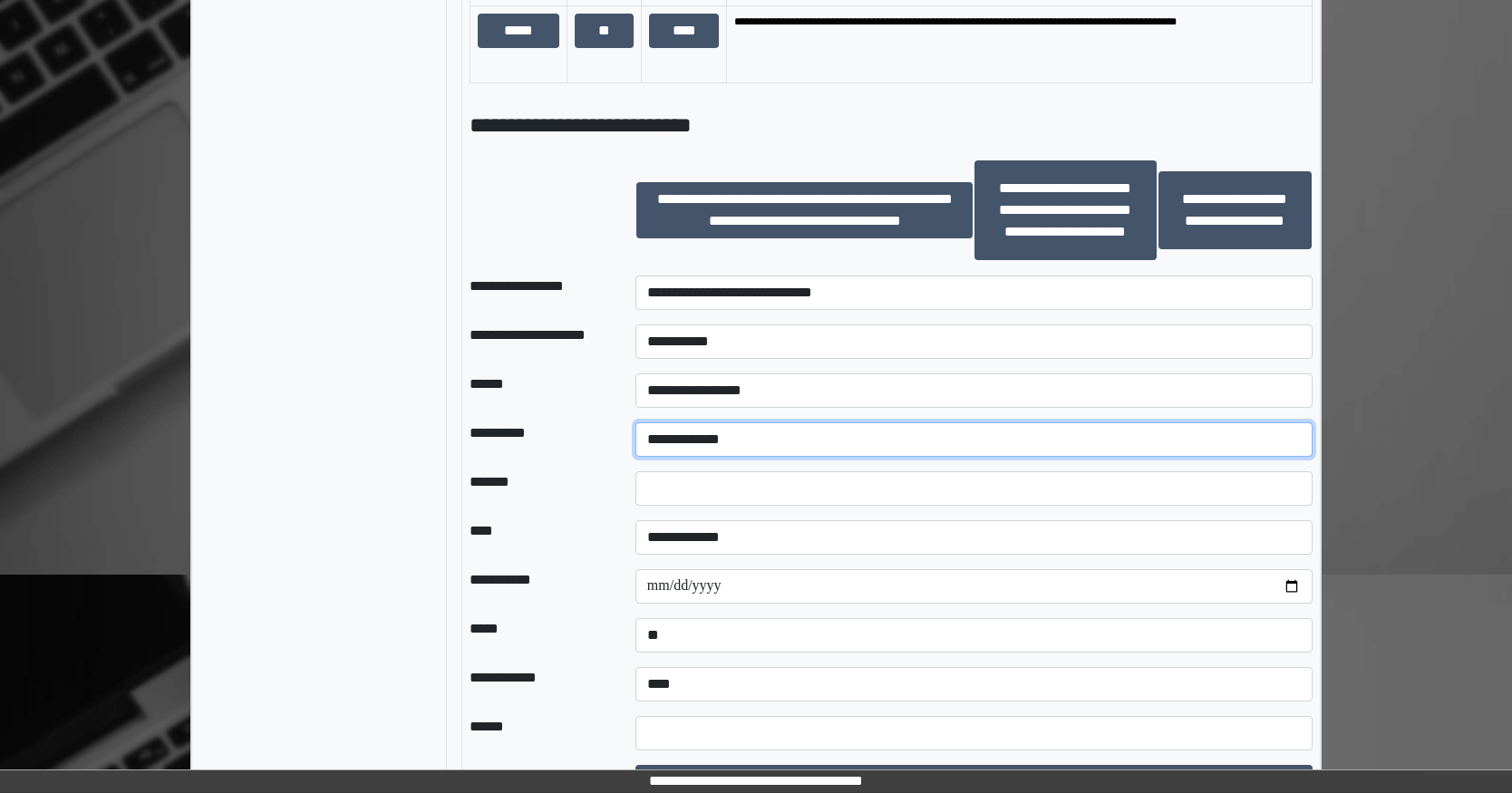 click on "**********" at bounding box center [974, 440] 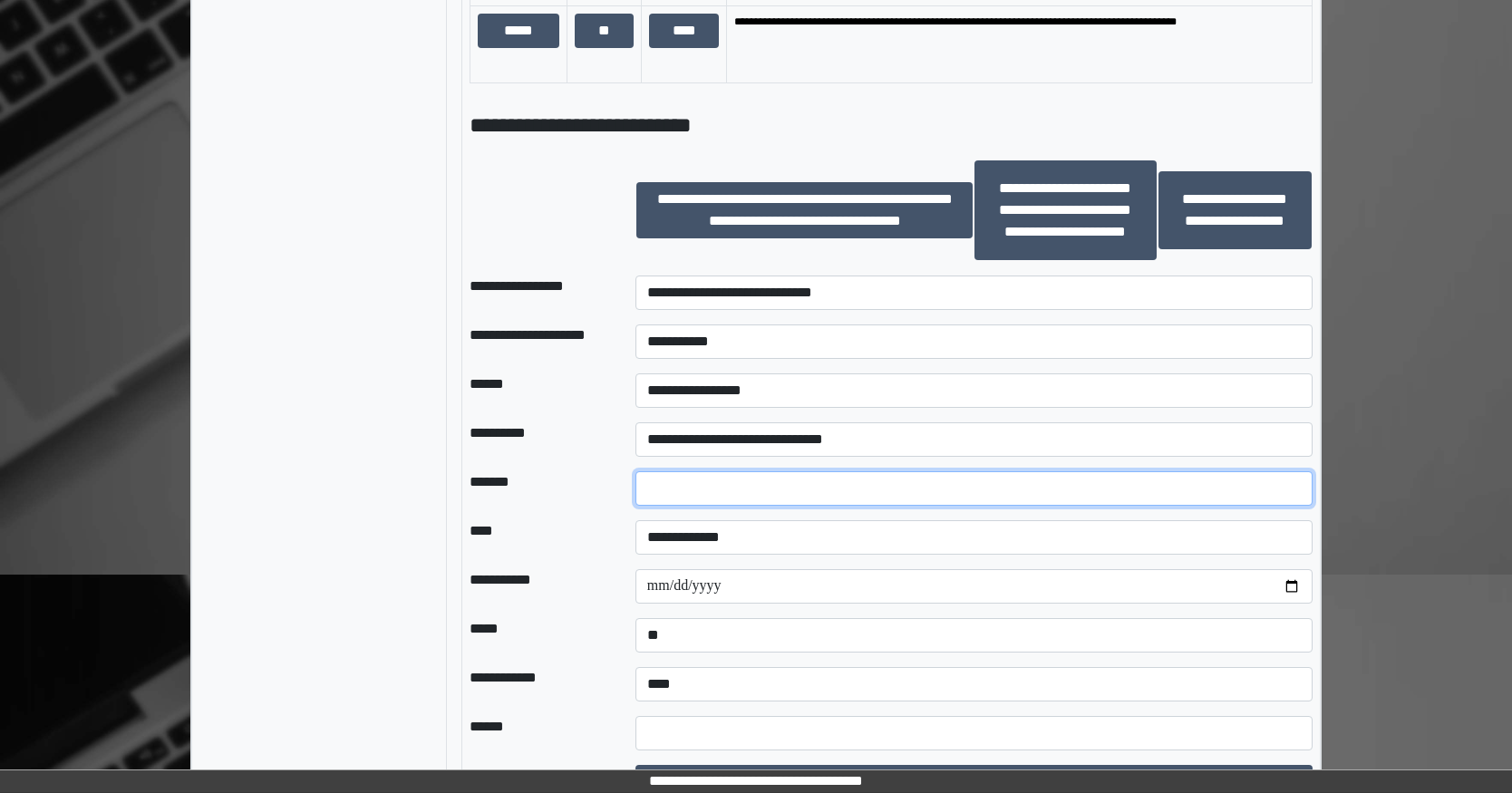 click at bounding box center (974, 488) 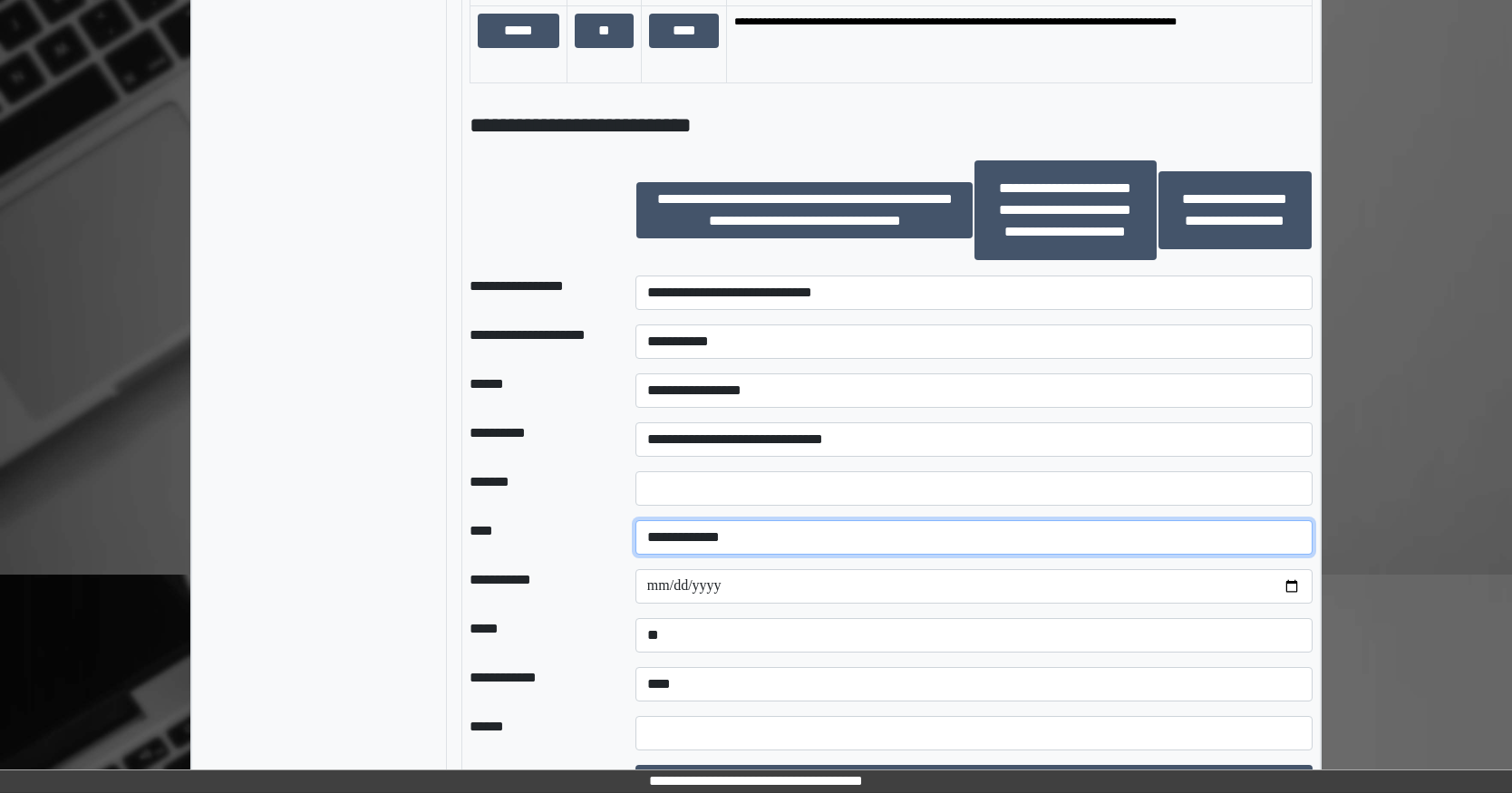 click on "**********" at bounding box center (974, 537) 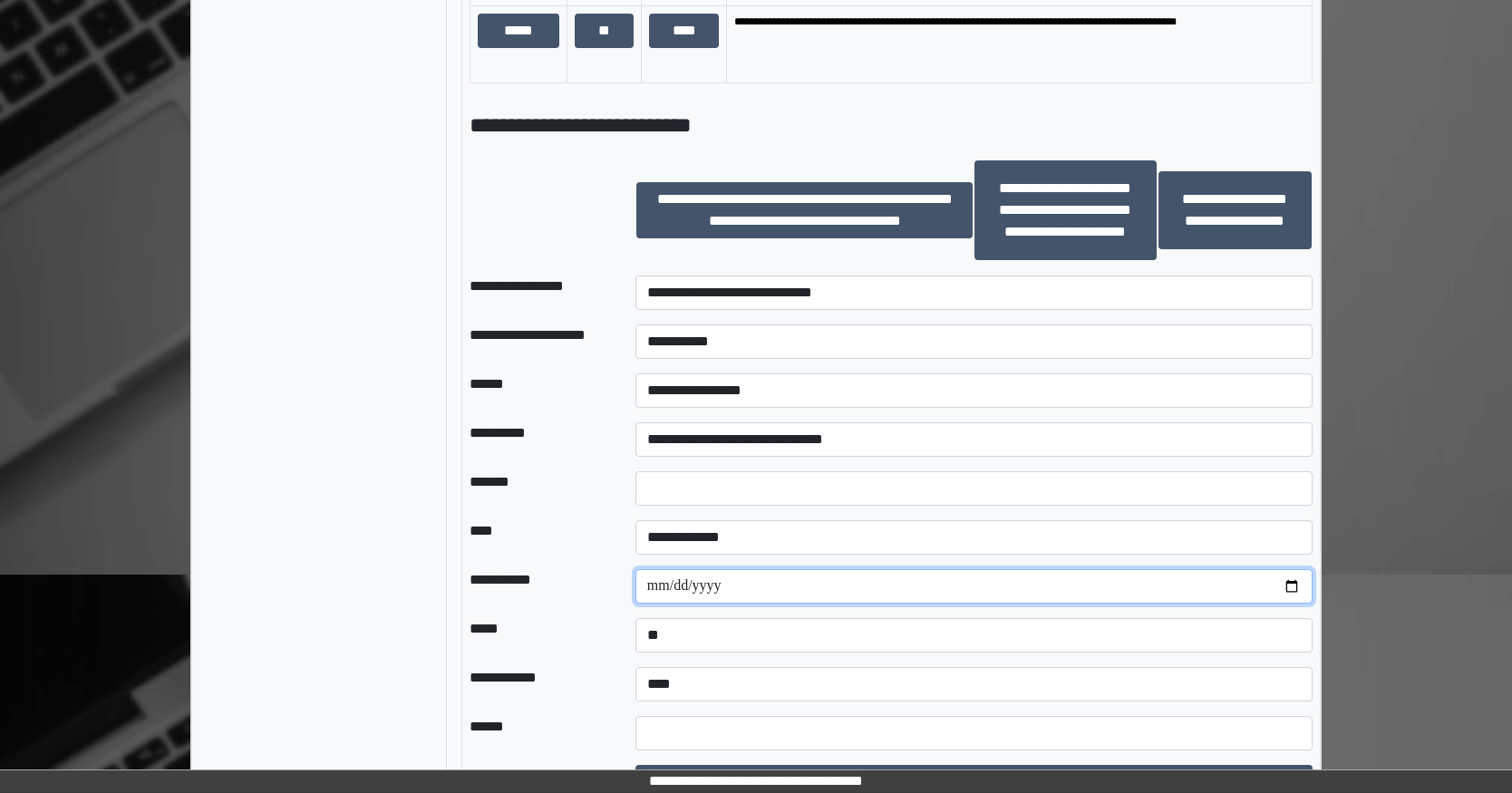 click at bounding box center (974, 586) 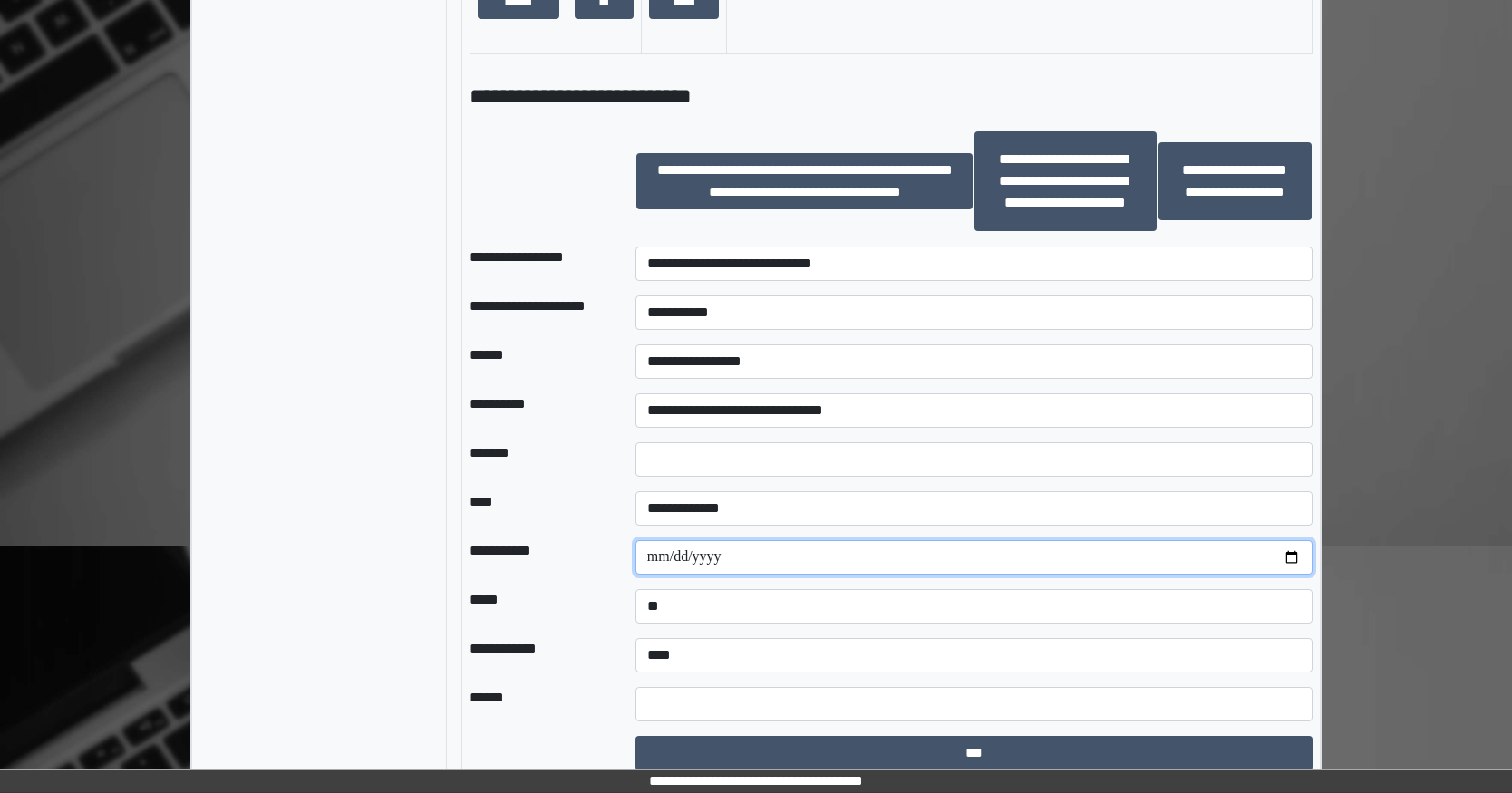 scroll, scrollTop: 1313, scrollLeft: 0, axis: vertical 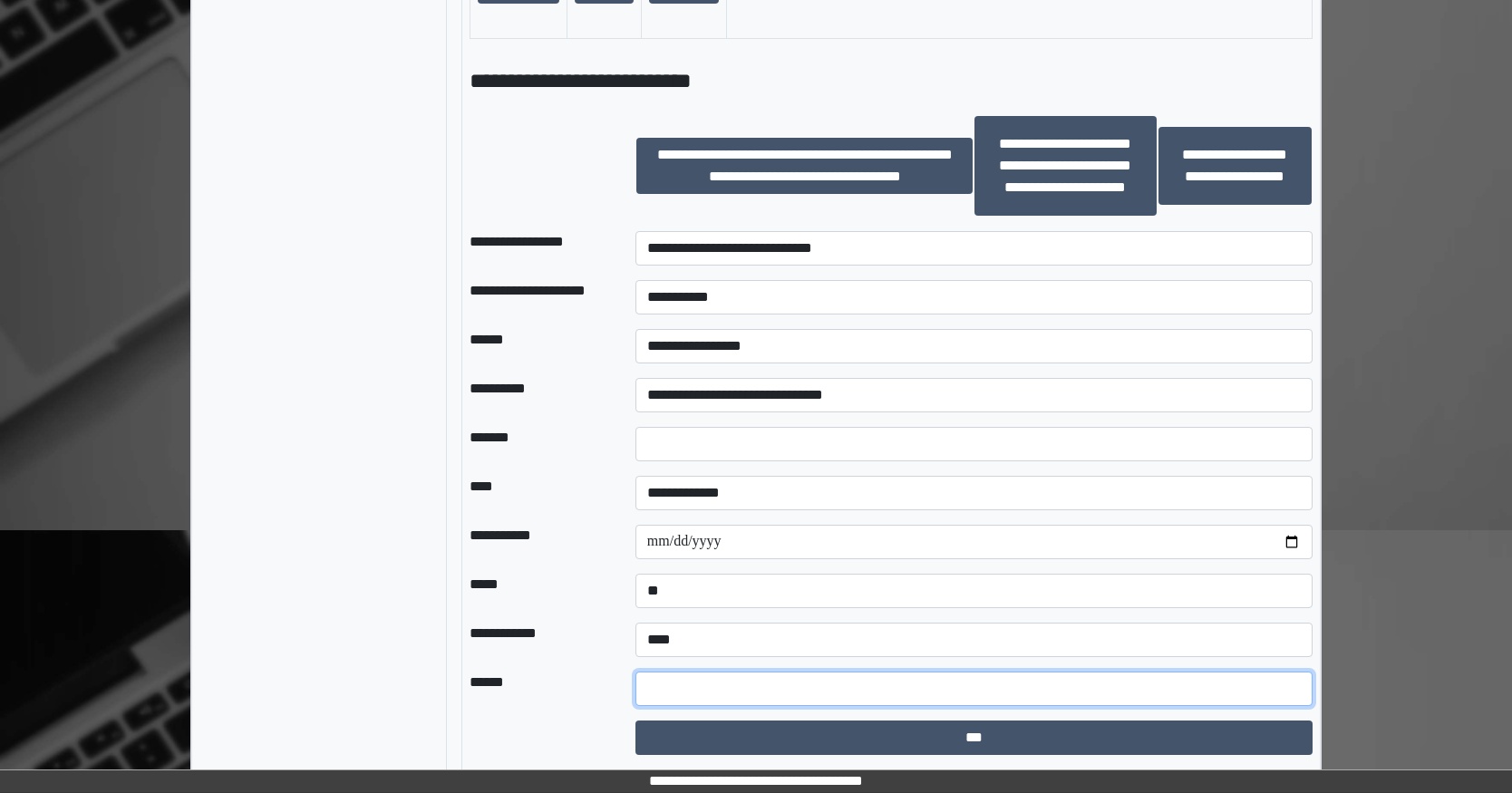 click at bounding box center (974, 689) 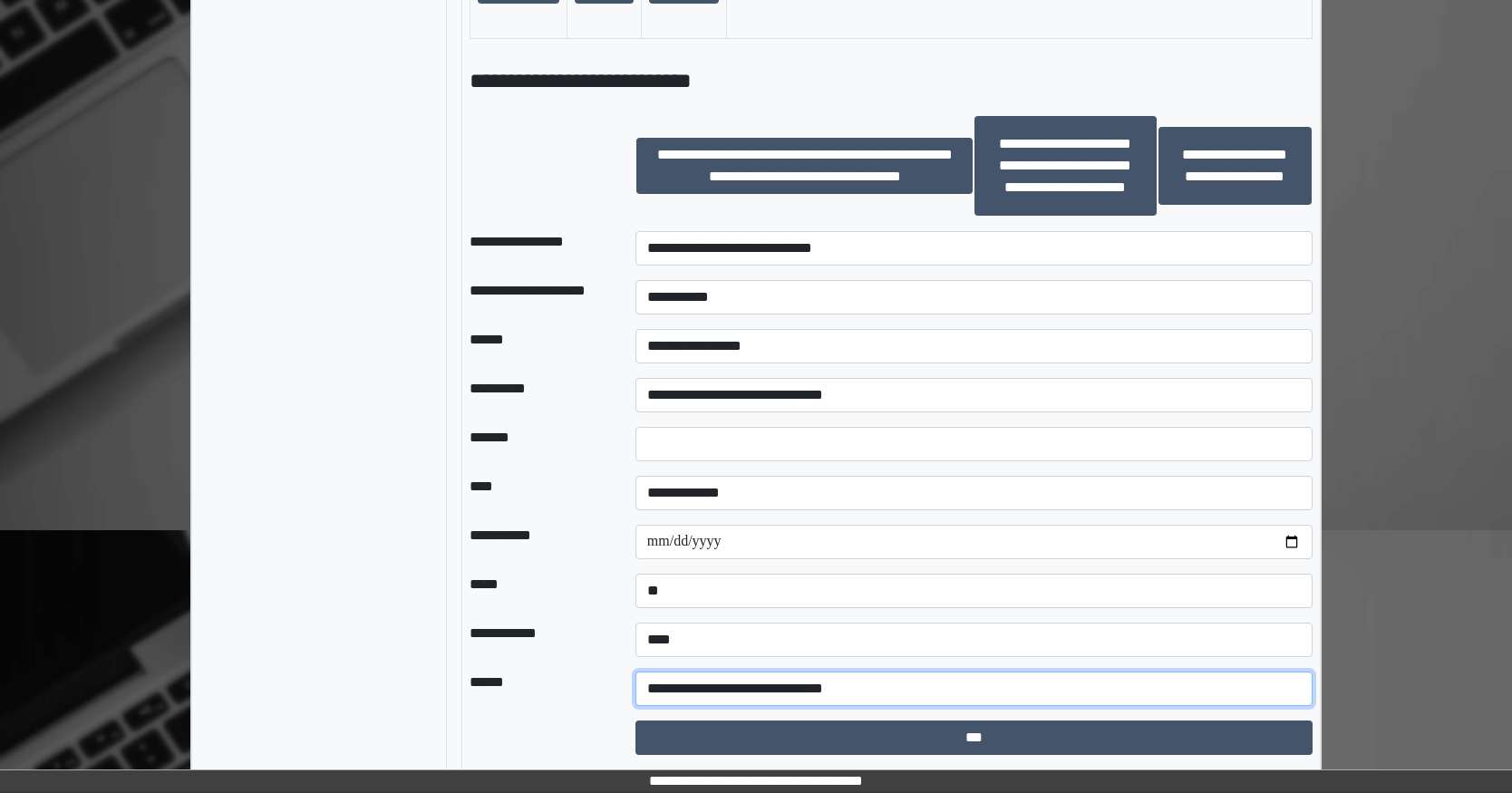 click on "**********" at bounding box center (974, 689) 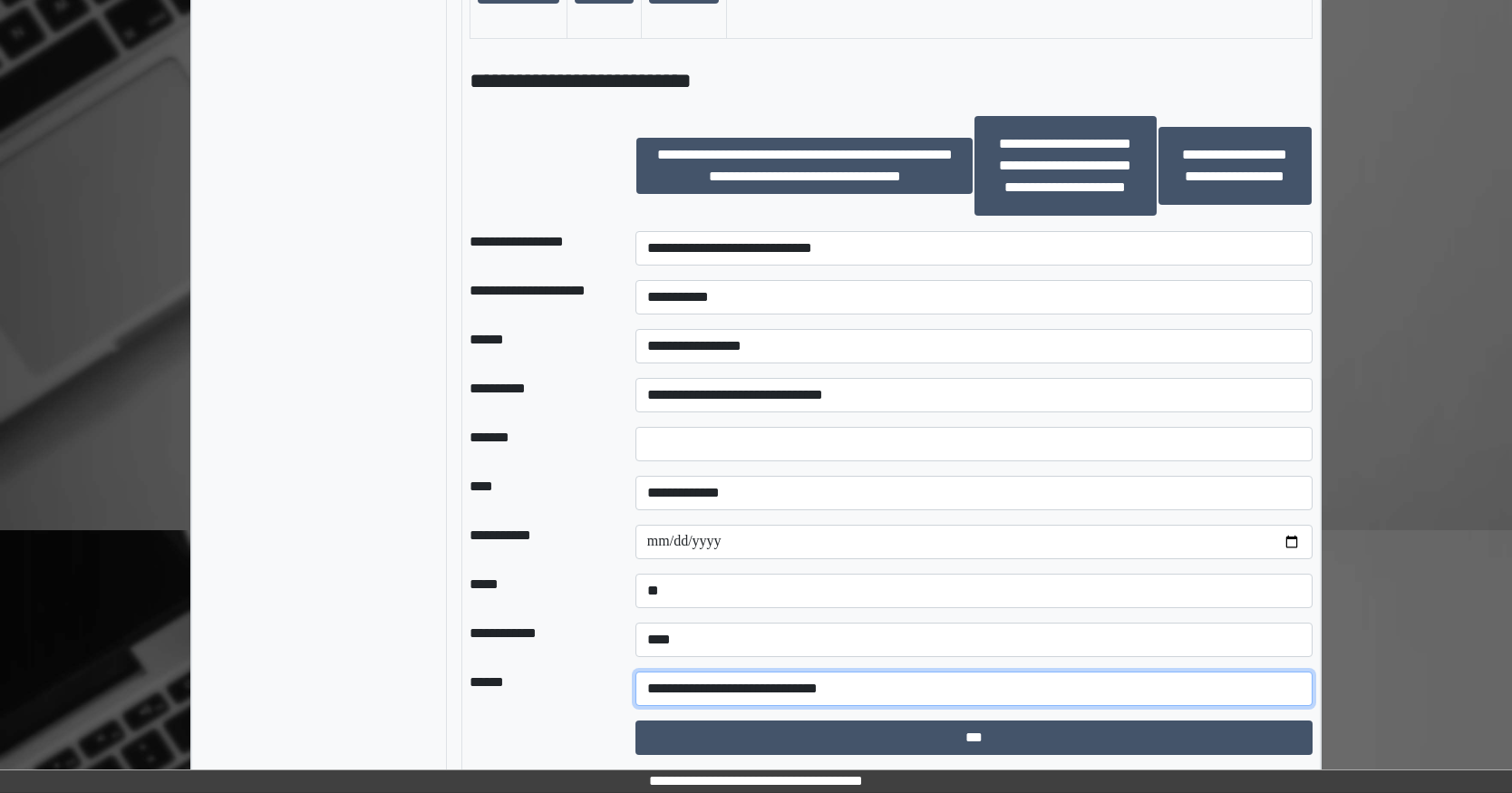 drag, startPoint x: 870, startPoint y: 686, endPoint x: 745, endPoint y: 679, distance: 125.19585 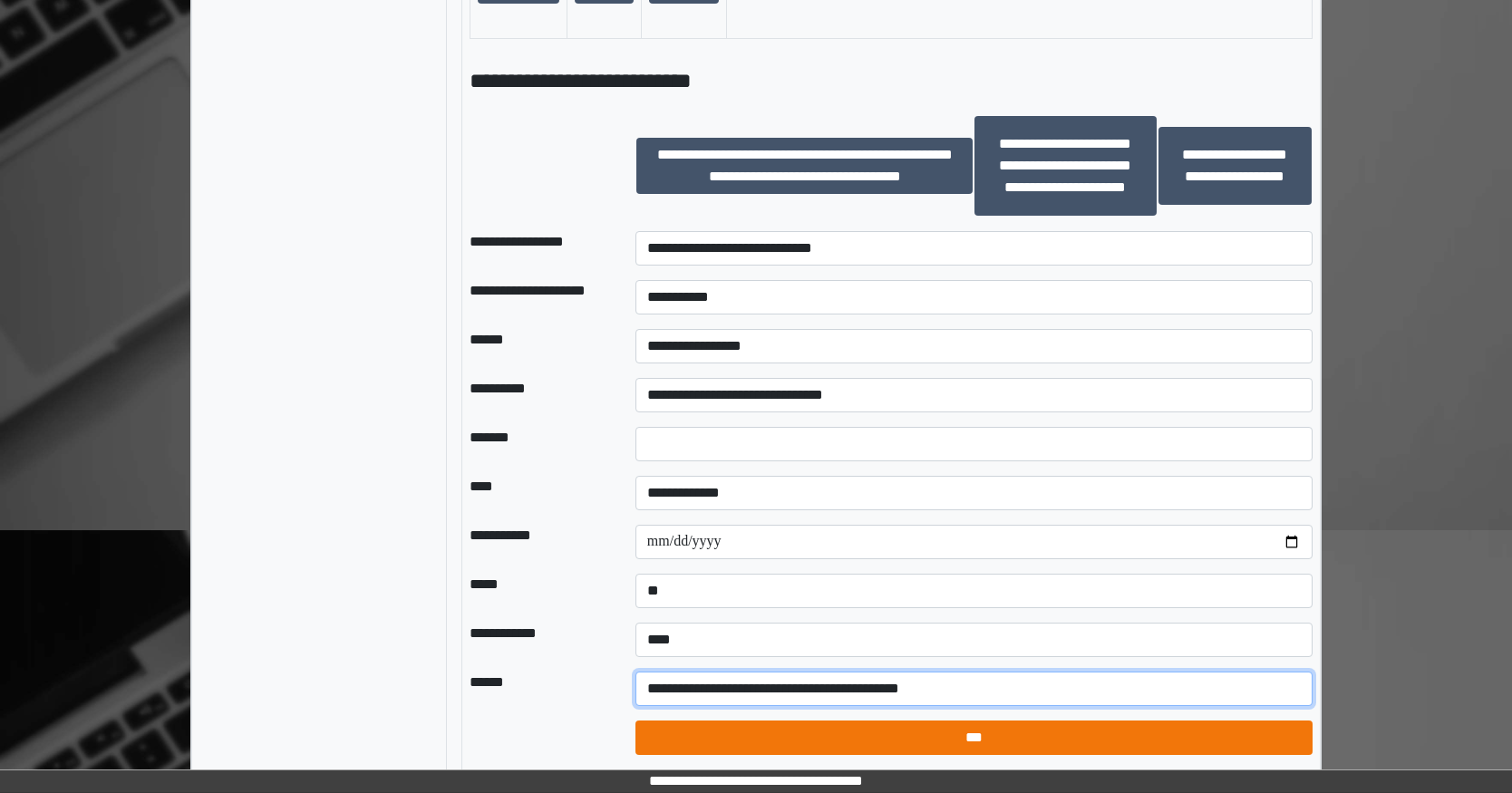 type on "**********" 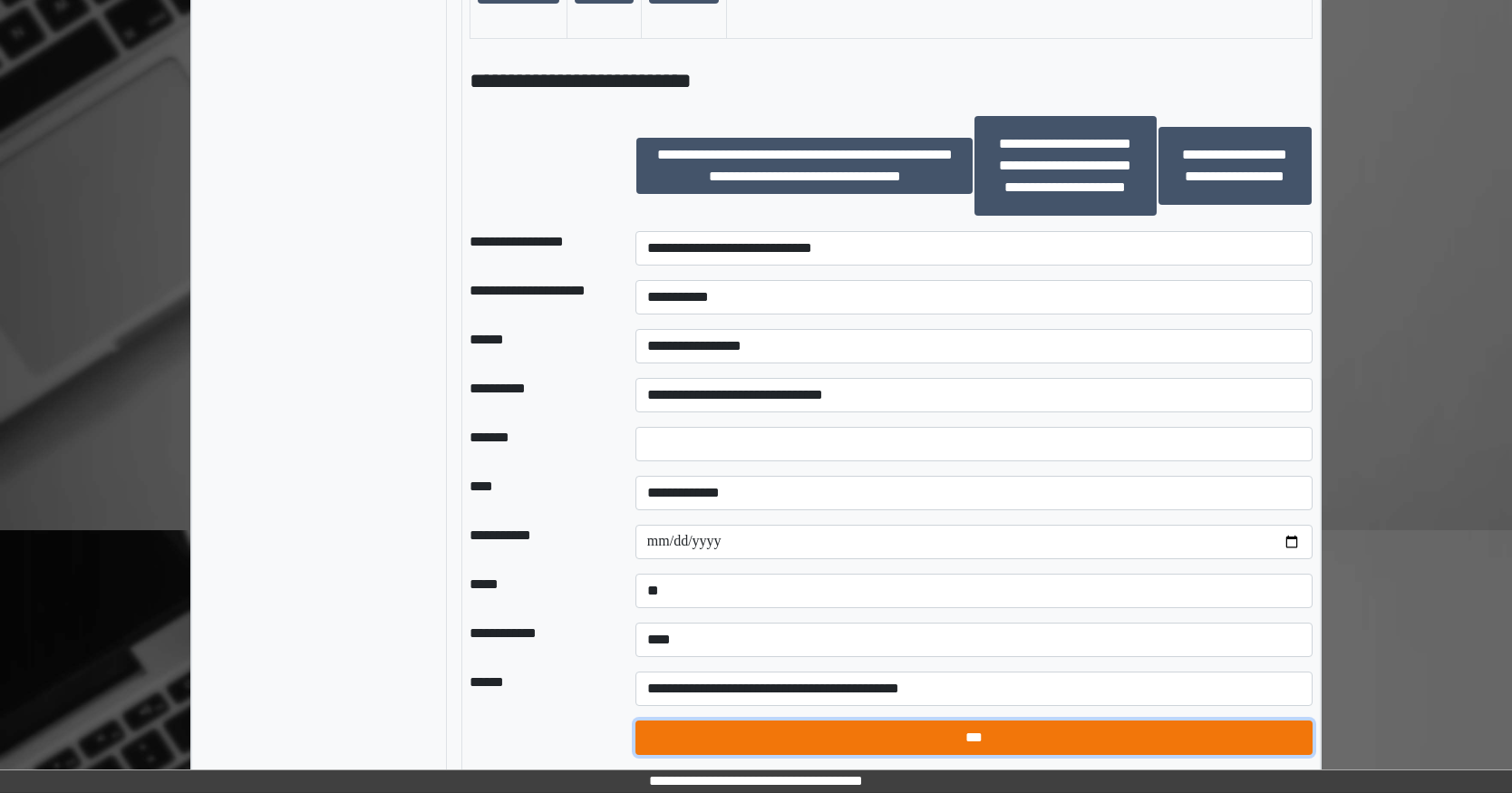 click on "***" at bounding box center (974, 738) 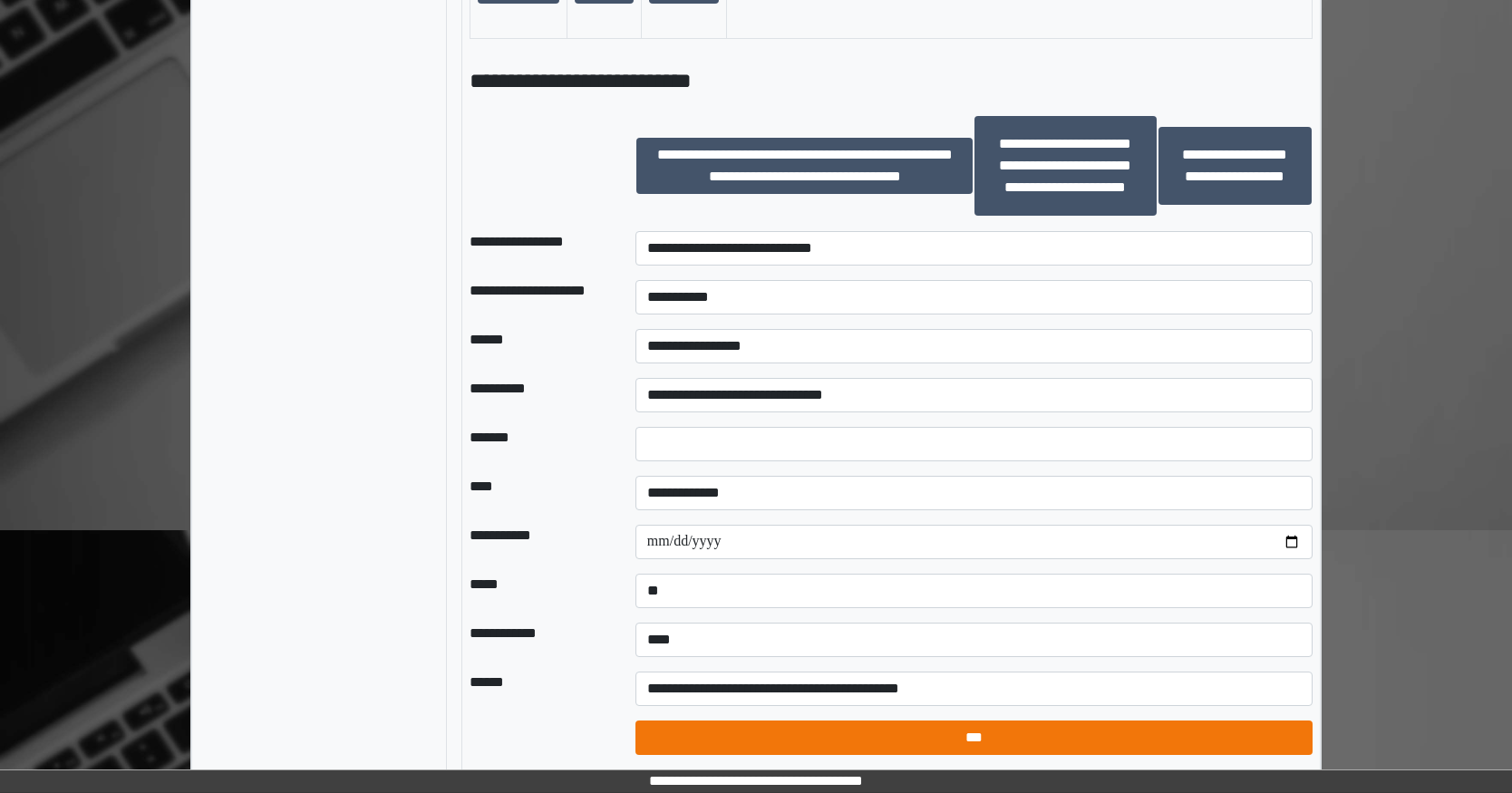 select on "*" 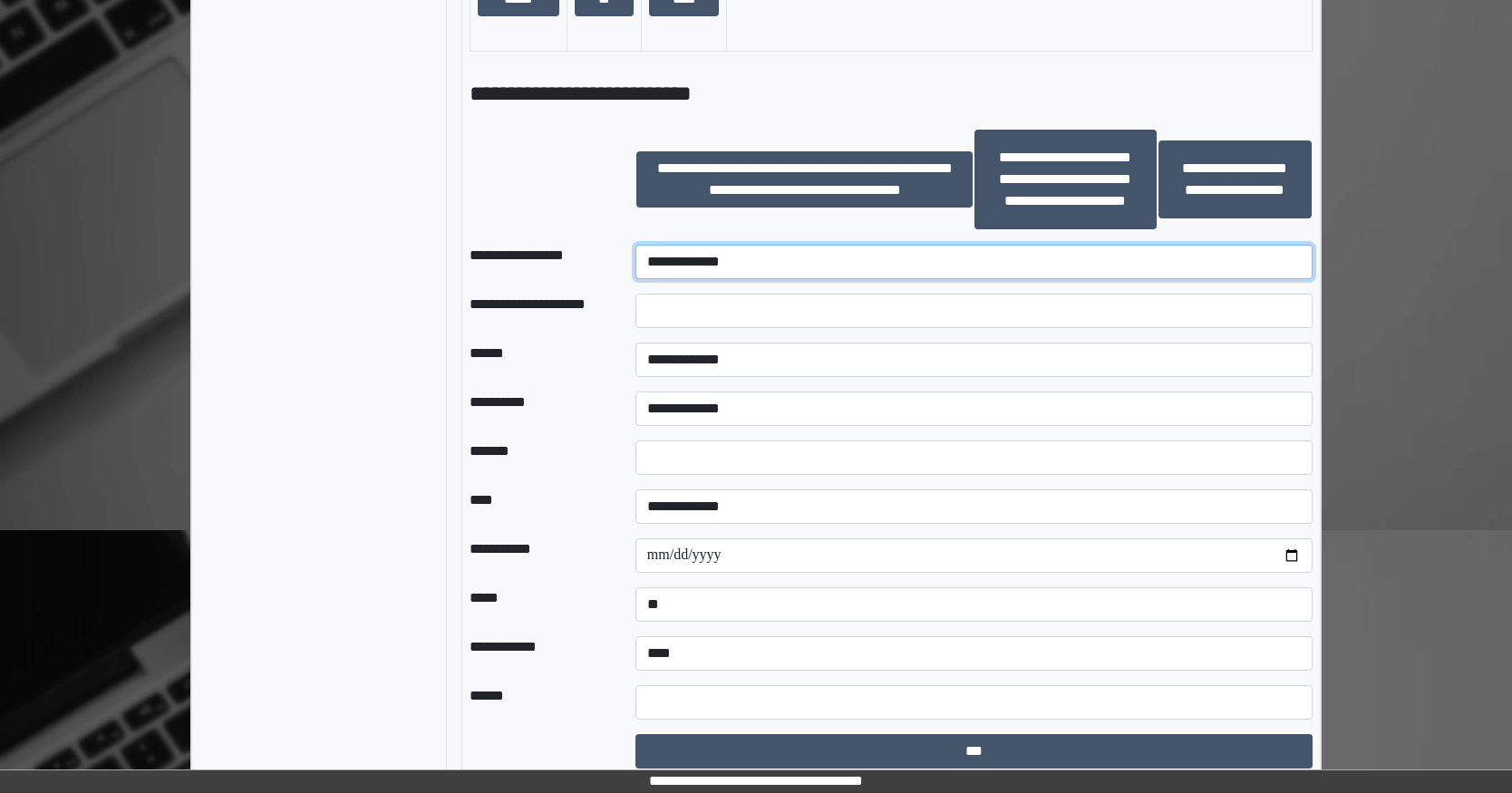 click on "**********" at bounding box center [974, 262] 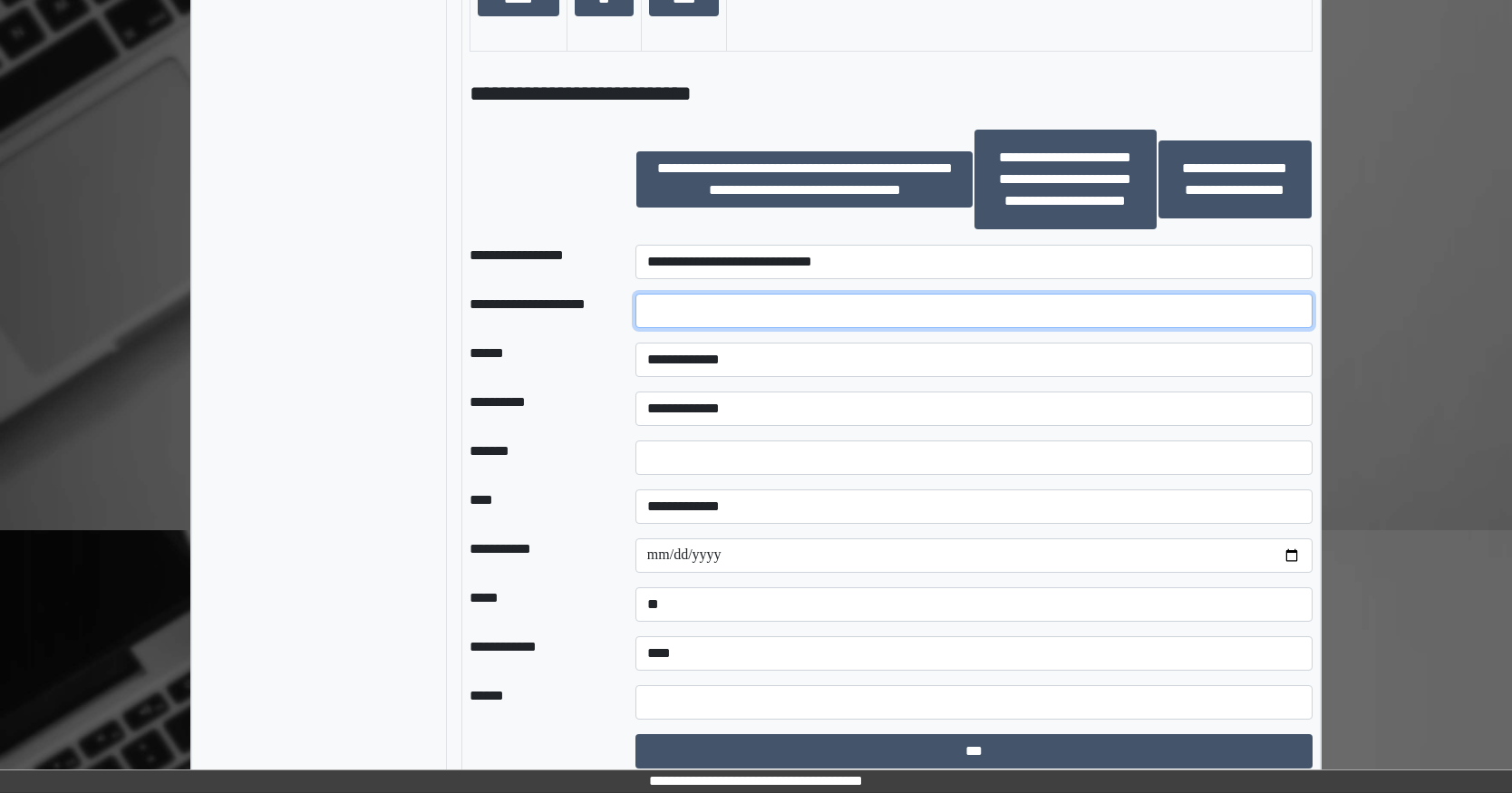 click at bounding box center [974, 311] 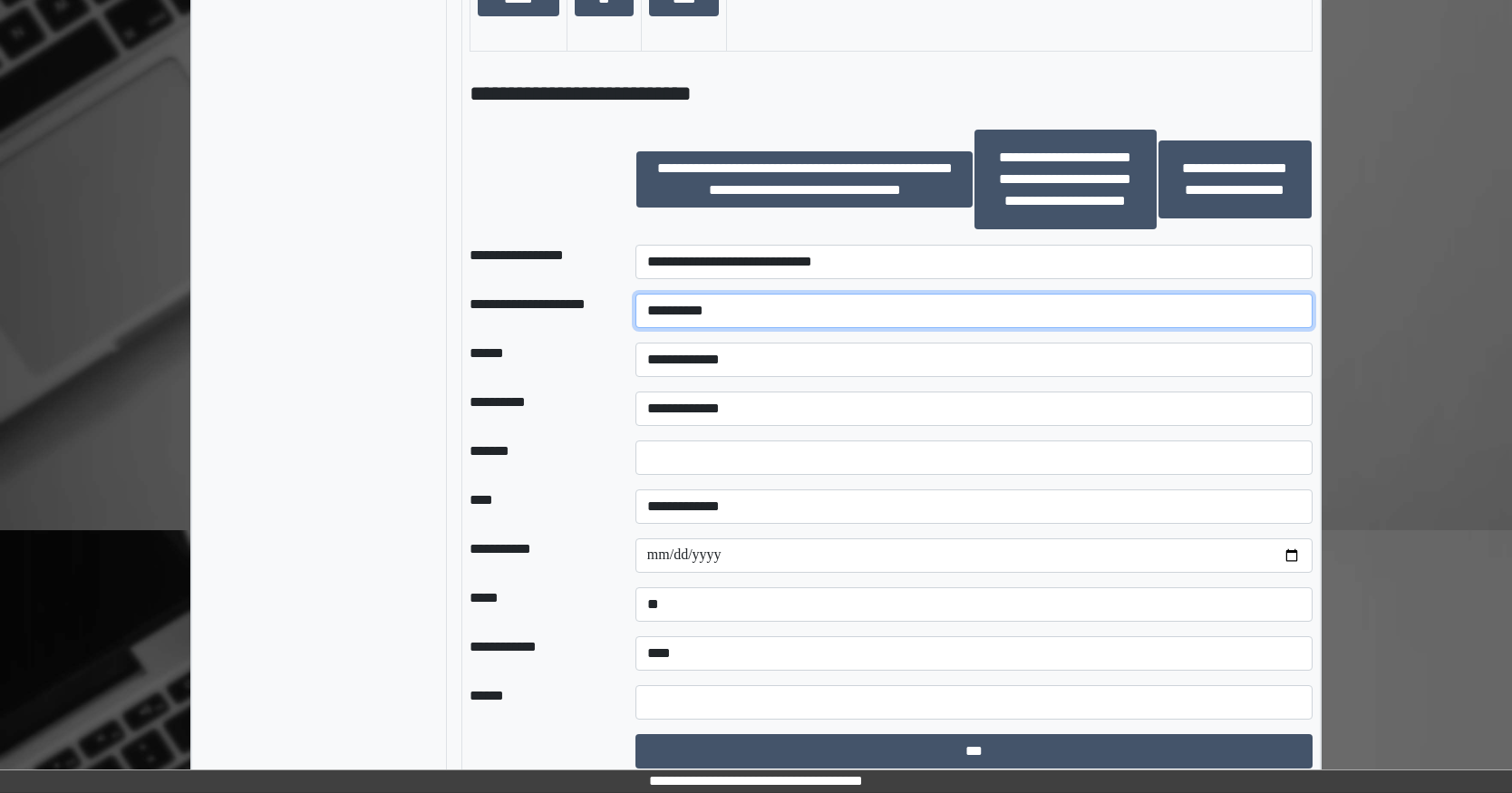 type on "**********" 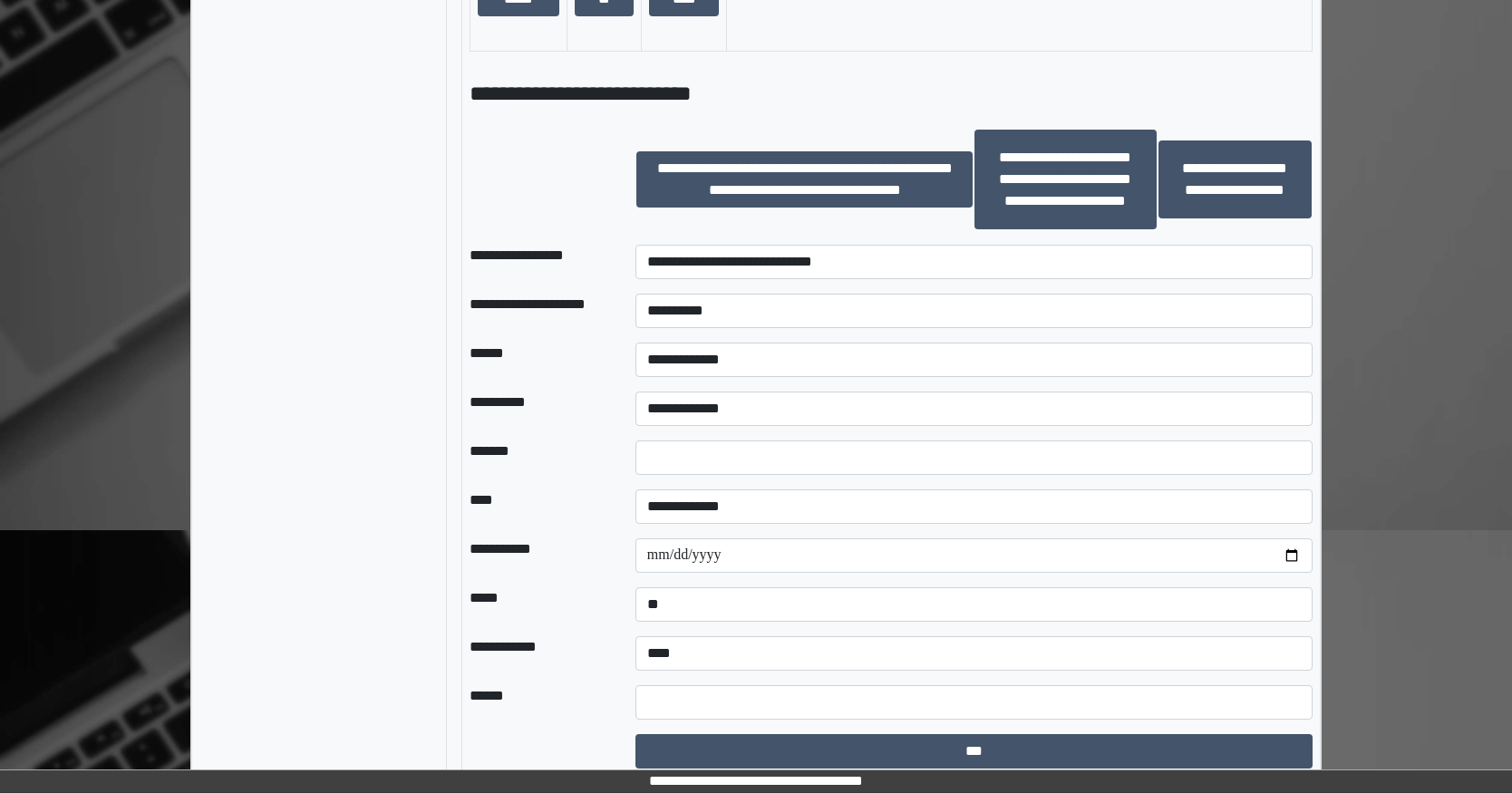 click on "**********" at bounding box center (974, 360) 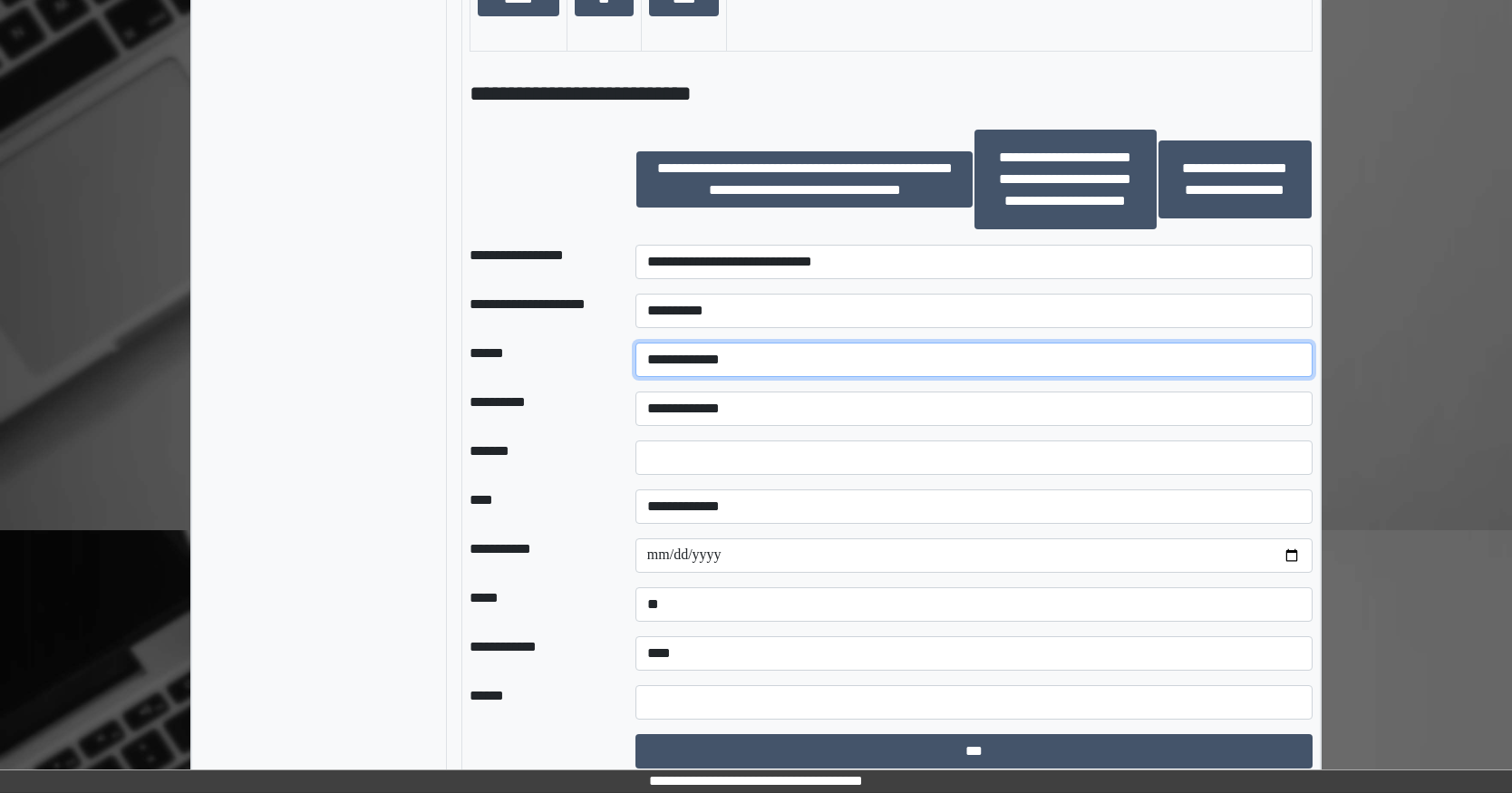 click on "**********" at bounding box center (974, 360) 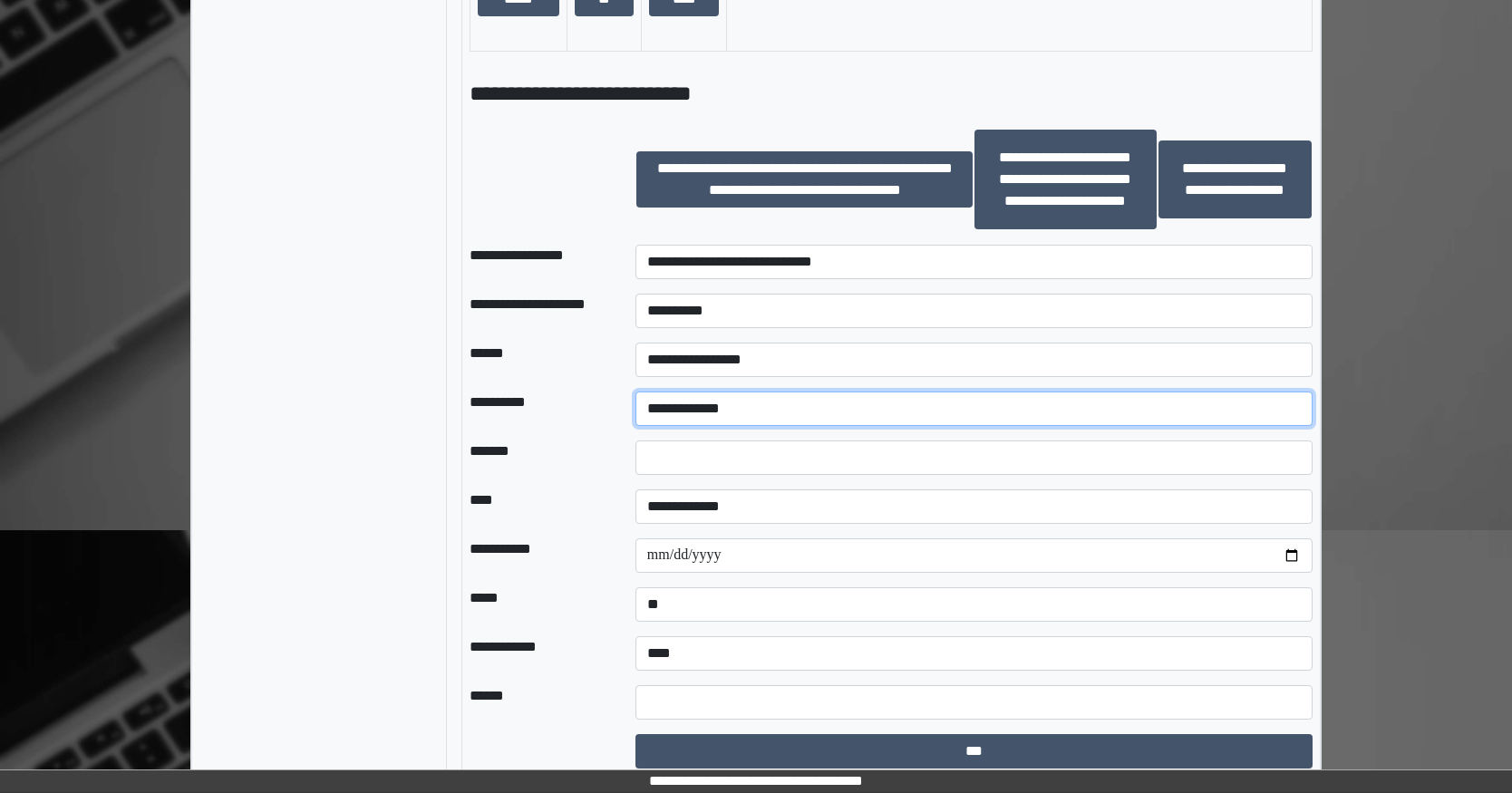 click on "**********" at bounding box center [974, 409] 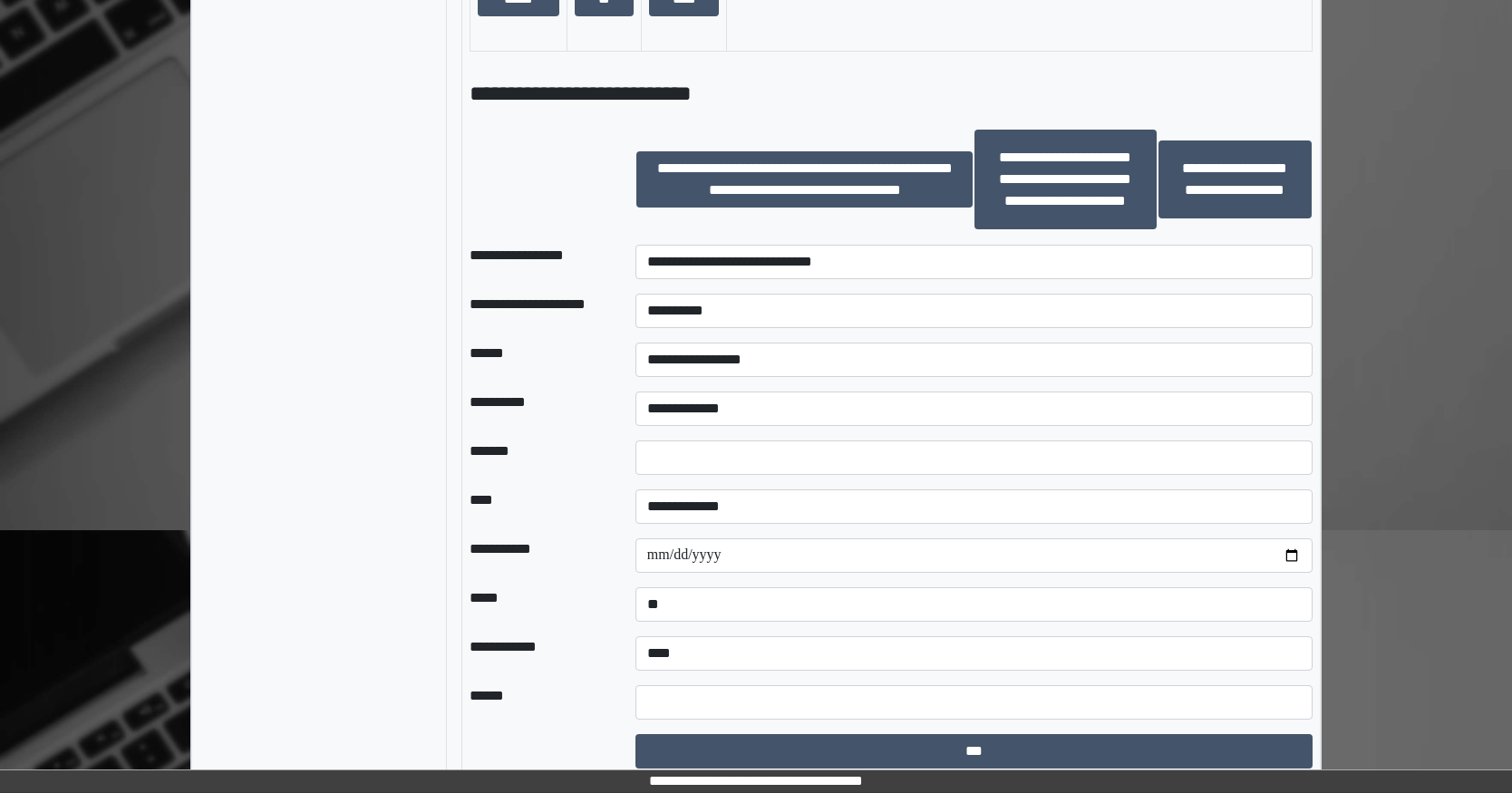 click on "**********" at bounding box center (538, 409) 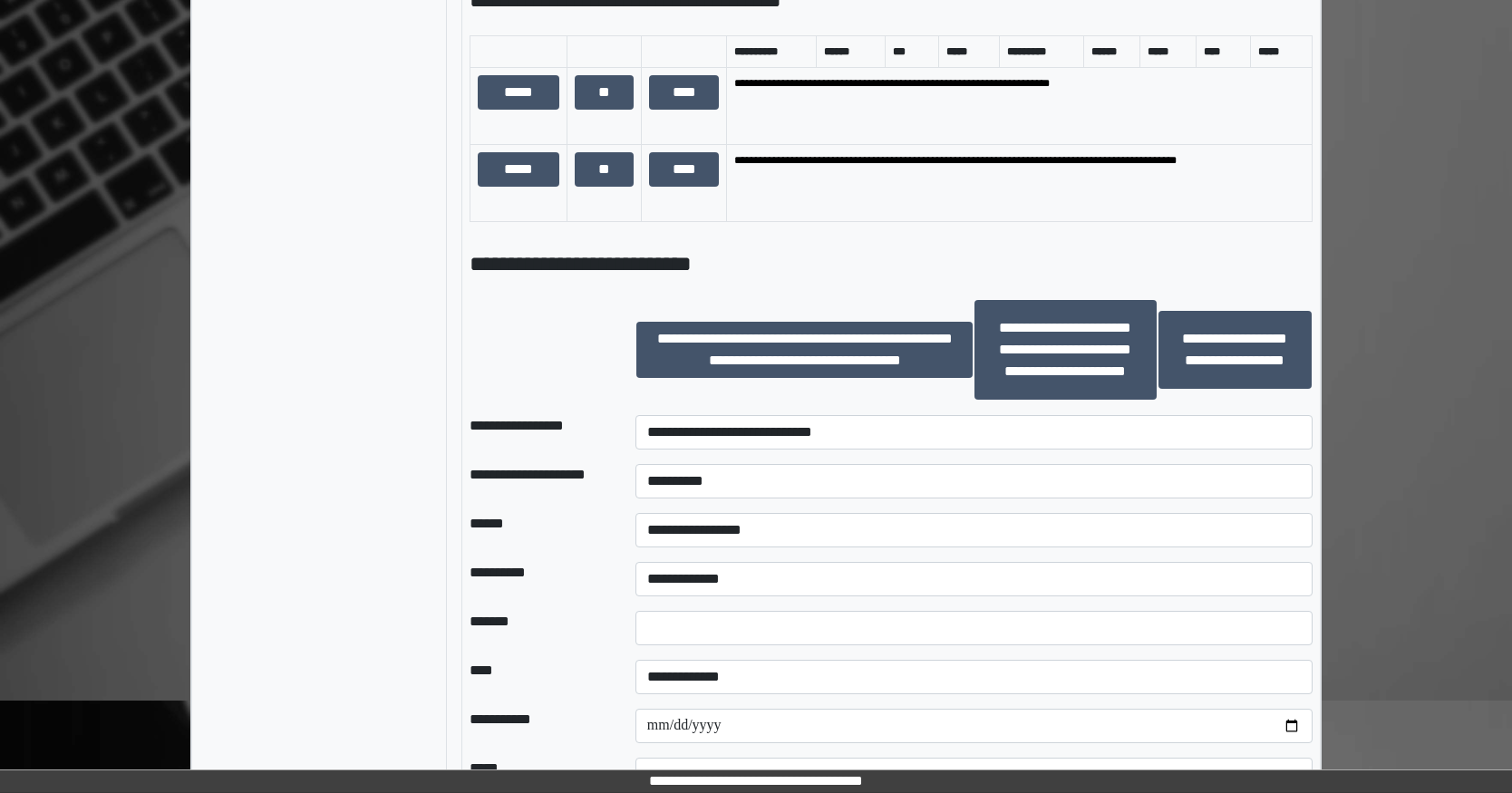 scroll, scrollTop: 951, scrollLeft: 0, axis: vertical 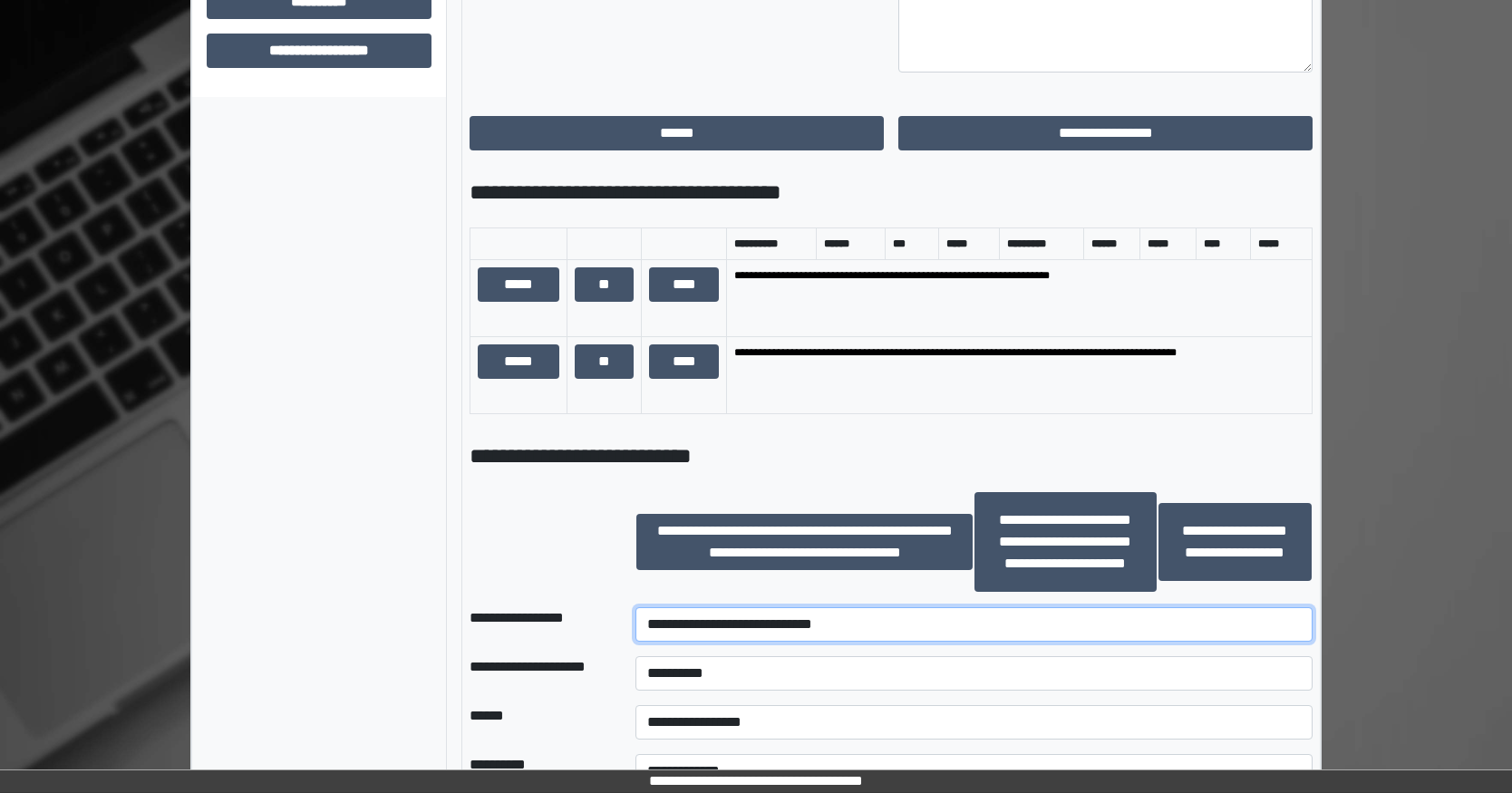click on "**********" at bounding box center (974, 624) 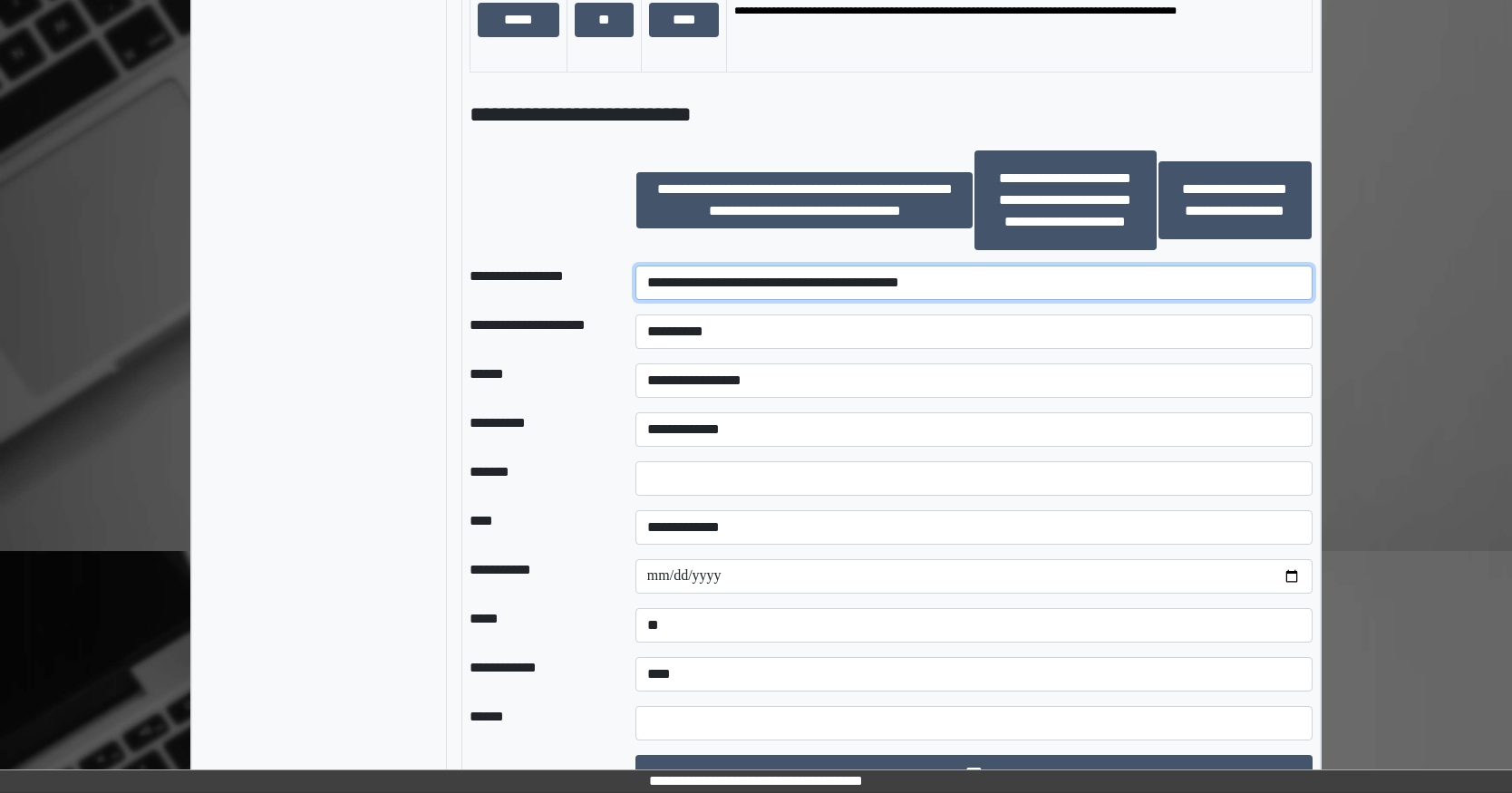 scroll, scrollTop: 1313, scrollLeft: 0, axis: vertical 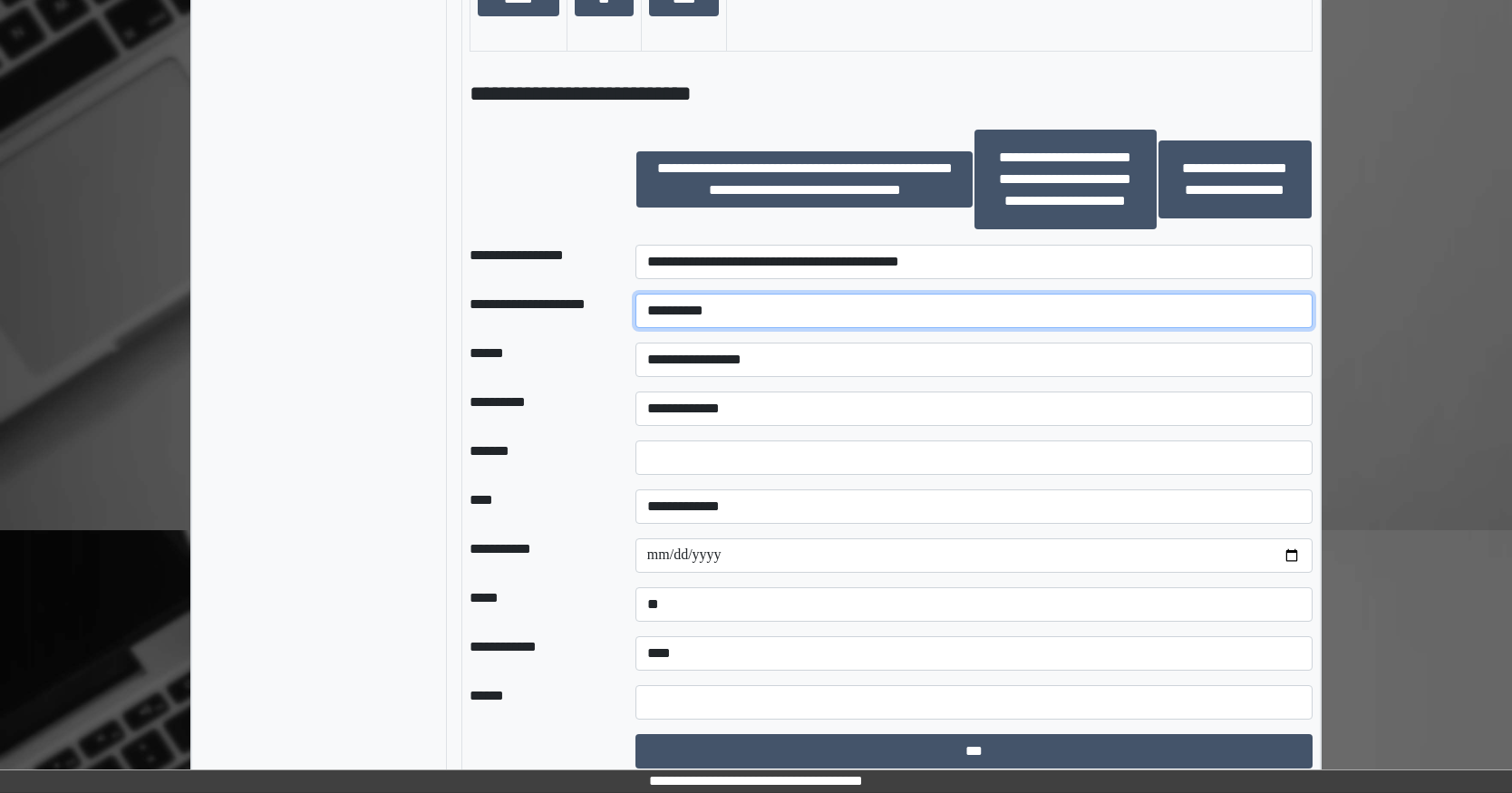 drag, startPoint x: 751, startPoint y: 349, endPoint x: 741, endPoint y: 334, distance: 18.027756 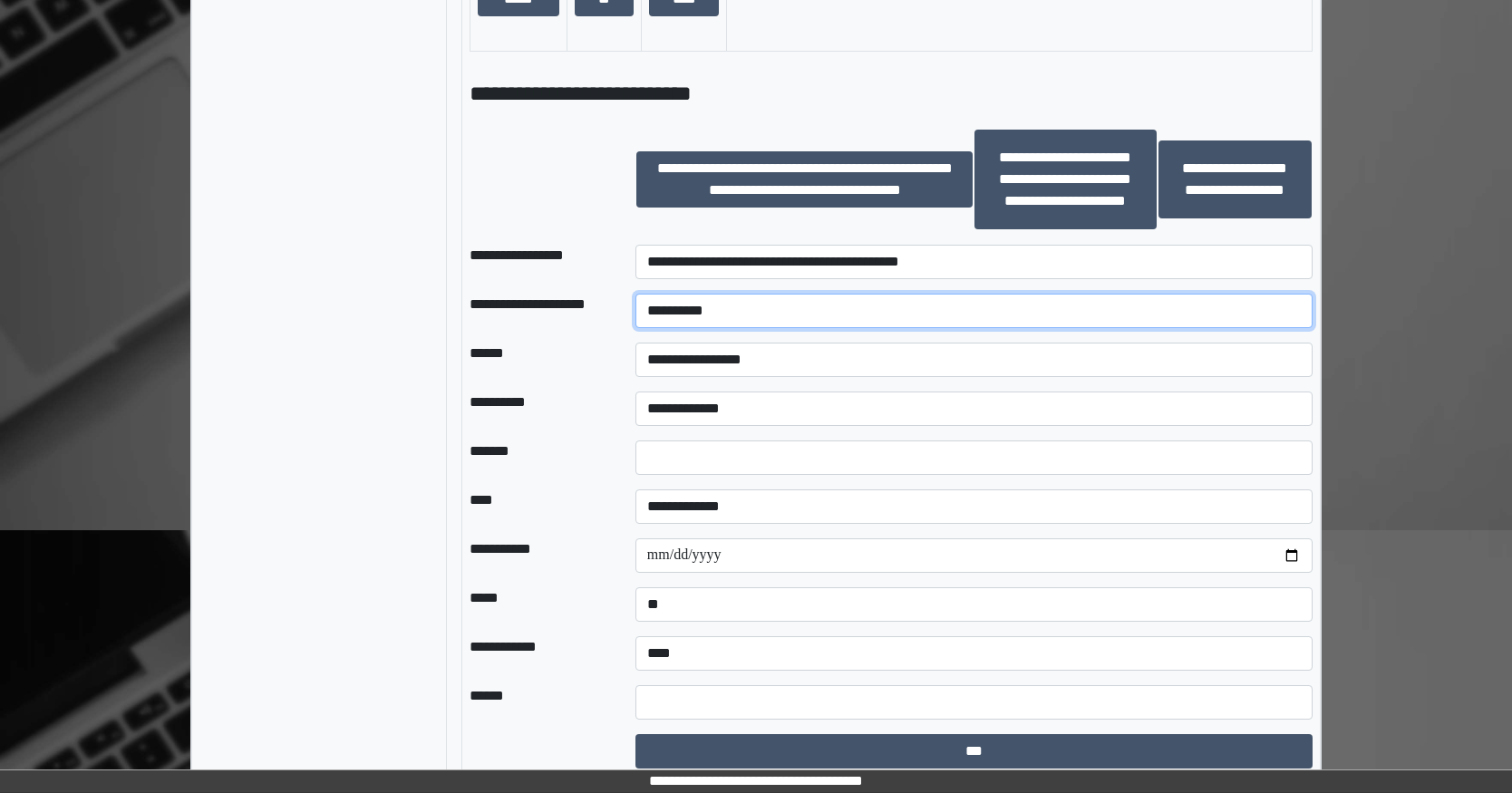 drag, startPoint x: 728, startPoint y: 350, endPoint x: 387, endPoint y: 348, distance: 341.0059 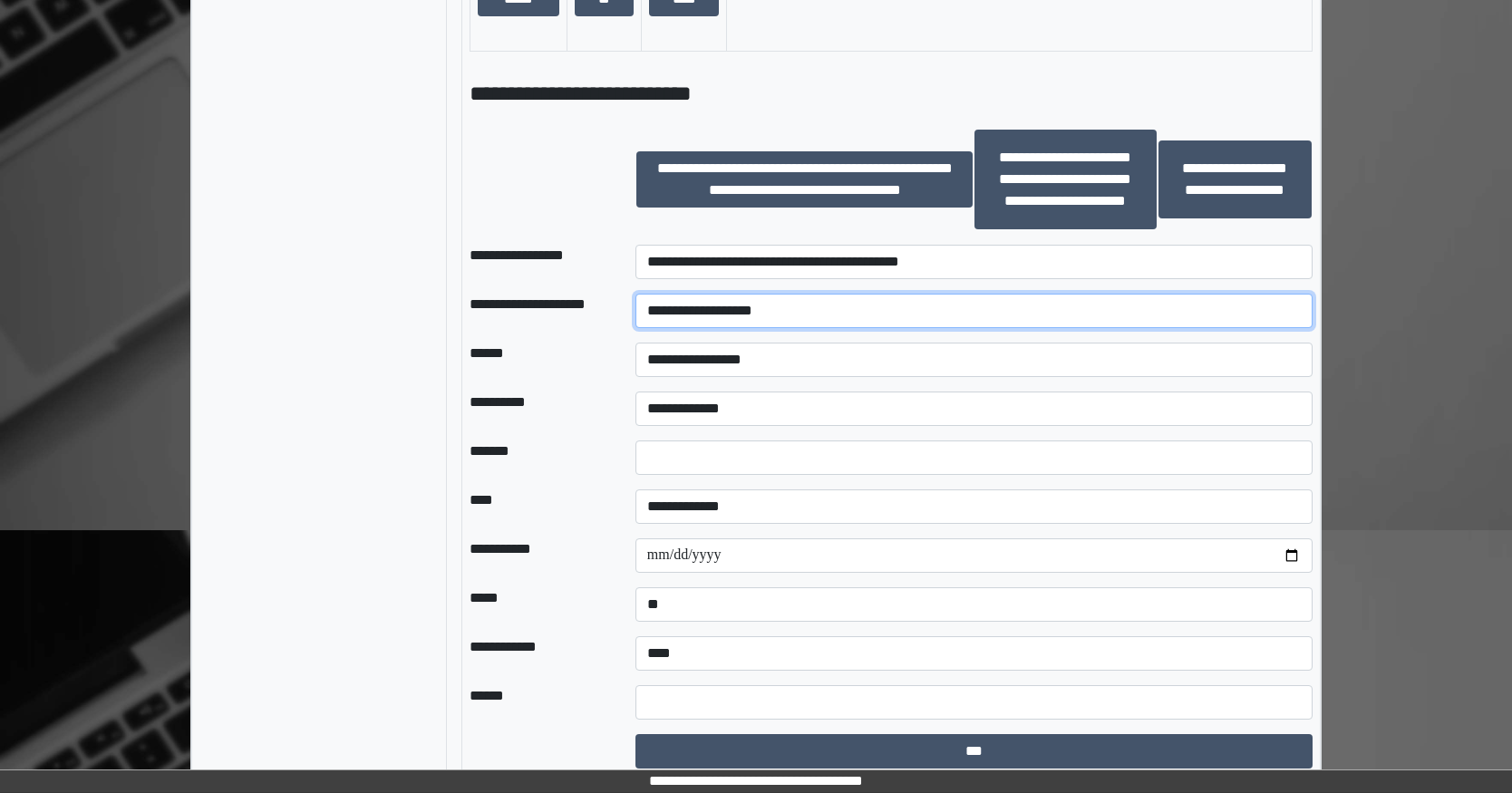 click on "**********" at bounding box center (974, 311) 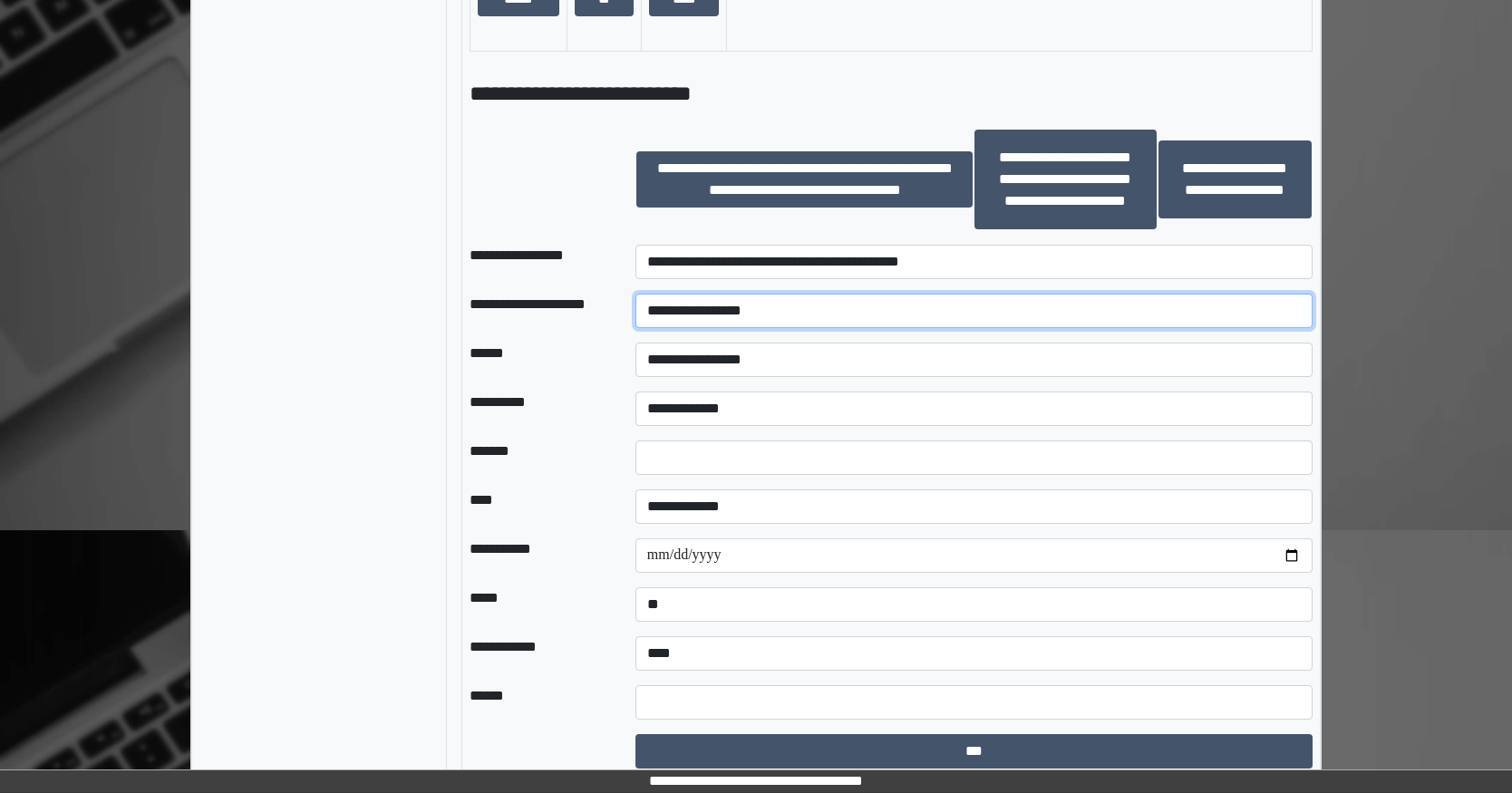 type on "**********" 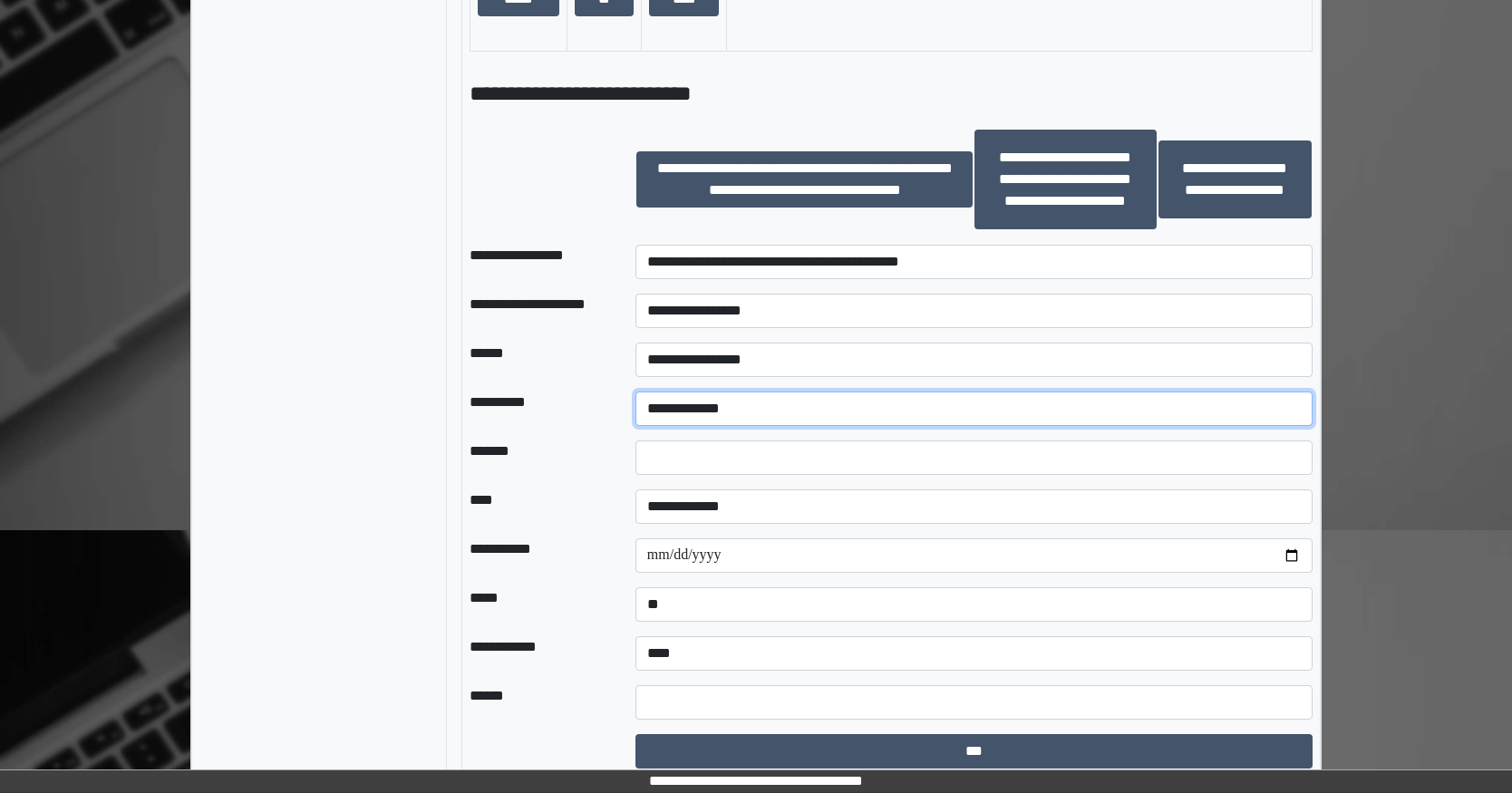 click on "**********" at bounding box center (974, 409) 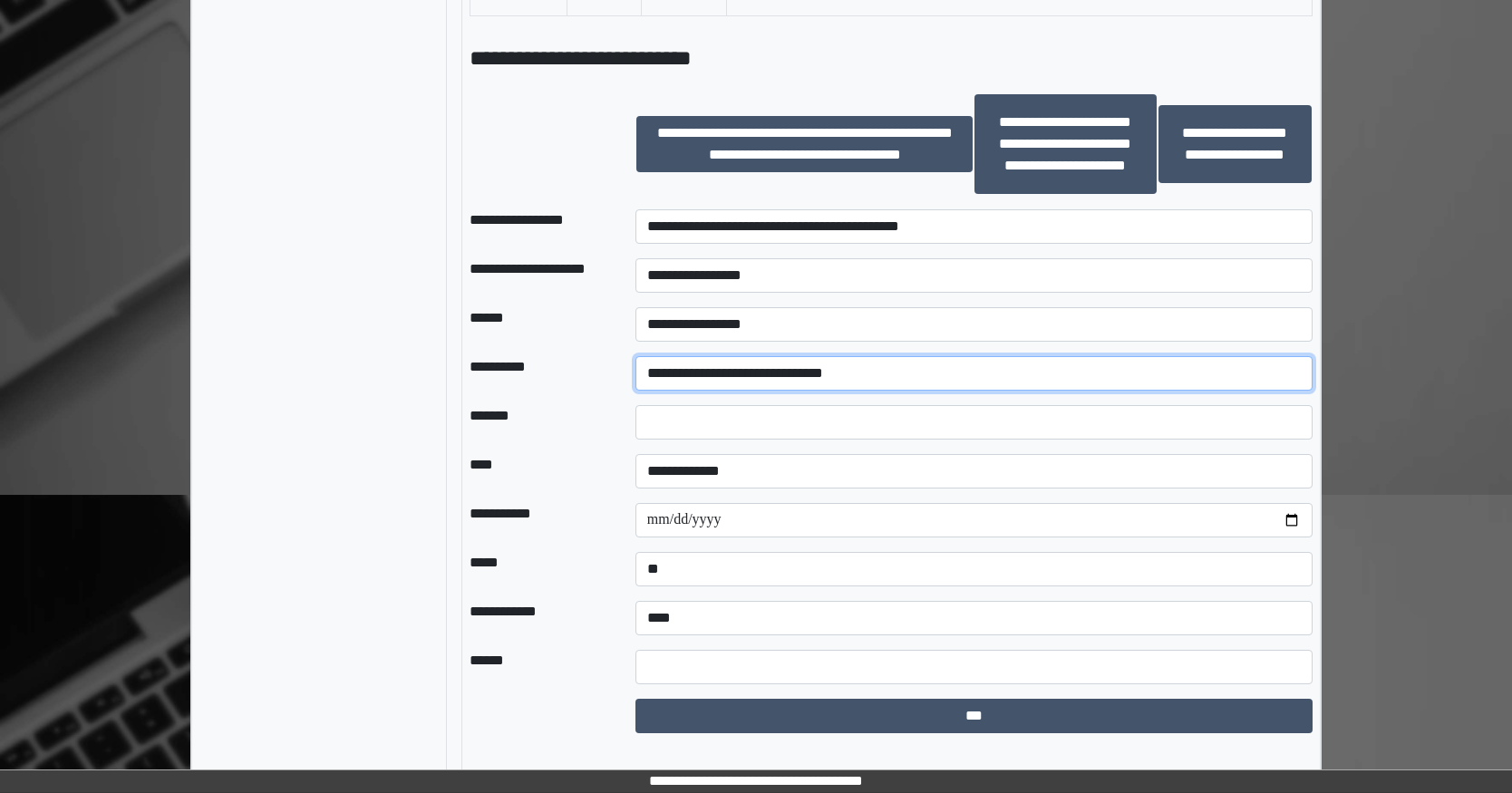 scroll, scrollTop: 1363, scrollLeft: 0, axis: vertical 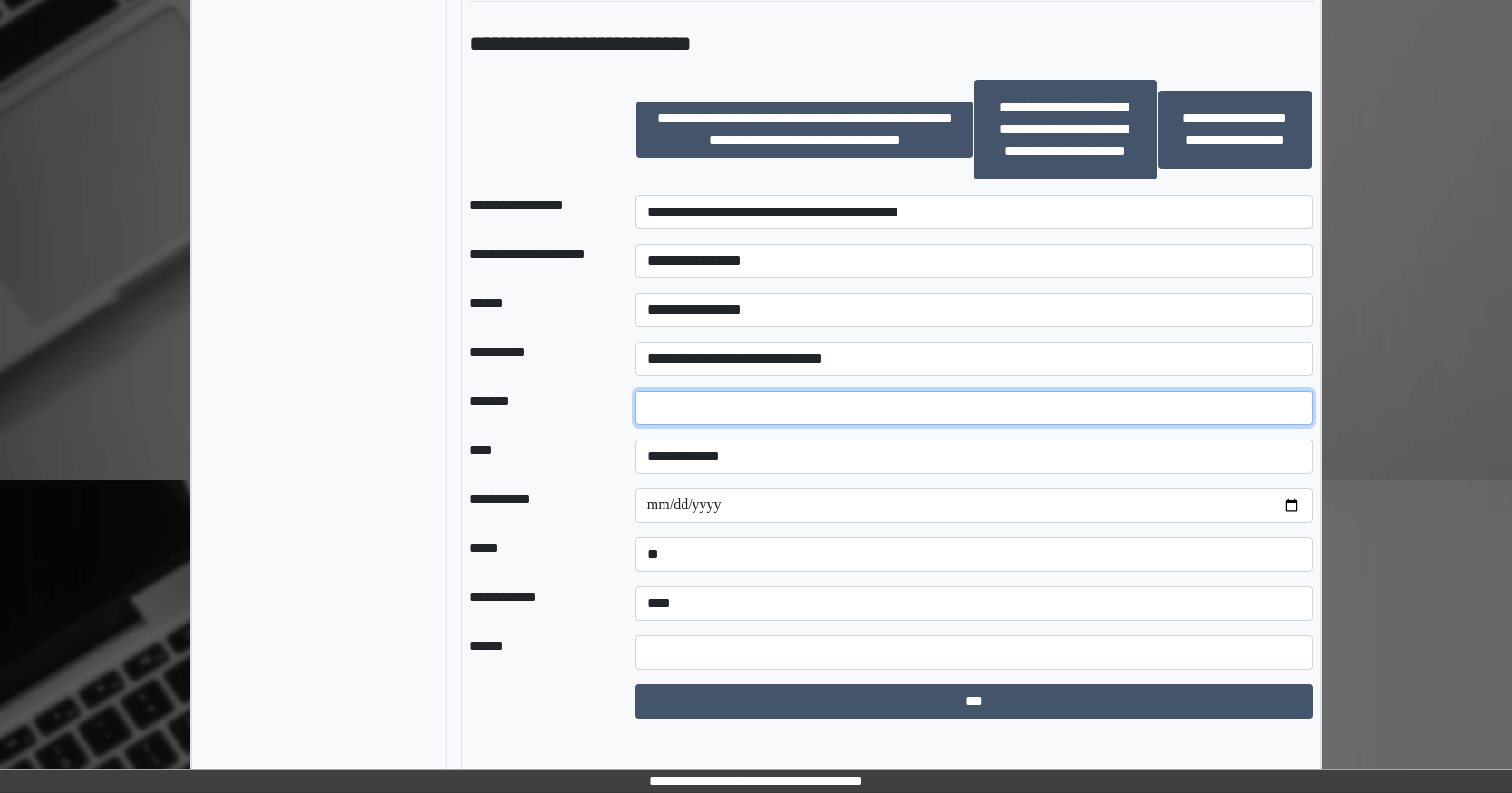 drag, startPoint x: 675, startPoint y: 447, endPoint x: 551, endPoint y: 440, distance: 124.19742 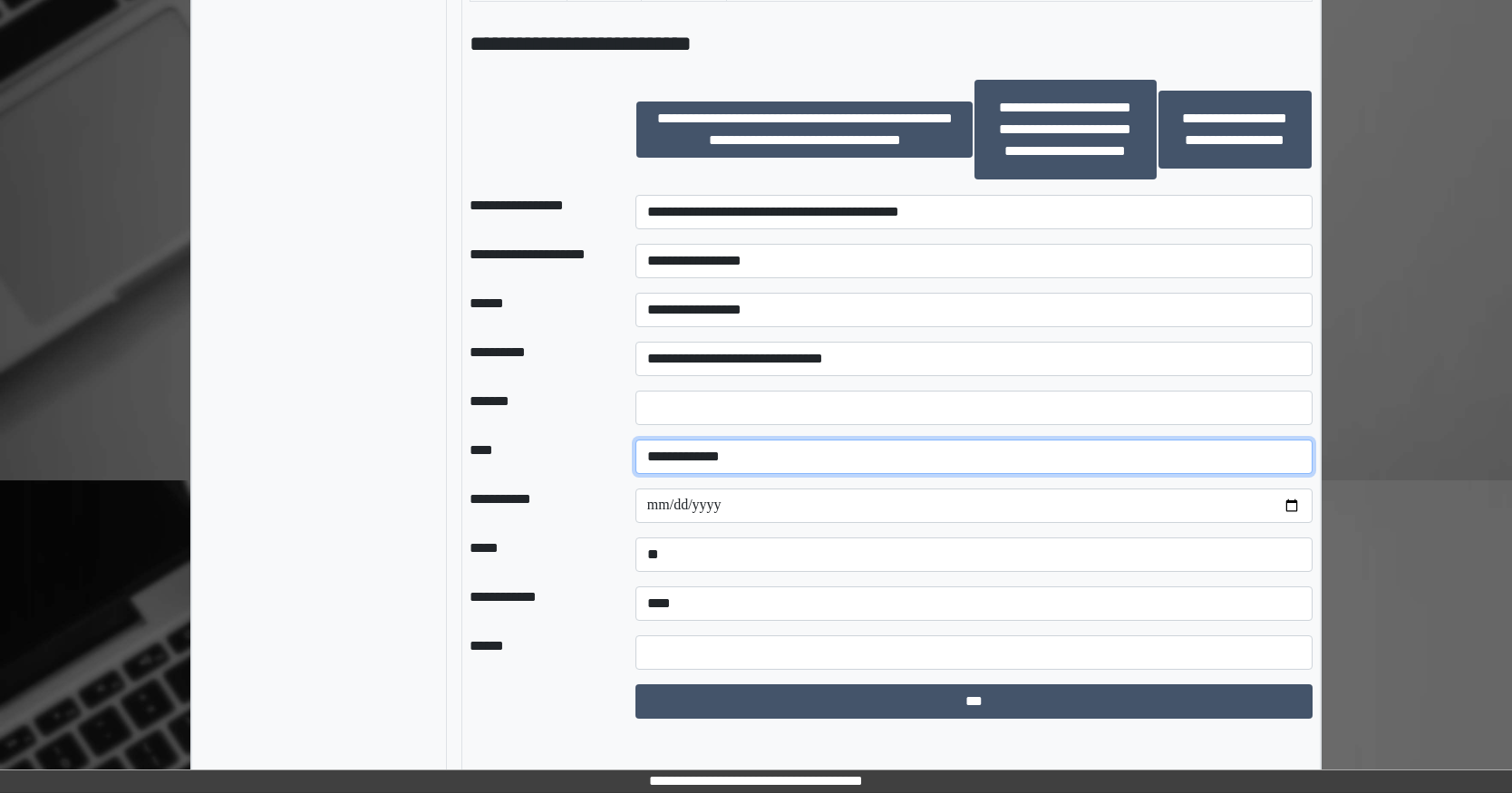 click on "**********" at bounding box center (974, 457) 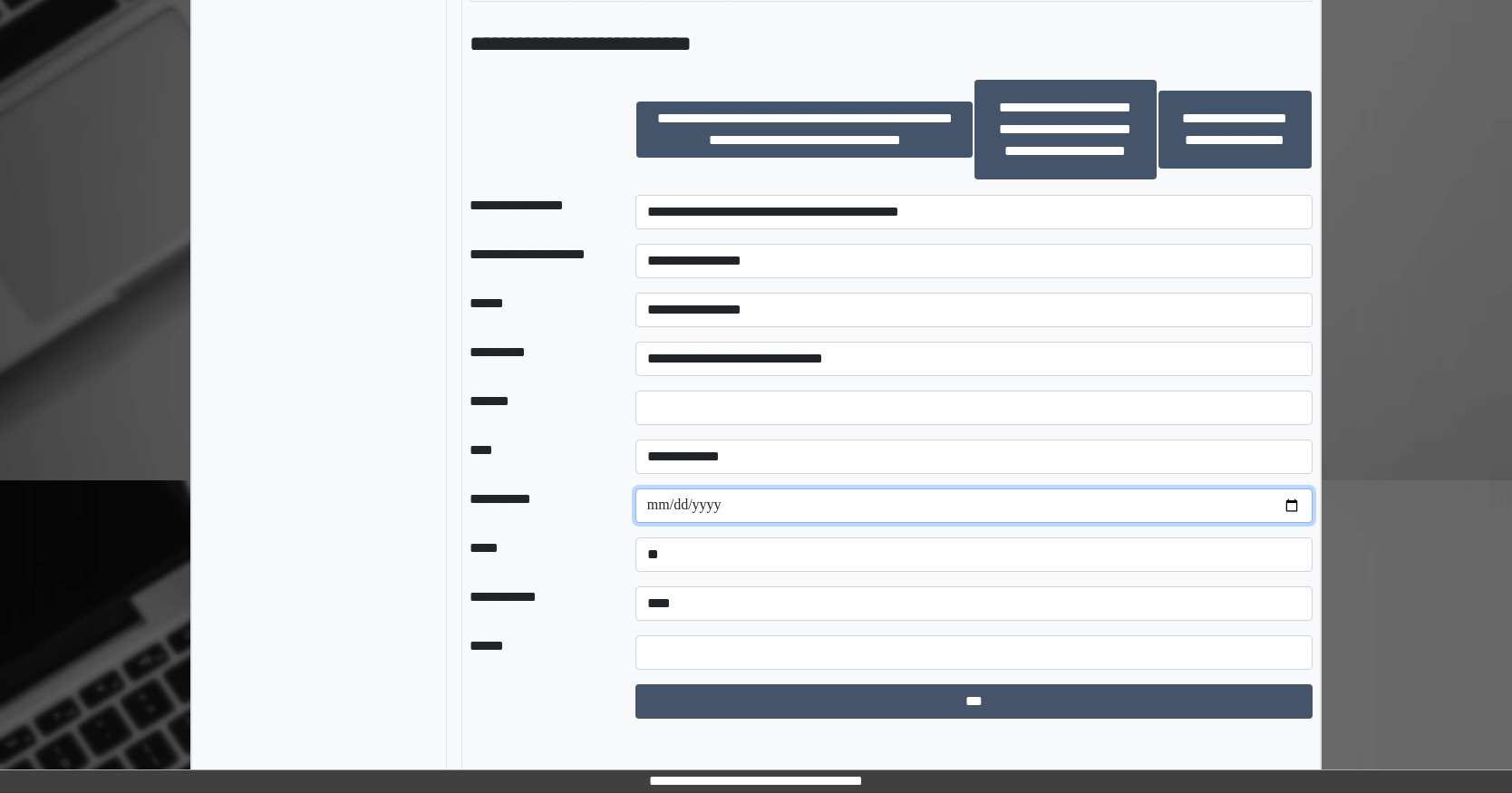 click on "**********" at bounding box center [974, 506] 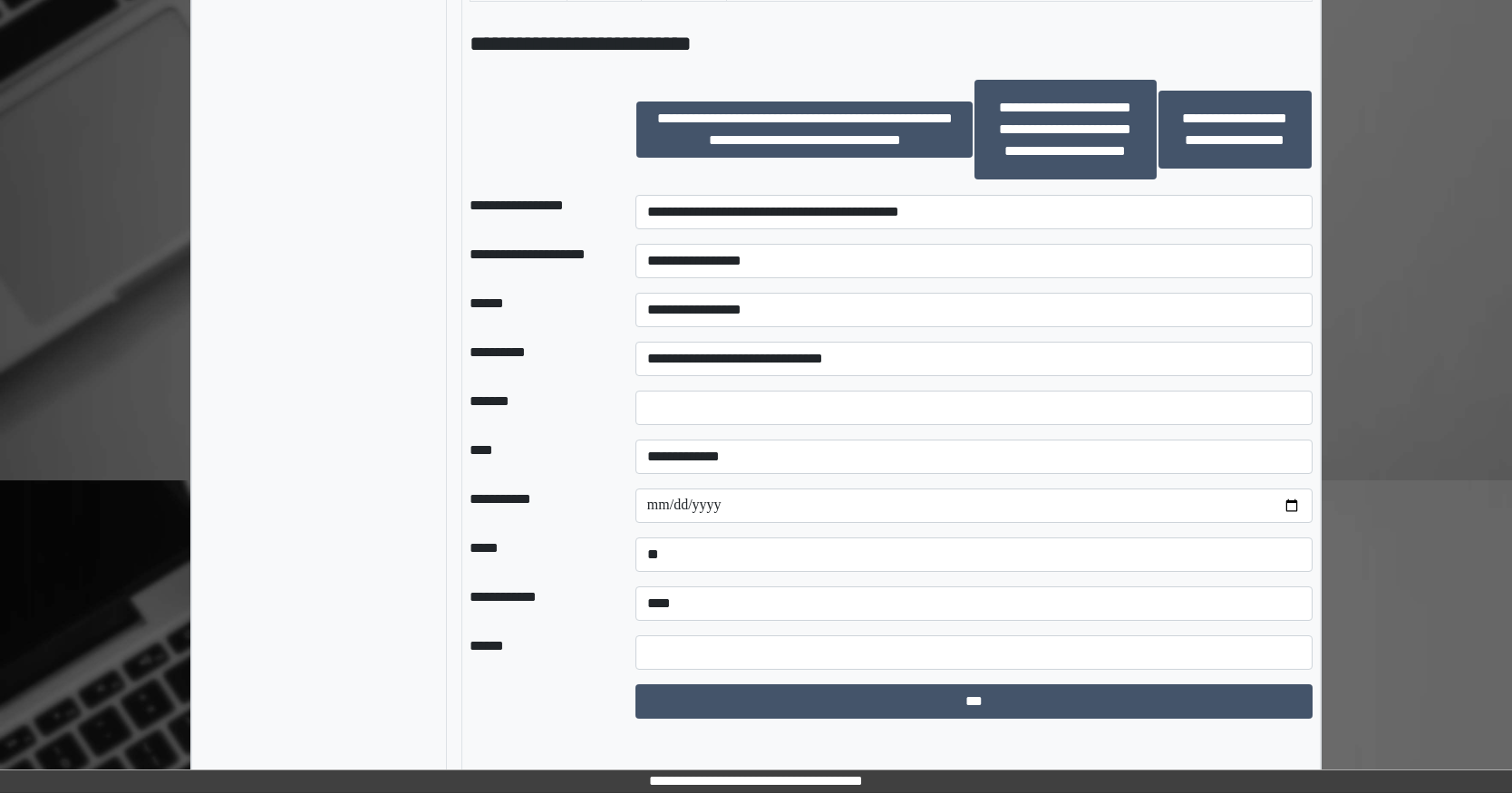 click on "**********" at bounding box center [974, 604] 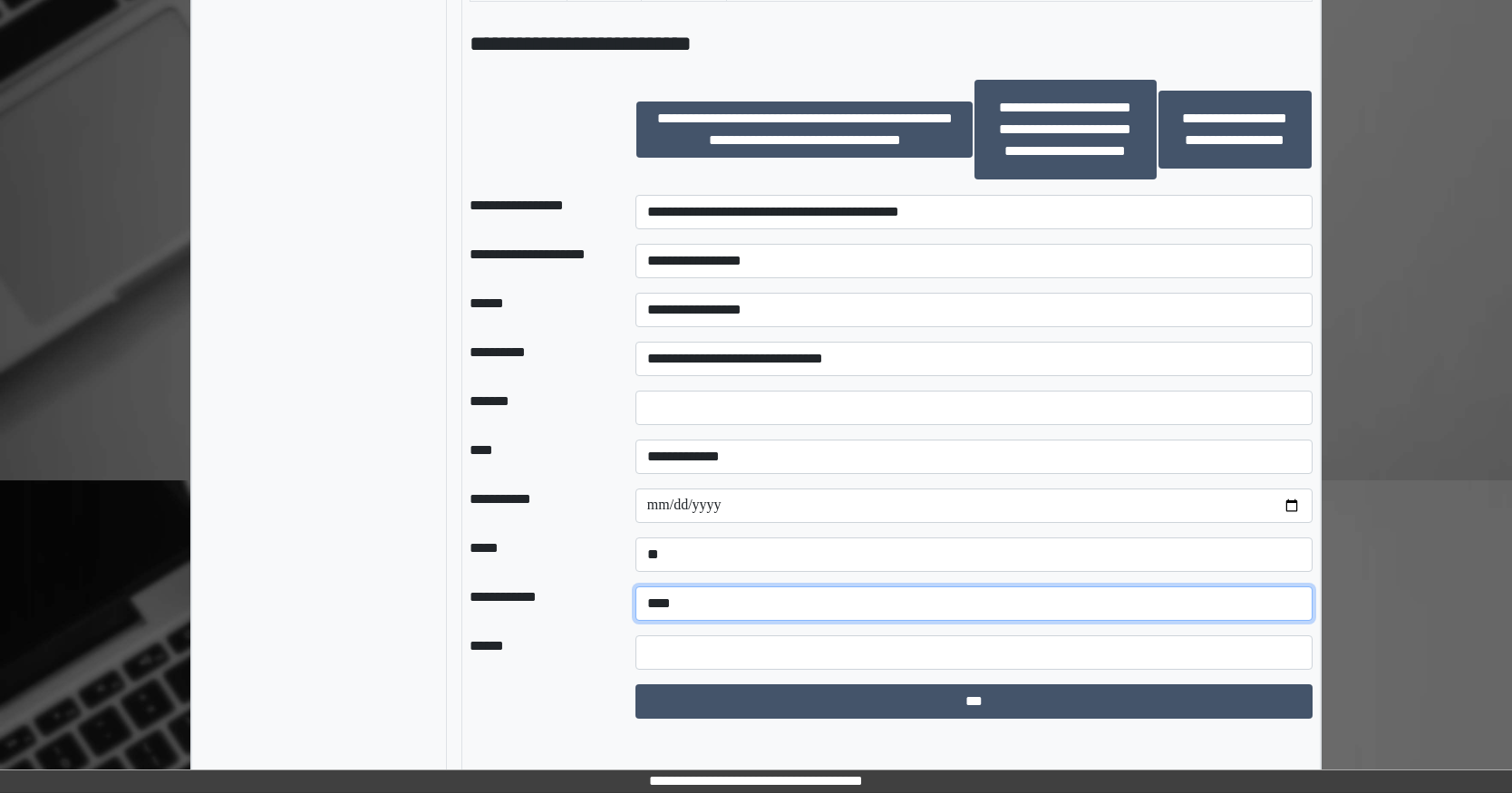 click on "**********" at bounding box center [974, 604] 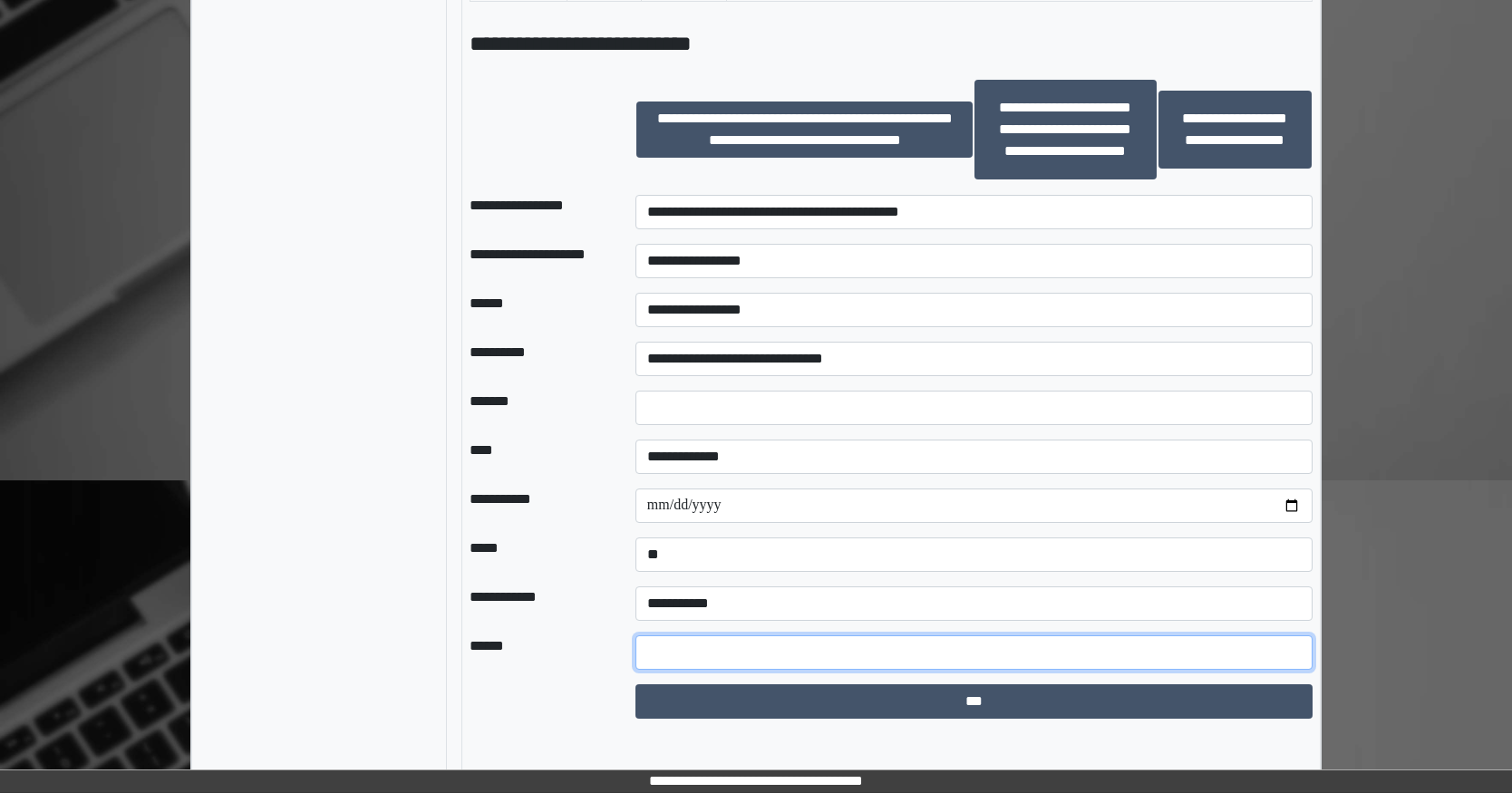 click at bounding box center [974, 653] 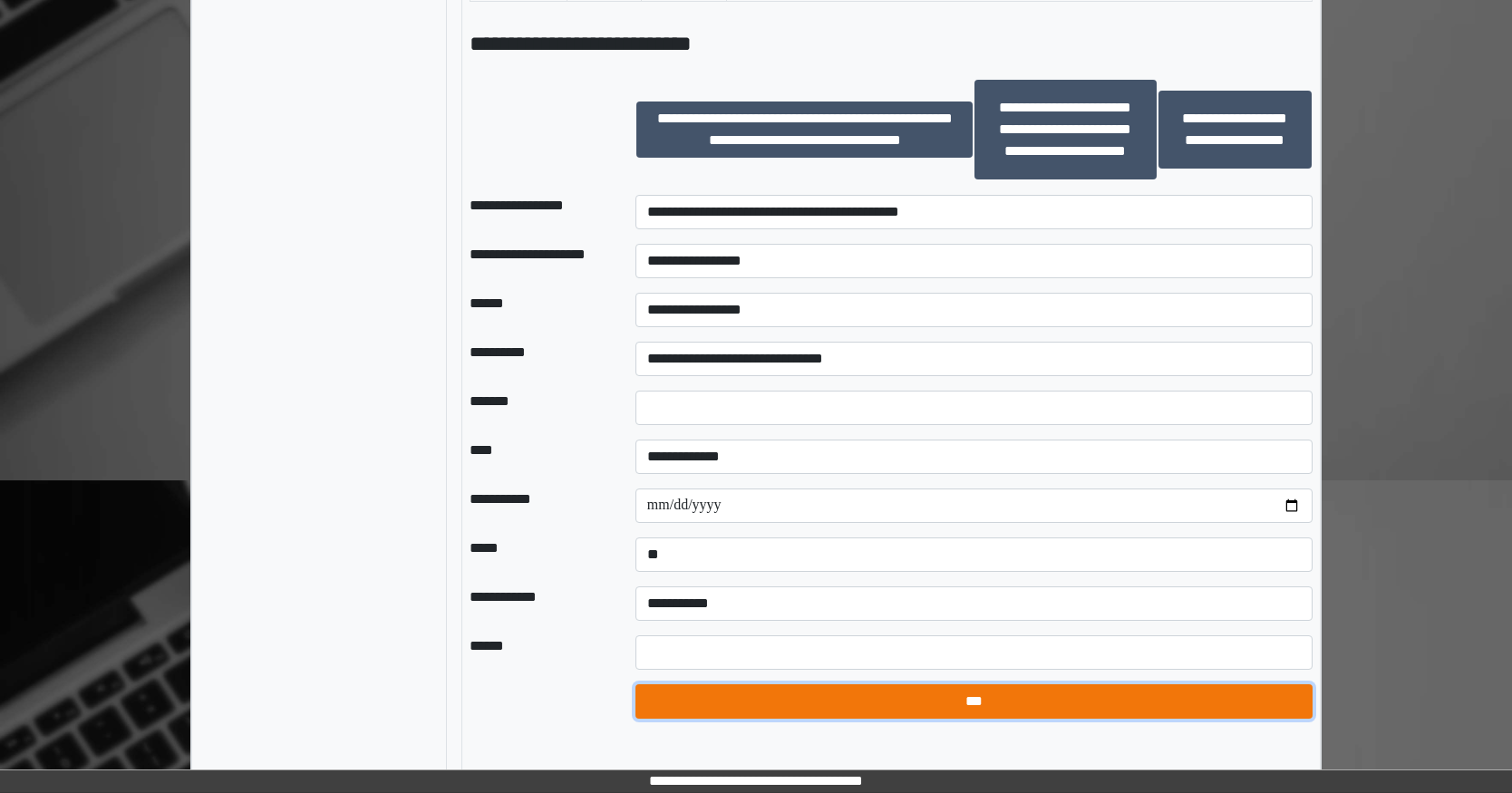 click on "***" at bounding box center (974, 701) 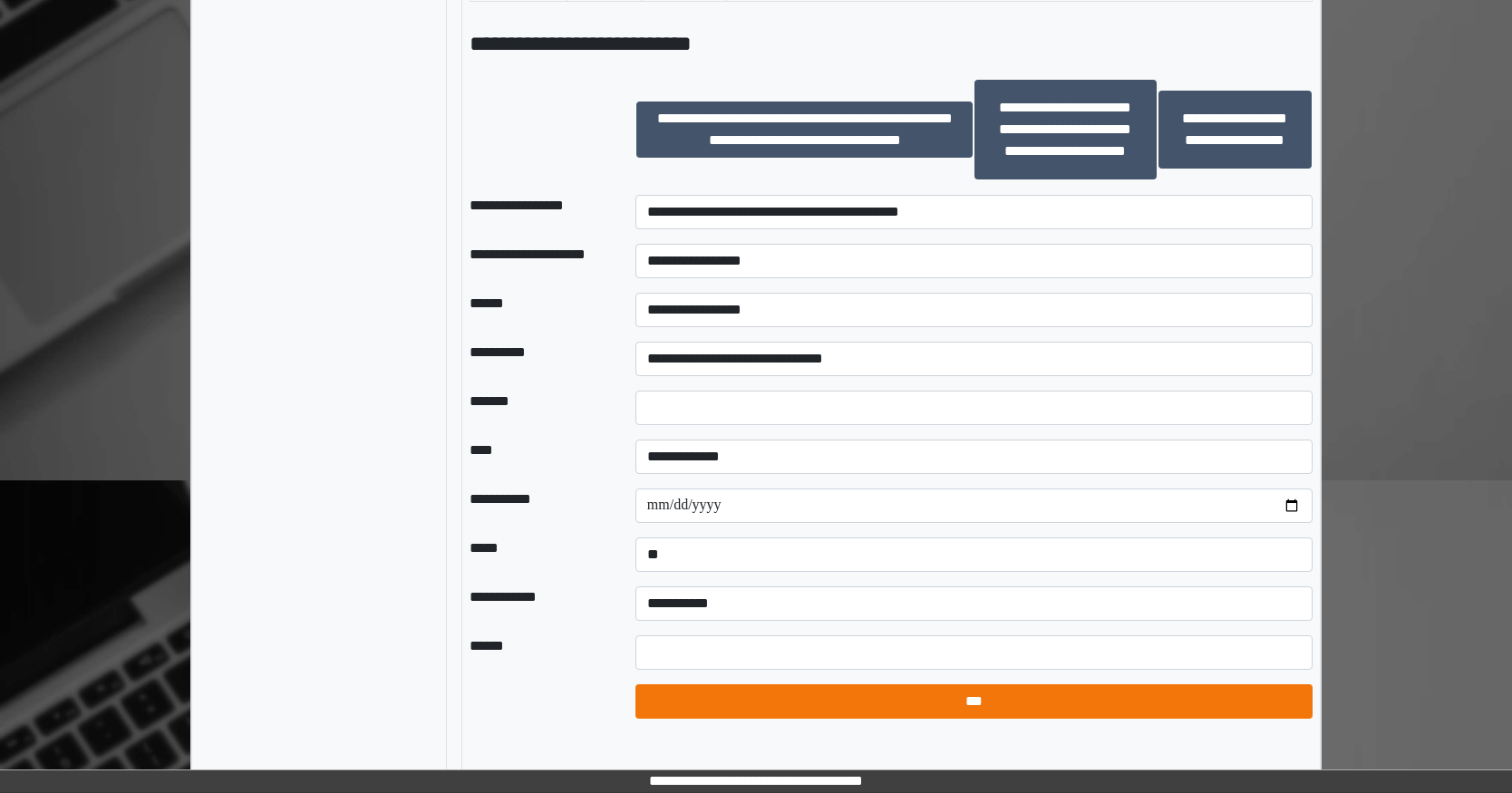 select on "*" 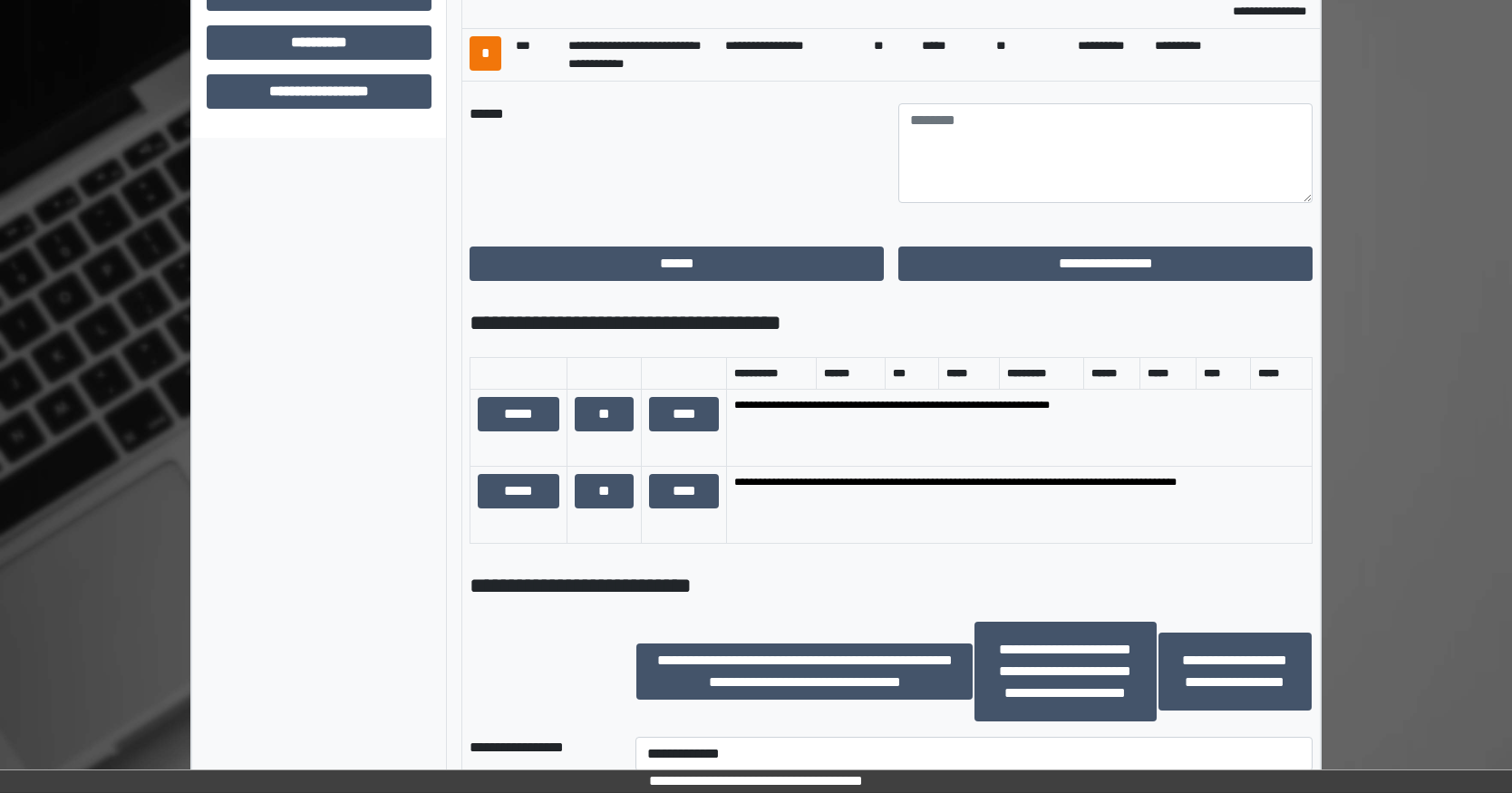 scroll, scrollTop: 547, scrollLeft: 0, axis: vertical 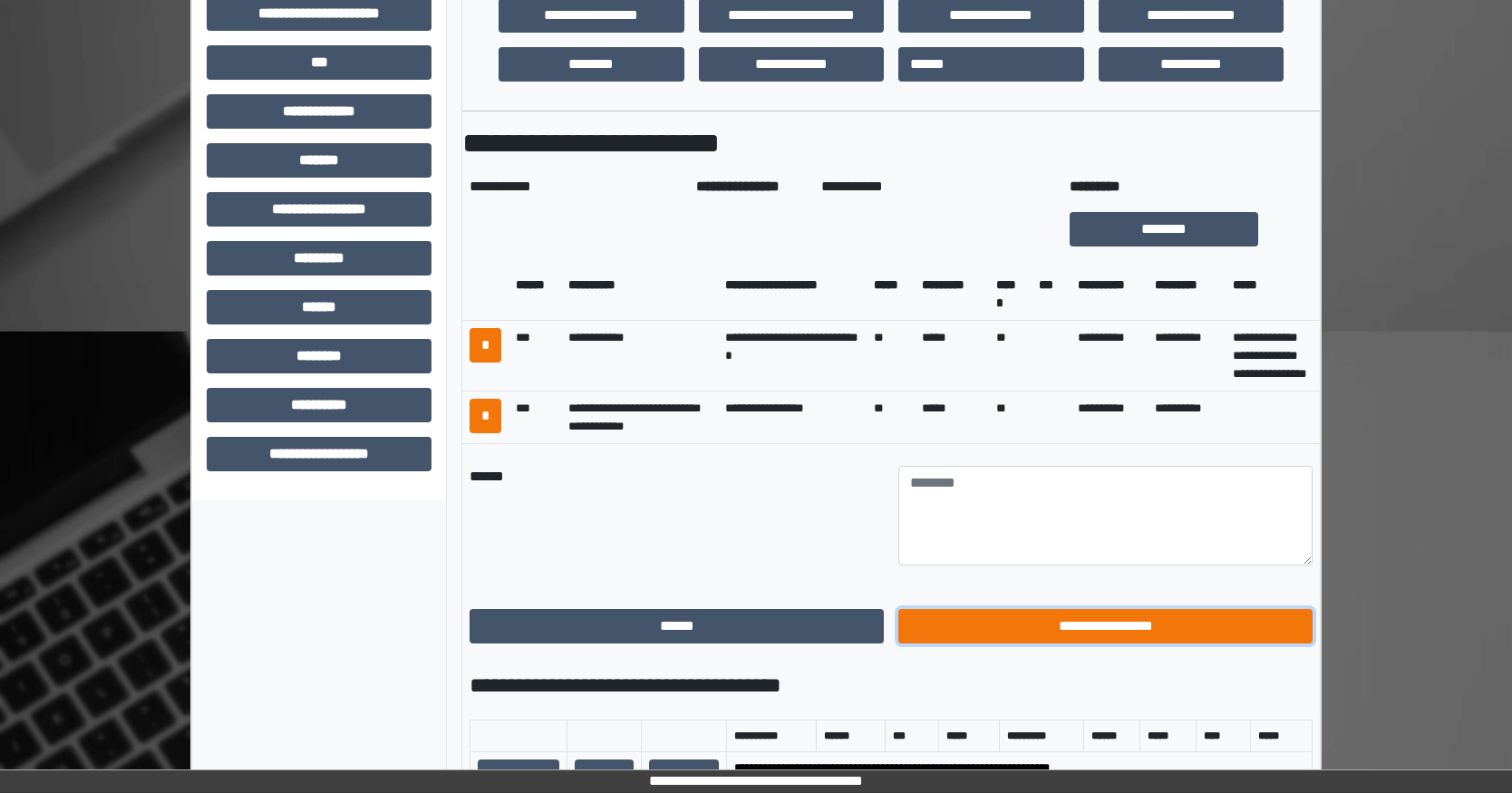 click on "**********" at bounding box center [1105, 626] 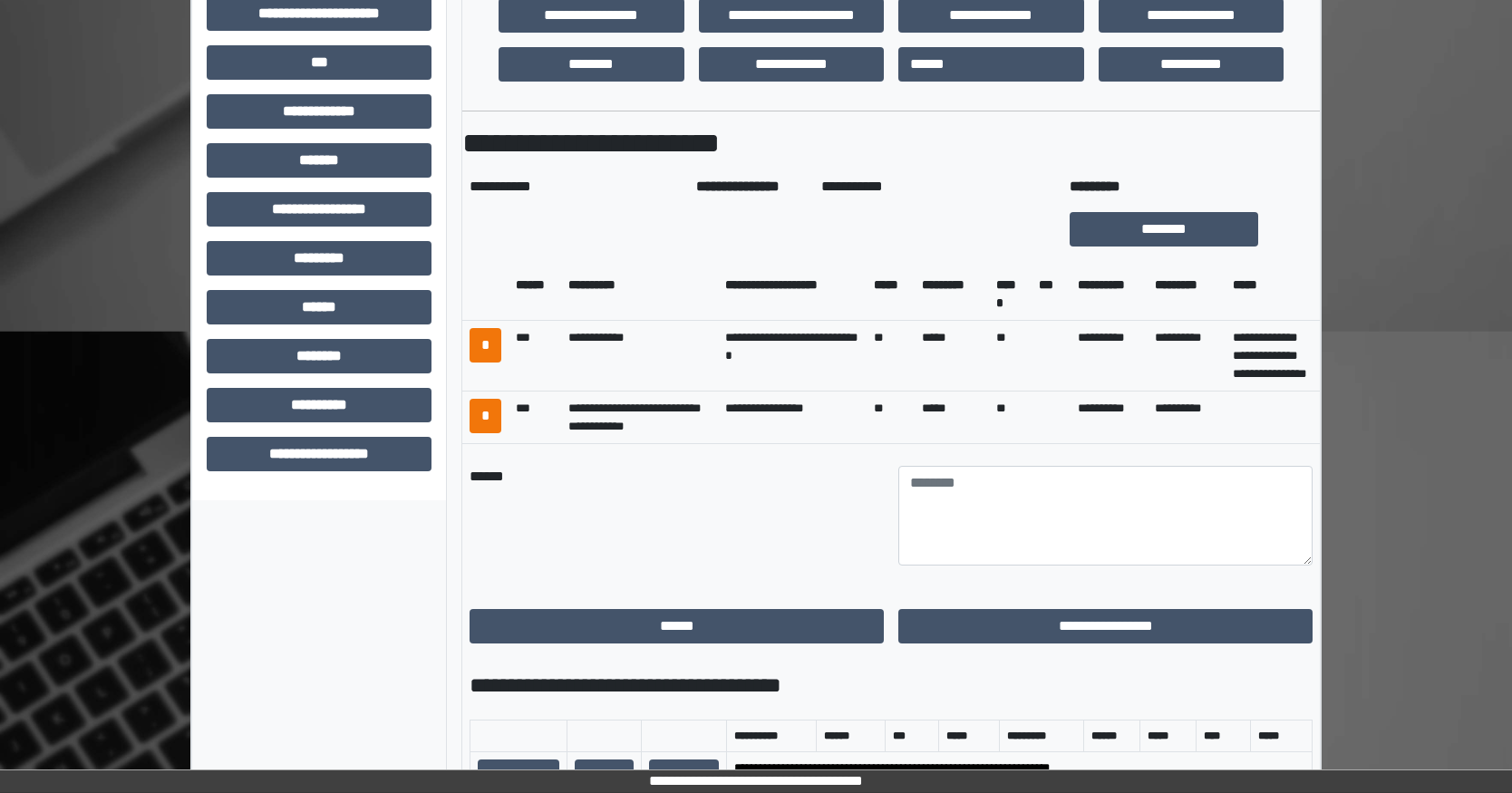 scroll, scrollTop: 271, scrollLeft: 0, axis: vertical 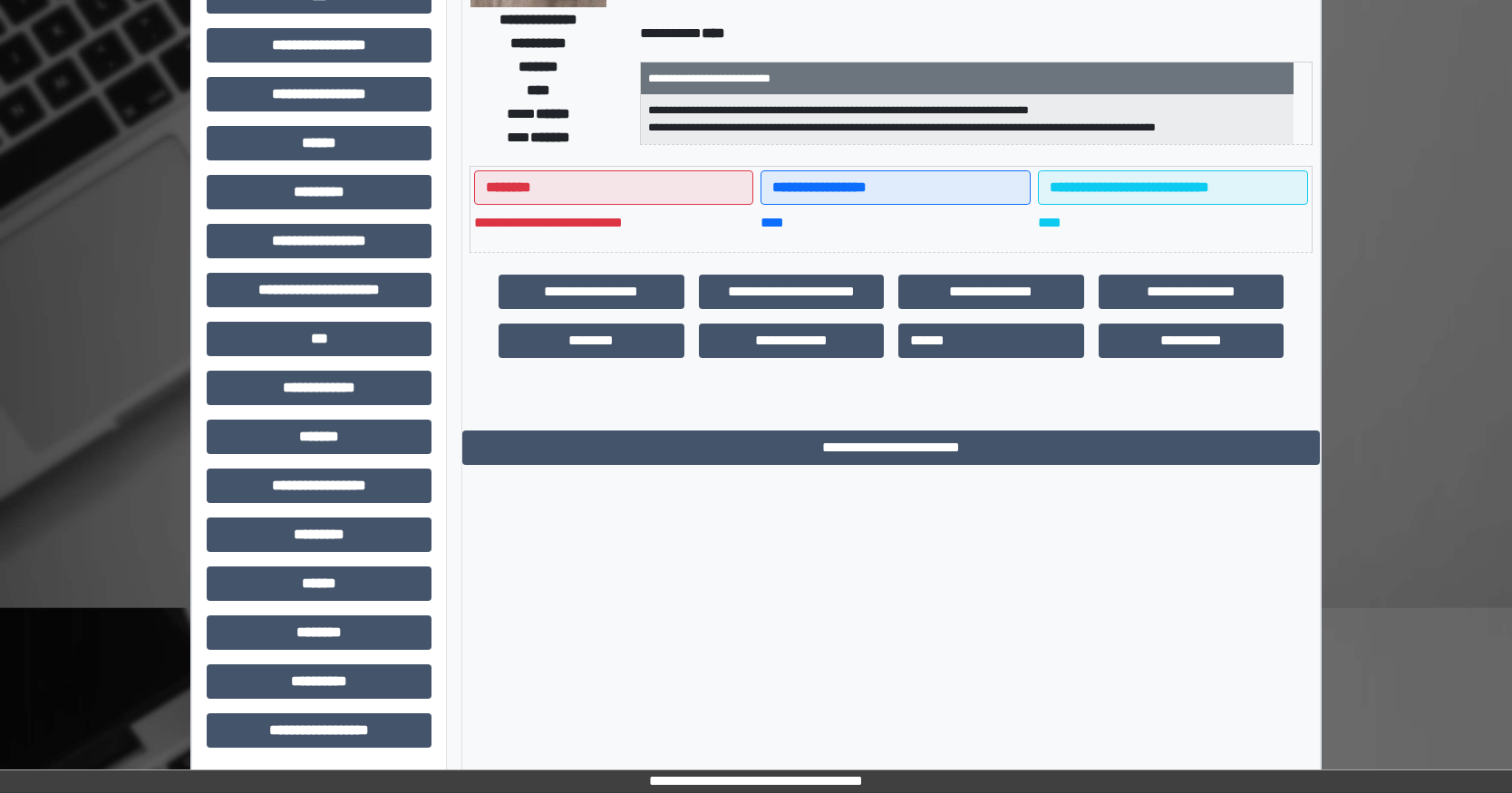 click on "******" at bounding box center [553, 113] 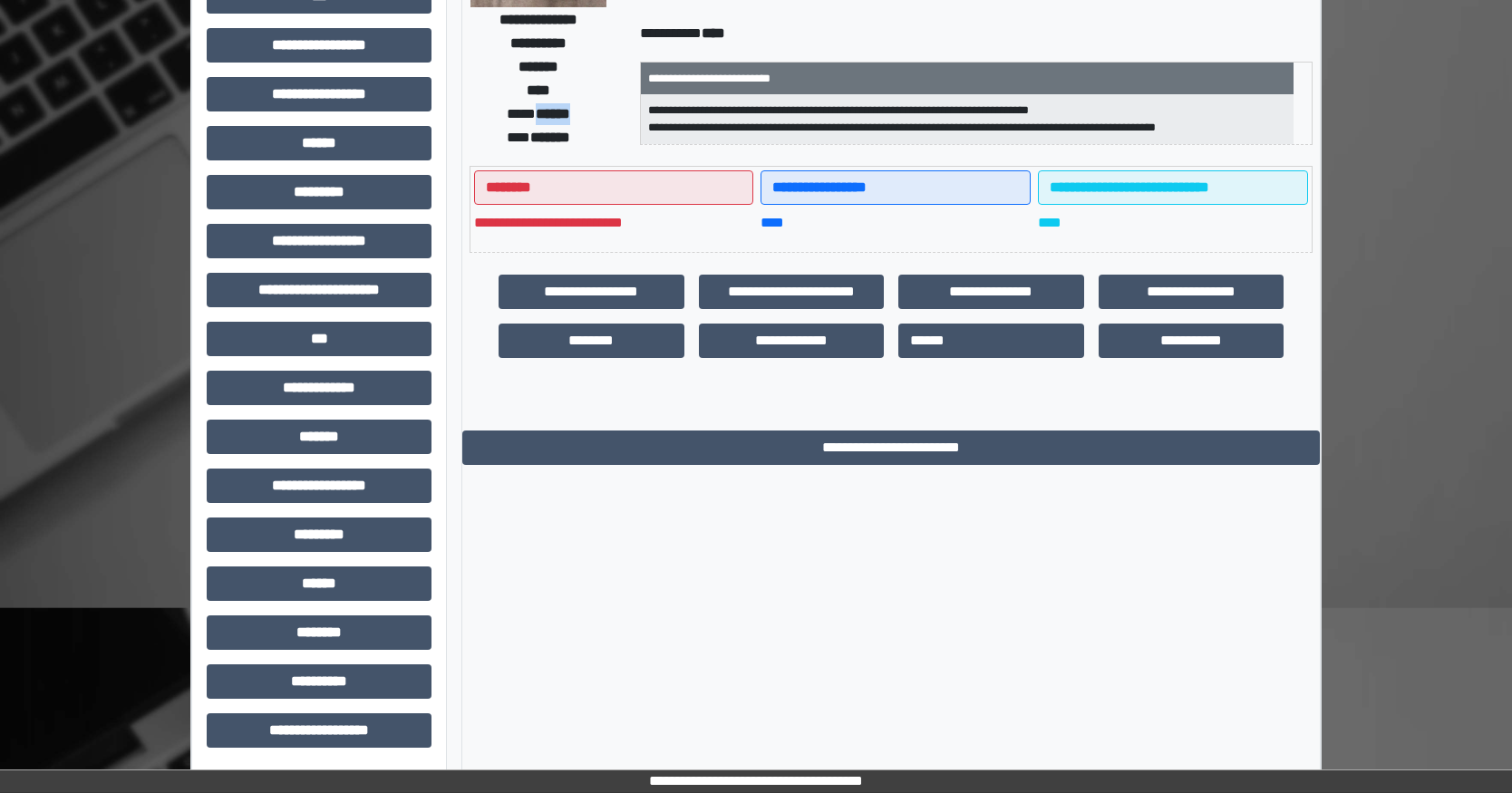 click on "******" at bounding box center (553, 113) 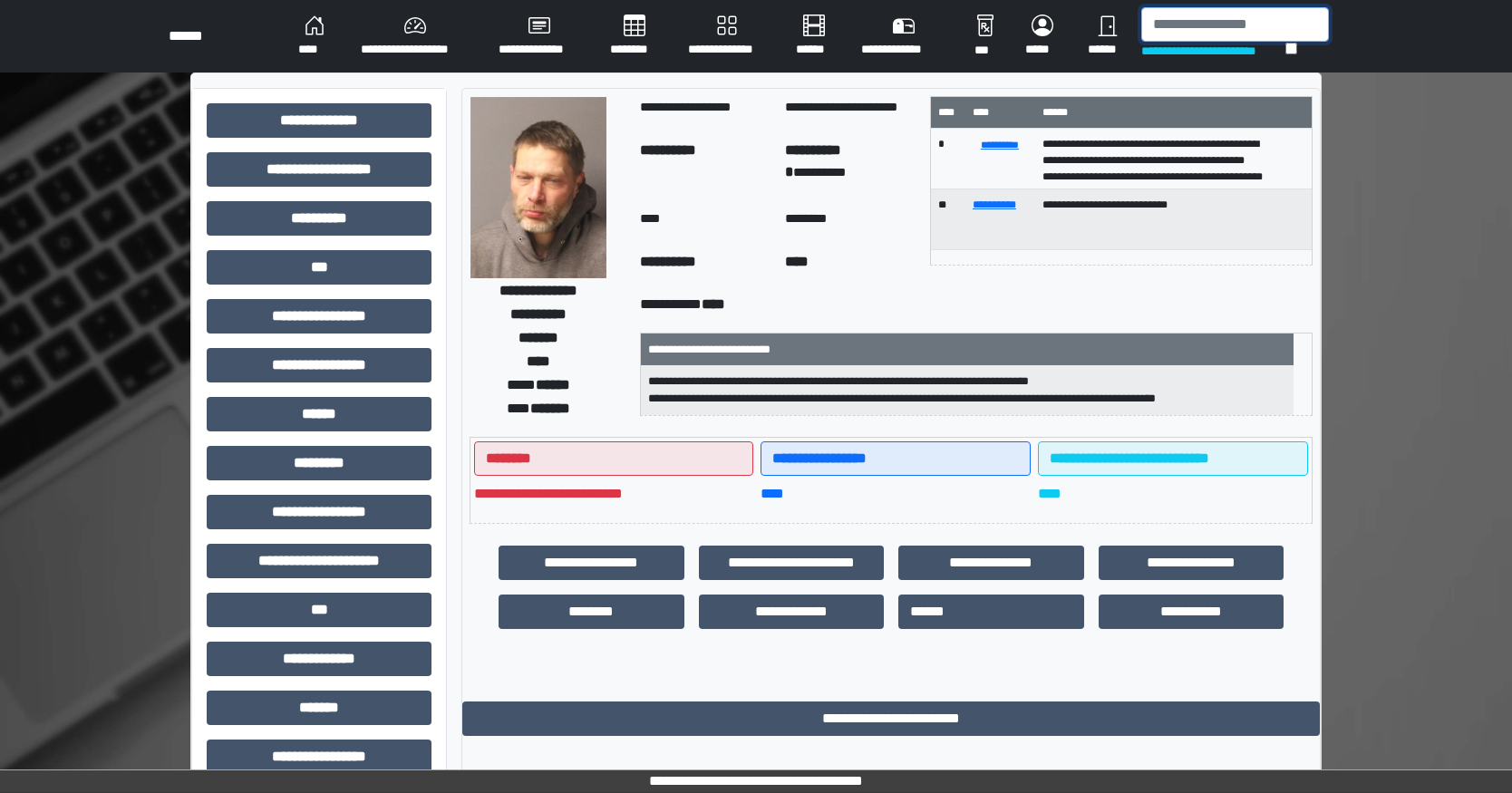 click at bounding box center [1235, 24] 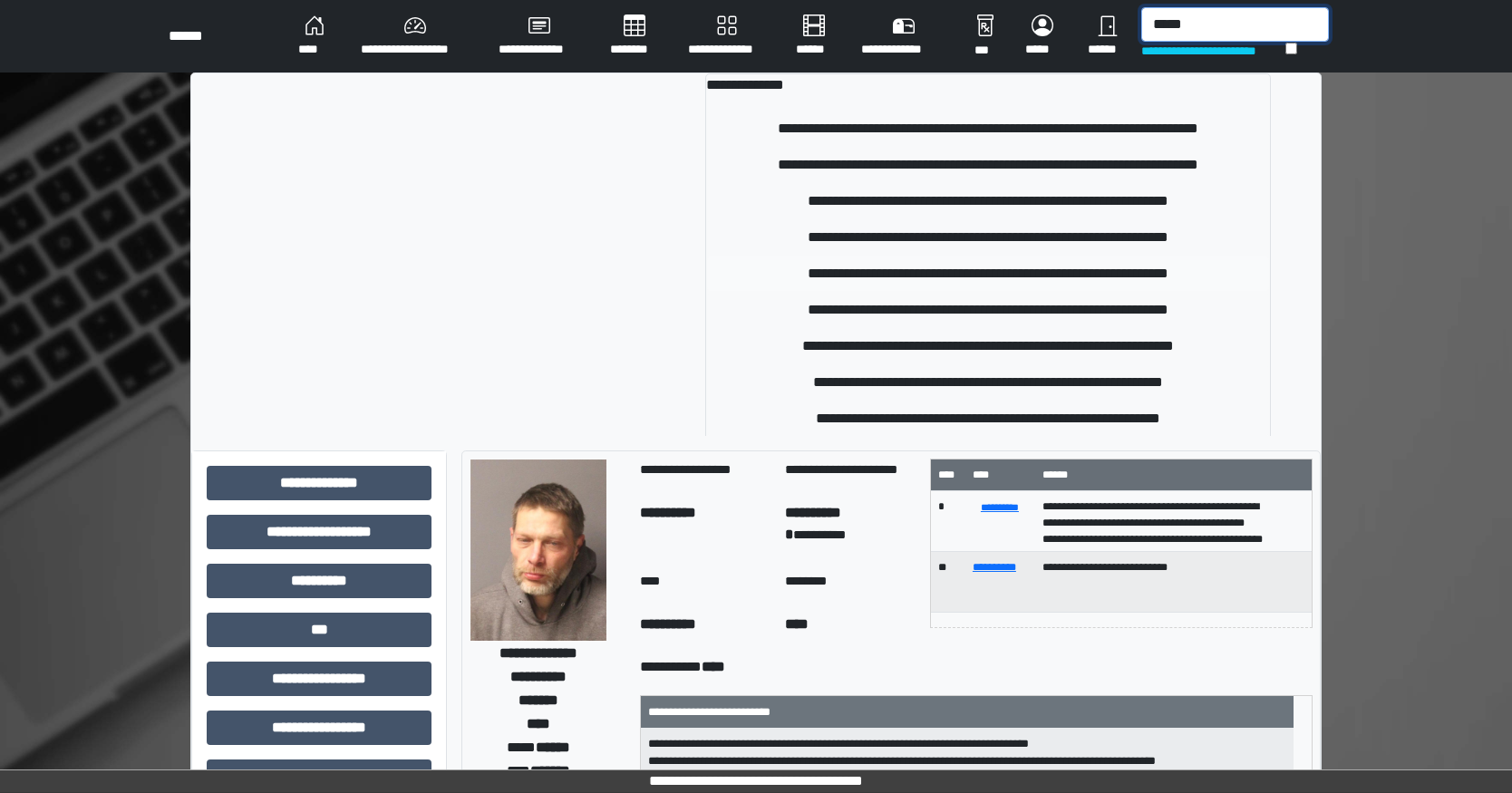 scroll, scrollTop: 53, scrollLeft: 0, axis: vertical 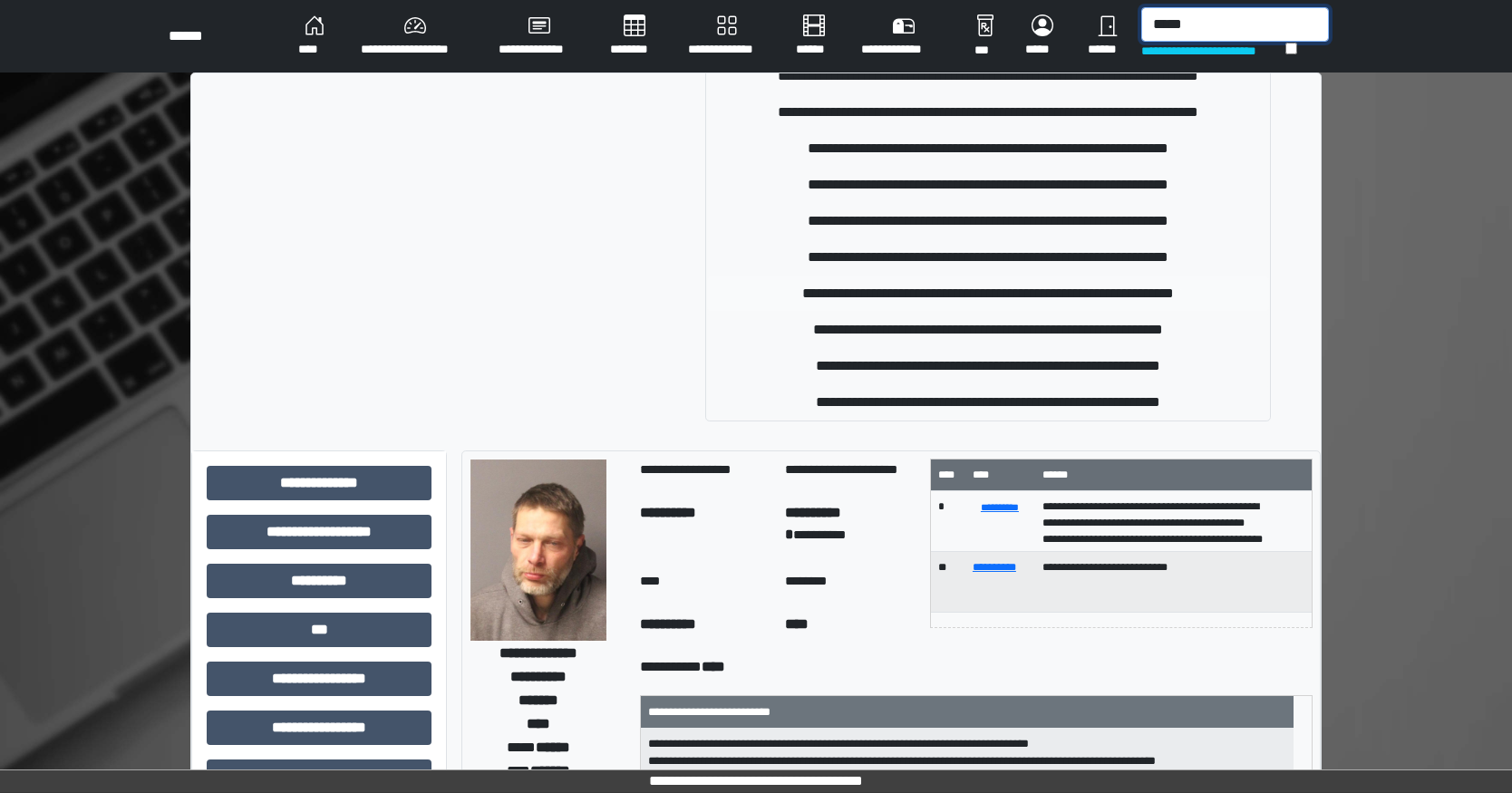 type on "*****" 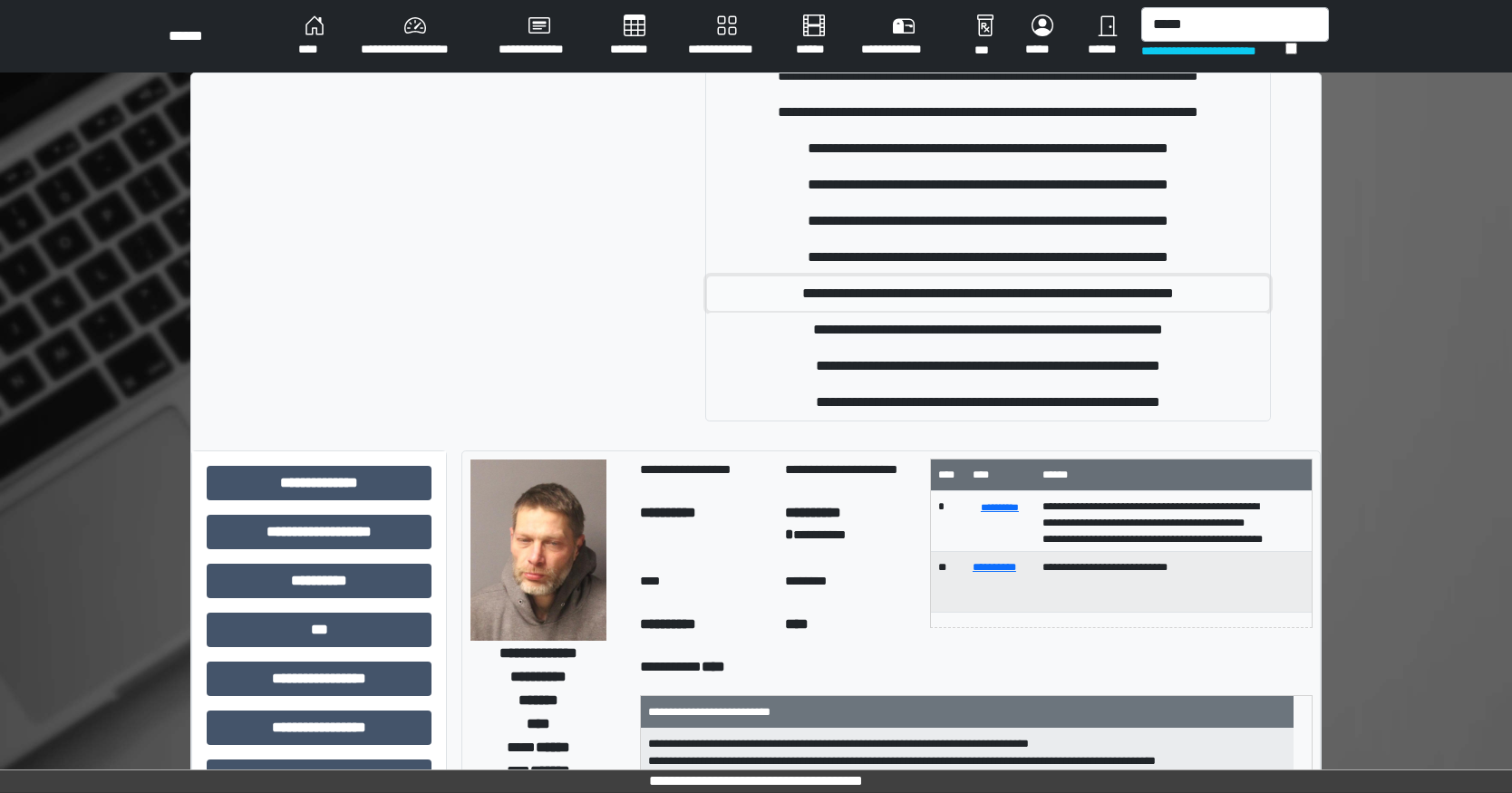 click on "**********" at bounding box center [988, 294] 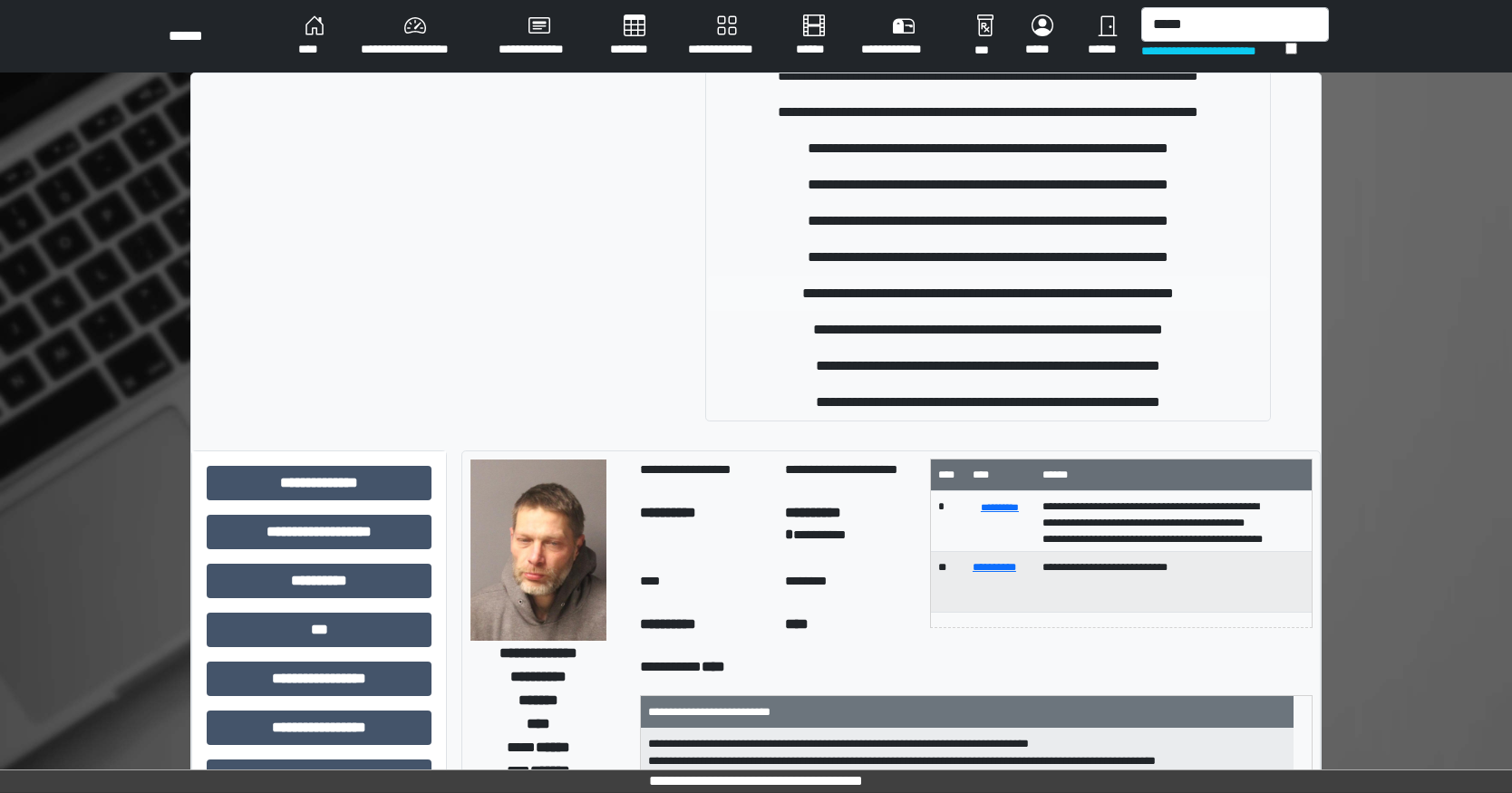 type 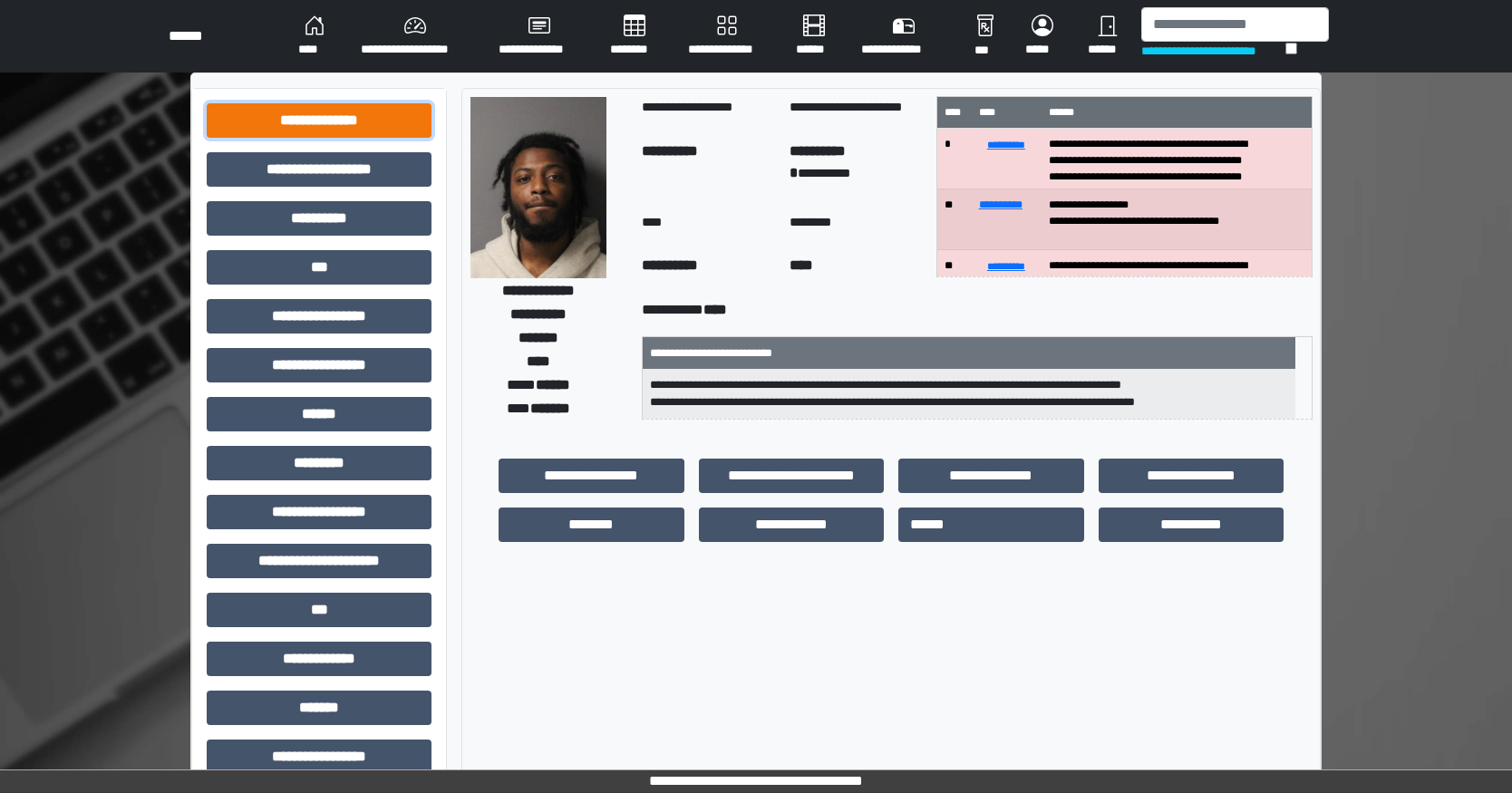 click on "**********" at bounding box center [319, 121] 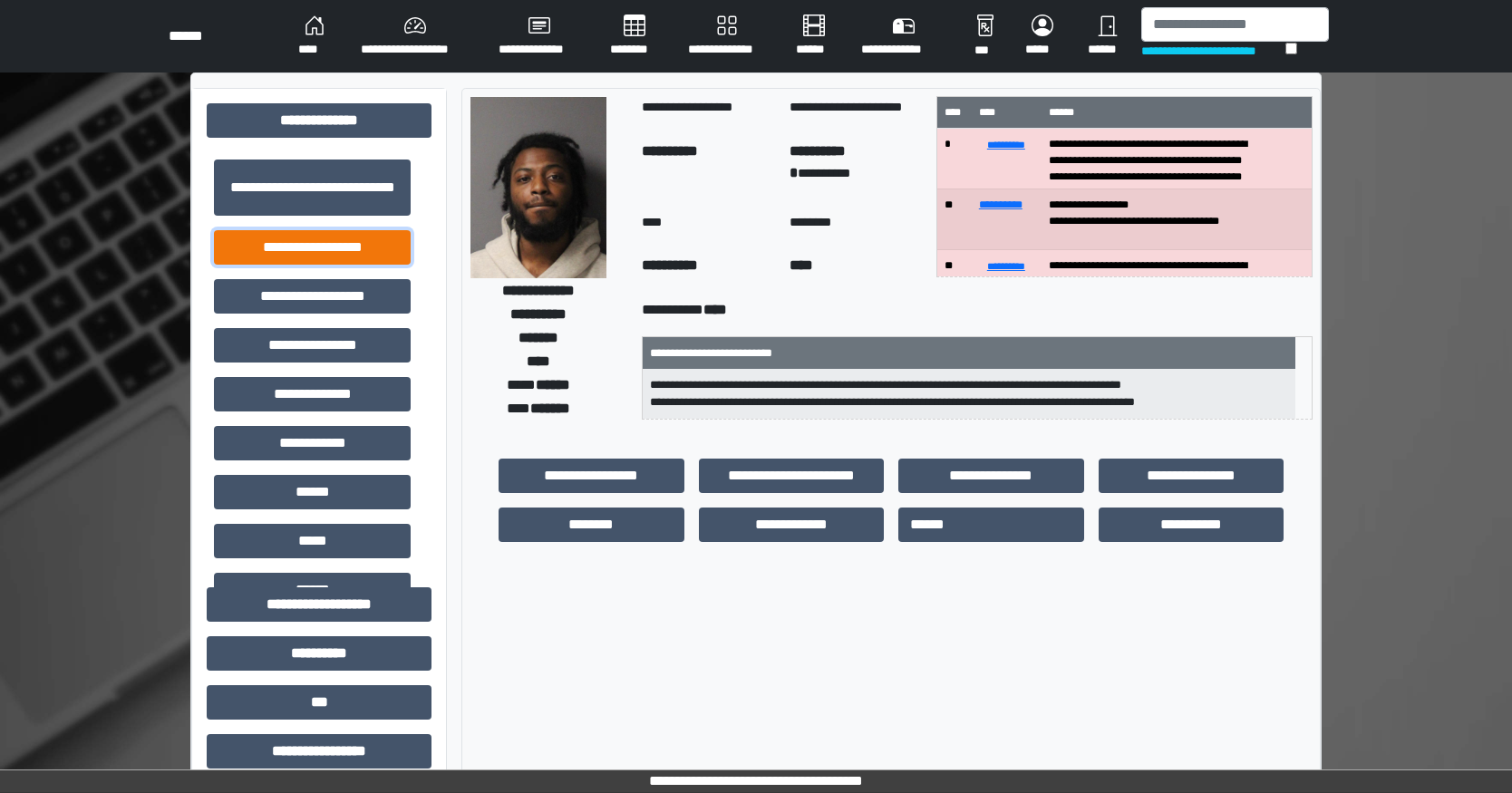 click on "**********" at bounding box center [312, 247] 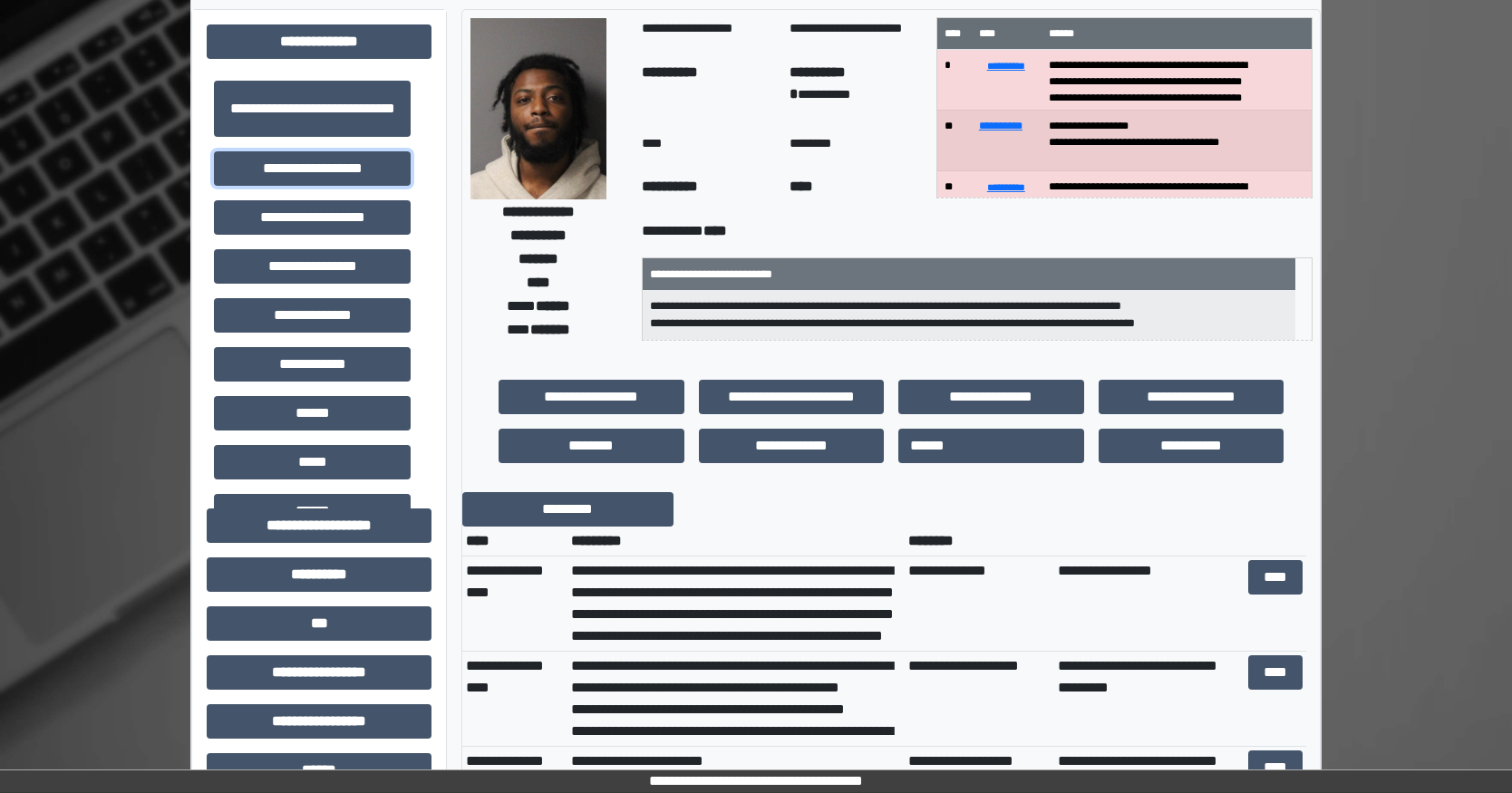 scroll, scrollTop: 181, scrollLeft: 0, axis: vertical 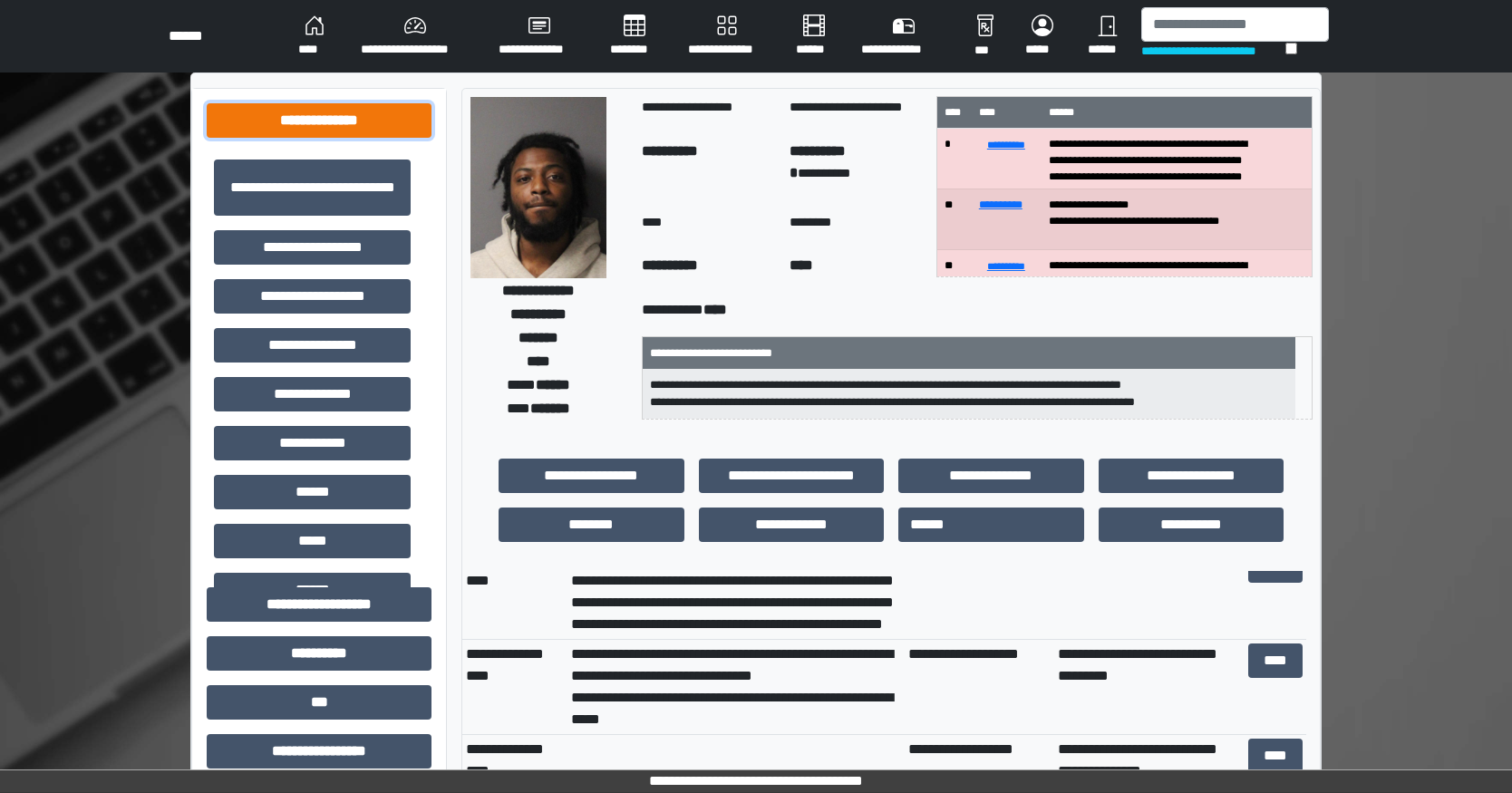 click on "**********" at bounding box center (319, 121) 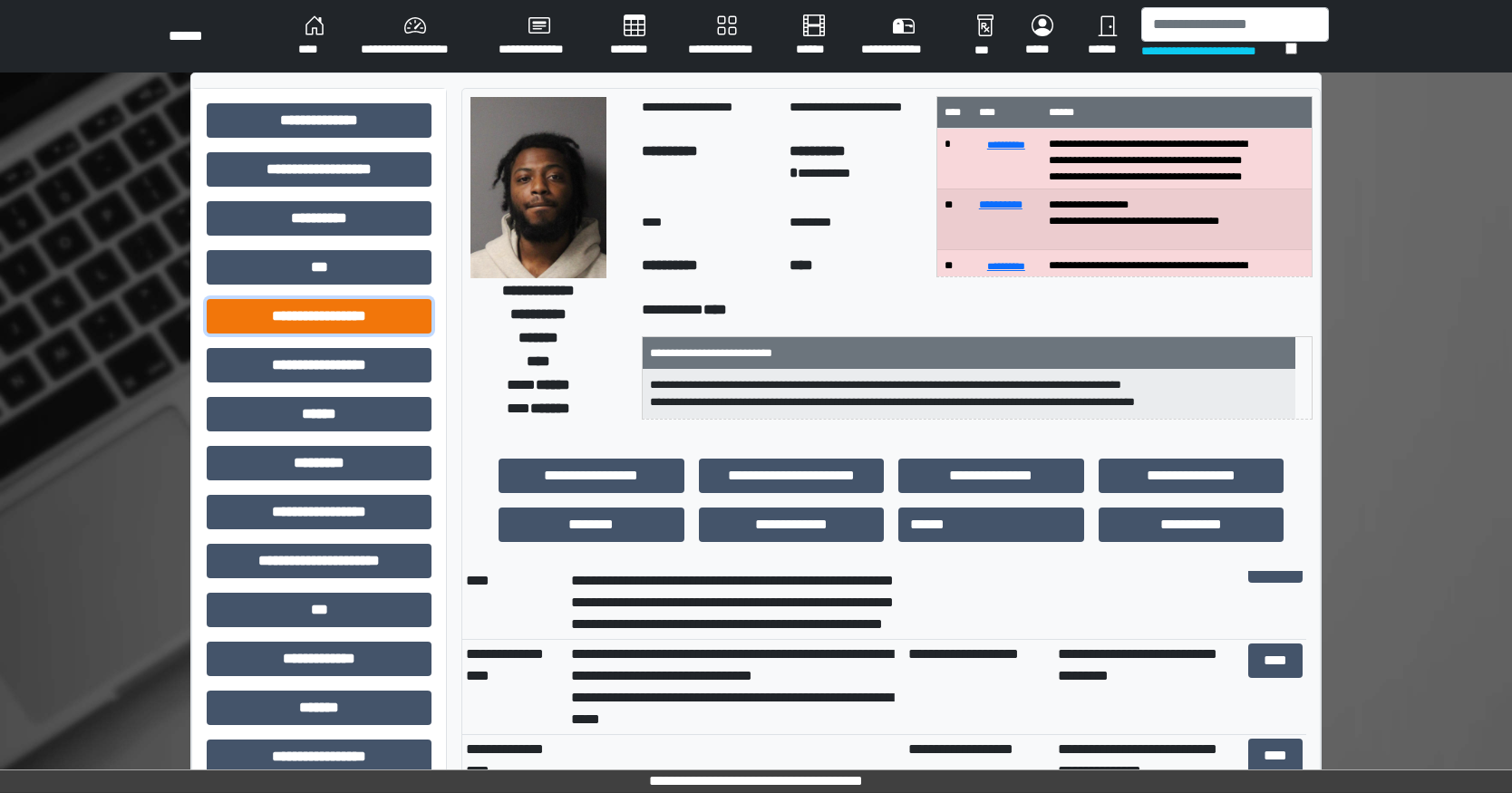 click on "**********" at bounding box center [319, 316] 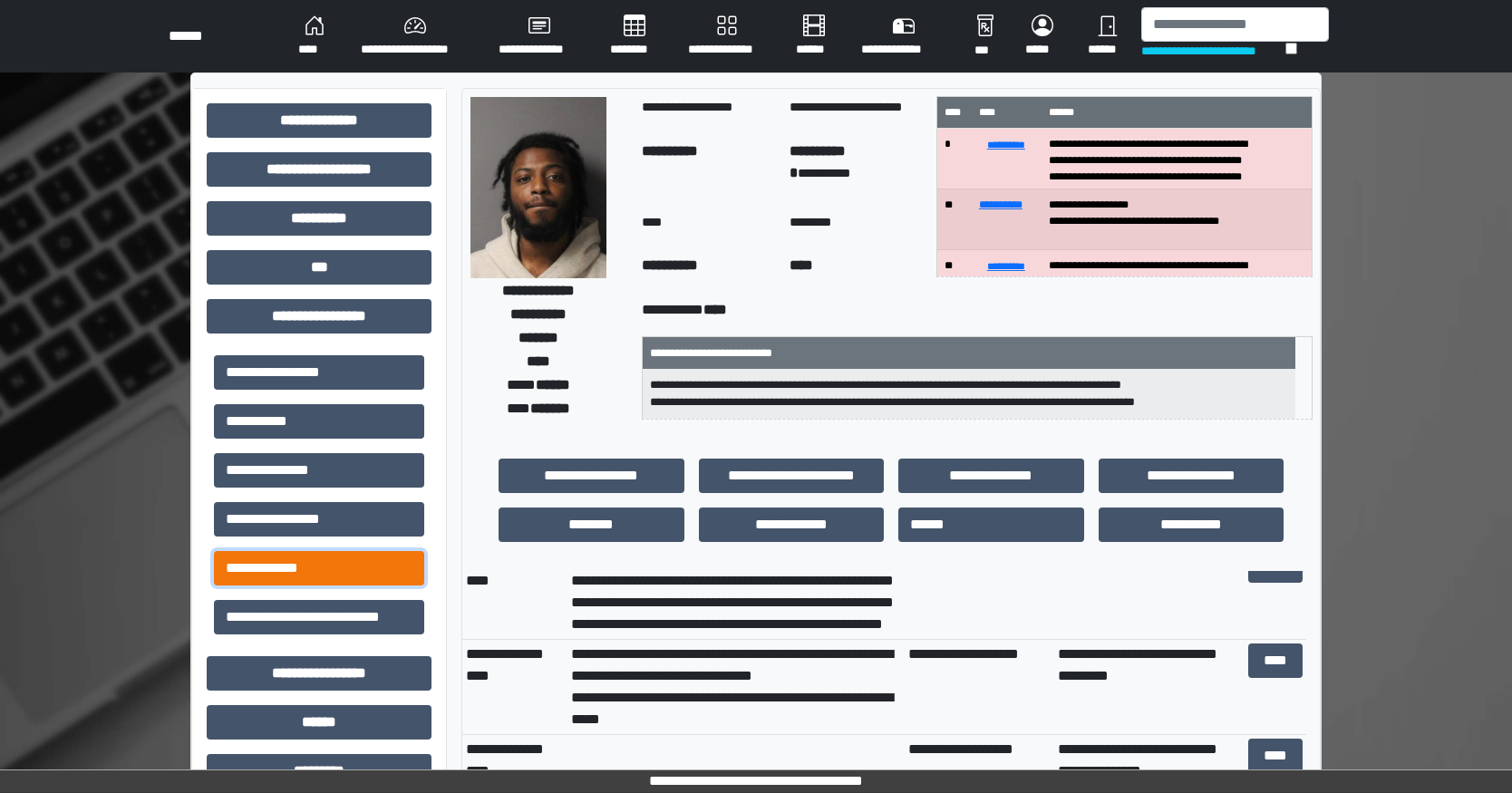 click on "**********" at bounding box center (319, 568) 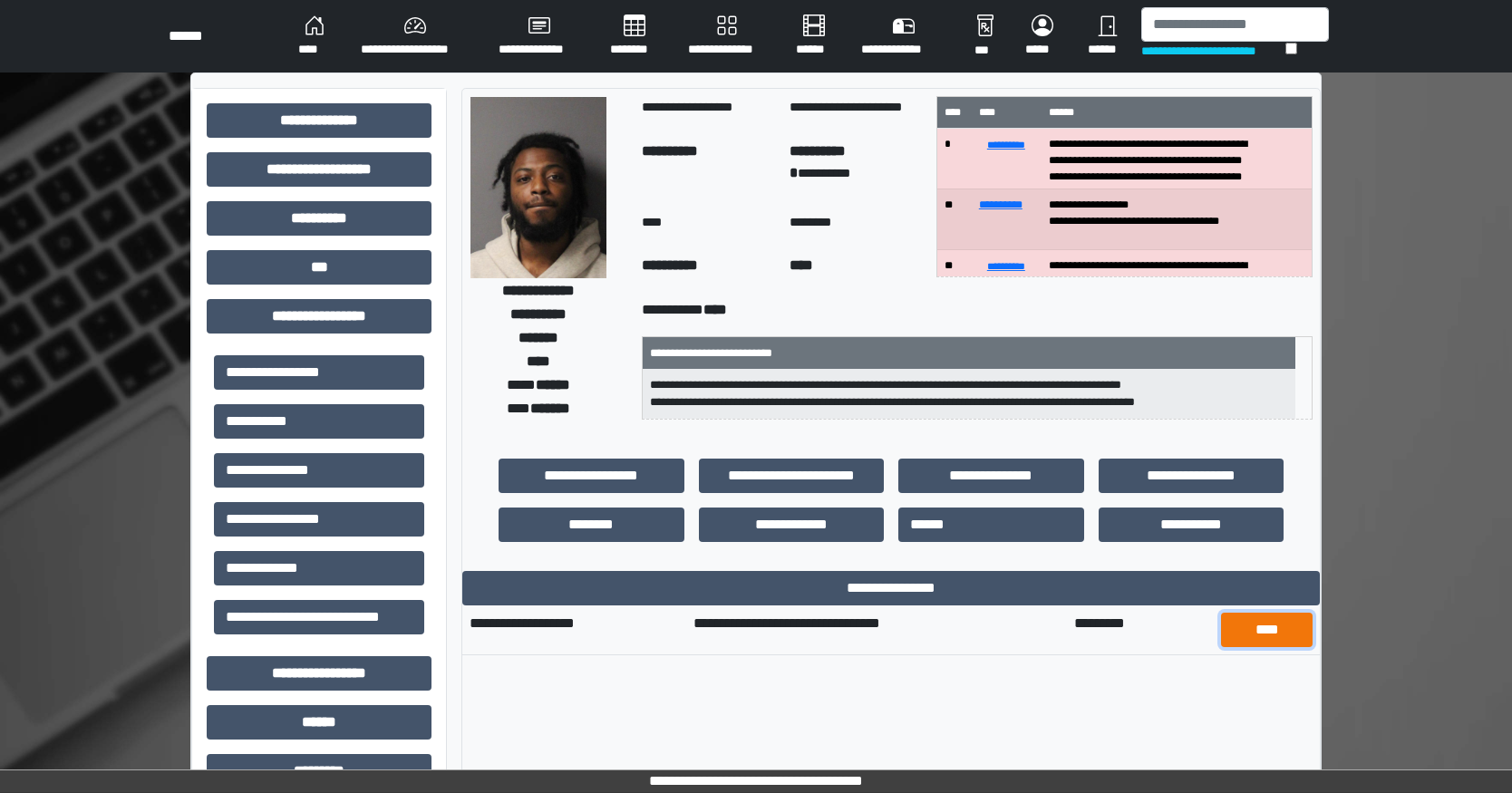 click on "****" at bounding box center (1266, 630) 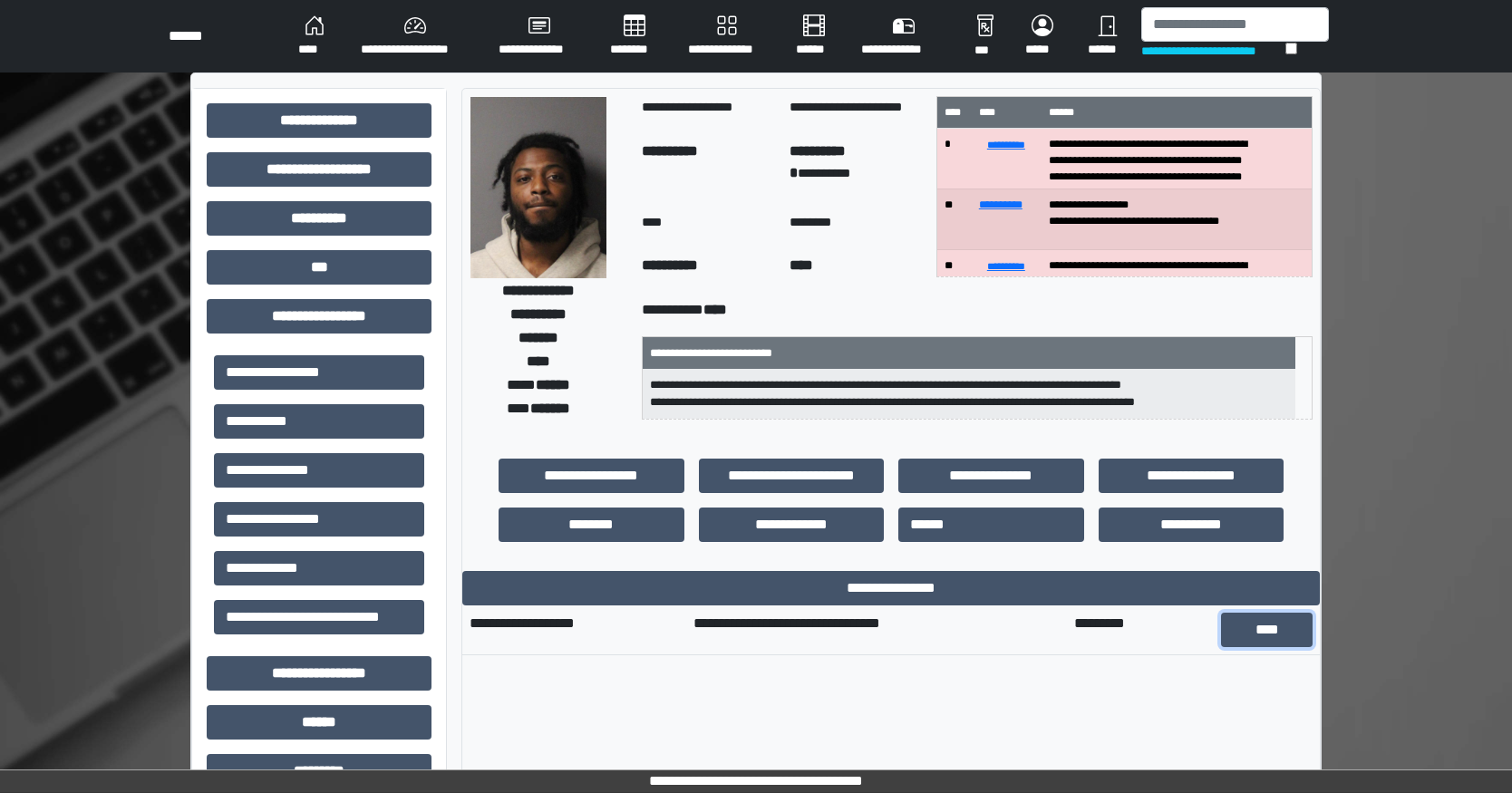 scroll, scrollTop: 91, scrollLeft: 0, axis: vertical 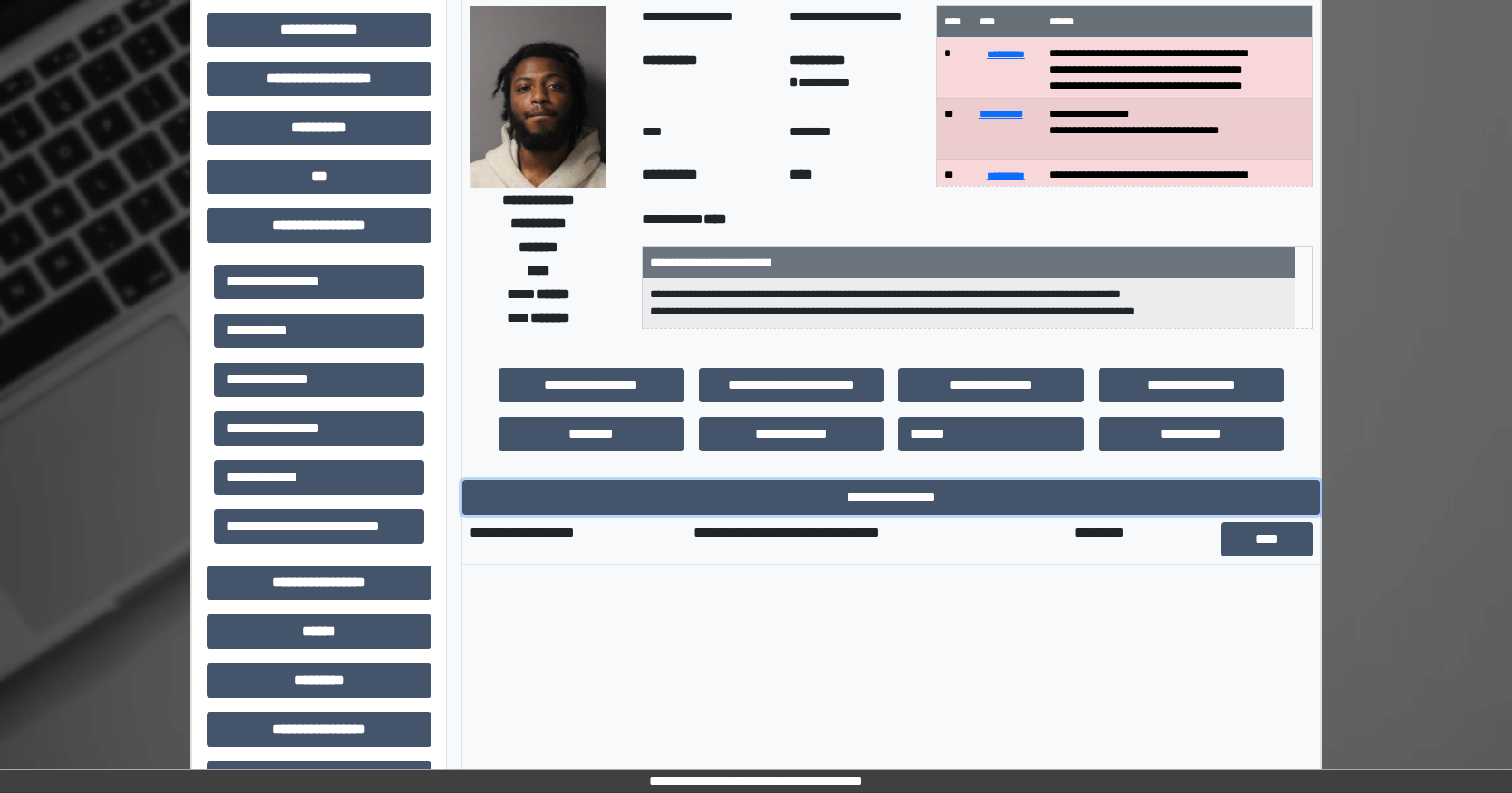 drag, startPoint x: 853, startPoint y: 494, endPoint x: 852, endPoint y: 626, distance: 132.00379 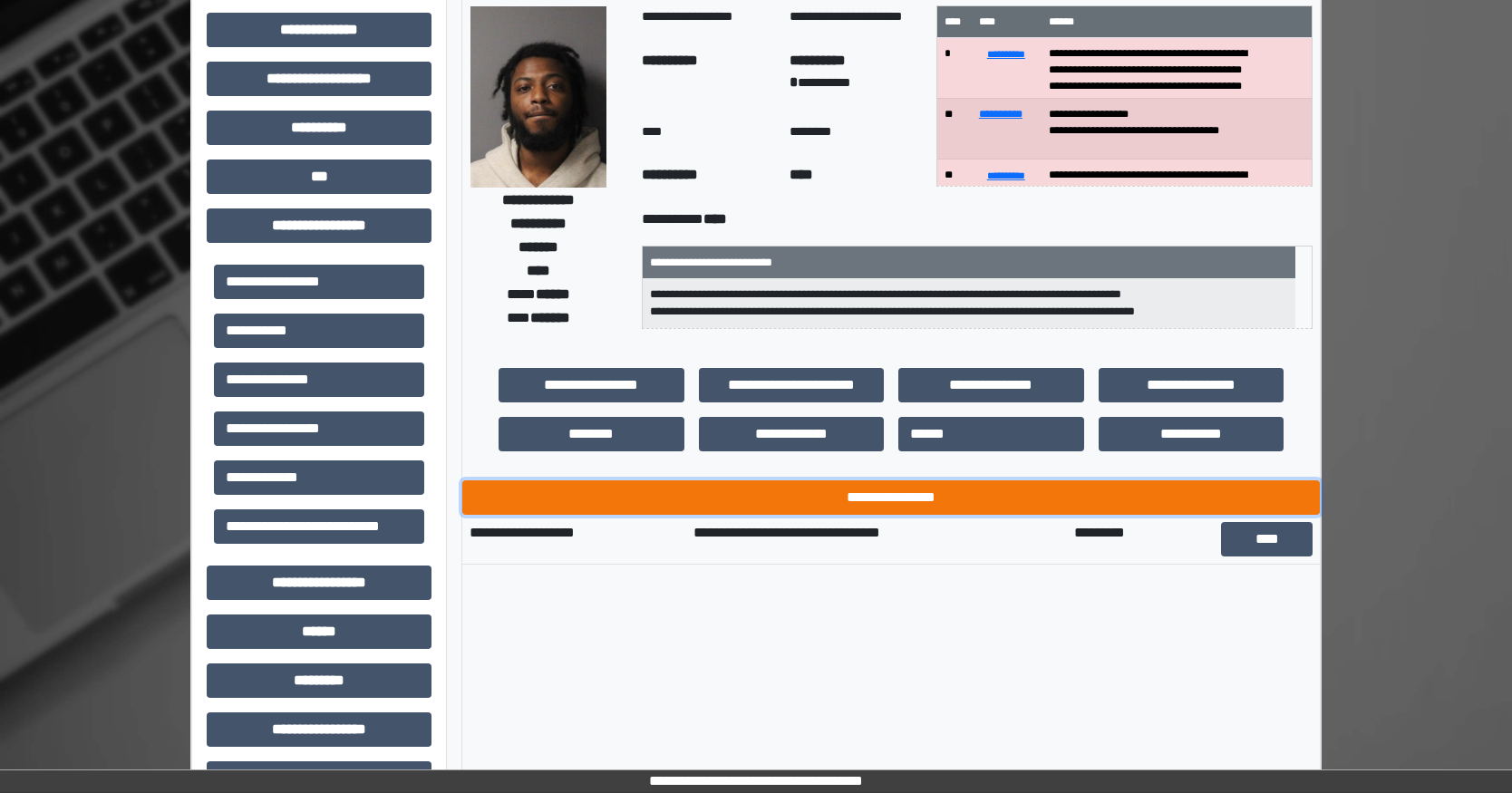 click on "**********" at bounding box center (891, 498) 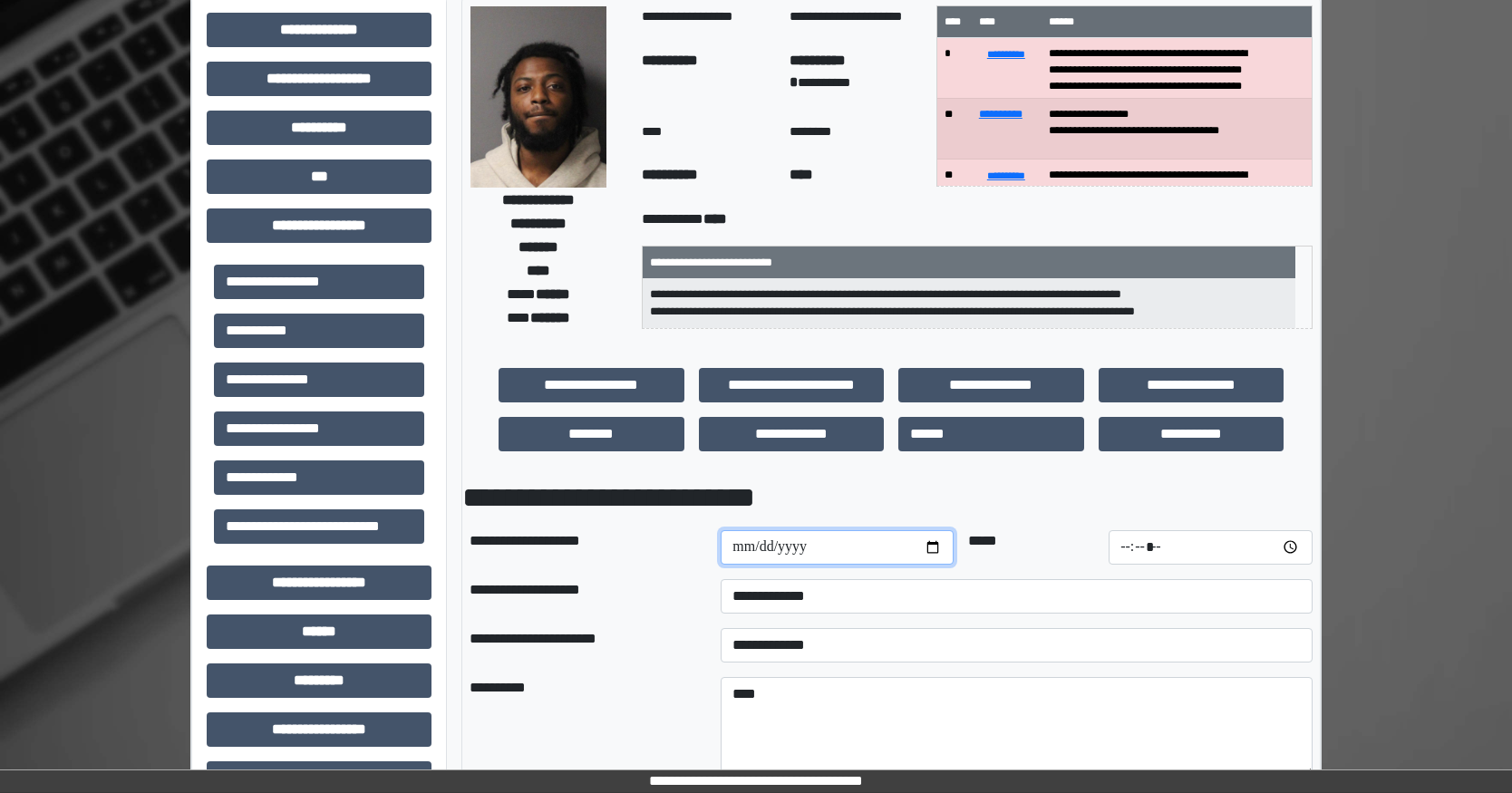 click at bounding box center [837, 547] 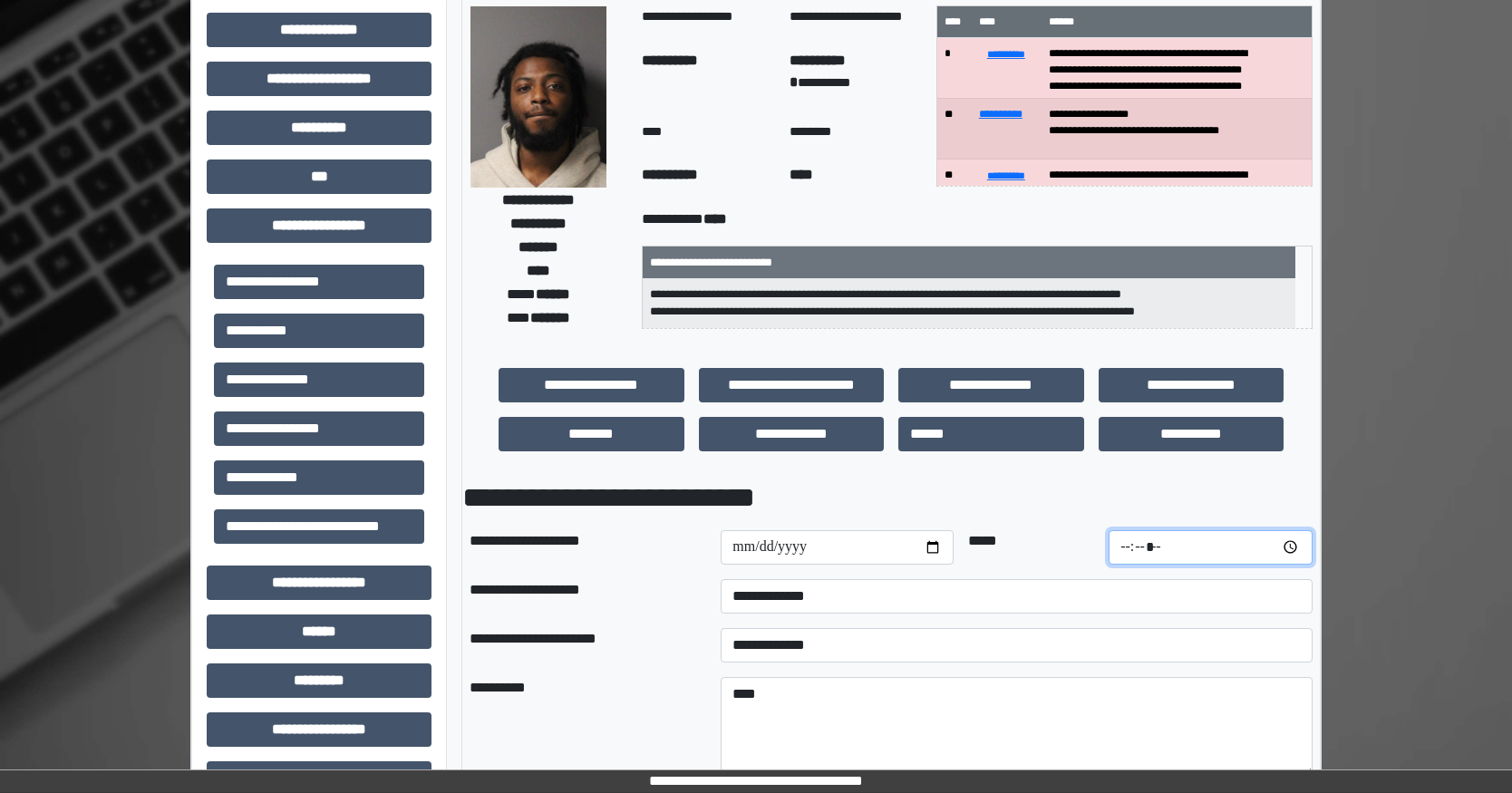 click at bounding box center [1210, 547] 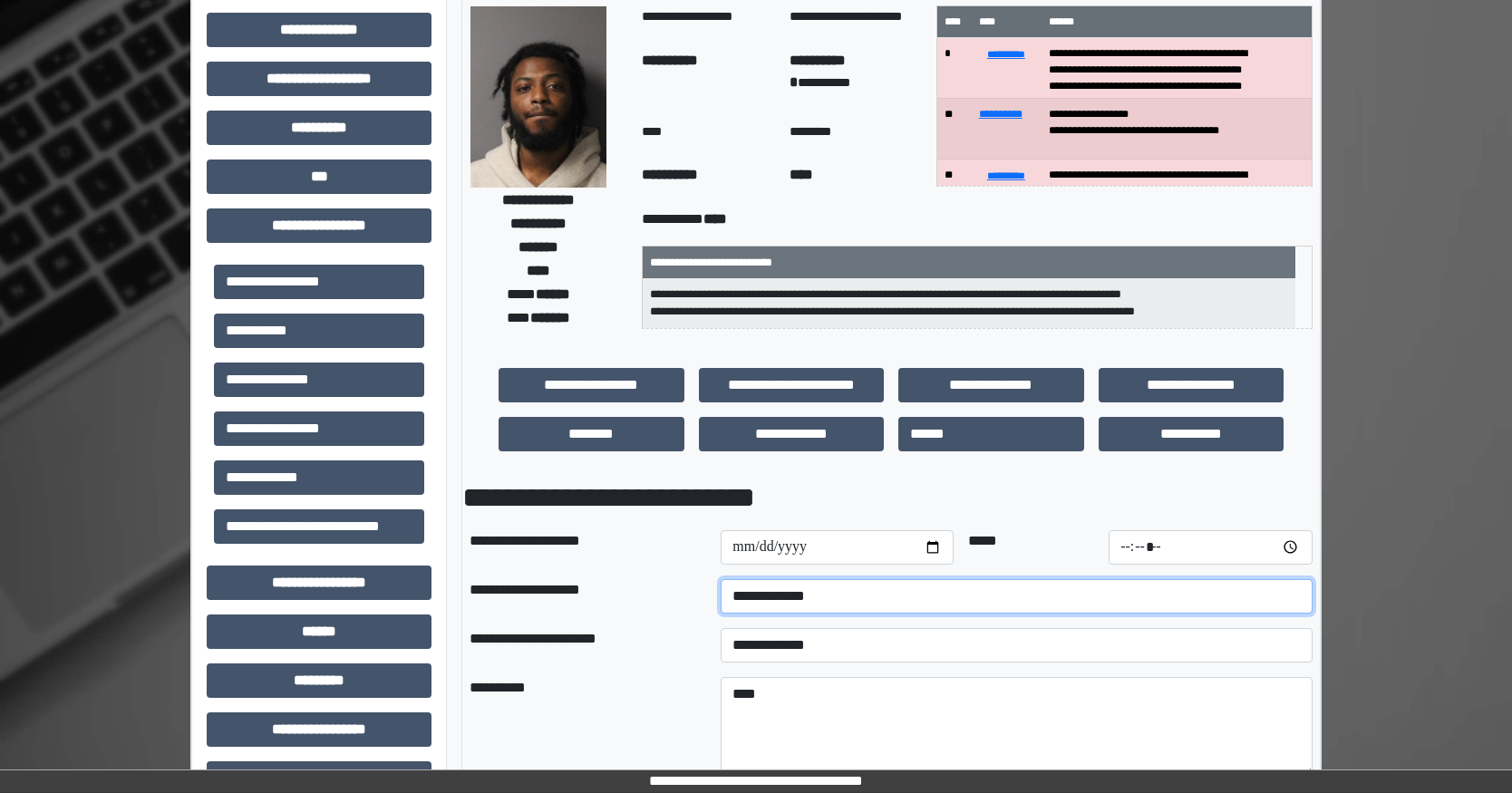 type on "*****" 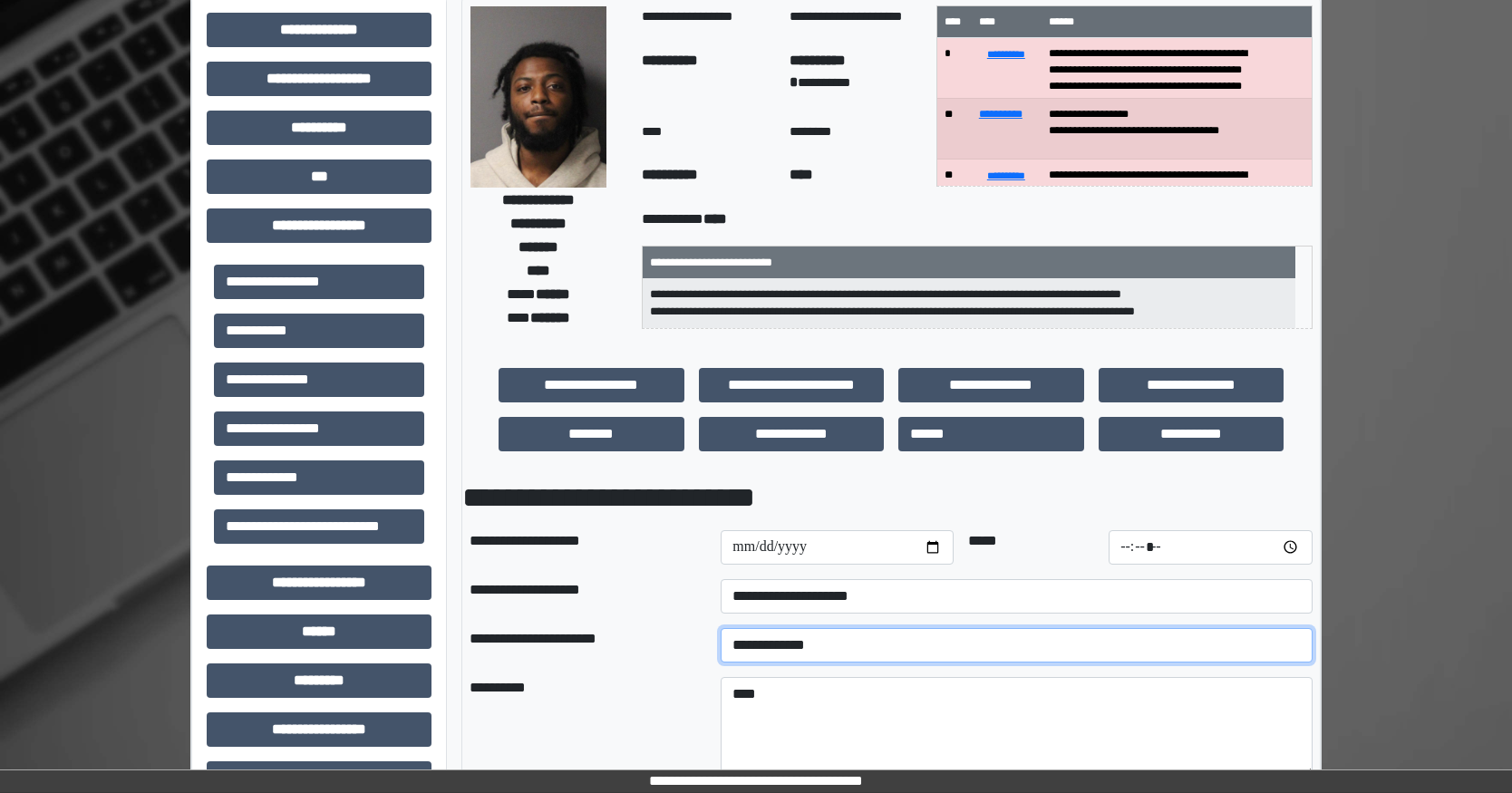 click on "**********" at bounding box center [1016, 645] 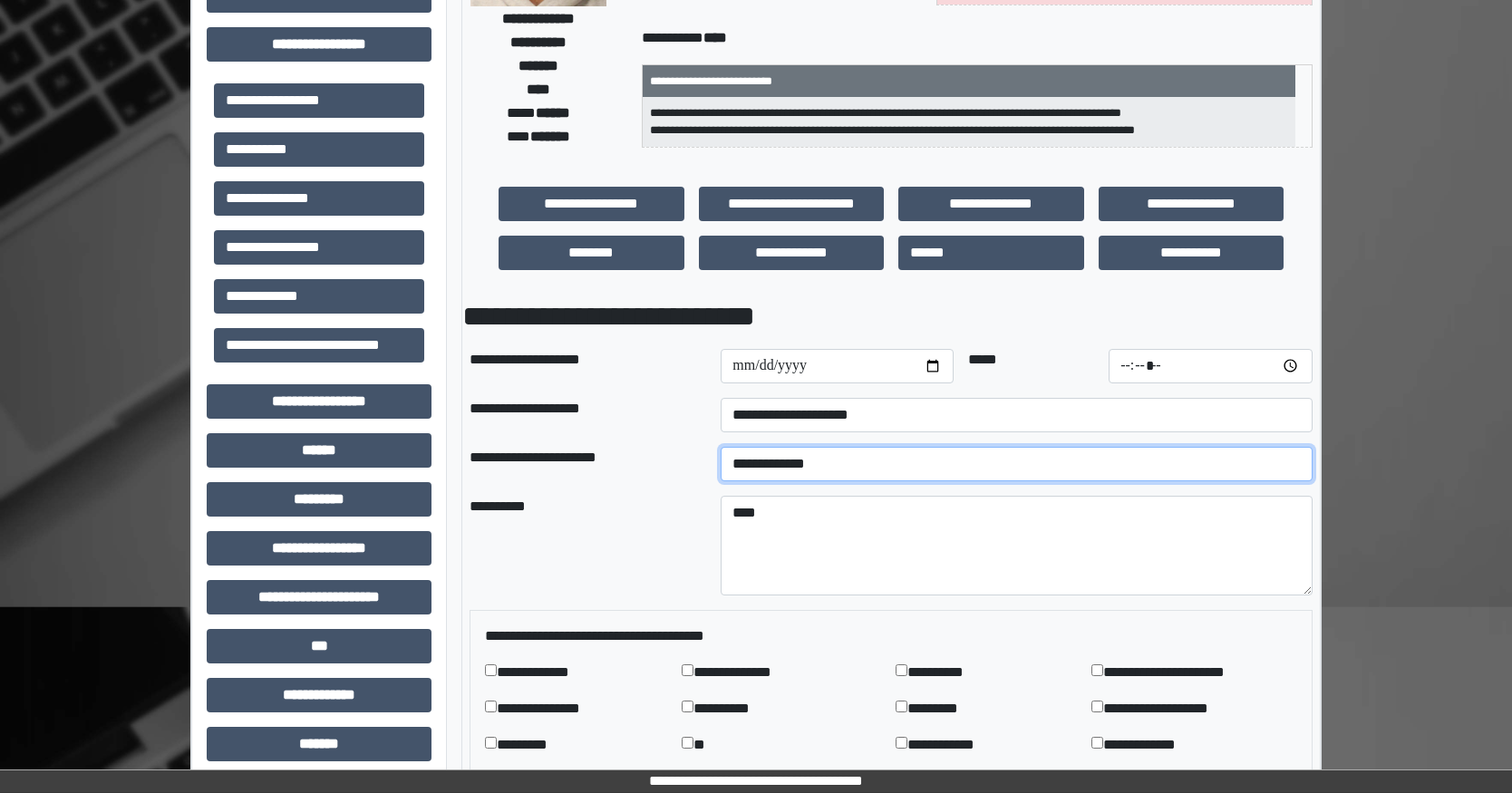 click on "**********" at bounding box center [1016, 464] 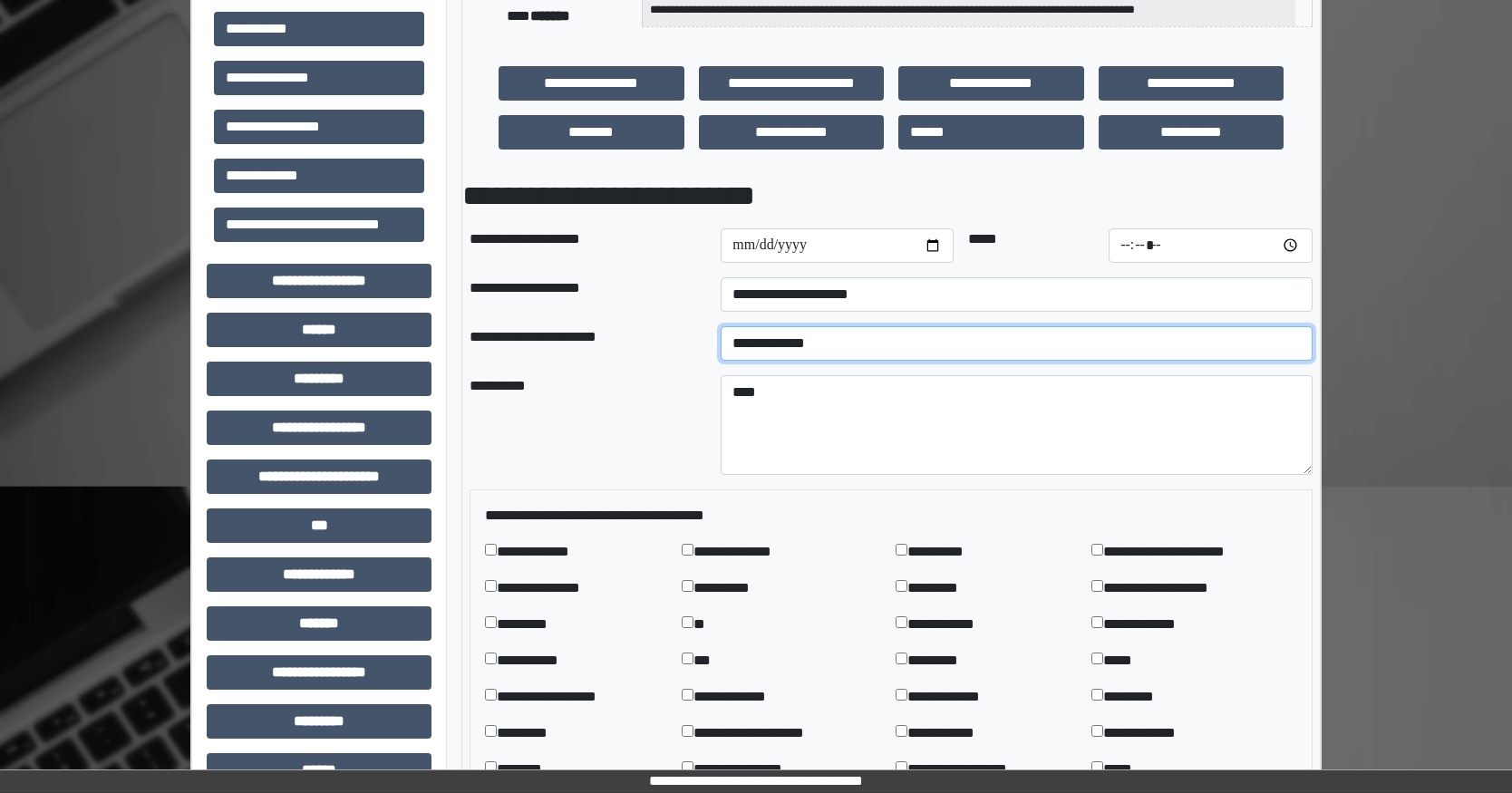 scroll, scrollTop: 544, scrollLeft: 0, axis: vertical 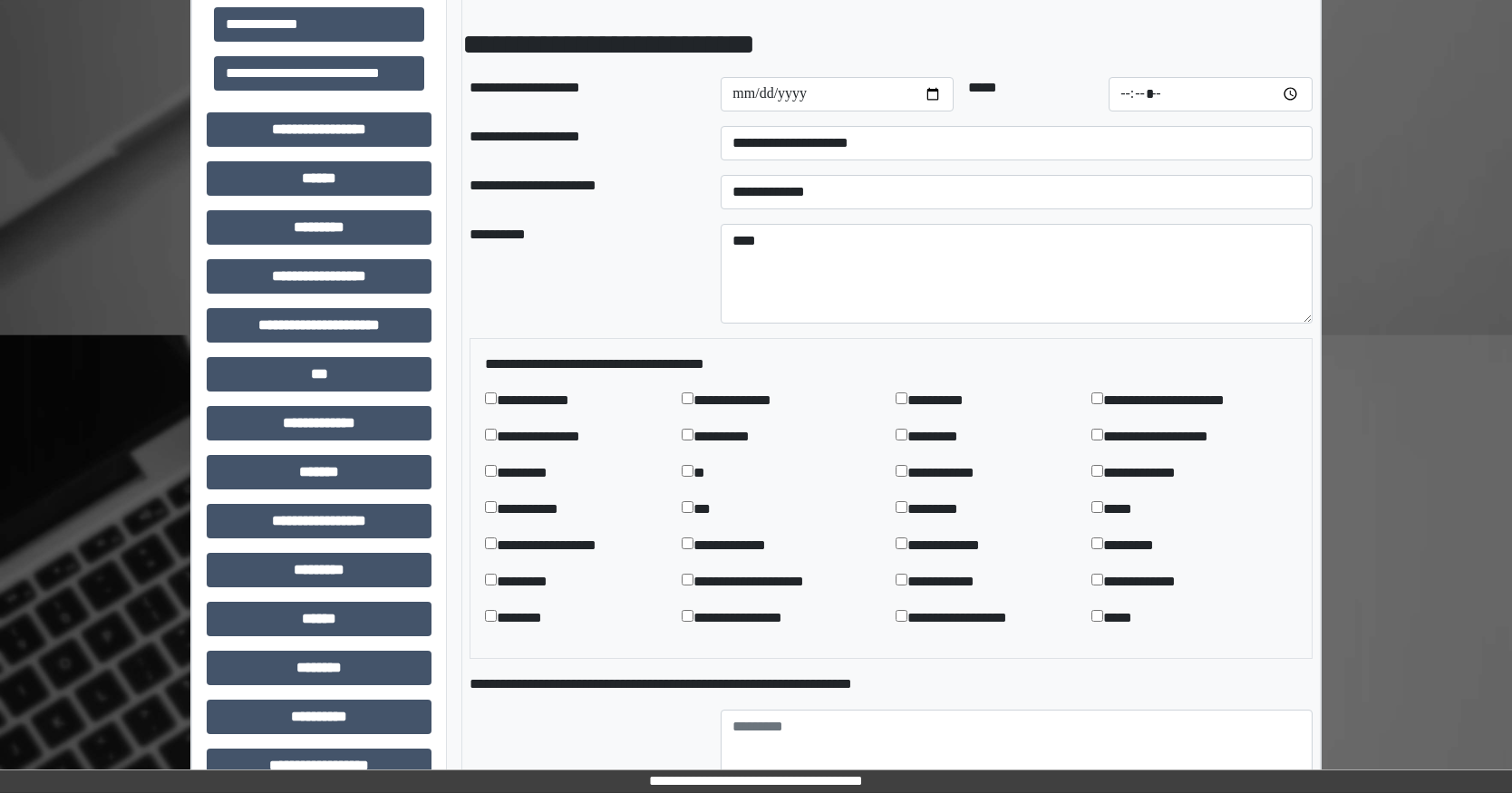 click on "**********" at bounding box center [732, 437] 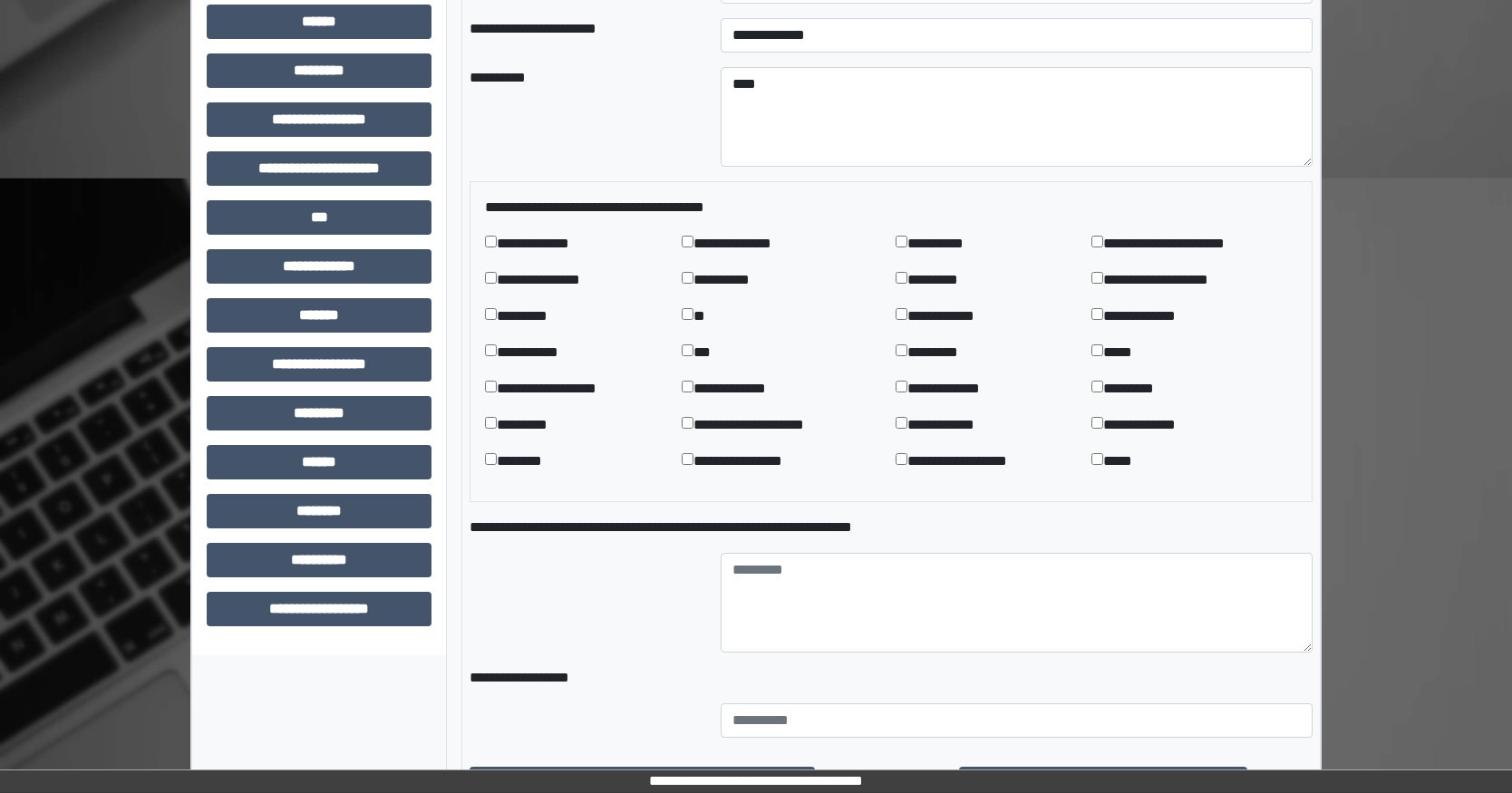 scroll, scrollTop: 889, scrollLeft: 0, axis: vertical 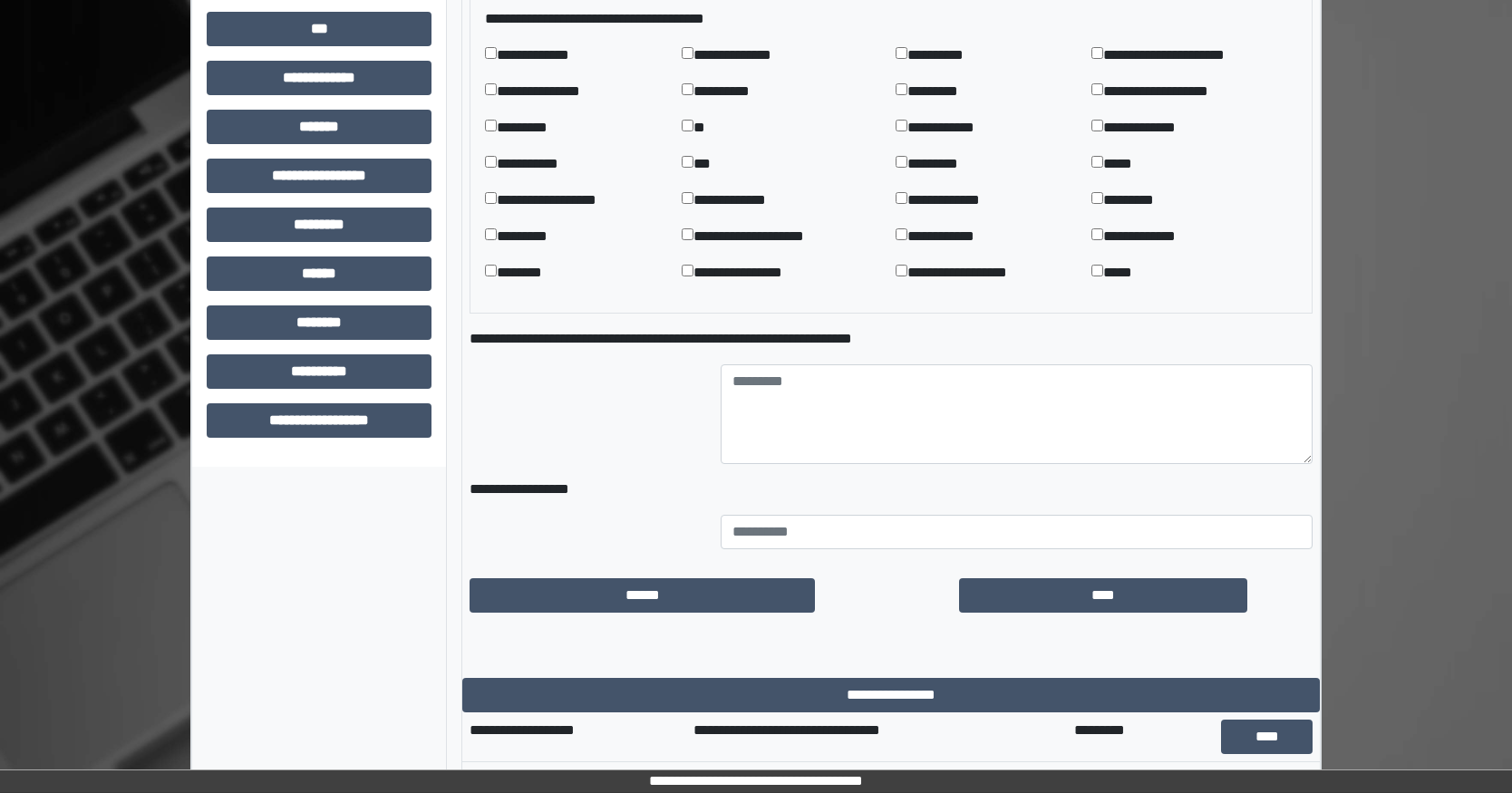 click on "**********" at bounding box center (891, 339) 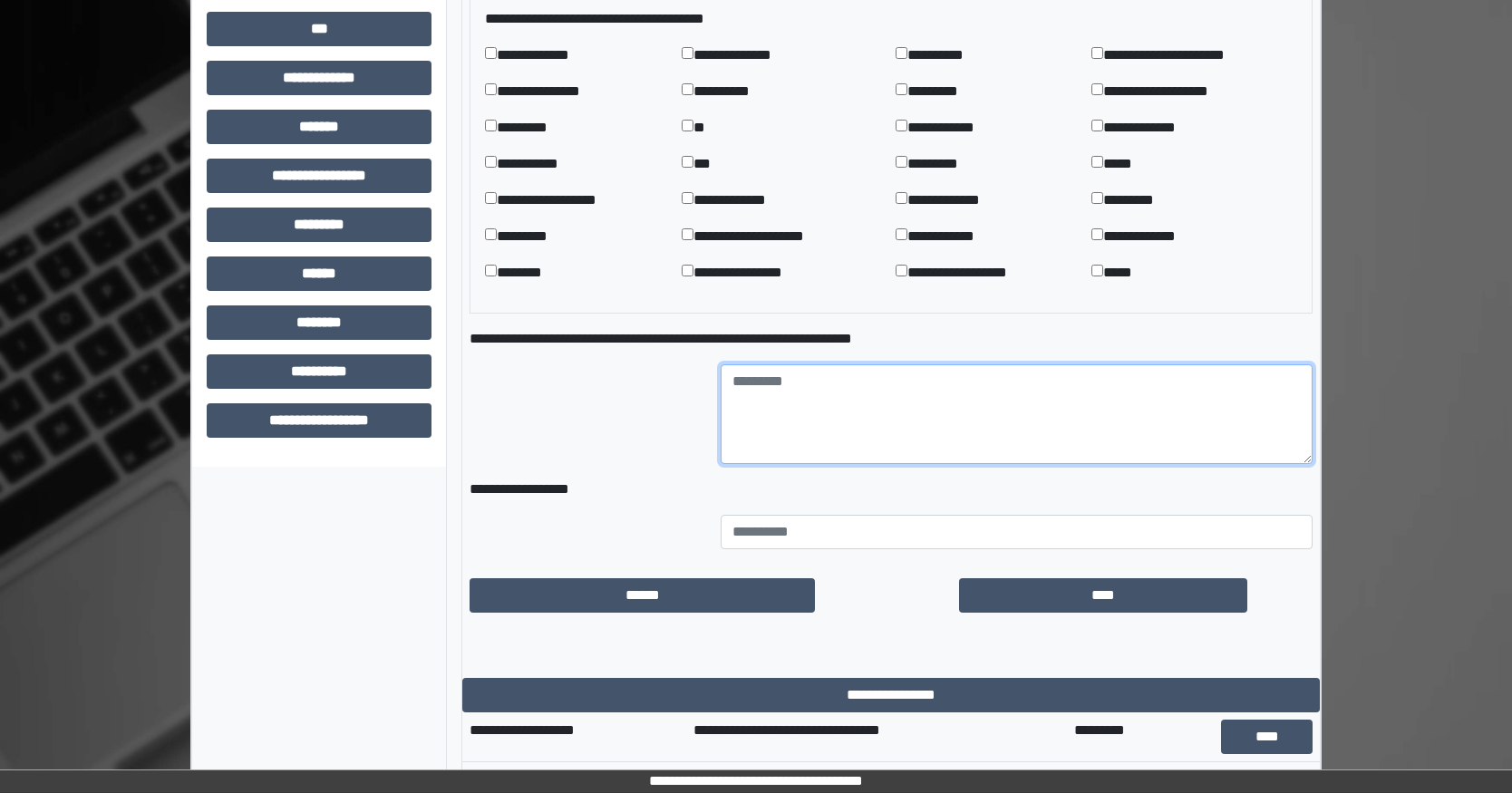 click at bounding box center (1016, 414) 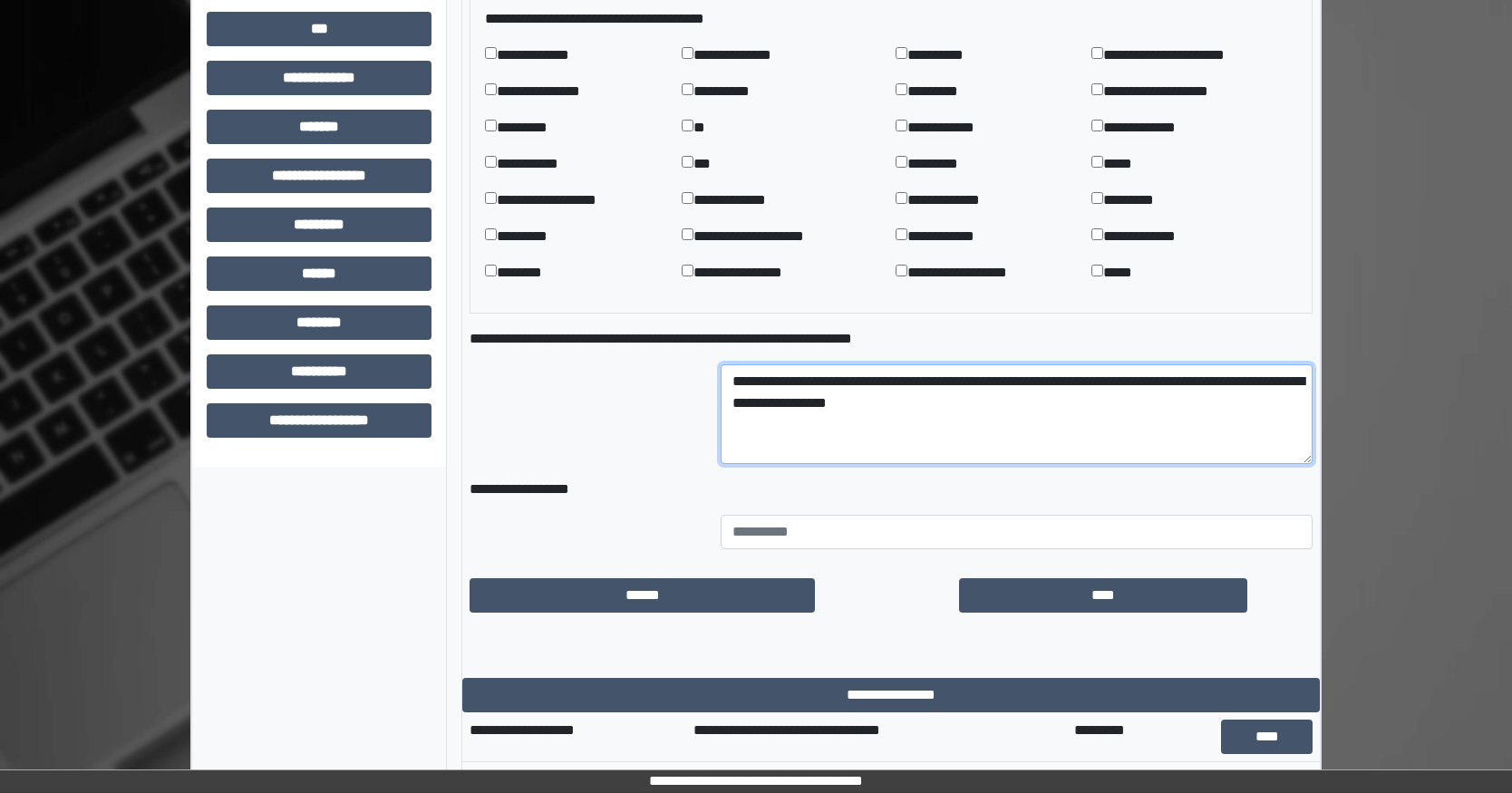 drag, startPoint x: 1049, startPoint y: 405, endPoint x: 389, endPoint y: 353, distance: 662.04532 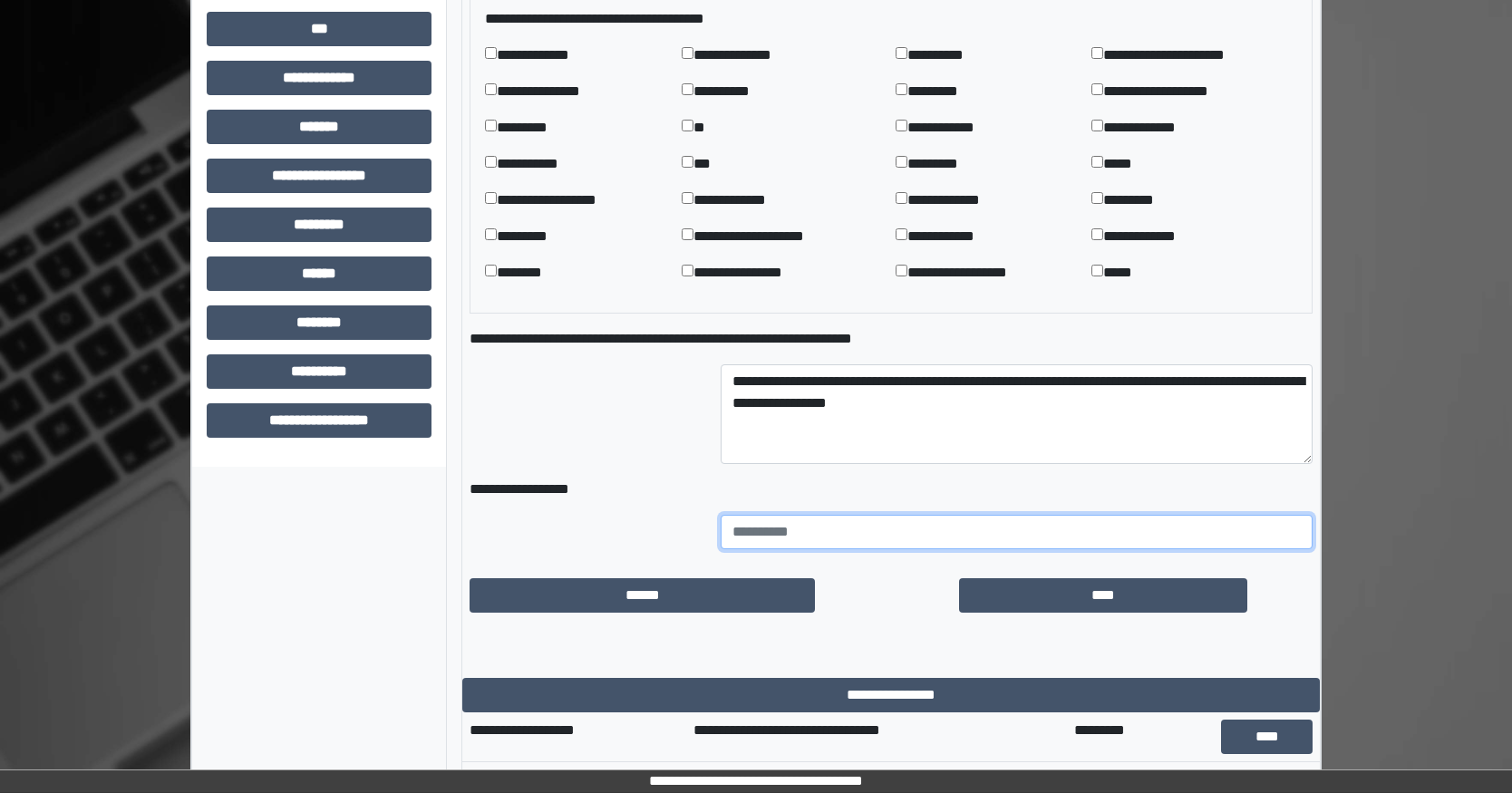 click at bounding box center [1016, 532] 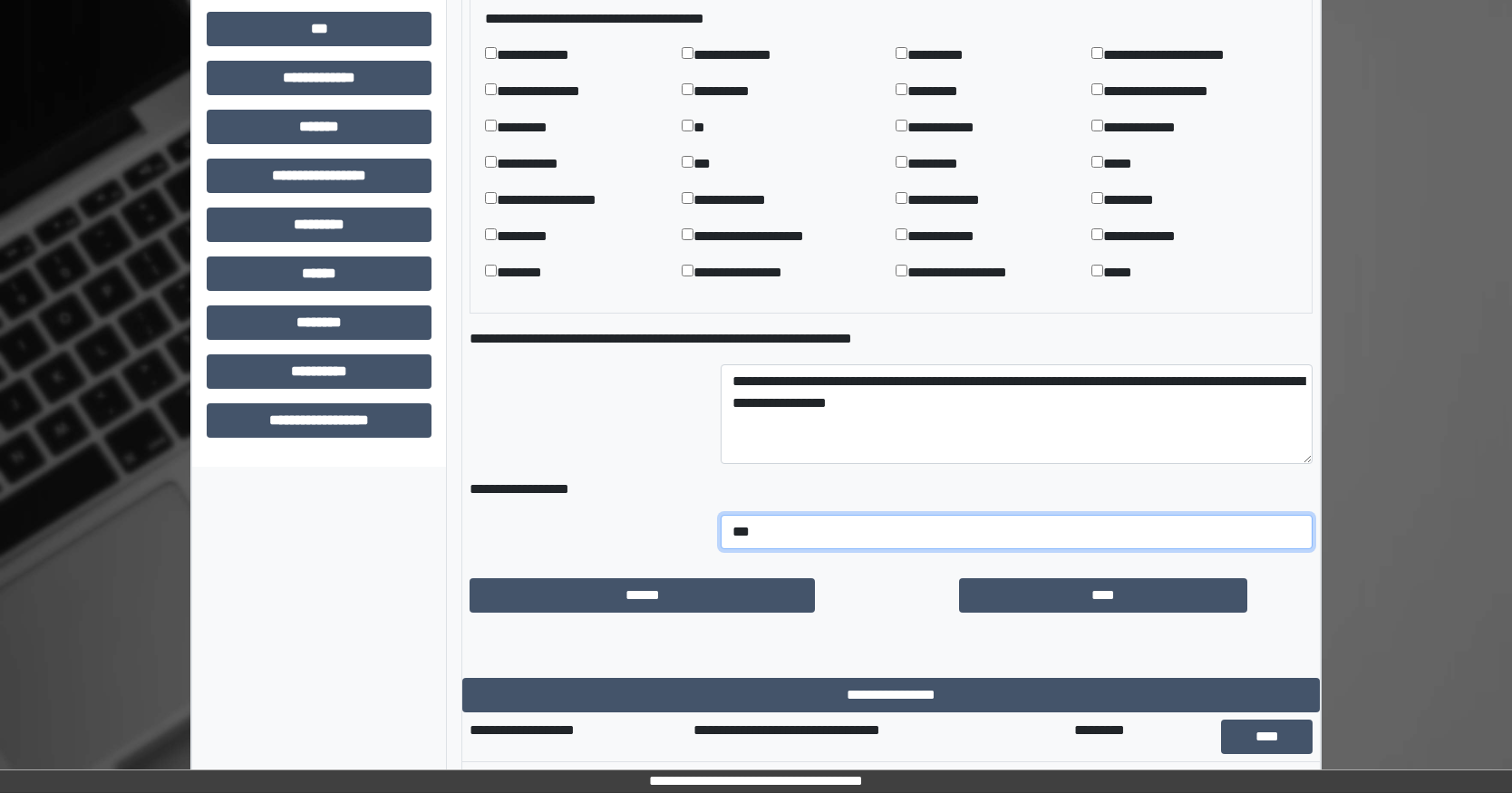 type on "***" 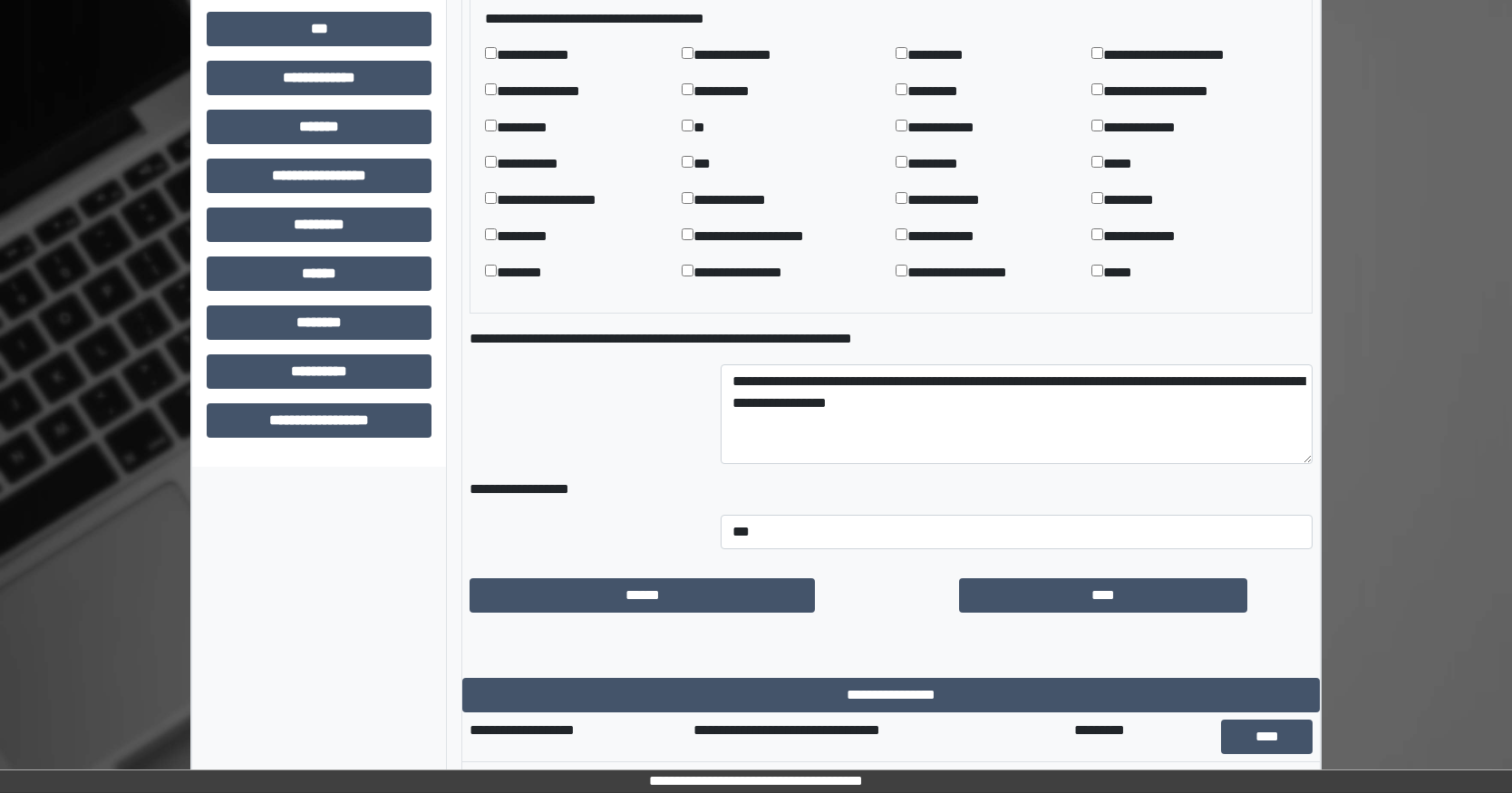 click on "**********" at bounding box center [891, 179] 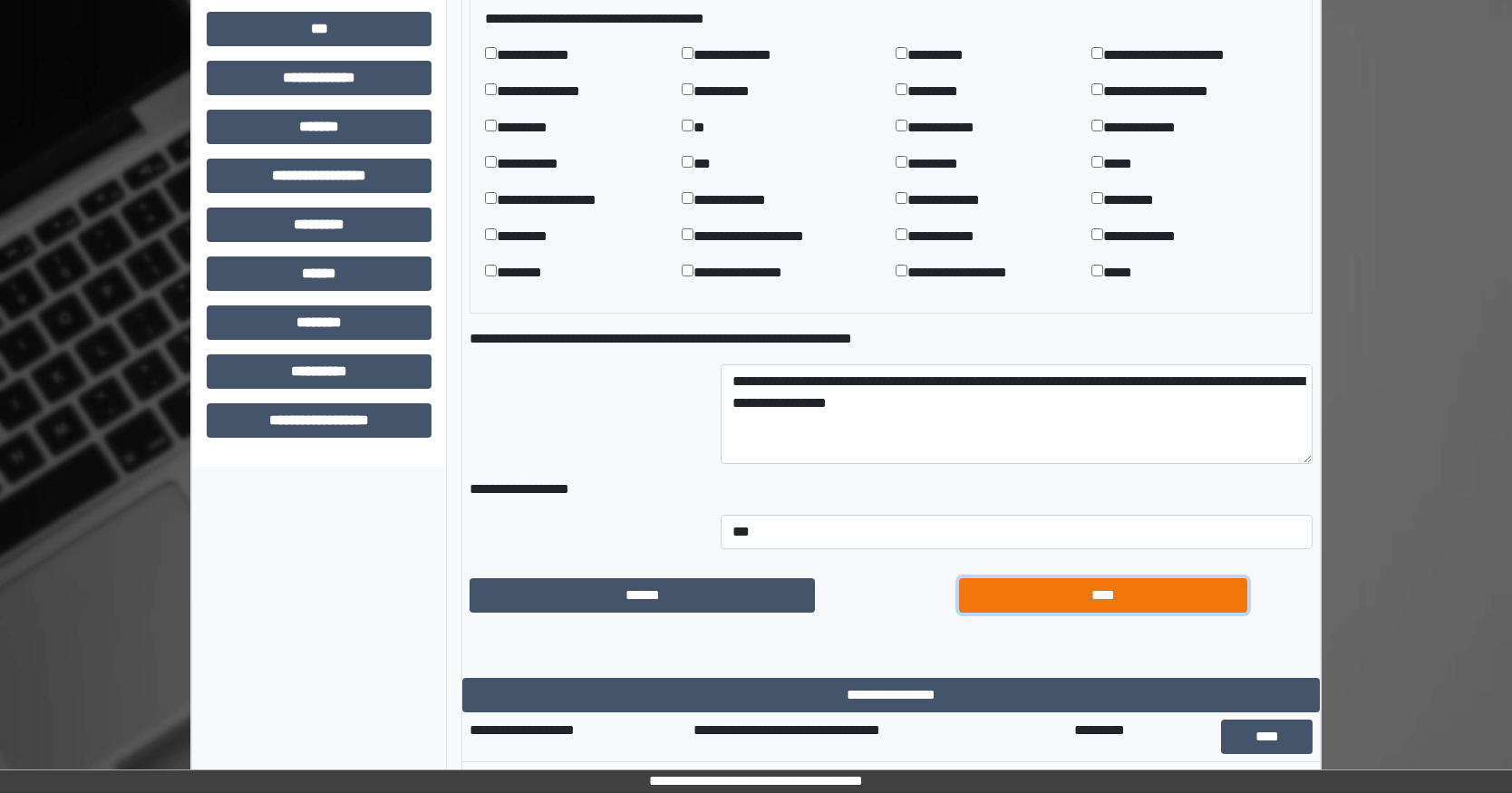 click on "****" at bounding box center [1103, 595] 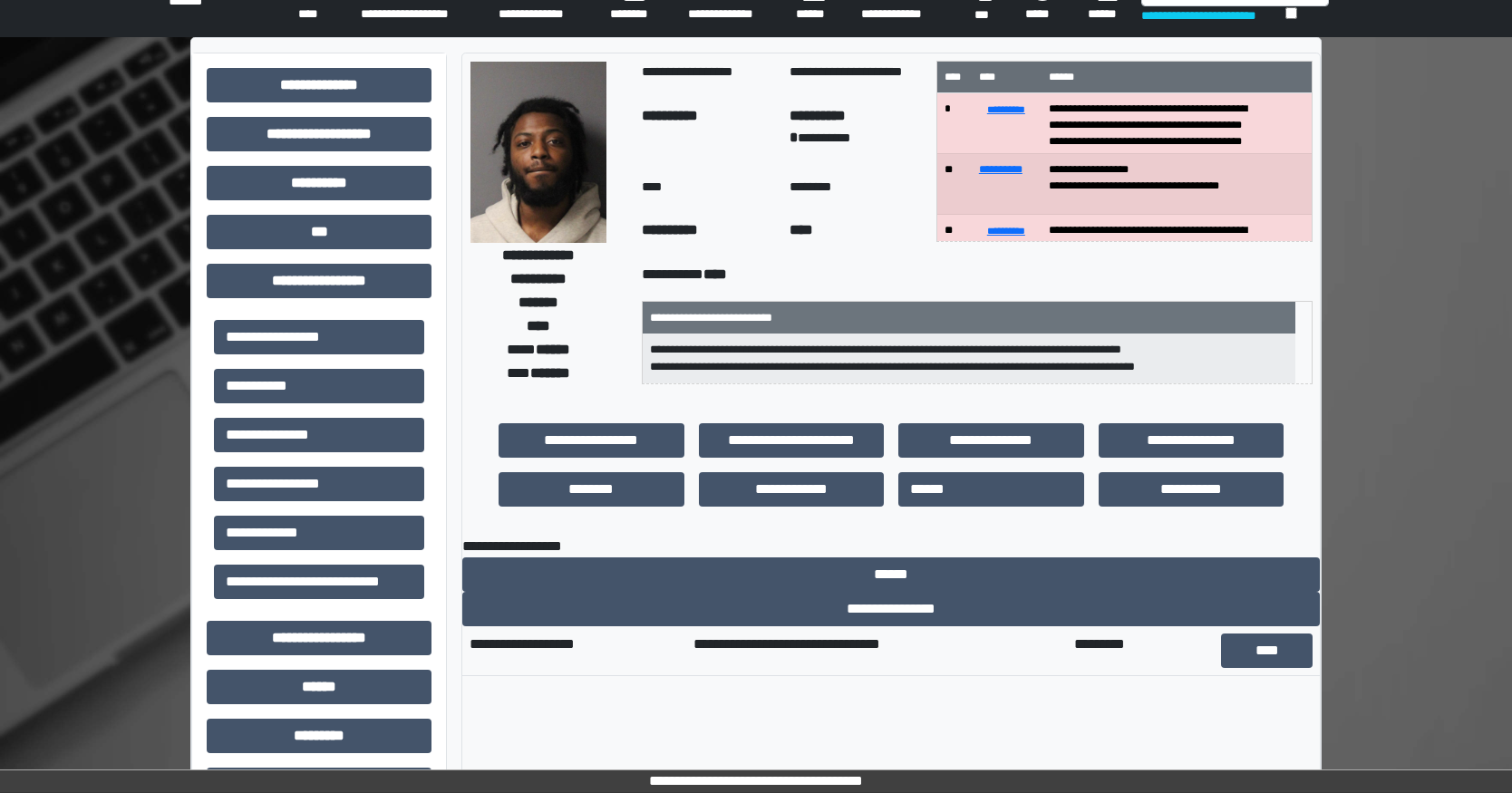 scroll, scrollTop: 0, scrollLeft: 0, axis: both 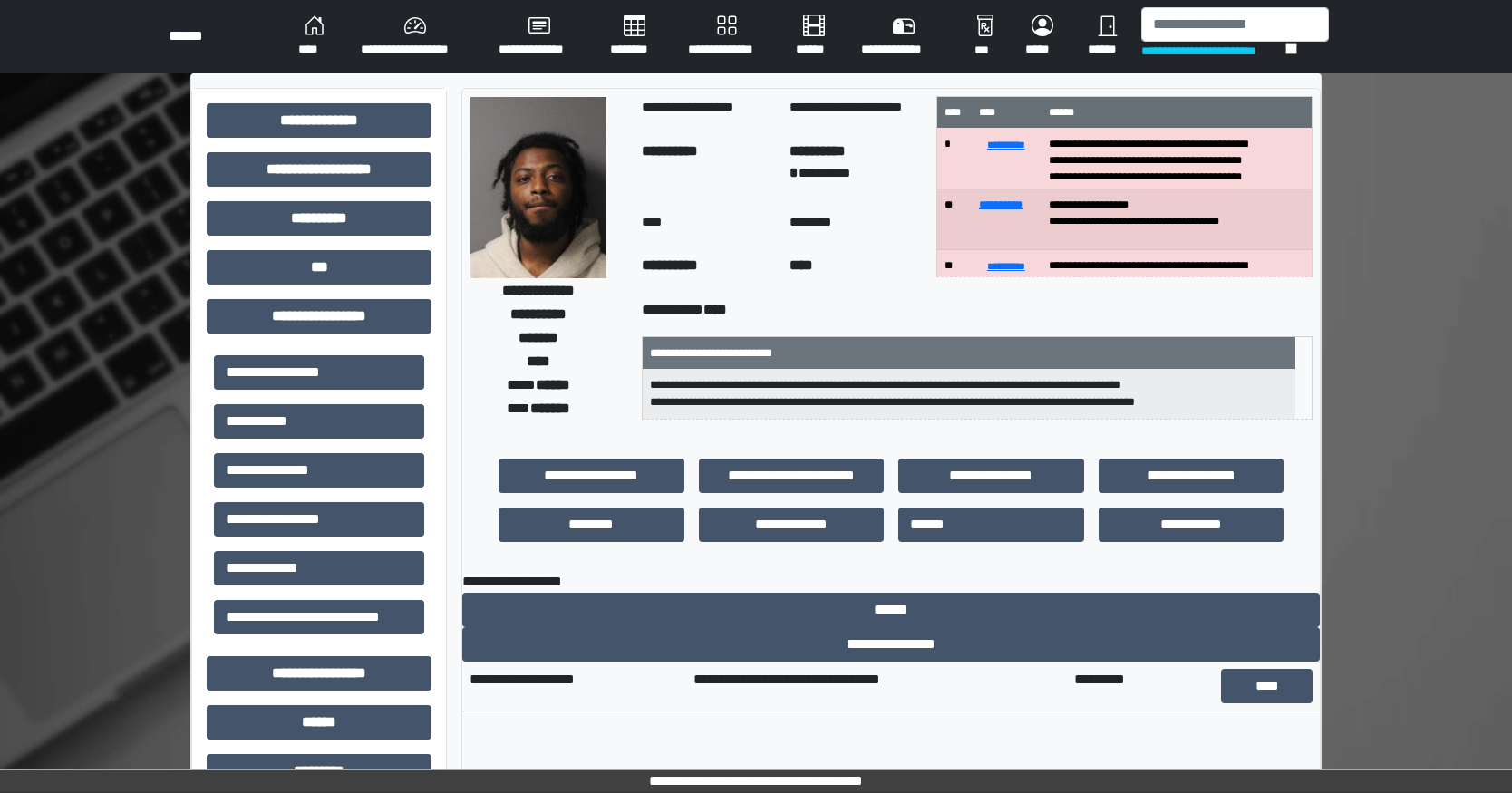 click on "******" at bounding box center (553, 384) 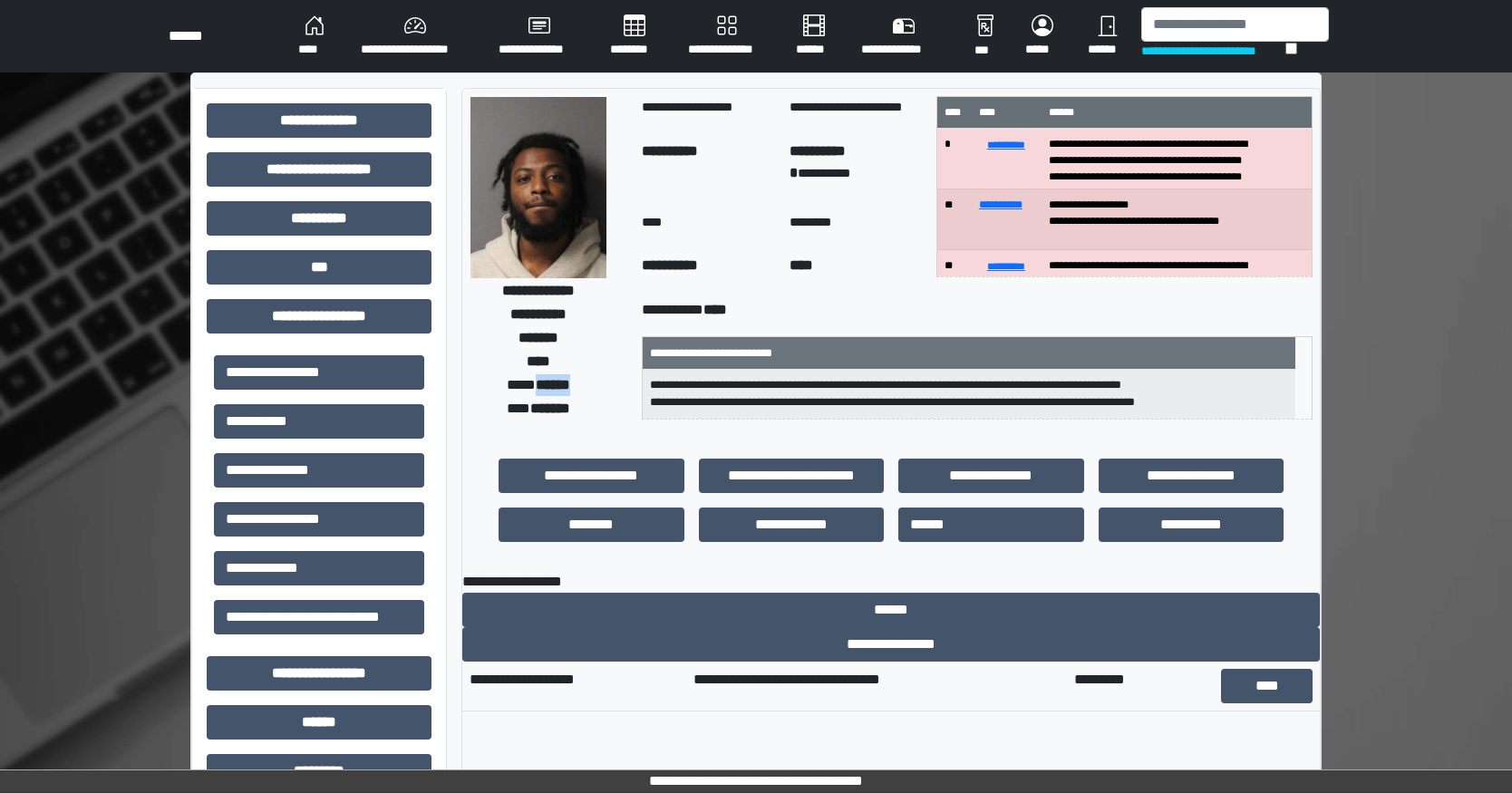 click on "******" at bounding box center (553, 384) 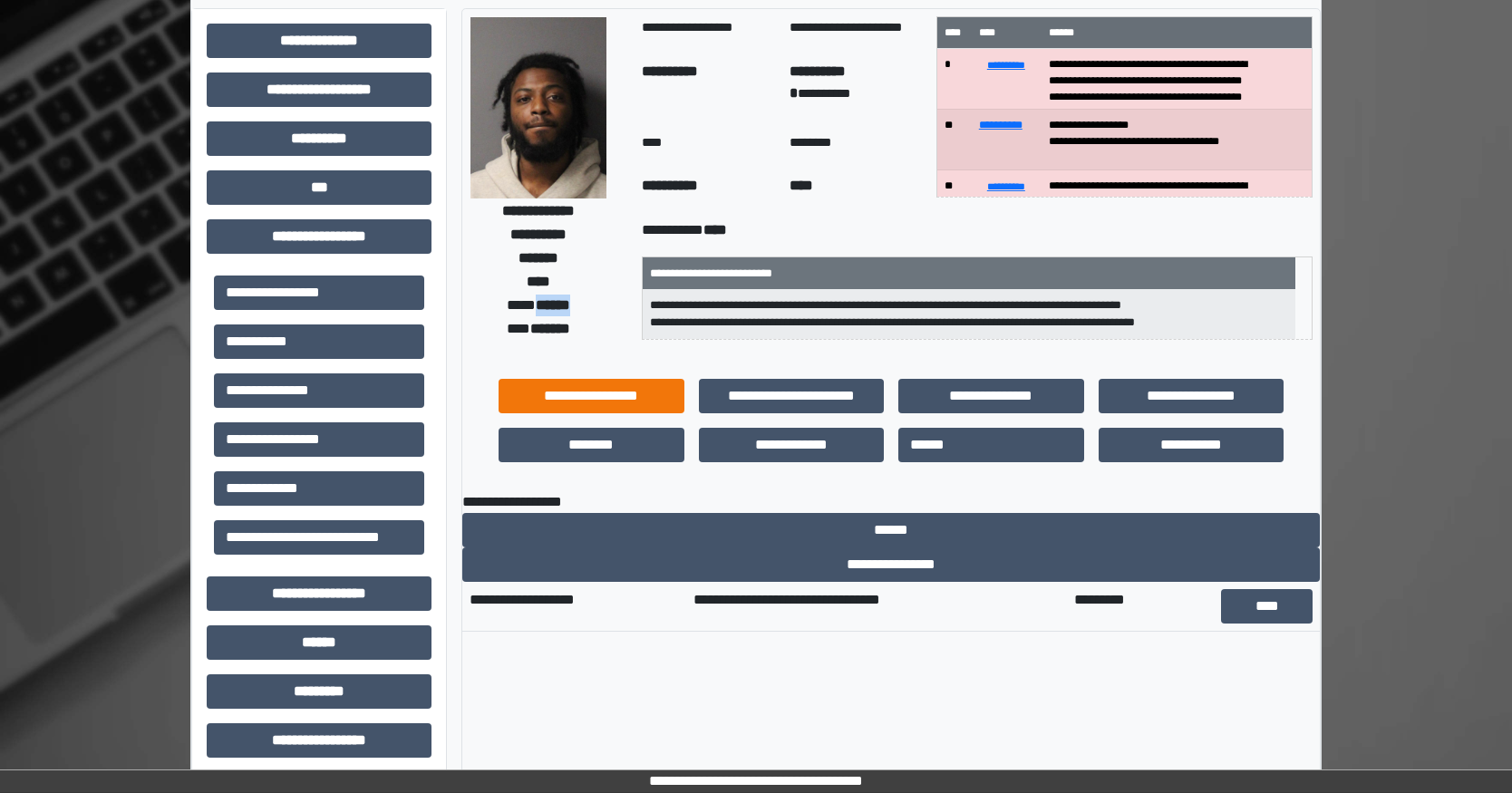 scroll, scrollTop: 181, scrollLeft: 0, axis: vertical 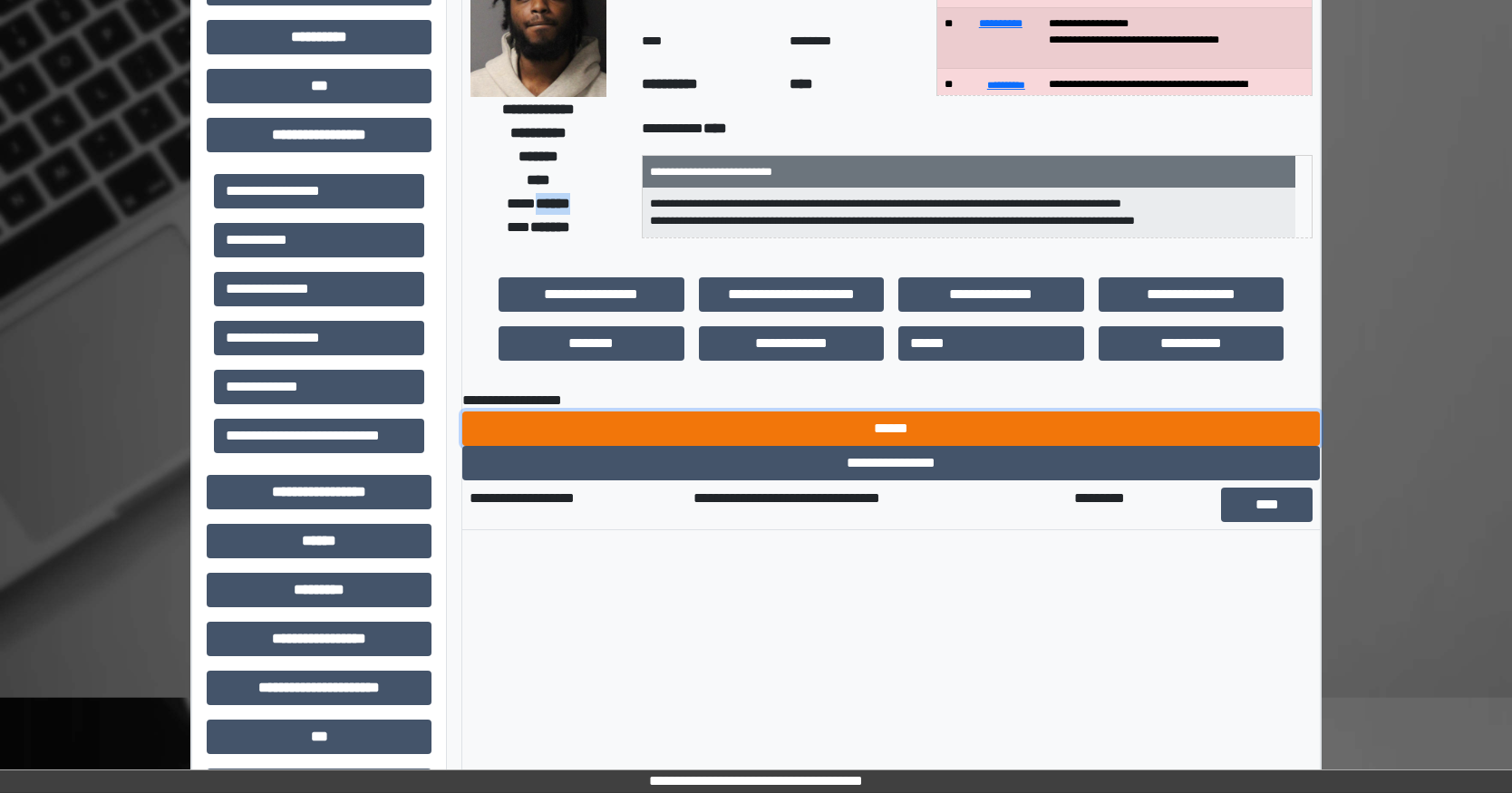 click on "******" at bounding box center [891, 429] 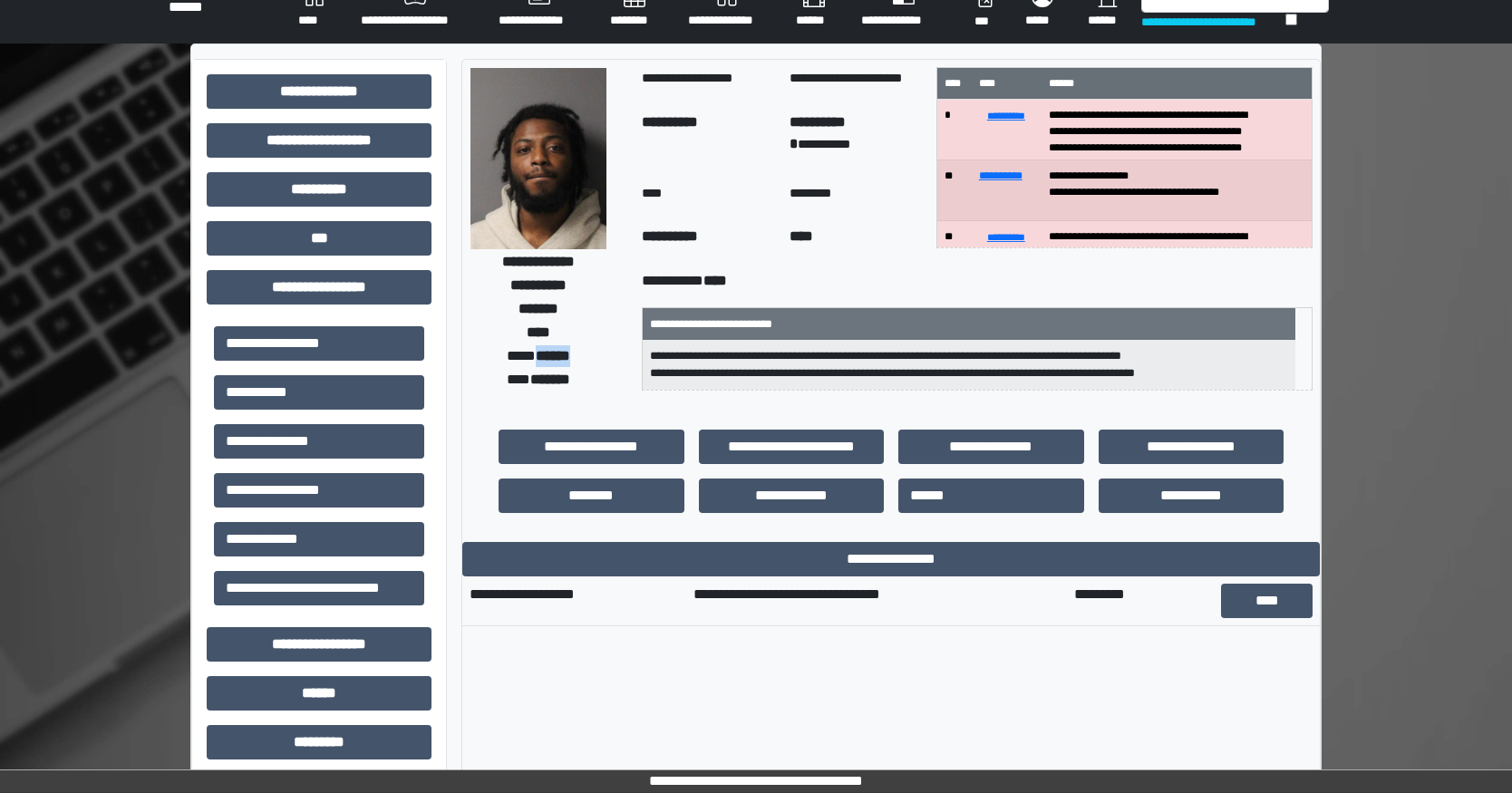 scroll, scrollTop: 0, scrollLeft: 0, axis: both 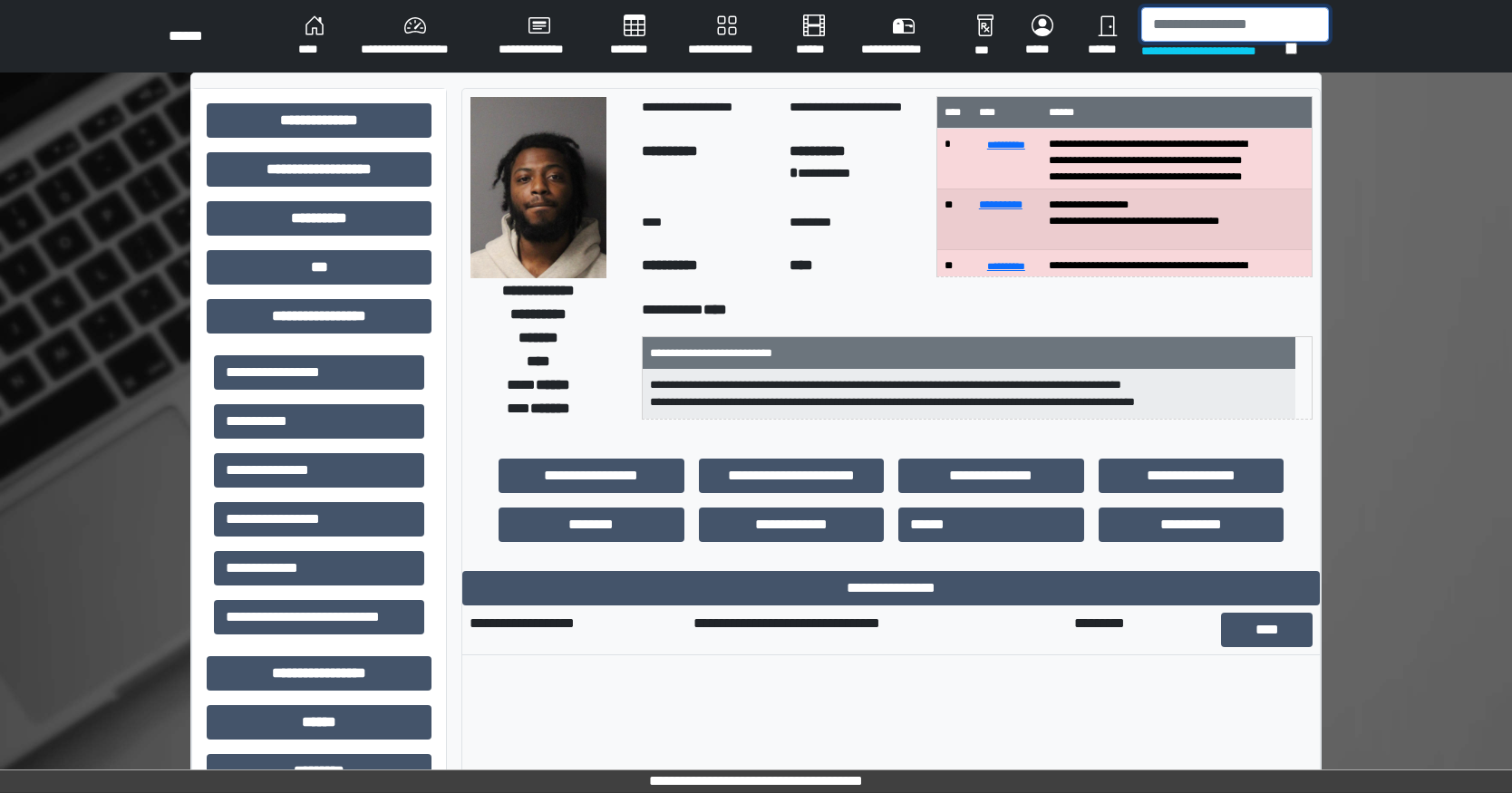 click at bounding box center (1235, 24) 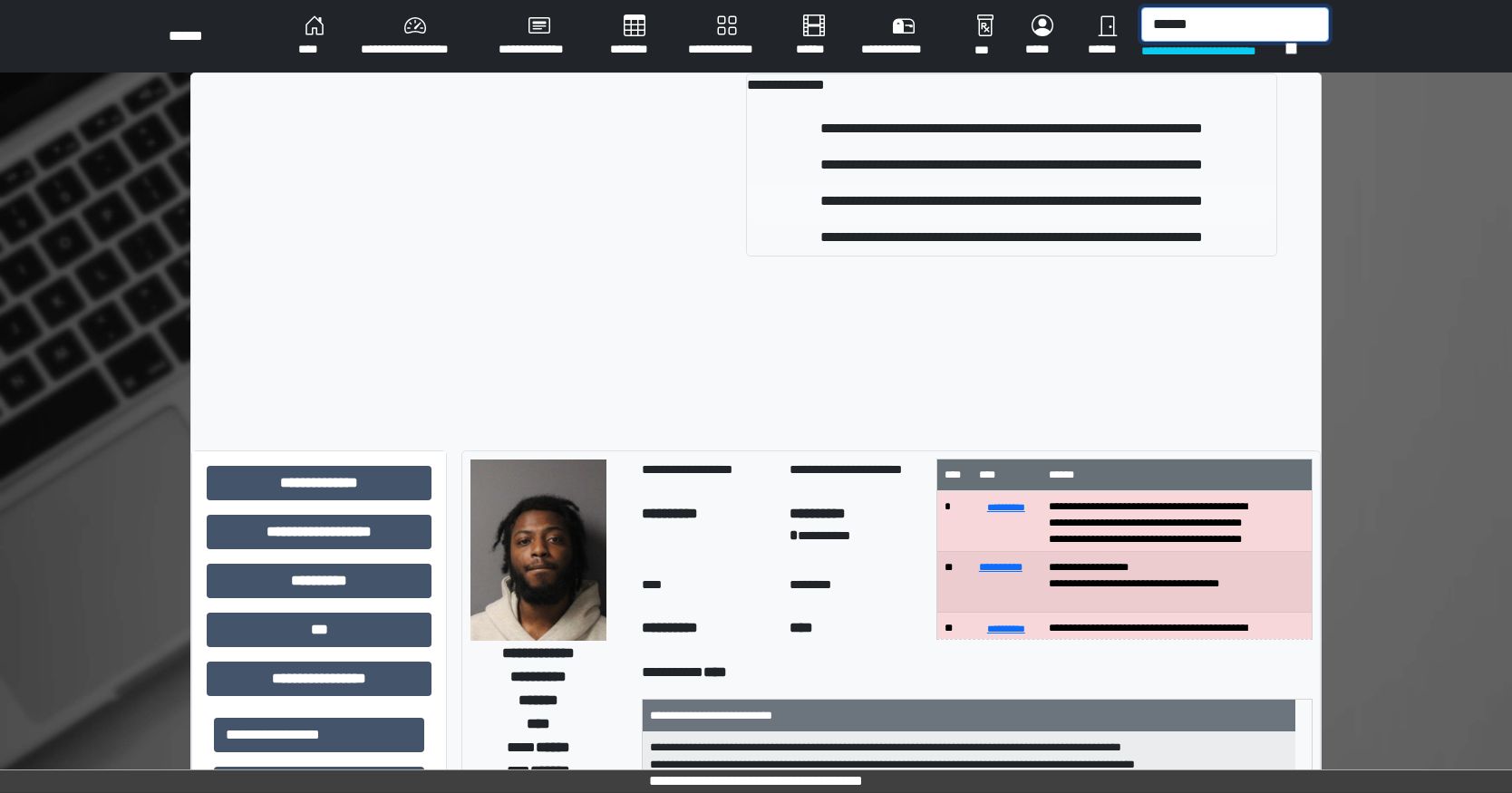 type on "******" 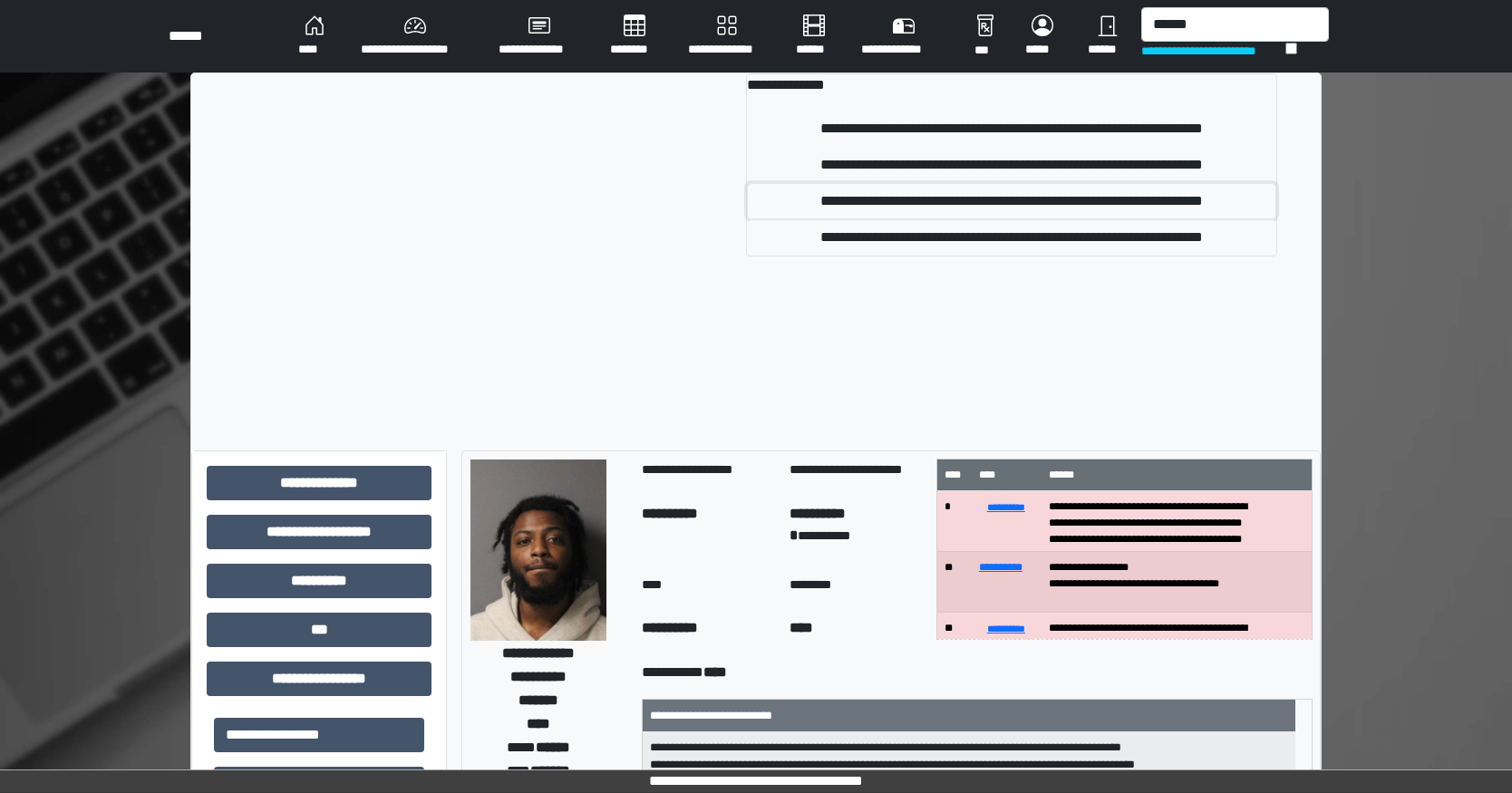 click on "**********" at bounding box center [1012, 201] 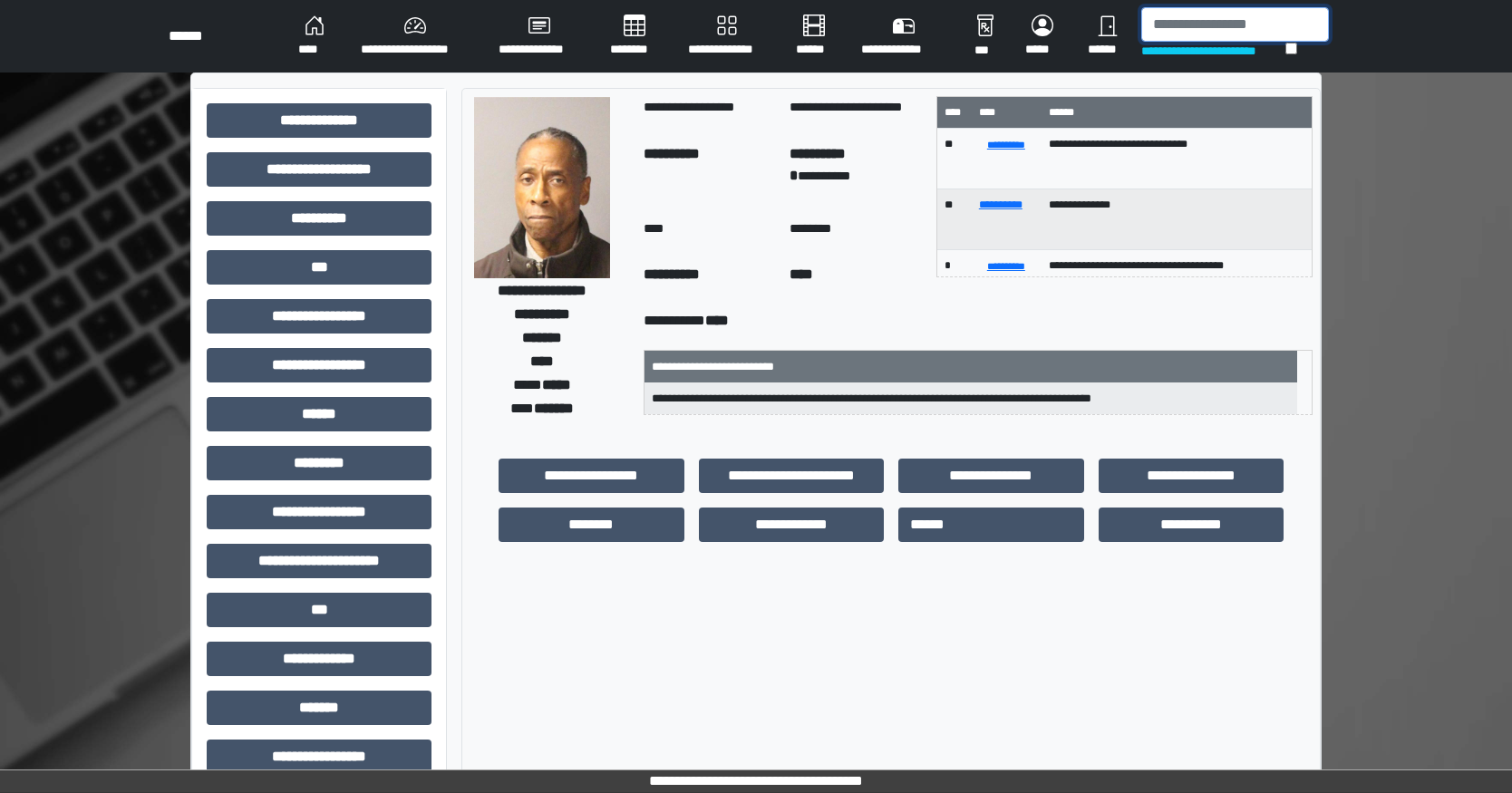 click at bounding box center [1235, 24] 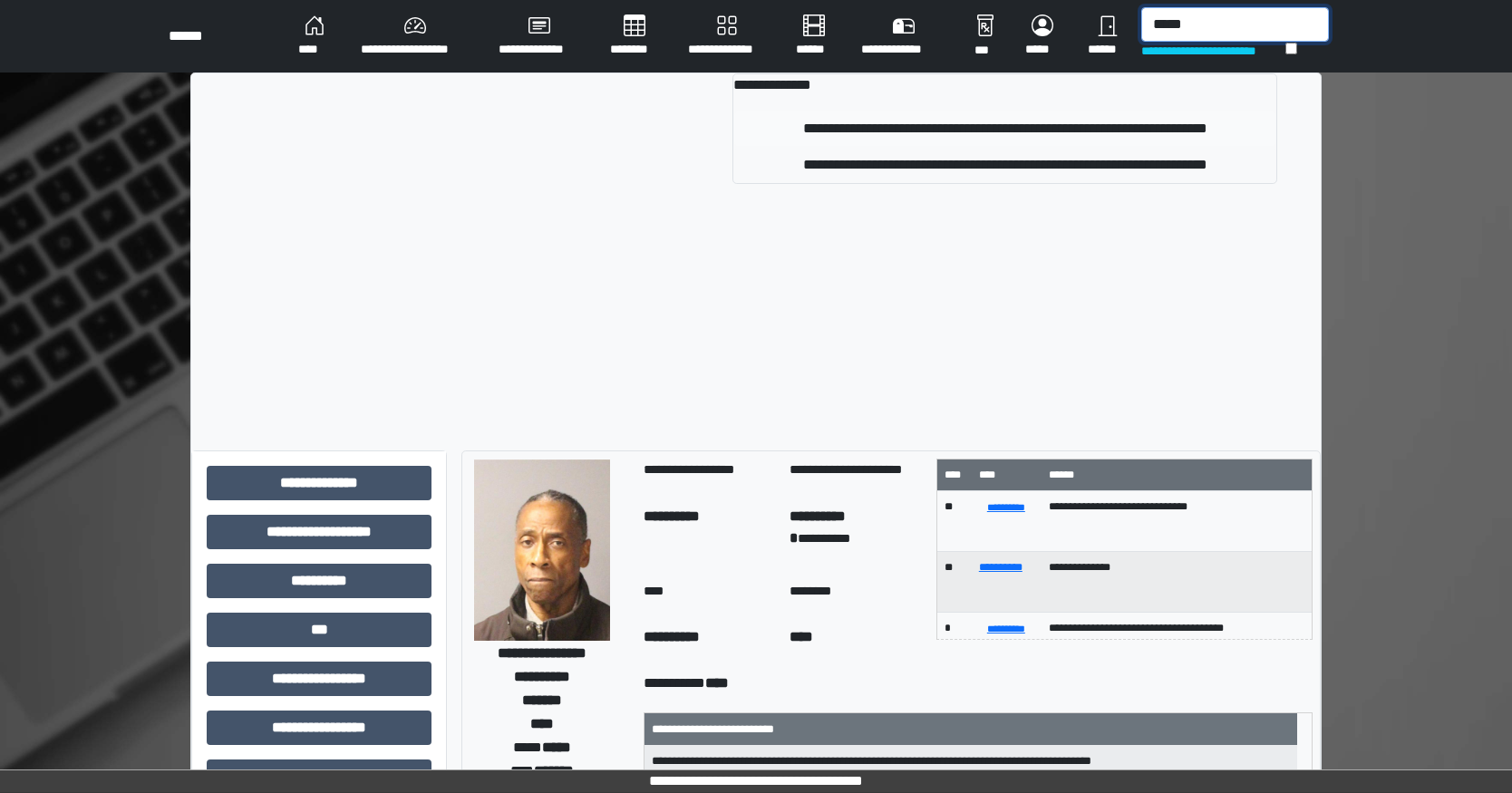 type on "*****" 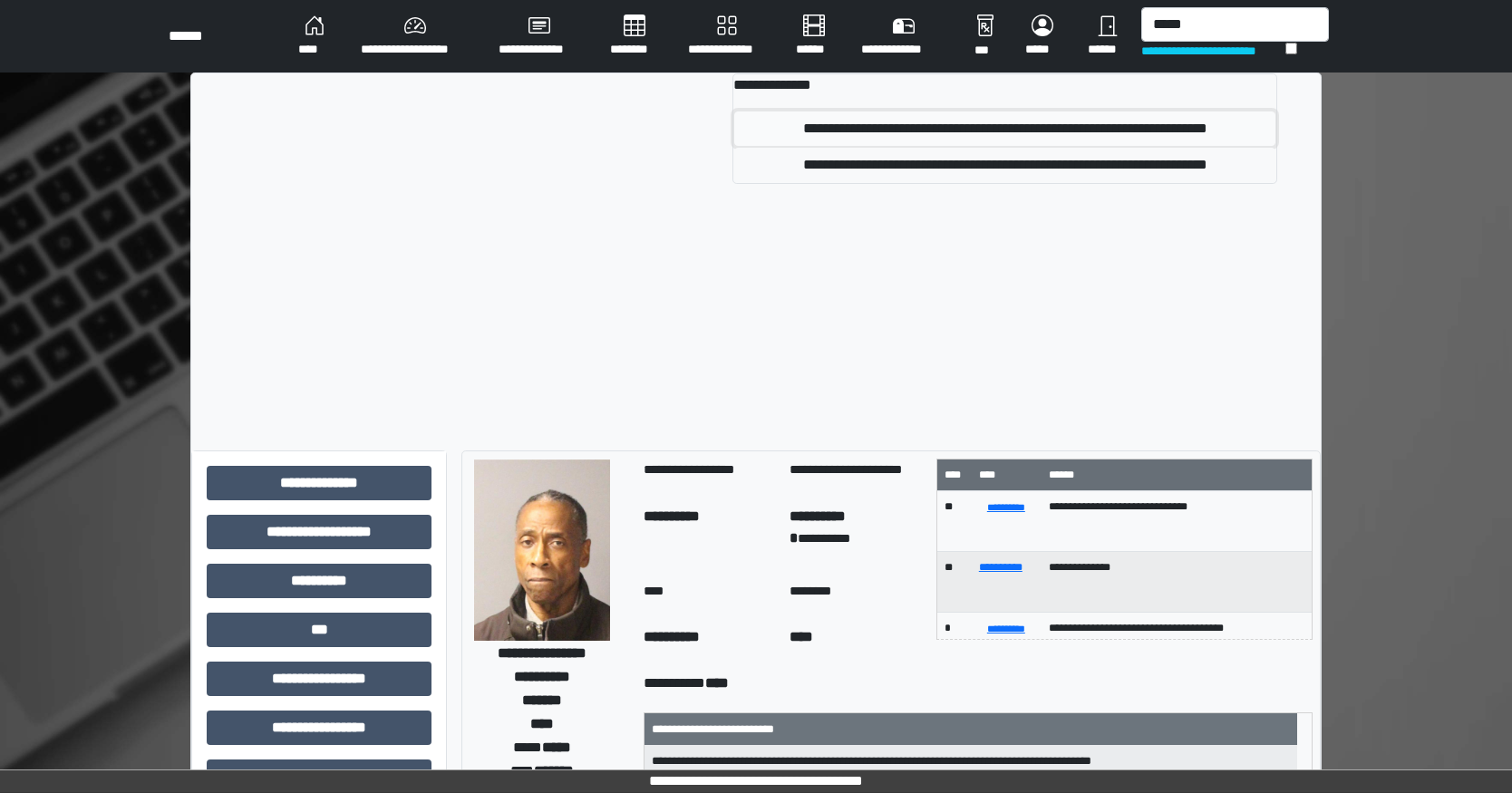 click on "**********" at bounding box center [1004, 129] 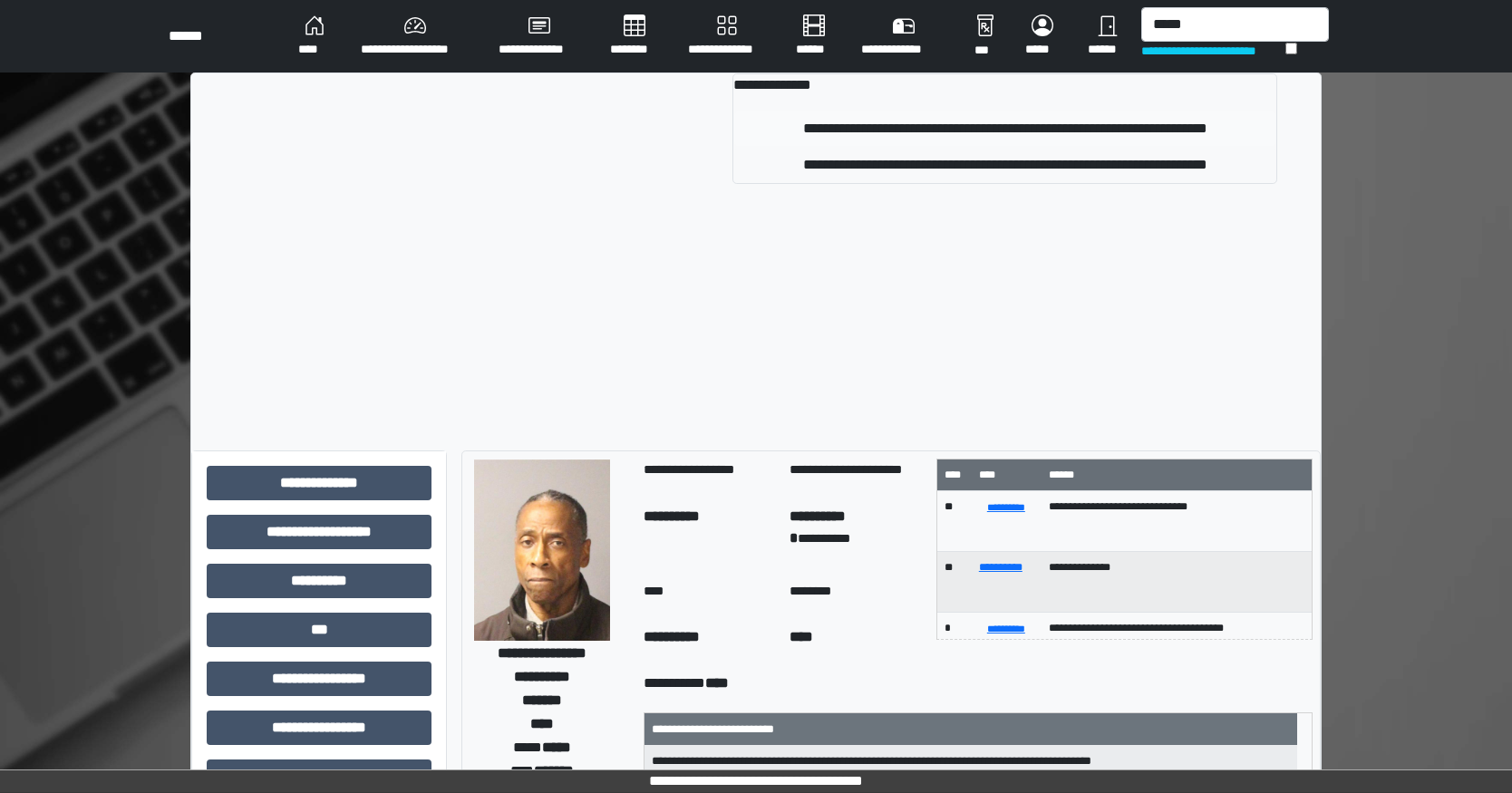 type 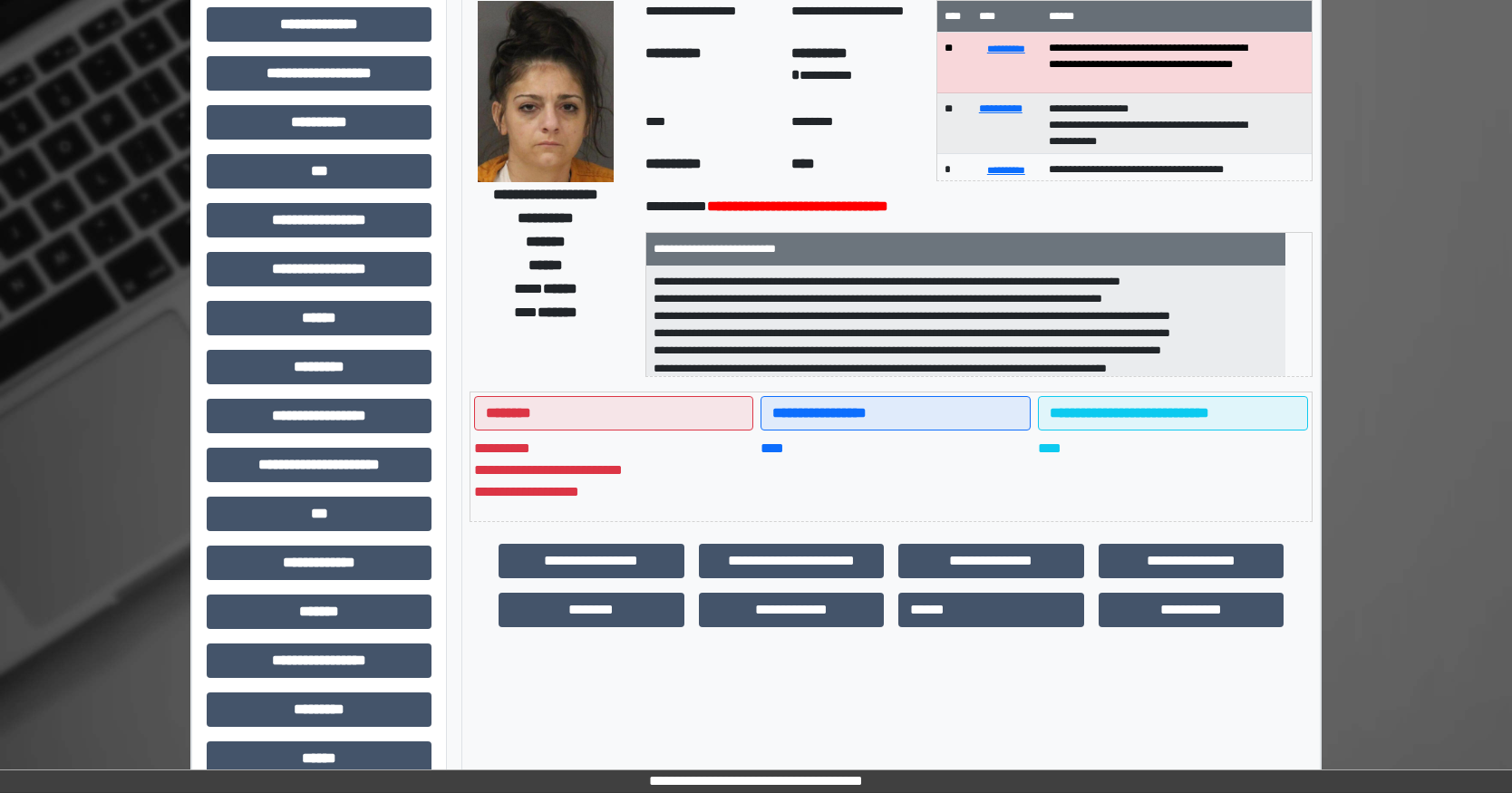 scroll, scrollTop: 271, scrollLeft: 0, axis: vertical 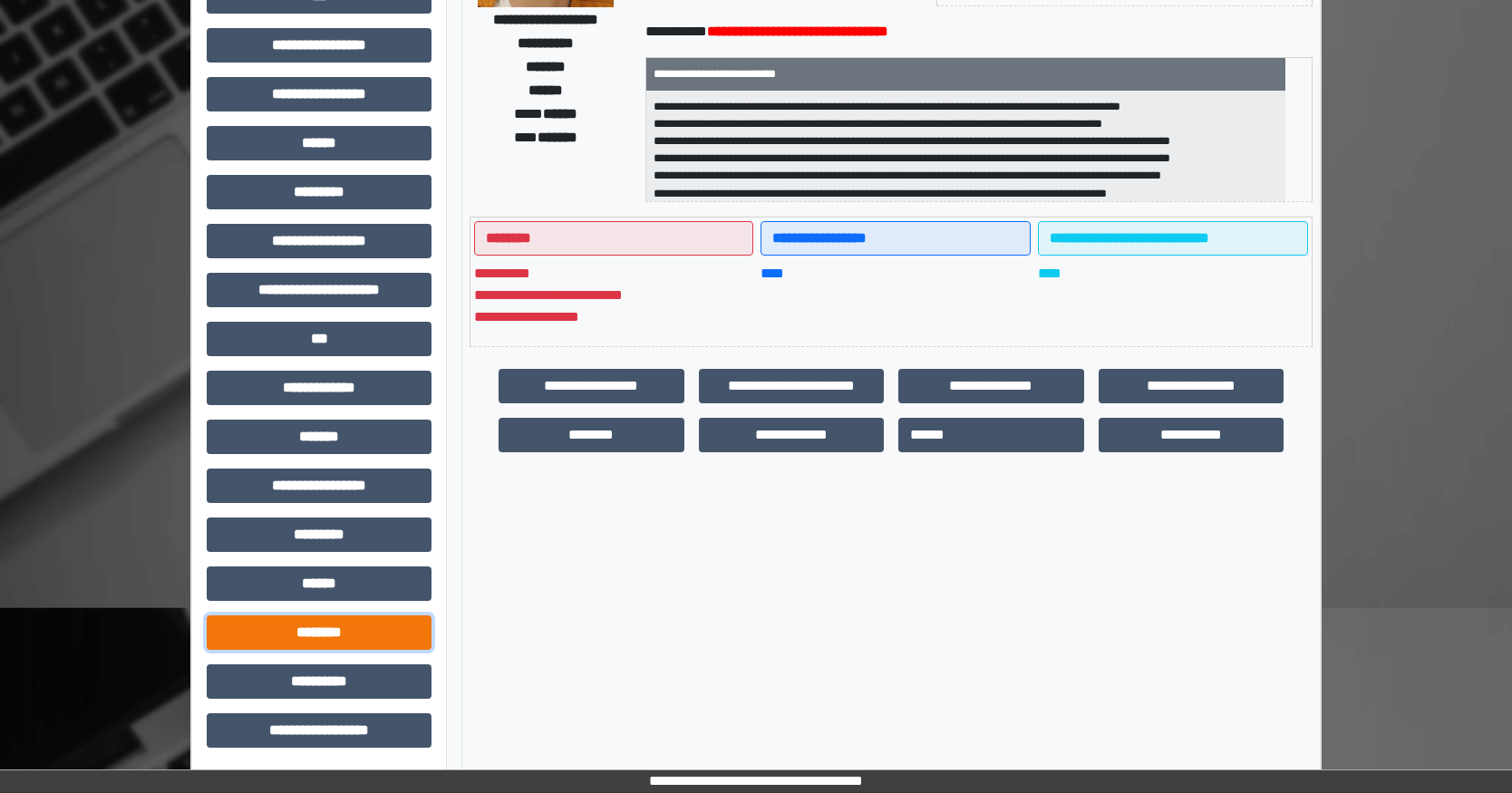 click on "********" at bounding box center (319, 633) 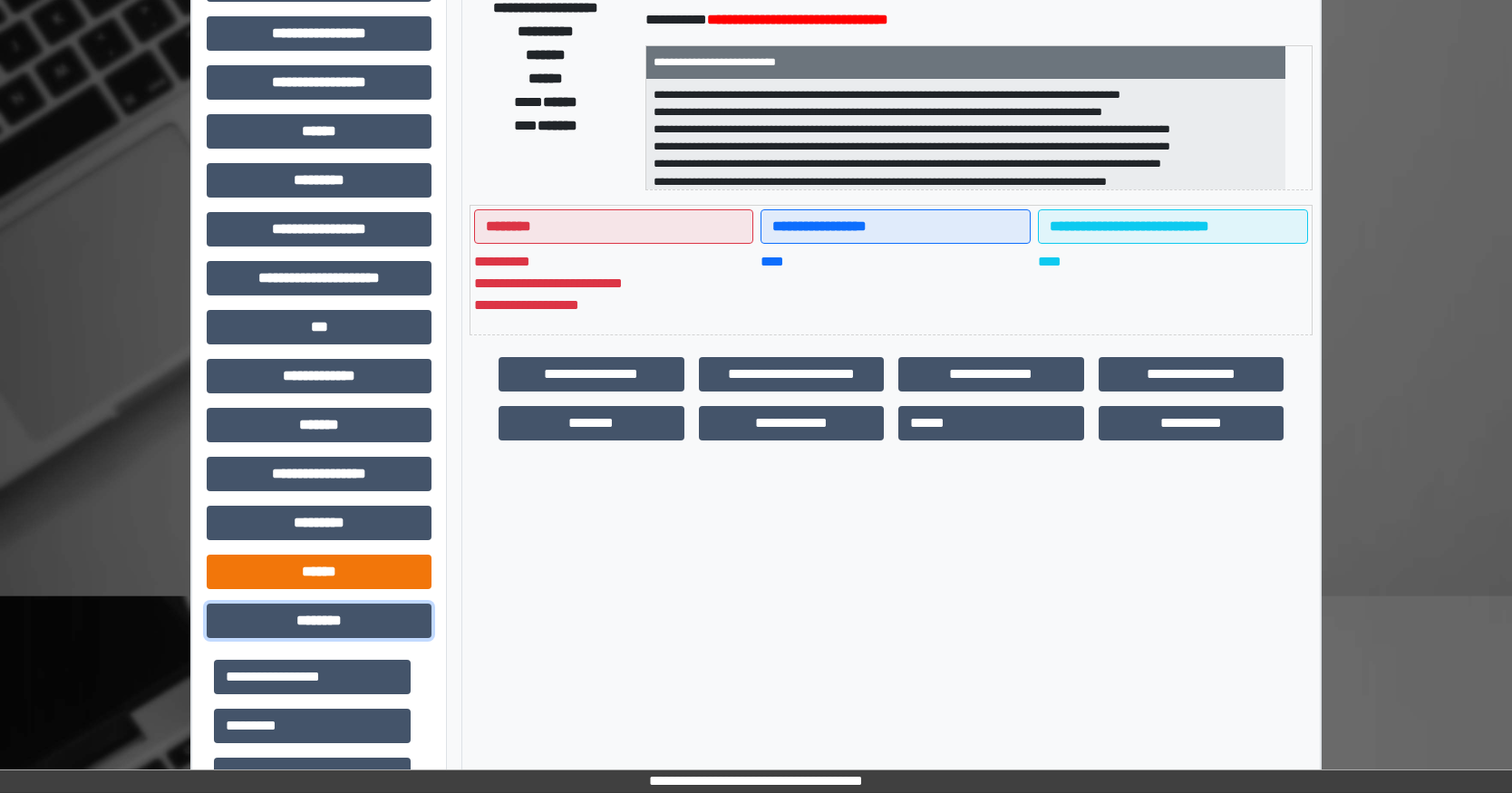 scroll, scrollTop: 543, scrollLeft: 0, axis: vertical 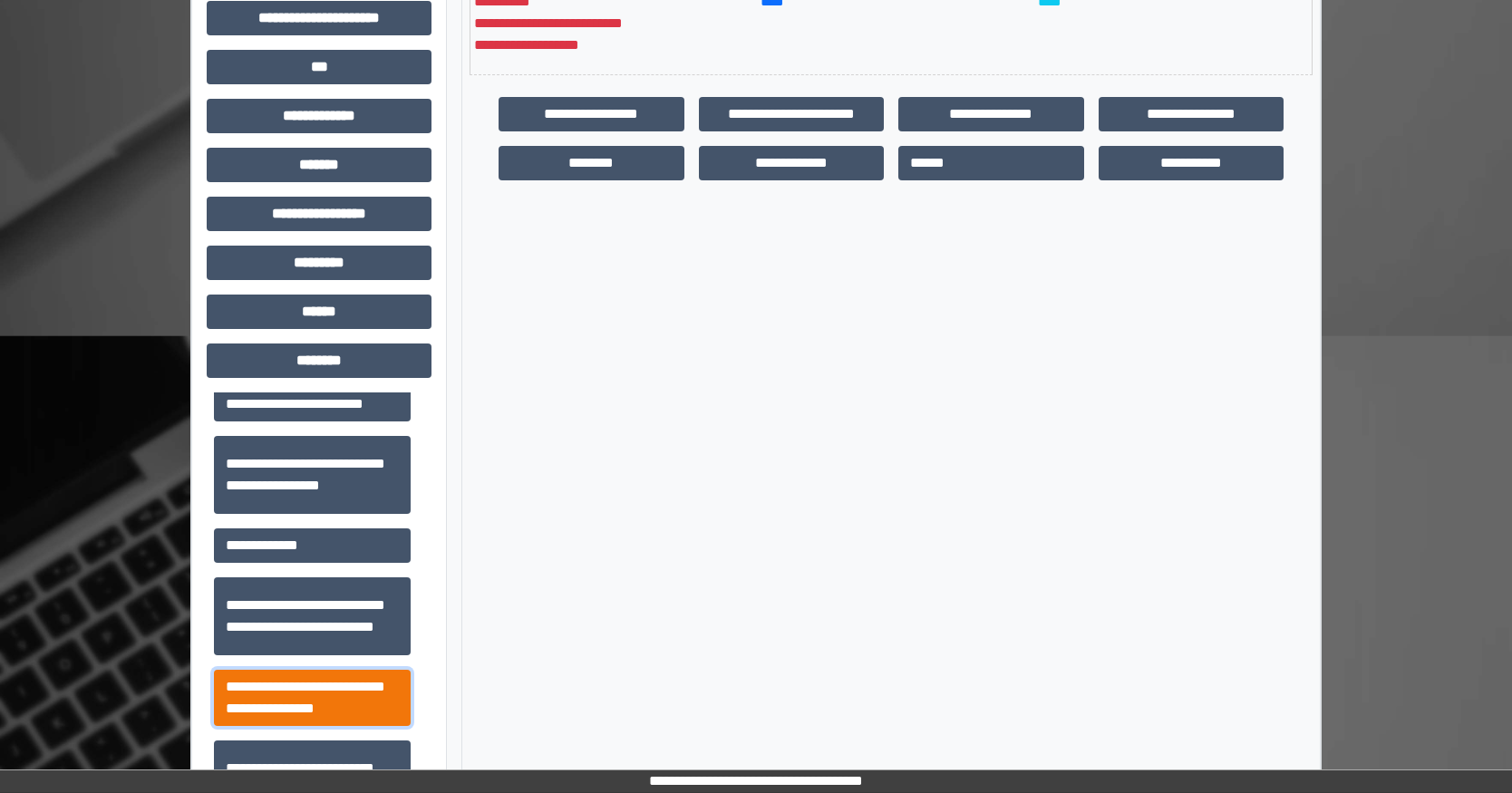 click on "**********" at bounding box center (312, 698) 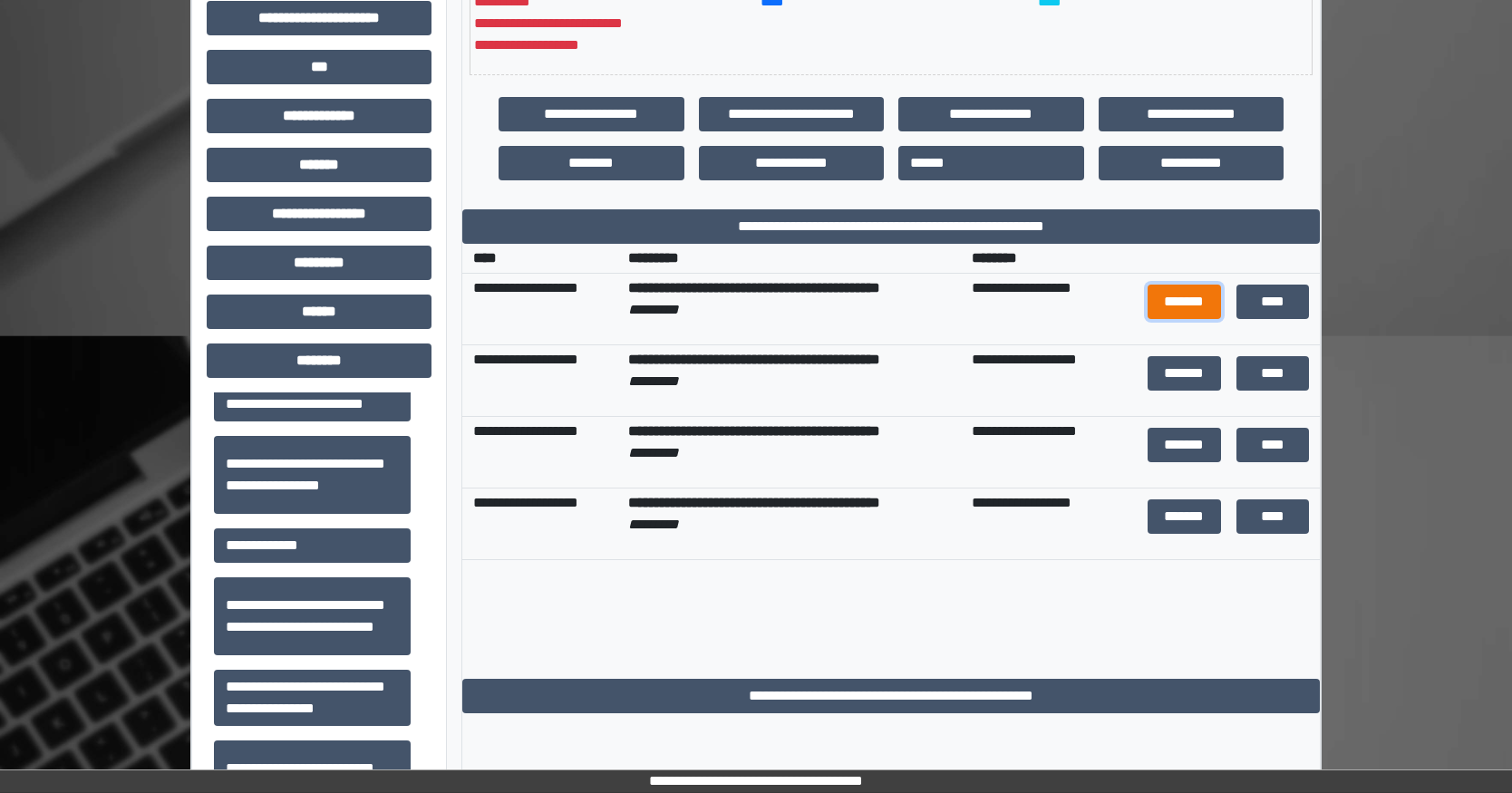 click on "*******" at bounding box center [1185, 302] 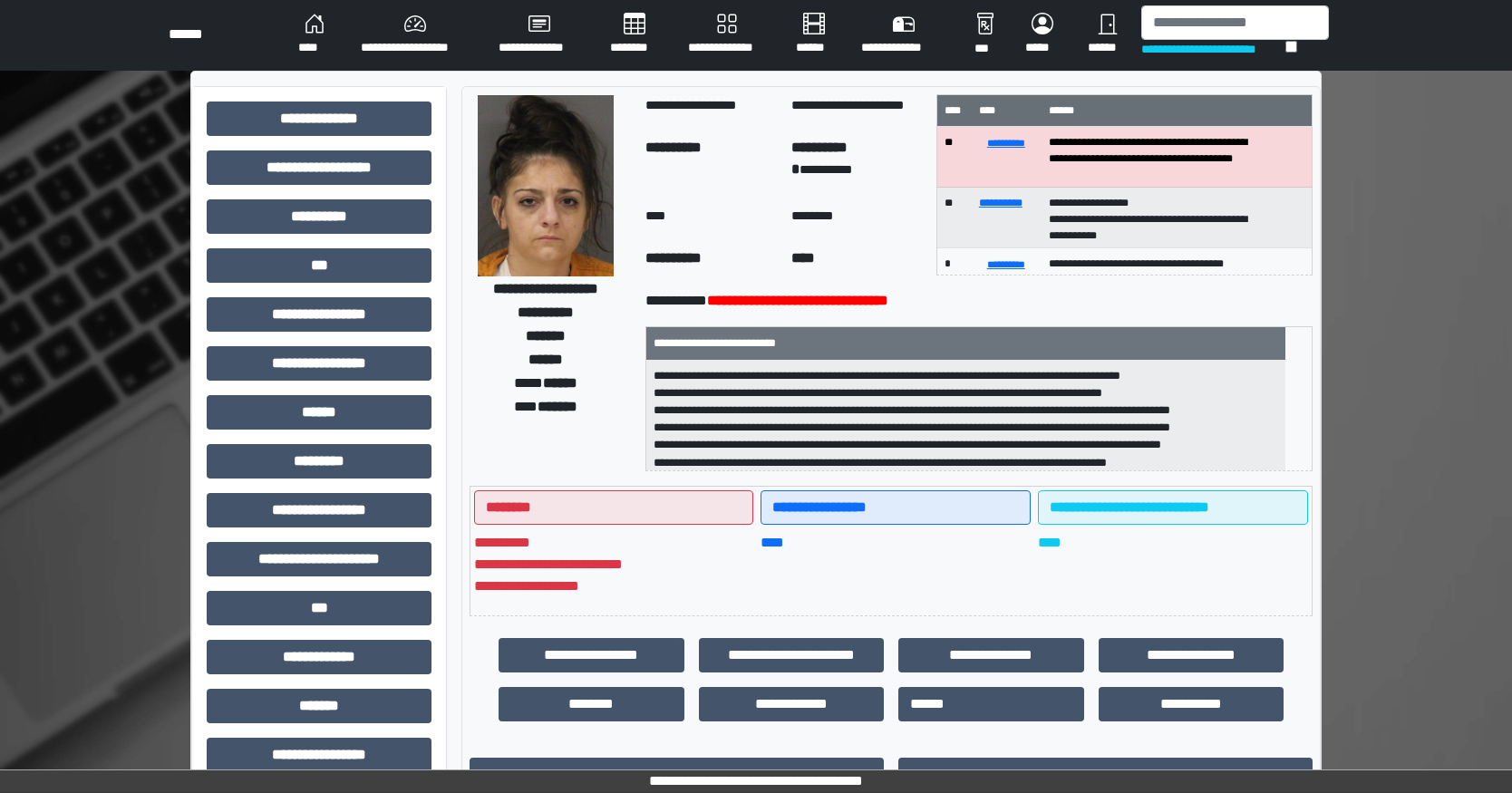 scroll, scrollTop: 0, scrollLeft: 0, axis: both 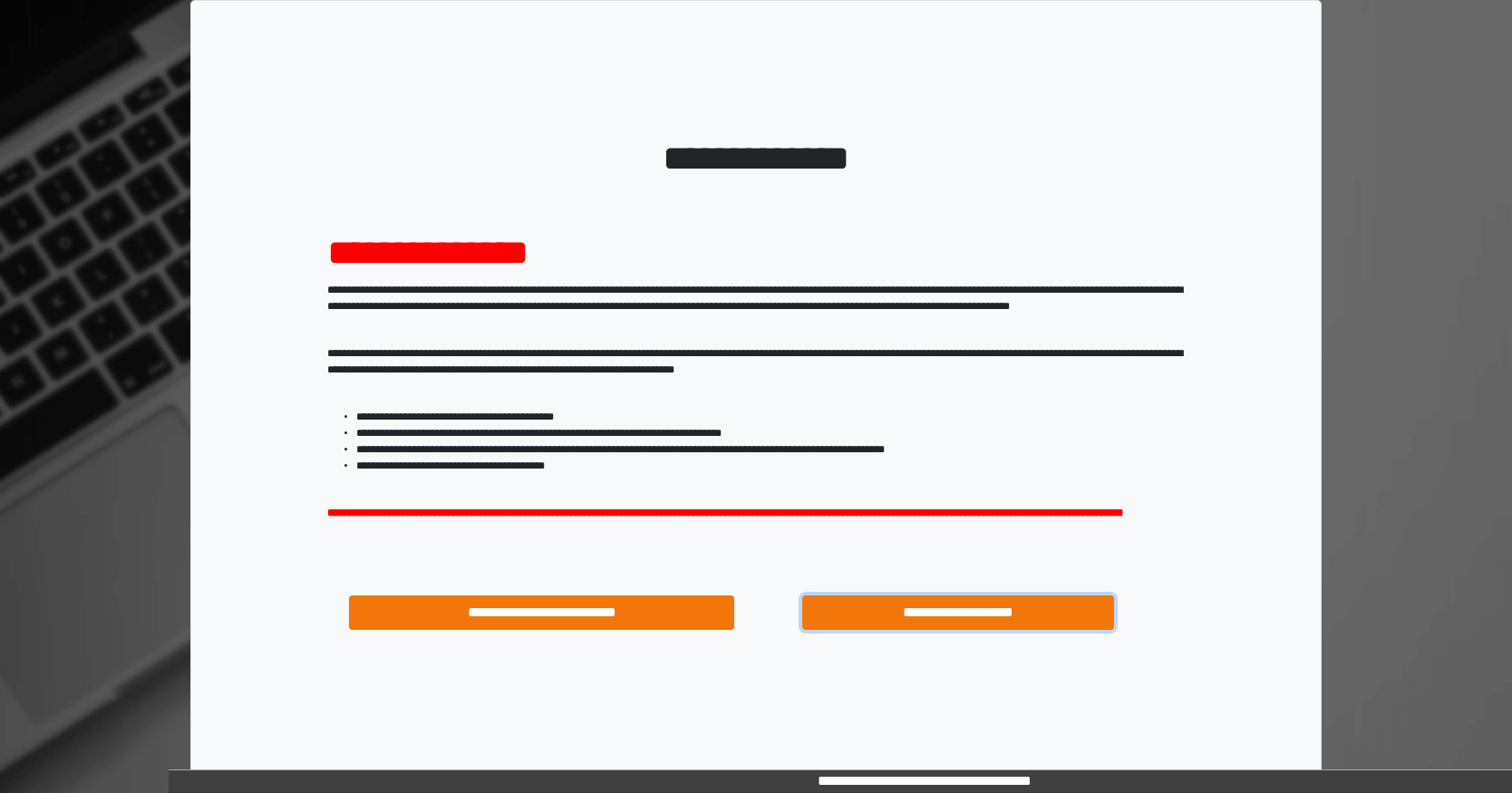 click on "**********" at bounding box center [958, 613] 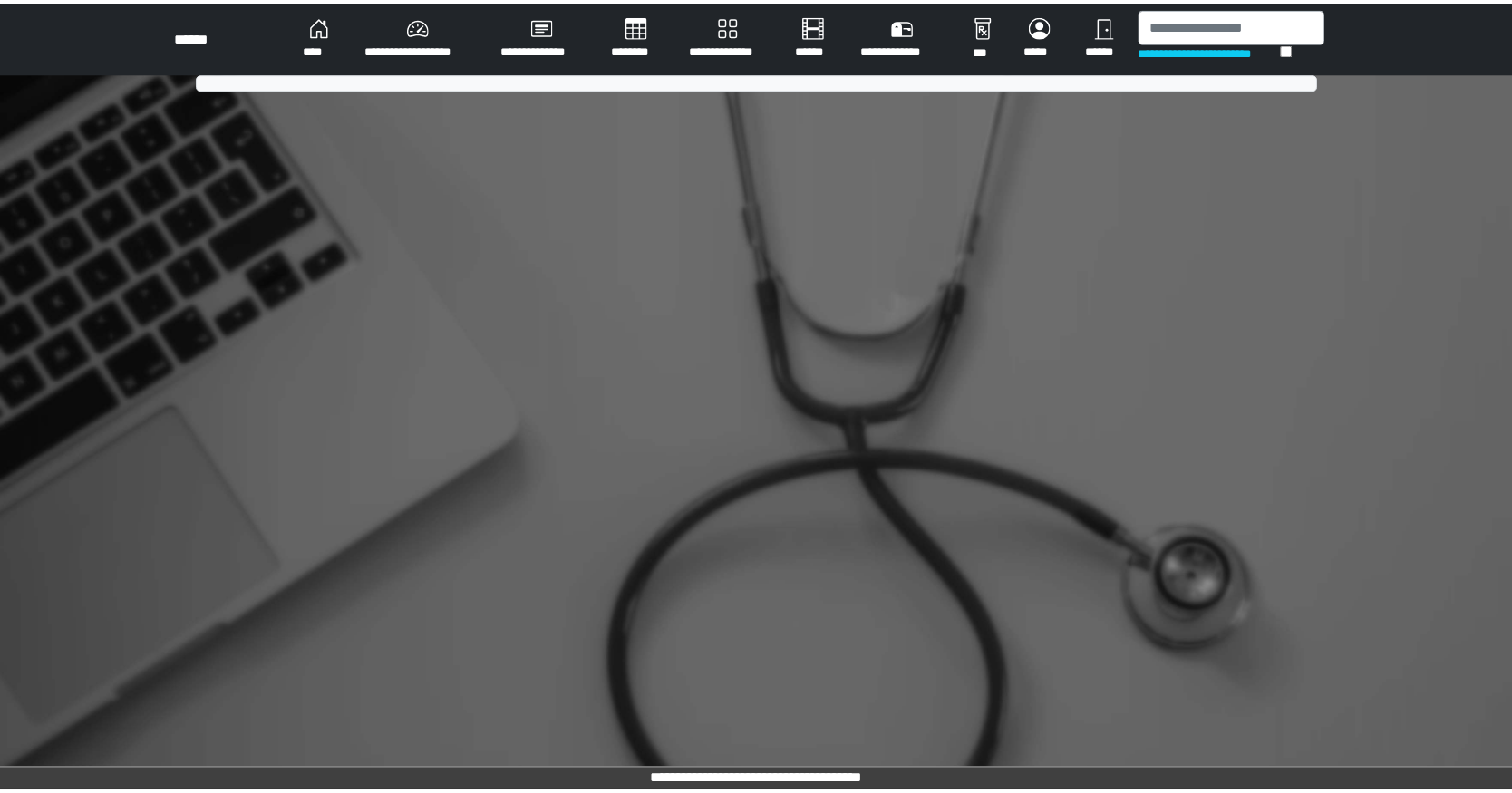 scroll, scrollTop: 0, scrollLeft: 0, axis: both 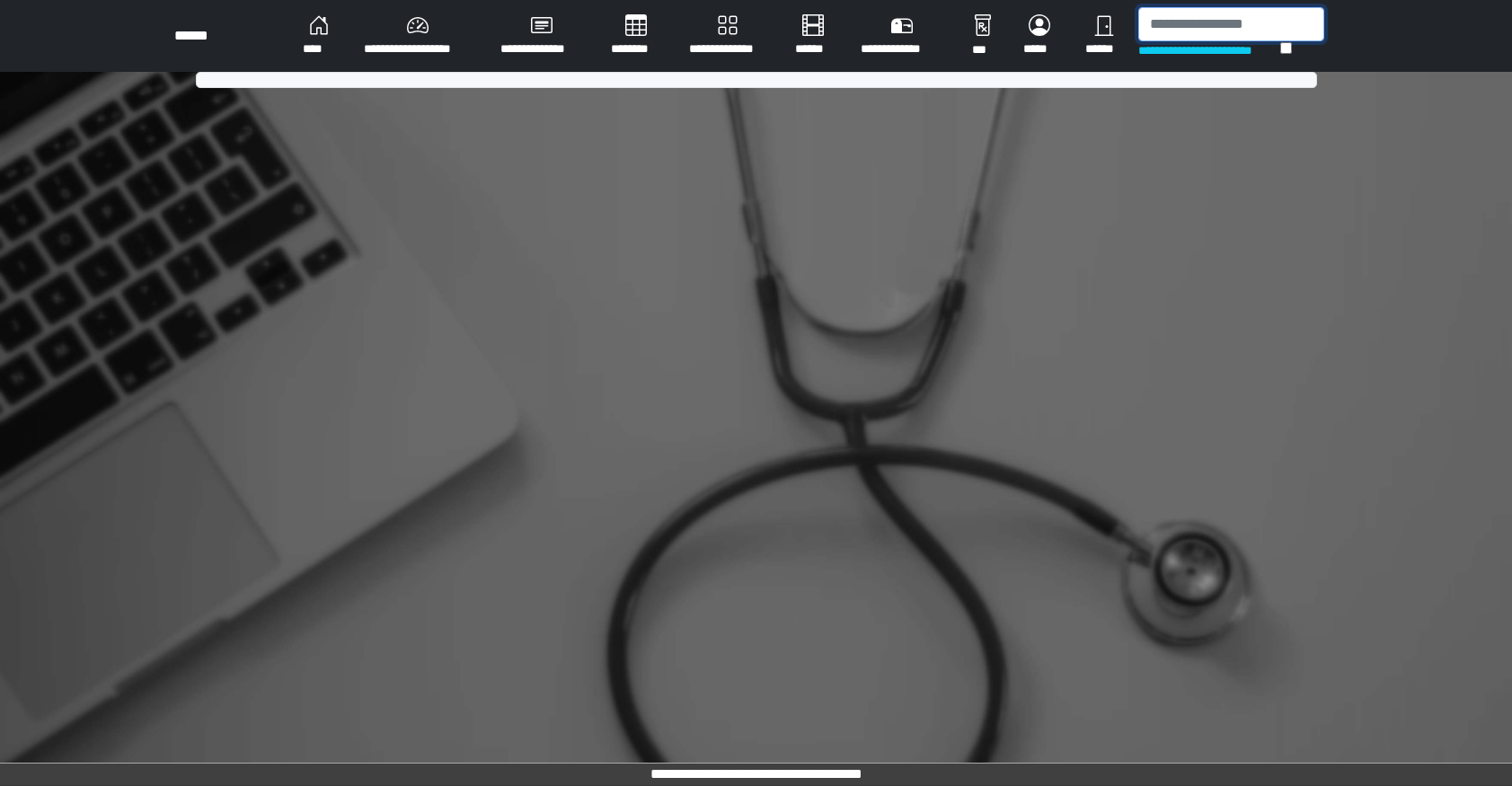click at bounding box center [1231, 24] 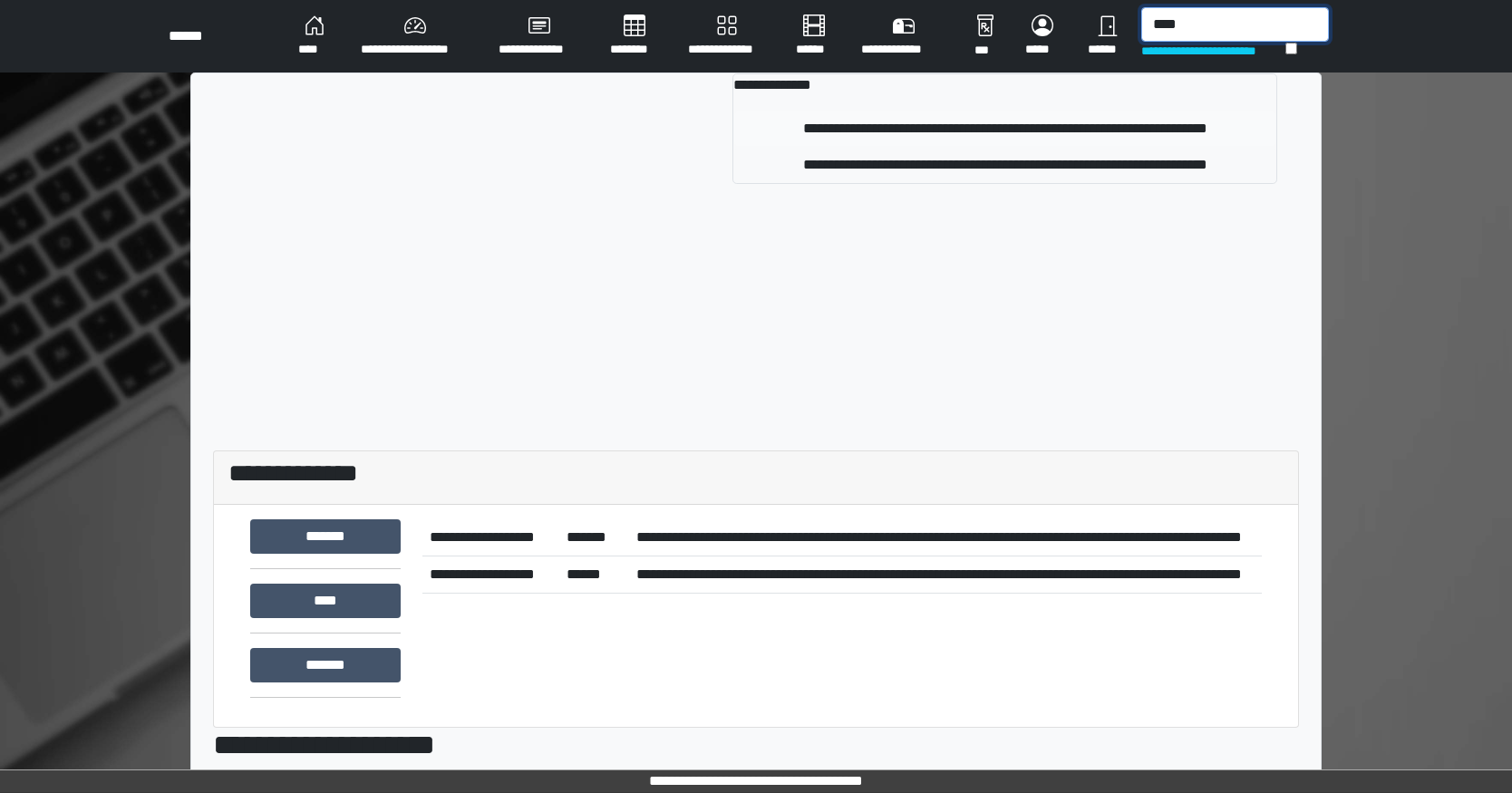 type on "****" 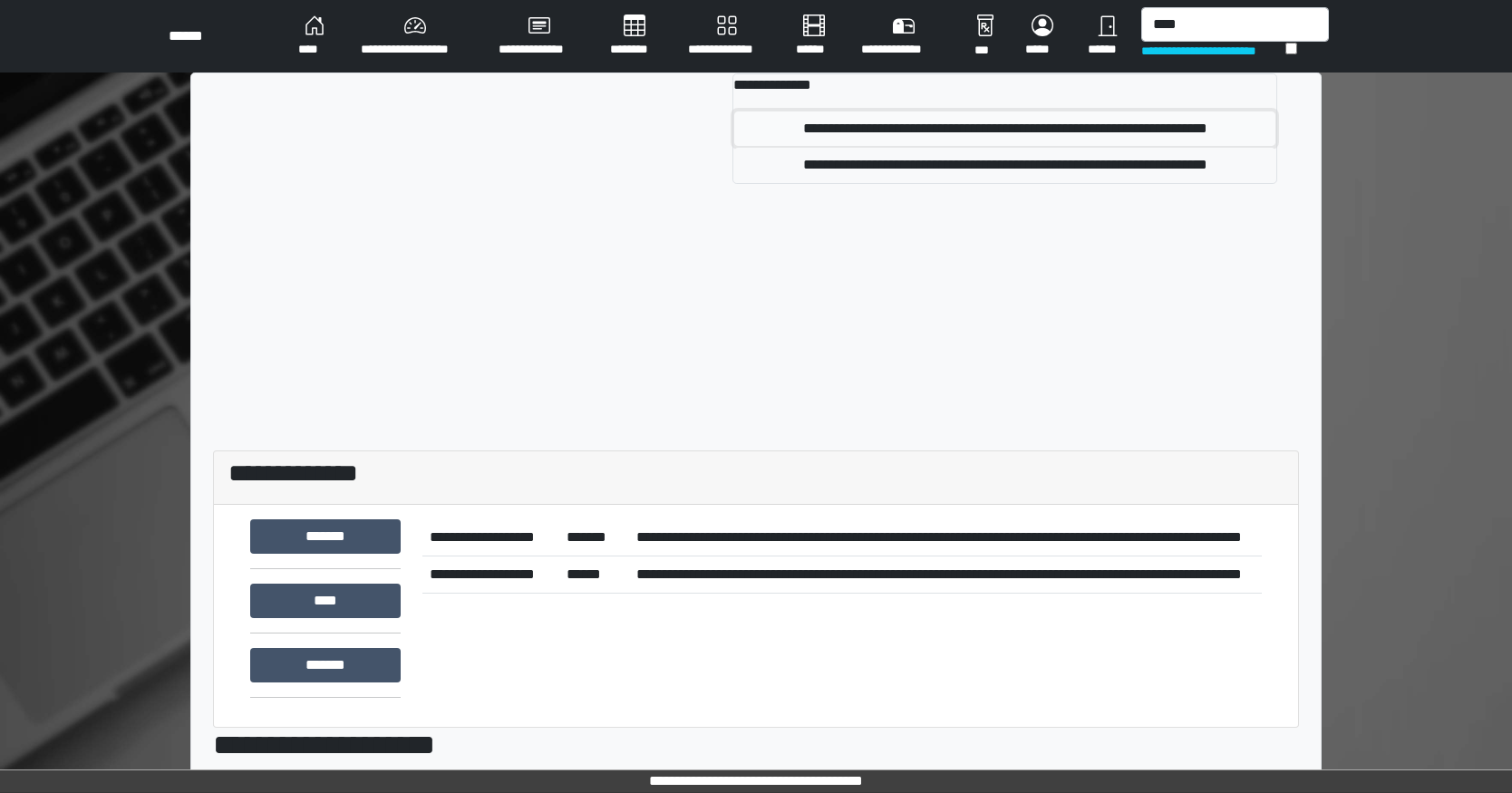 click on "**********" at bounding box center [1004, 129] 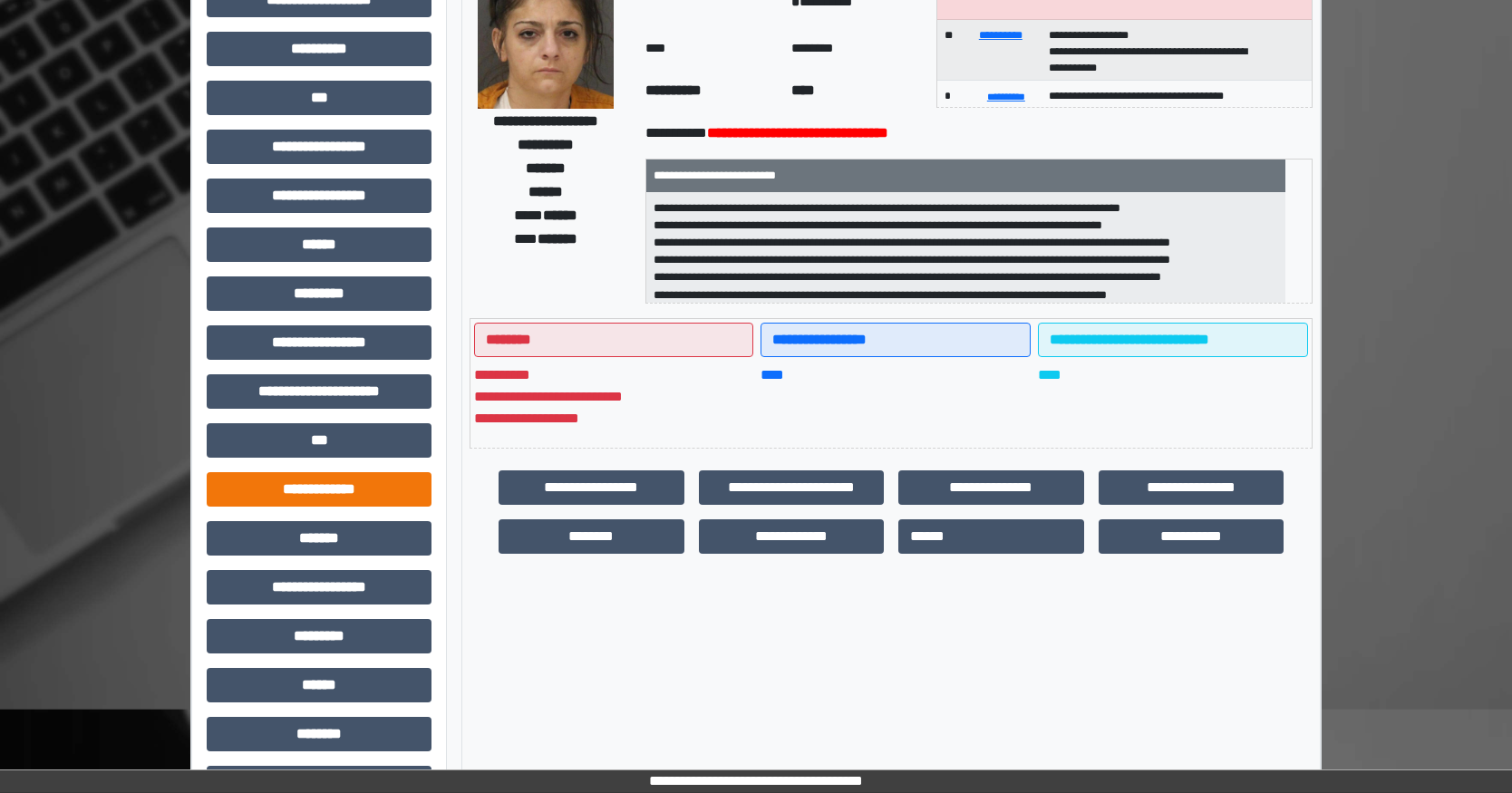 scroll, scrollTop: 271, scrollLeft: 0, axis: vertical 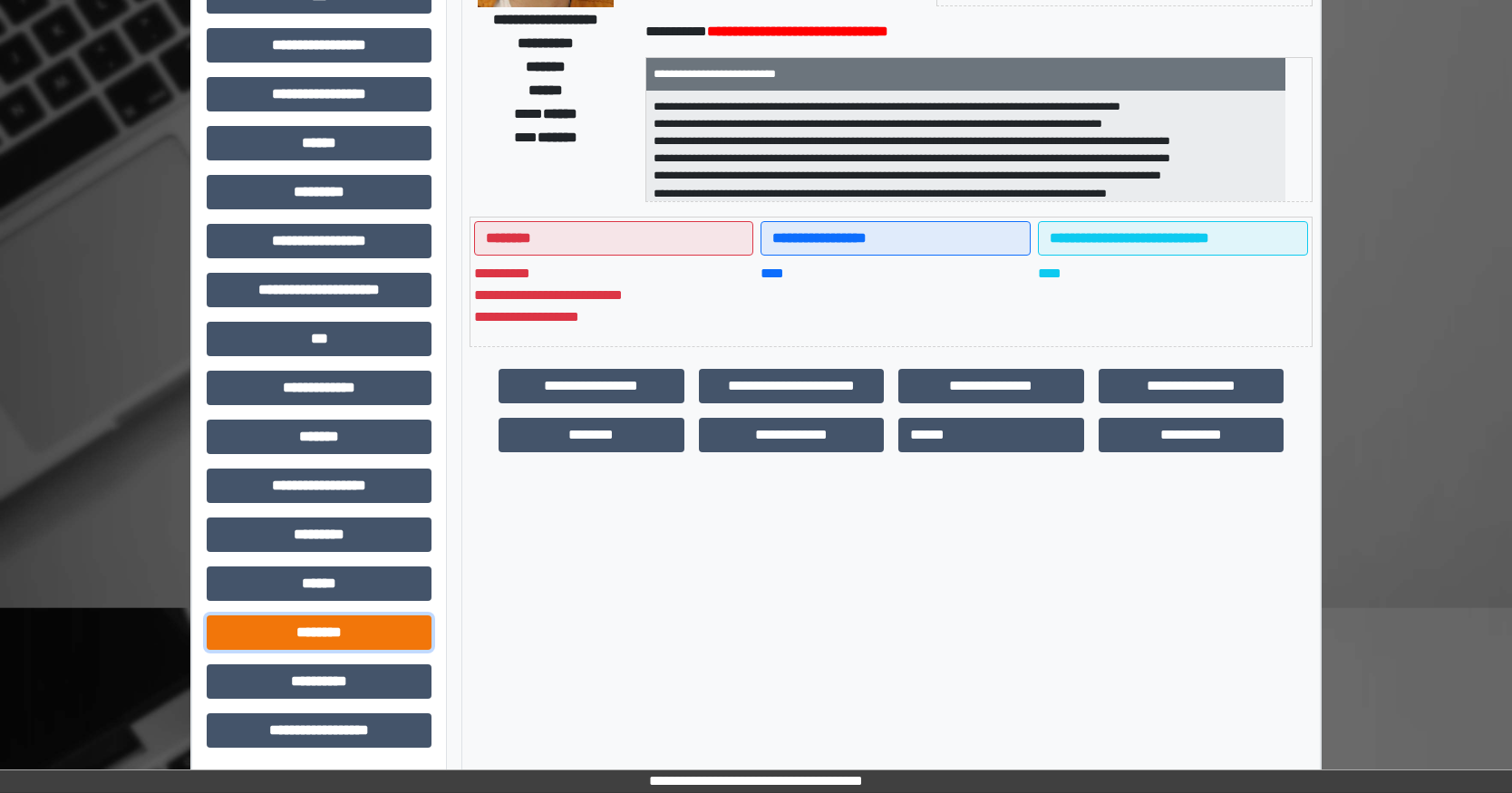 click on "********" at bounding box center [319, 633] 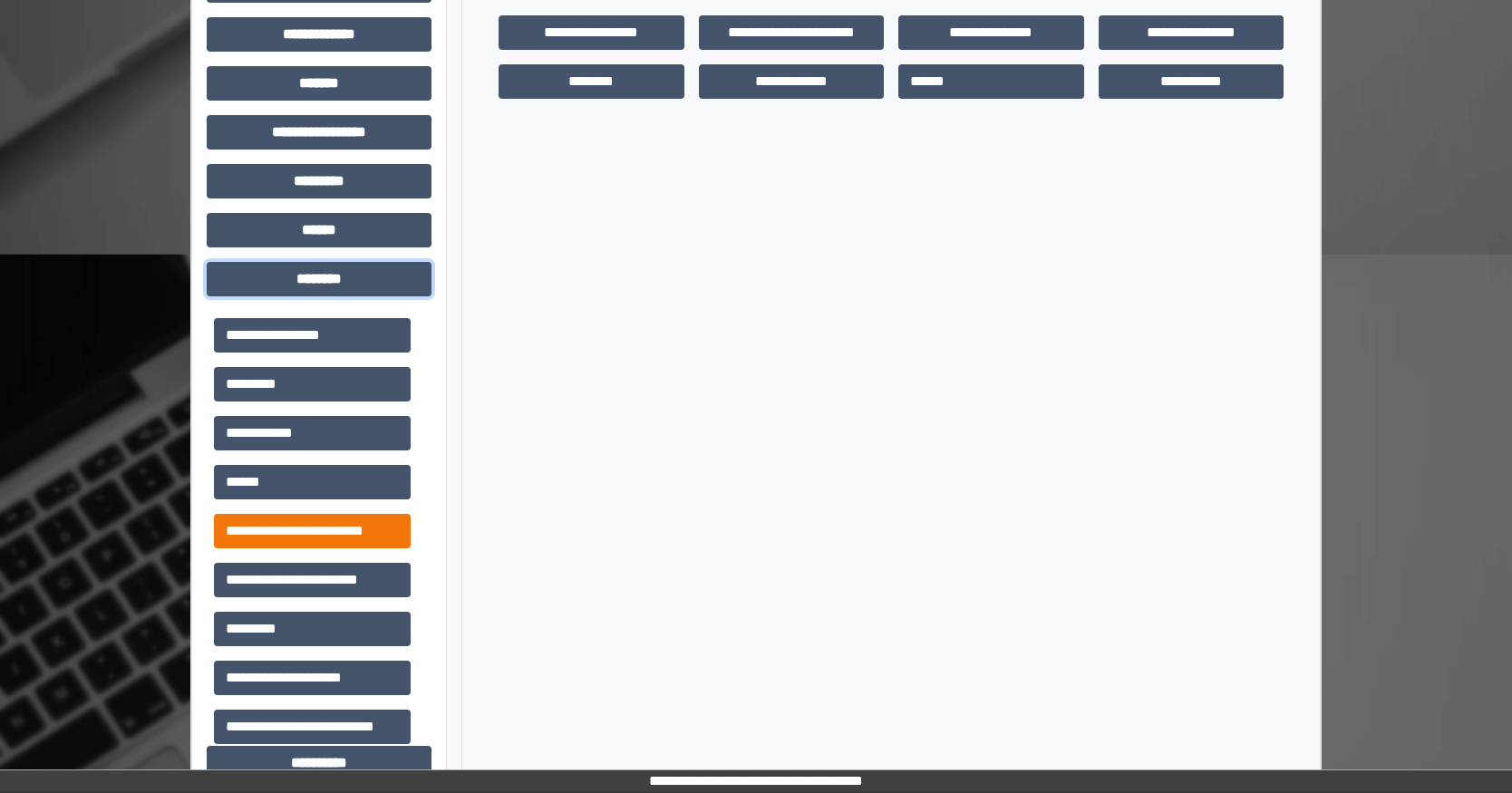 scroll, scrollTop: 706, scrollLeft: 0, axis: vertical 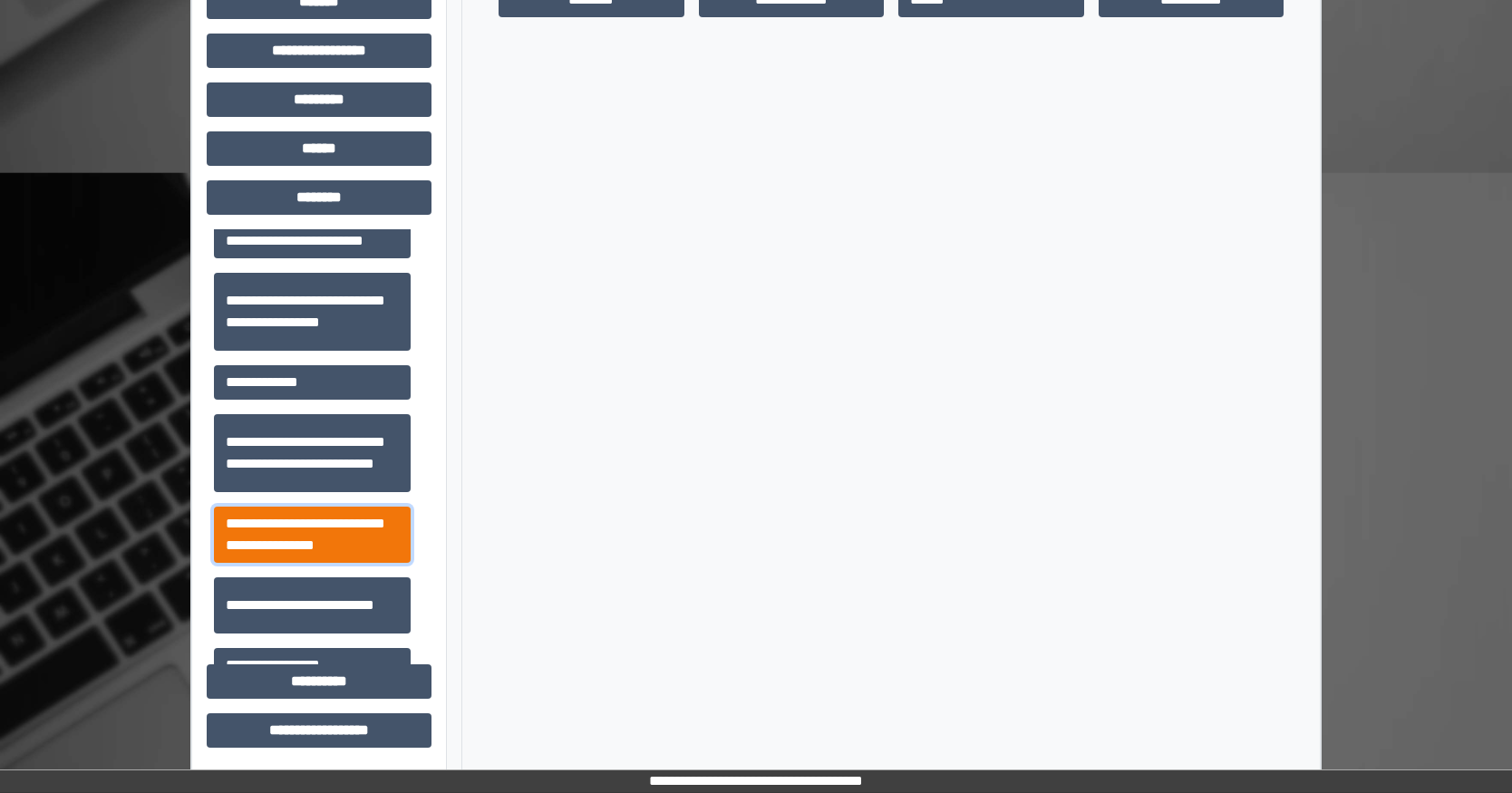 click on "**********" at bounding box center [312, 535] 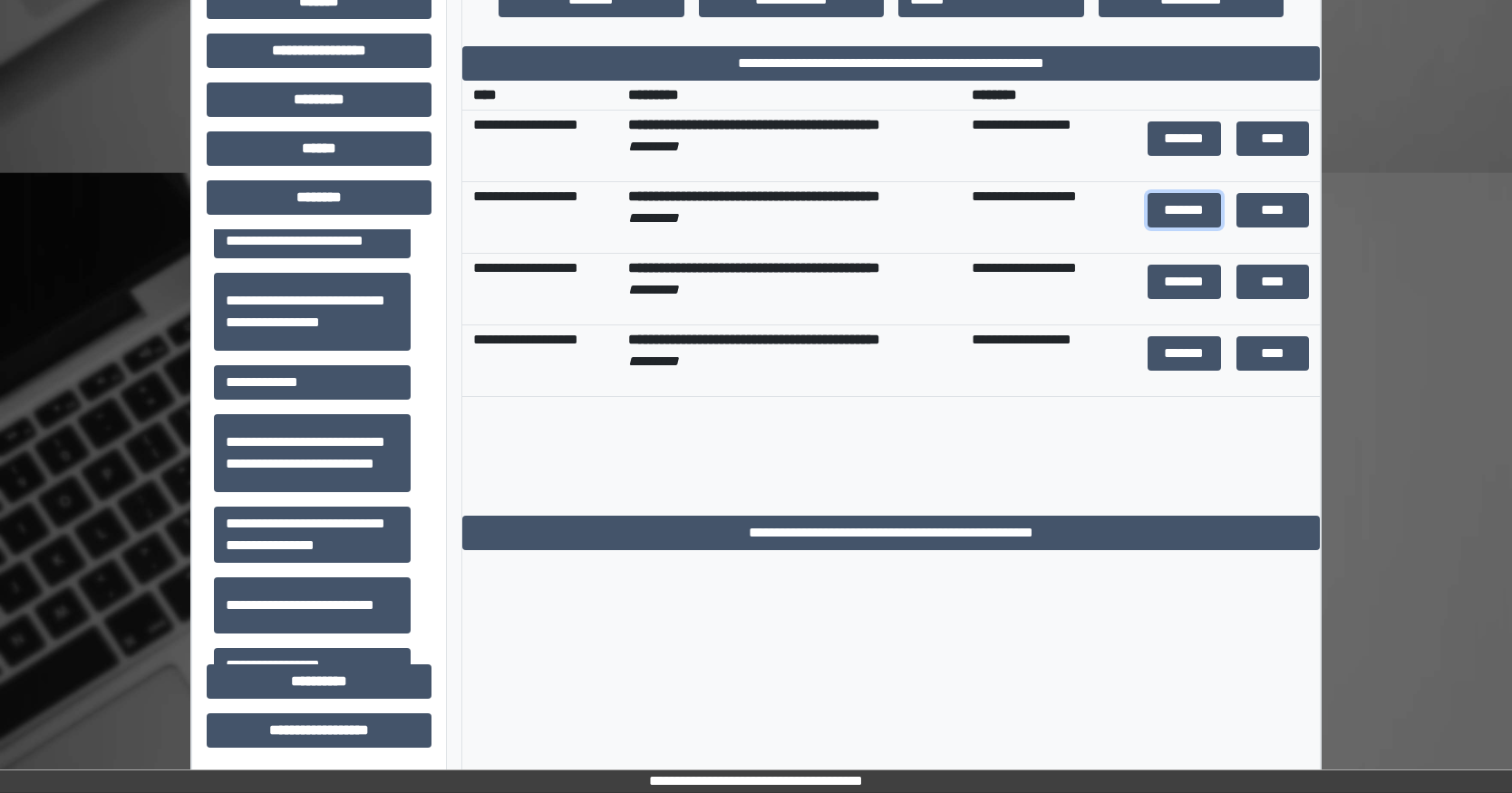 drag, startPoint x: 1186, startPoint y: 214, endPoint x: 1566, endPoint y: 265, distance: 383.4071 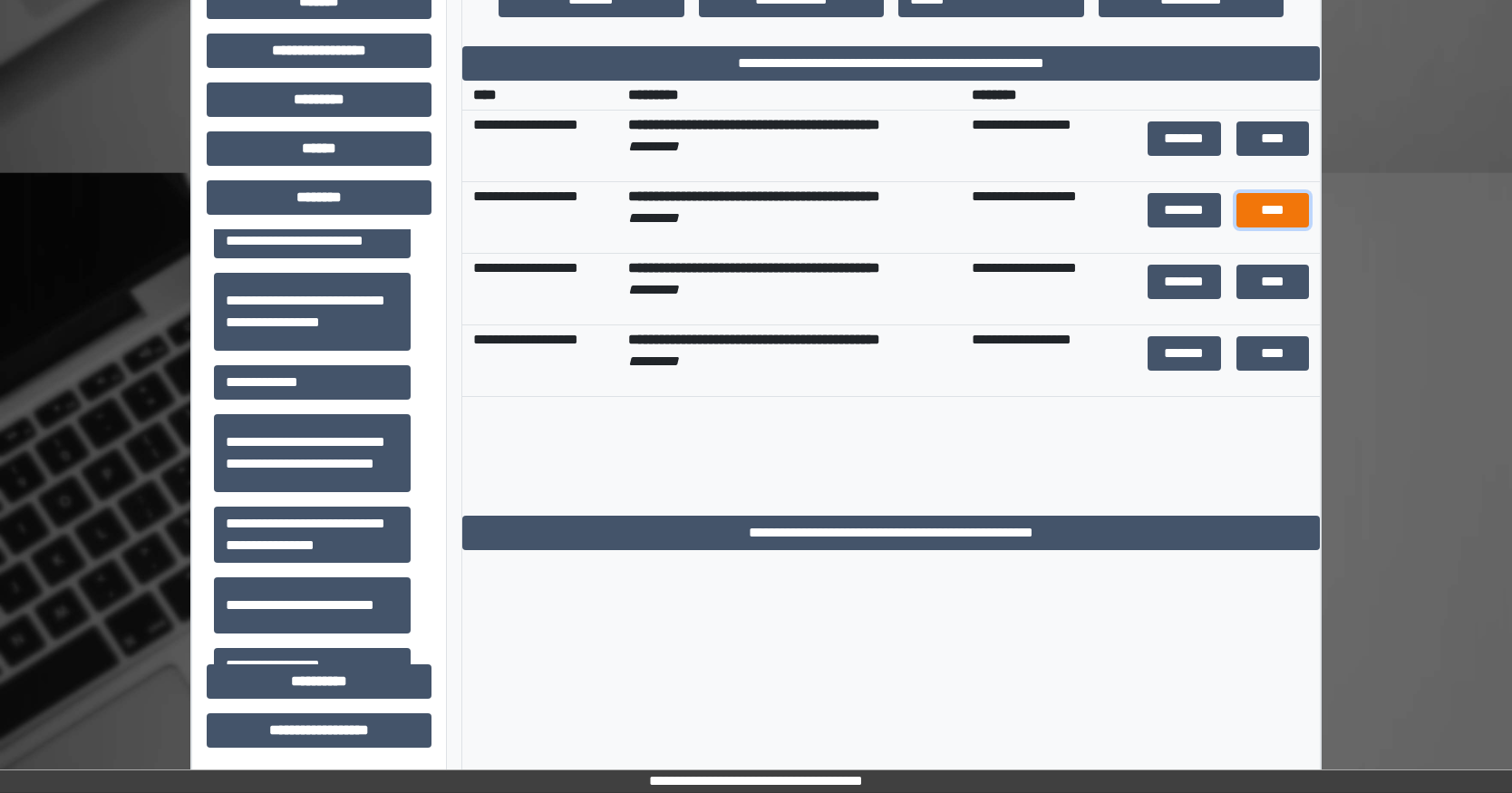 click on "****" at bounding box center (1273, 210) 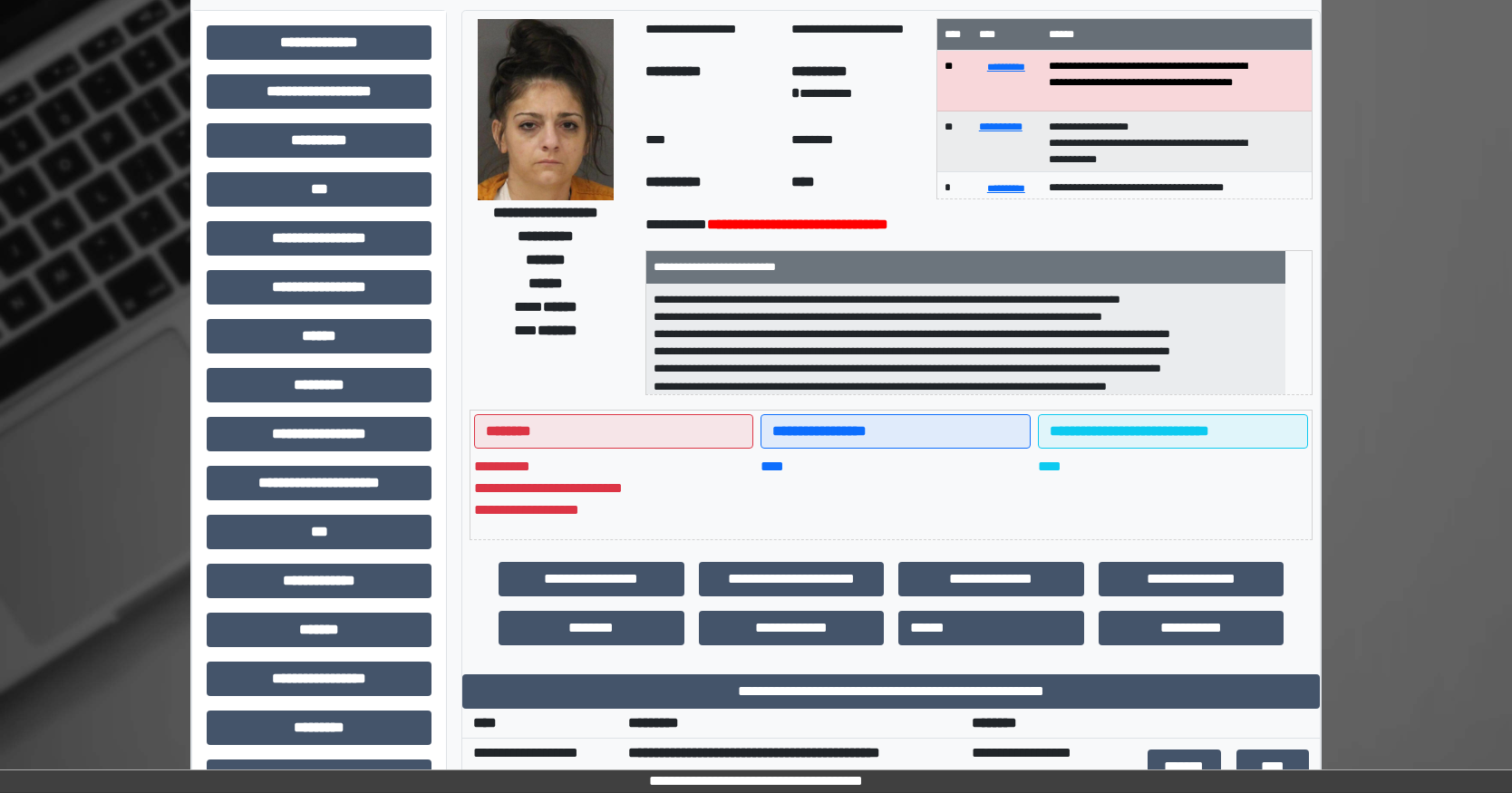 scroll, scrollTop: 0, scrollLeft: 0, axis: both 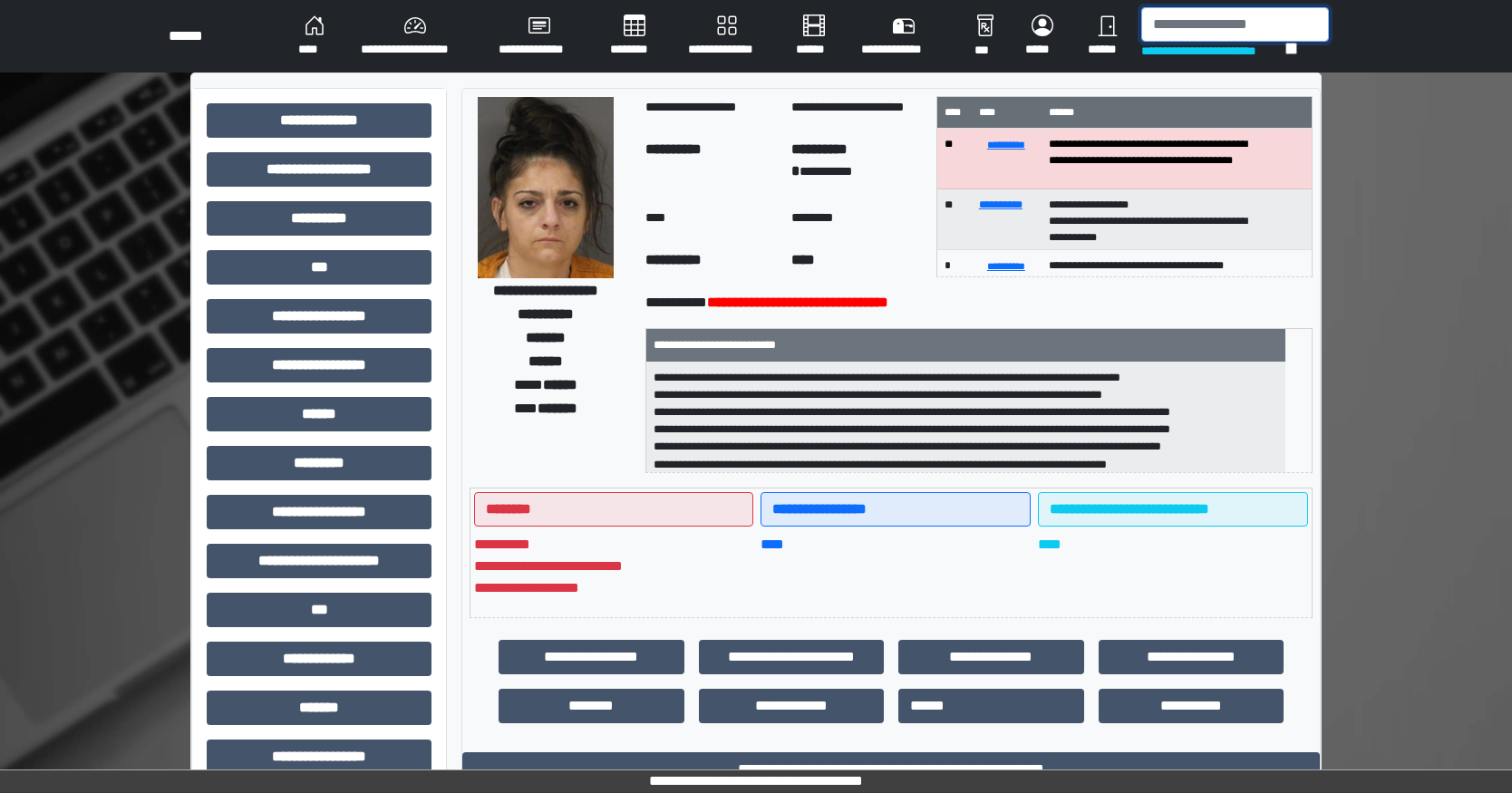 click at bounding box center (1235, 24) 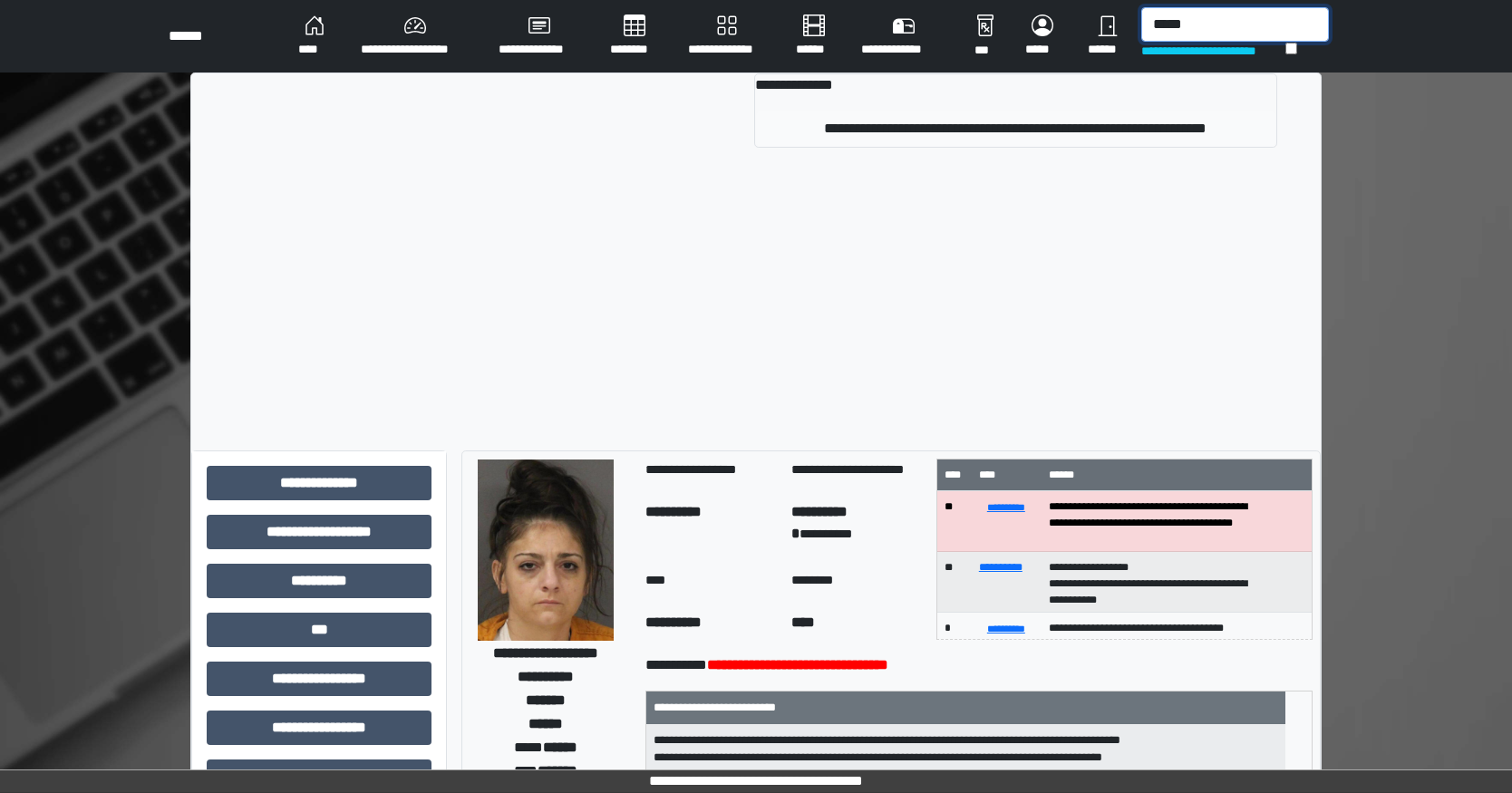 type on "*****" 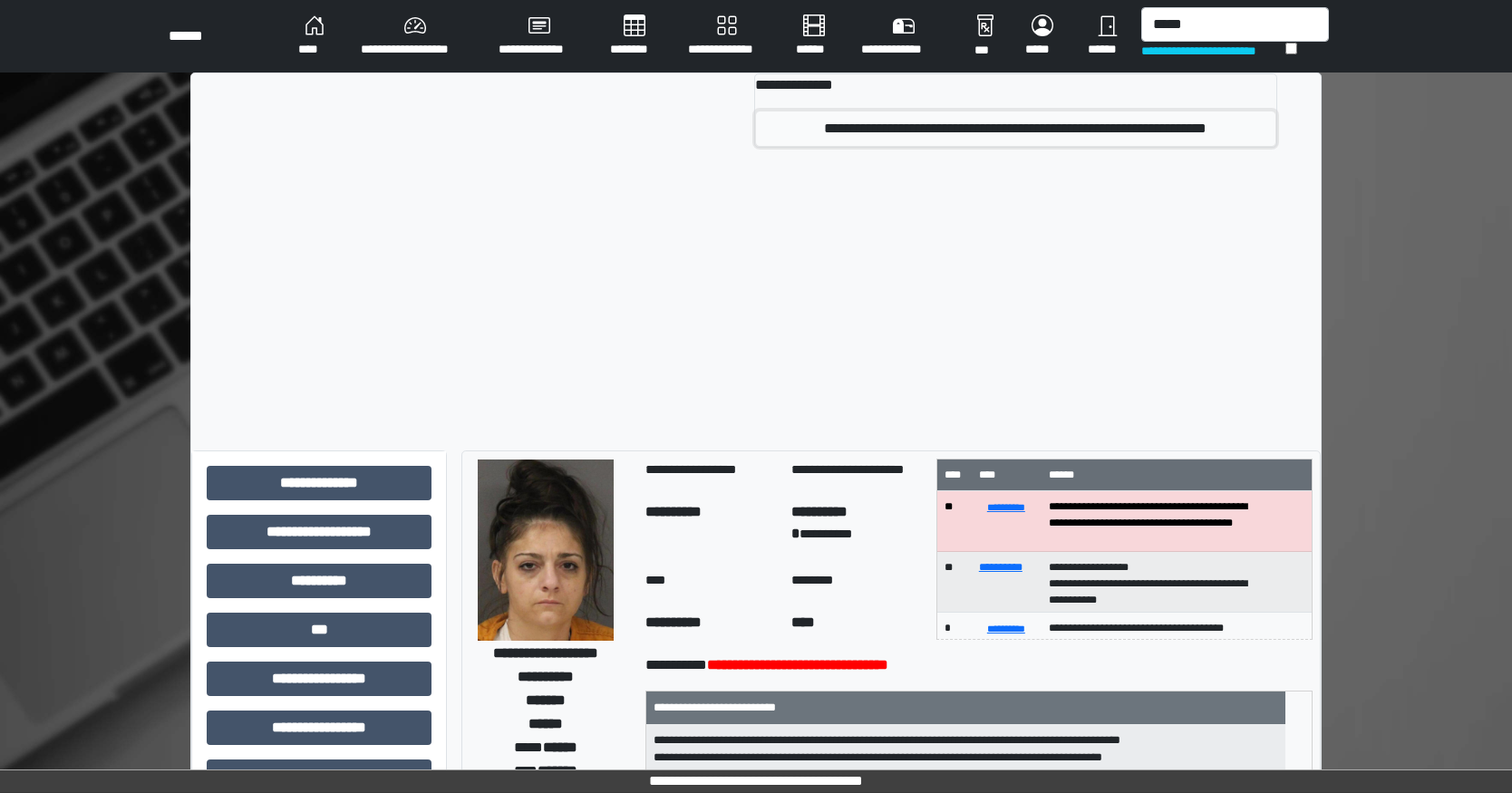 click on "**********" at bounding box center [1015, 129] 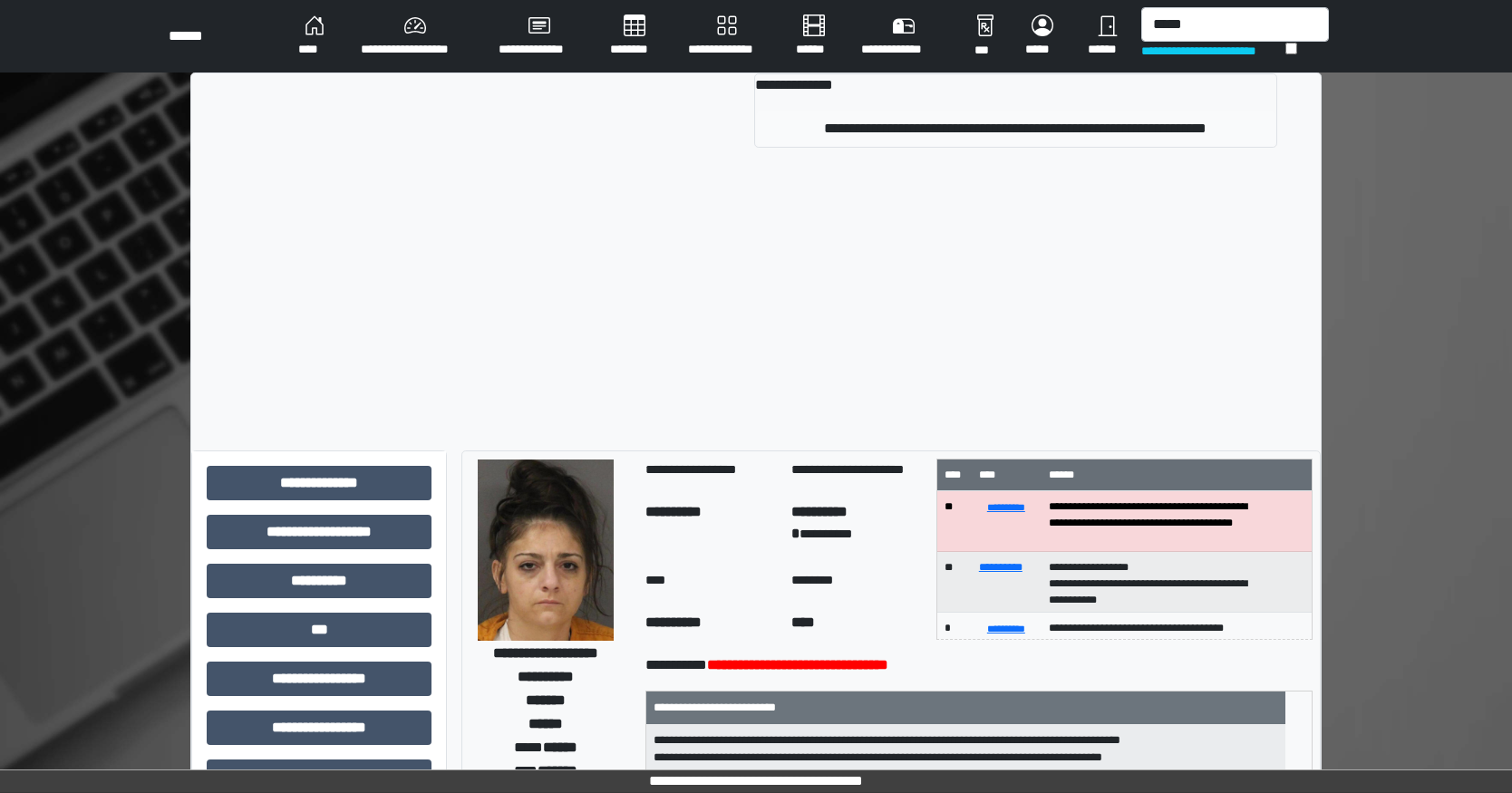 type 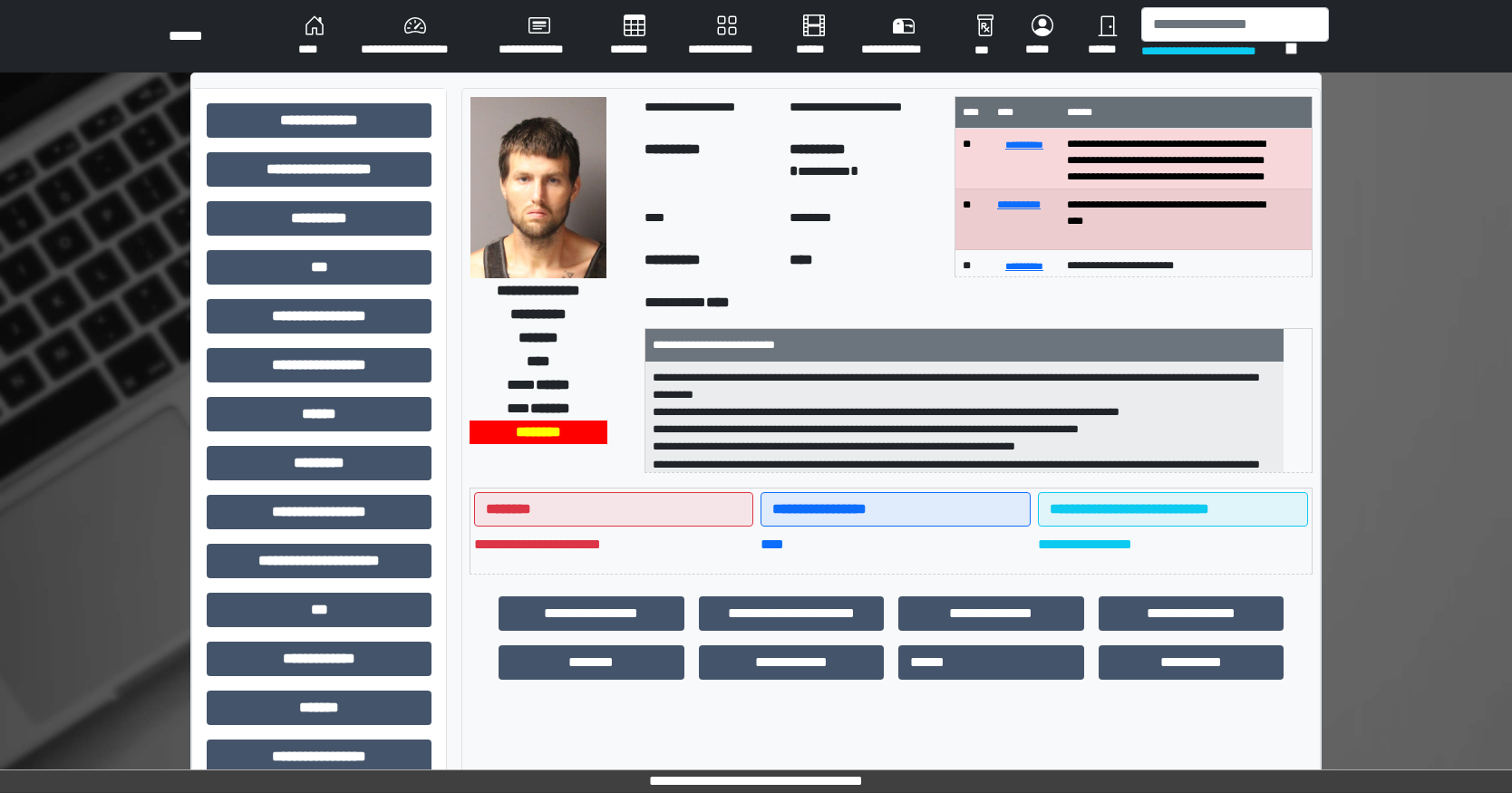 scroll, scrollTop: 2, scrollLeft: 0, axis: vertical 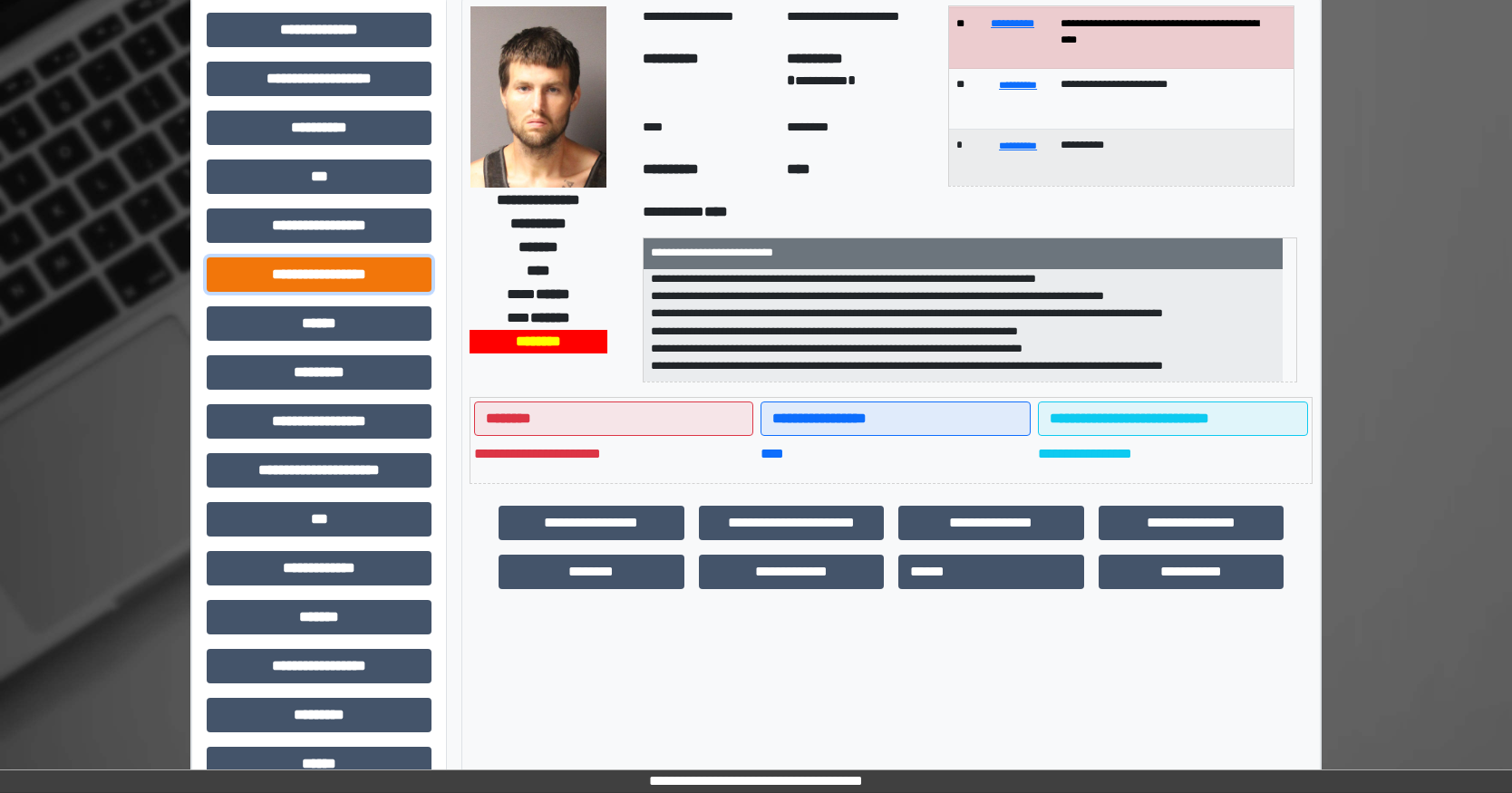 click on "**********" at bounding box center [319, 275] 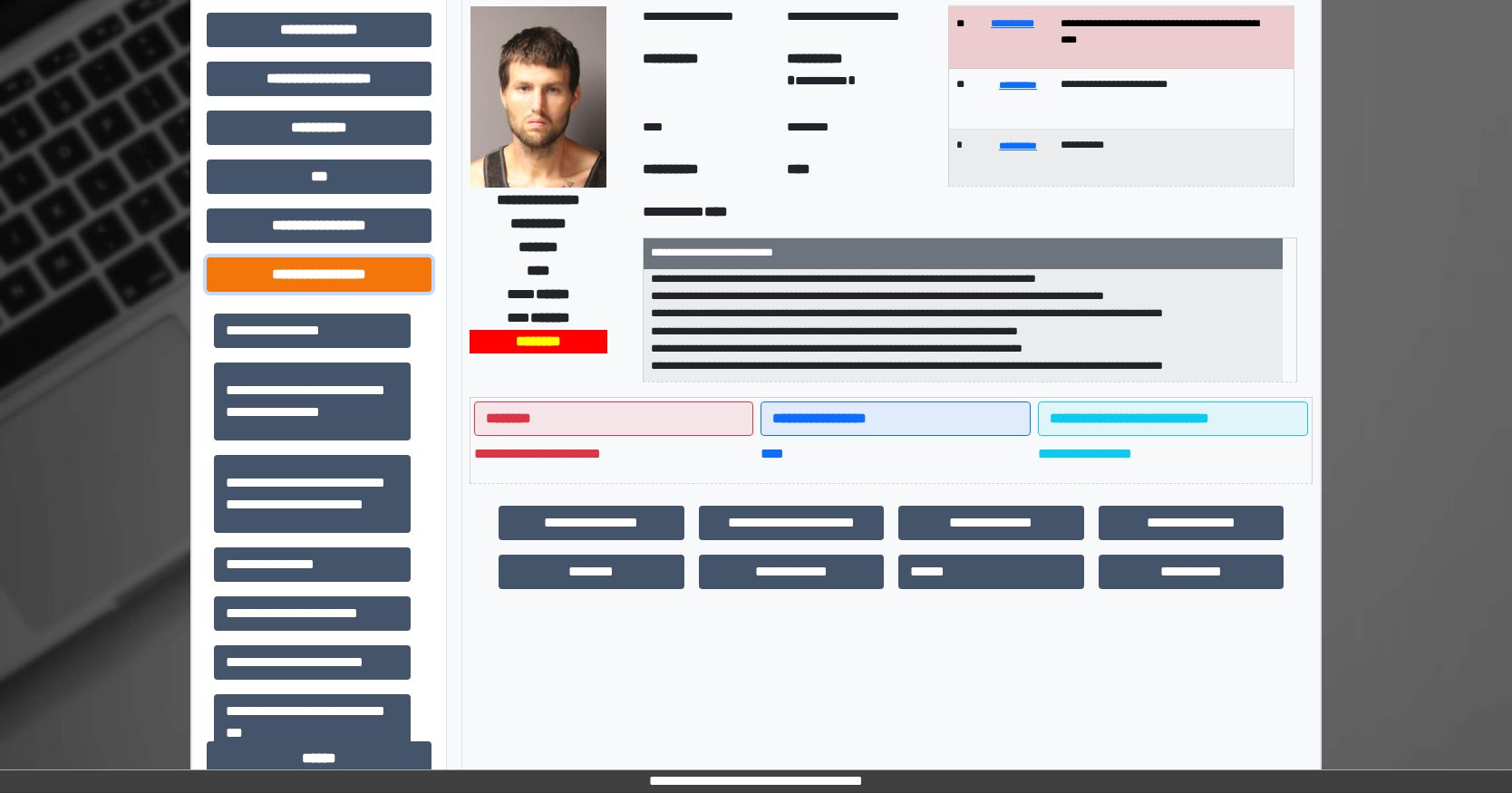 click on "**********" at bounding box center (319, 275) 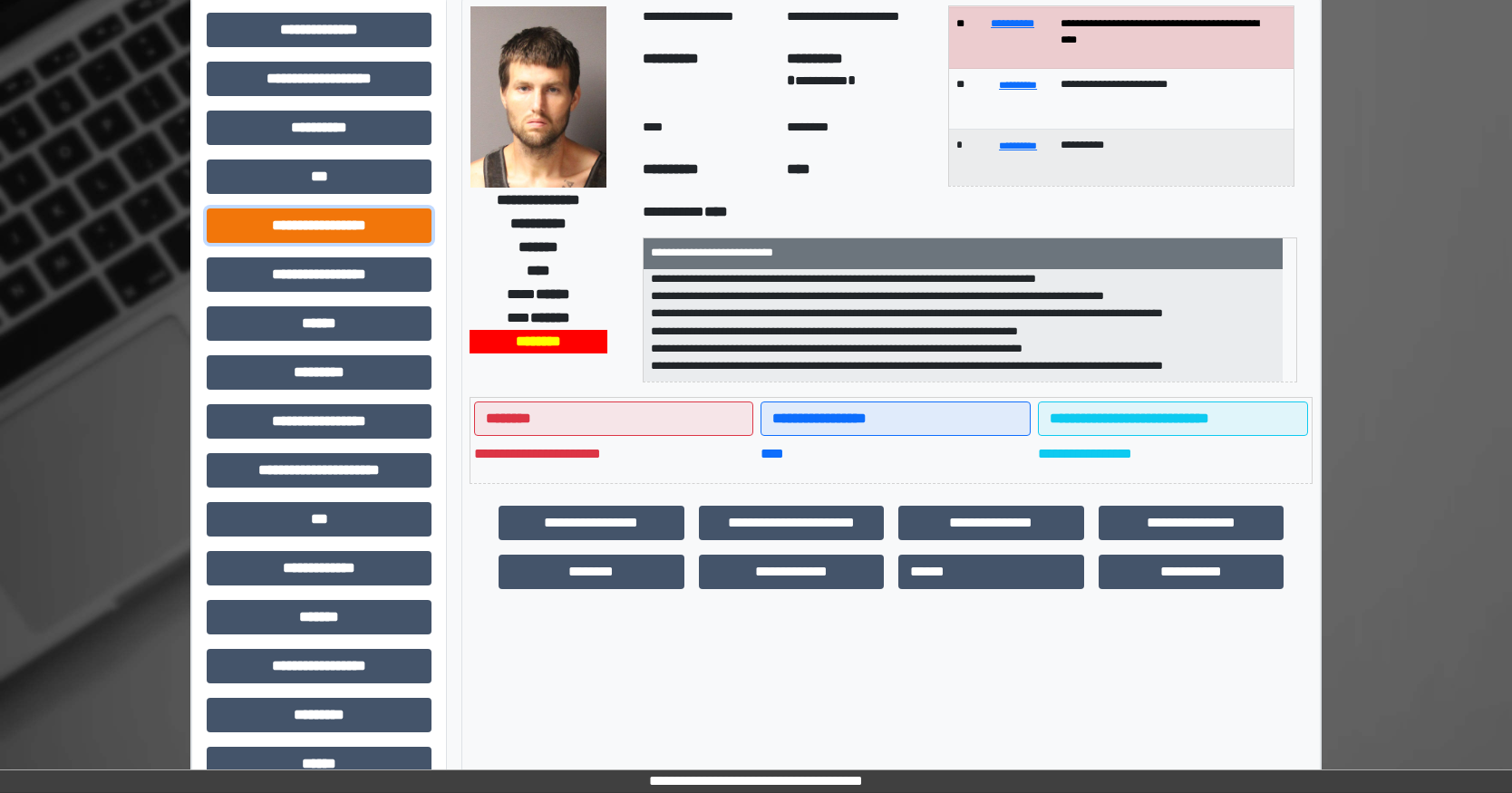 click on "**********" at bounding box center [319, 226] 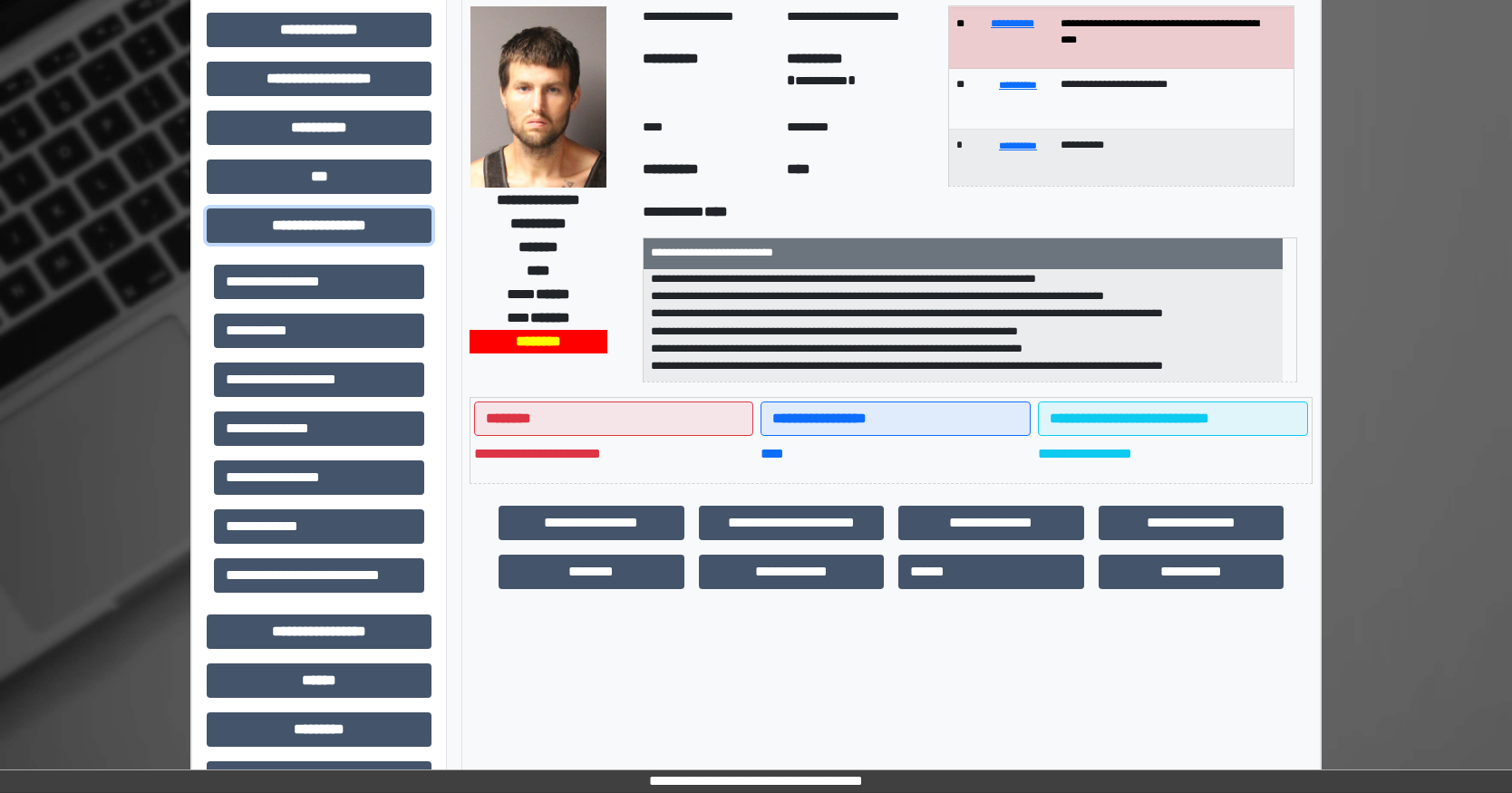 scroll, scrollTop: 181, scrollLeft: 0, axis: vertical 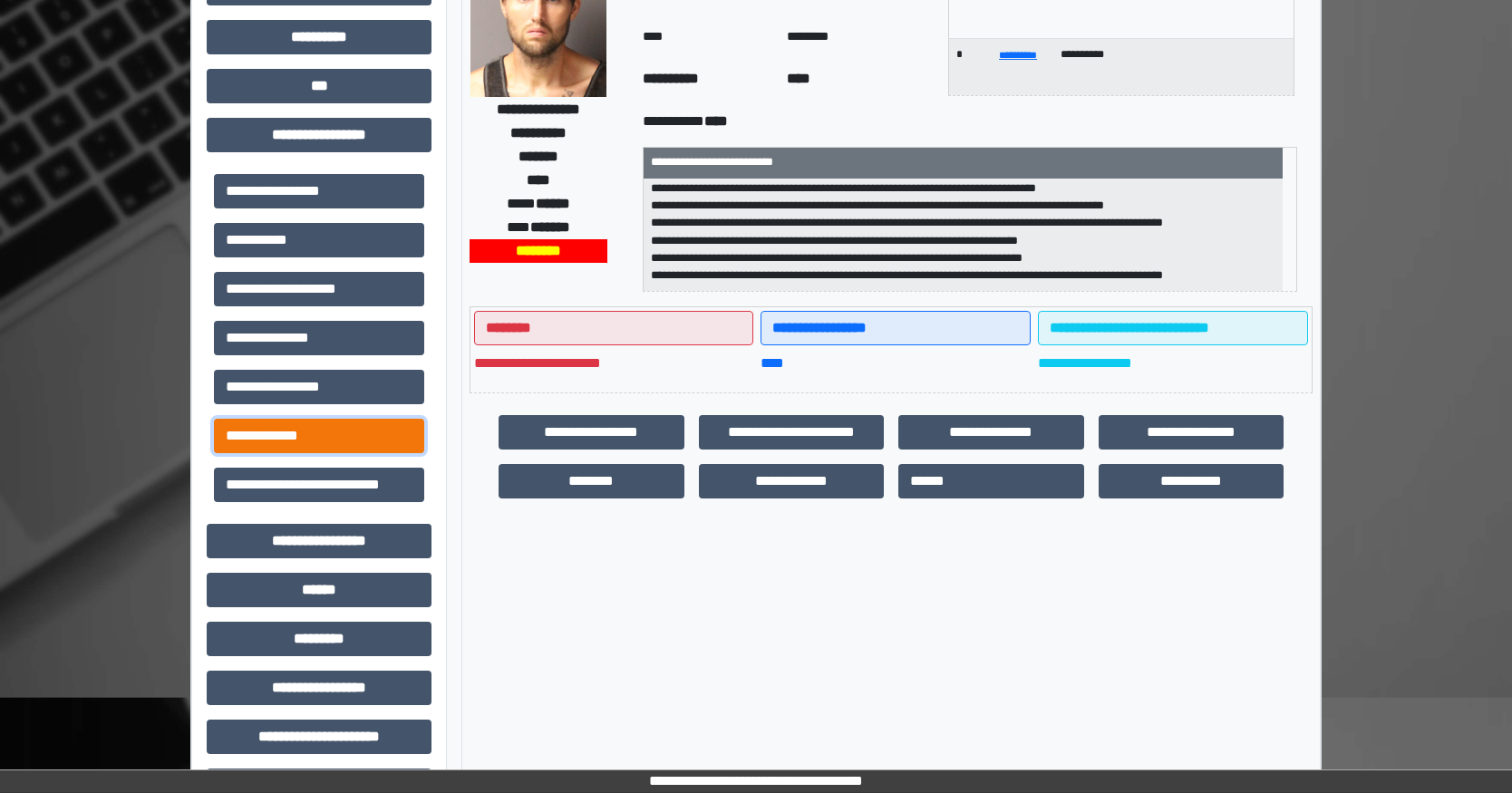 click on "**********" at bounding box center (319, 436) 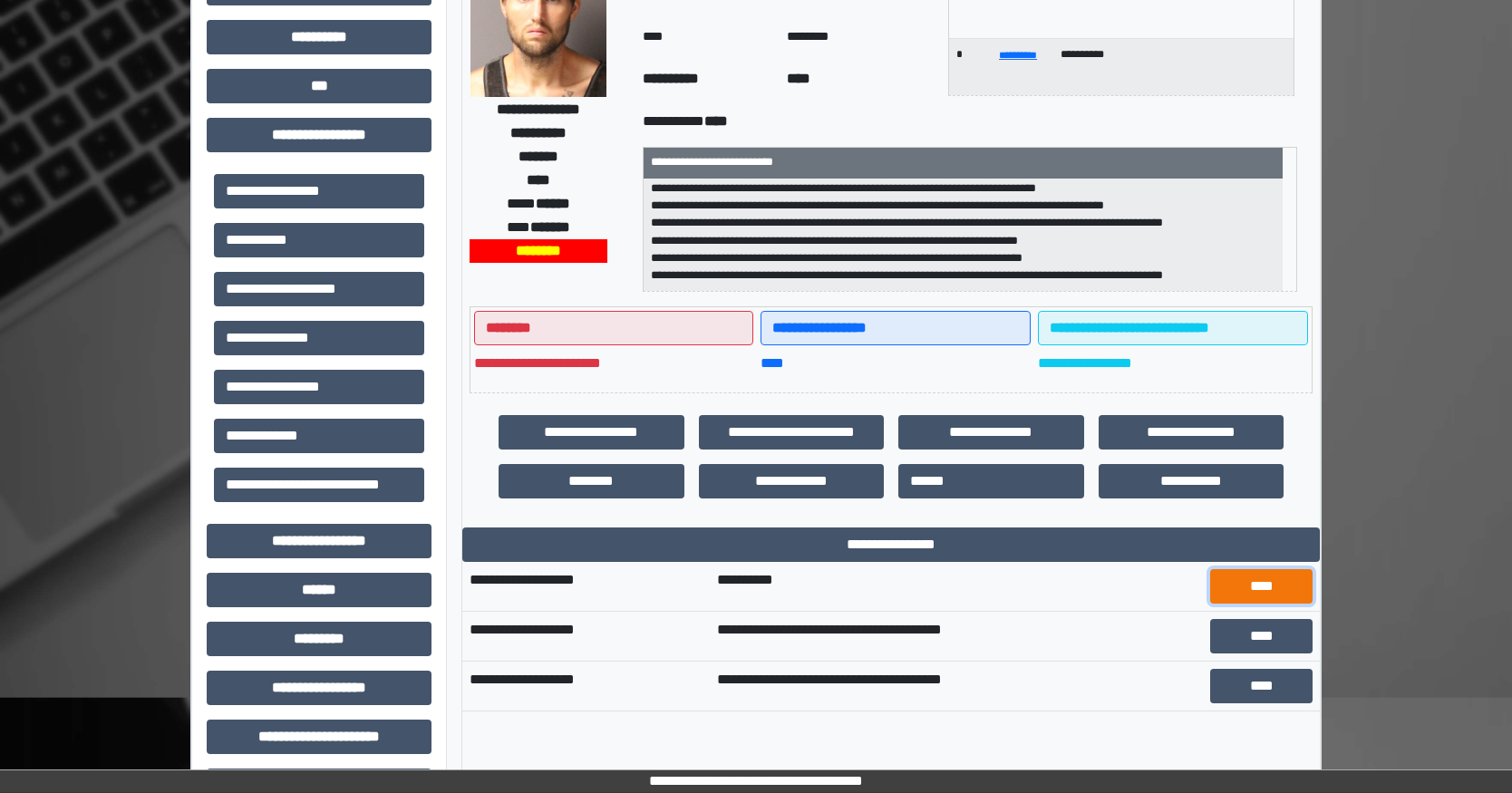 click on "****" at bounding box center (1261, 586) 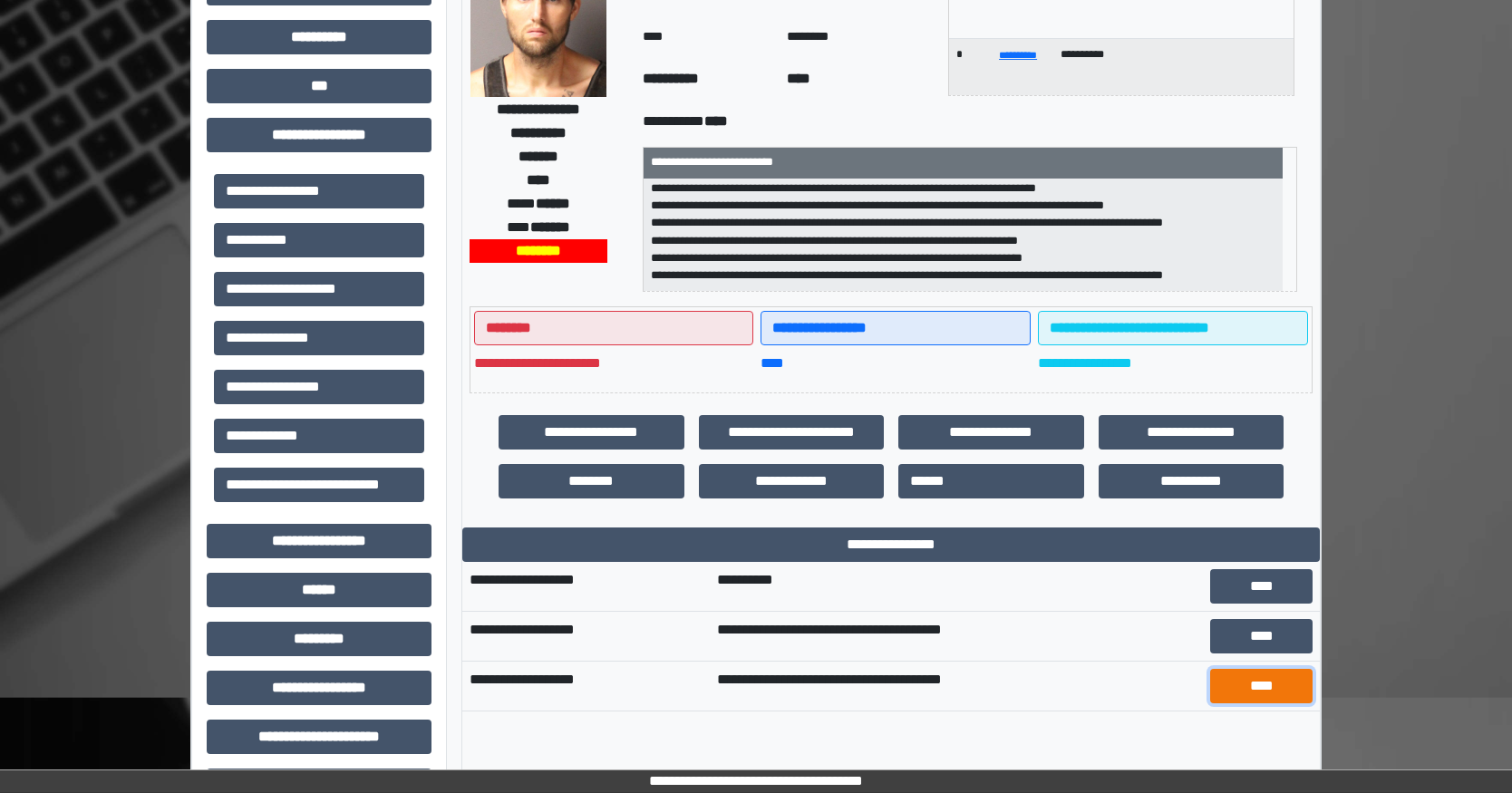 click on "****" at bounding box center [1261, 686] 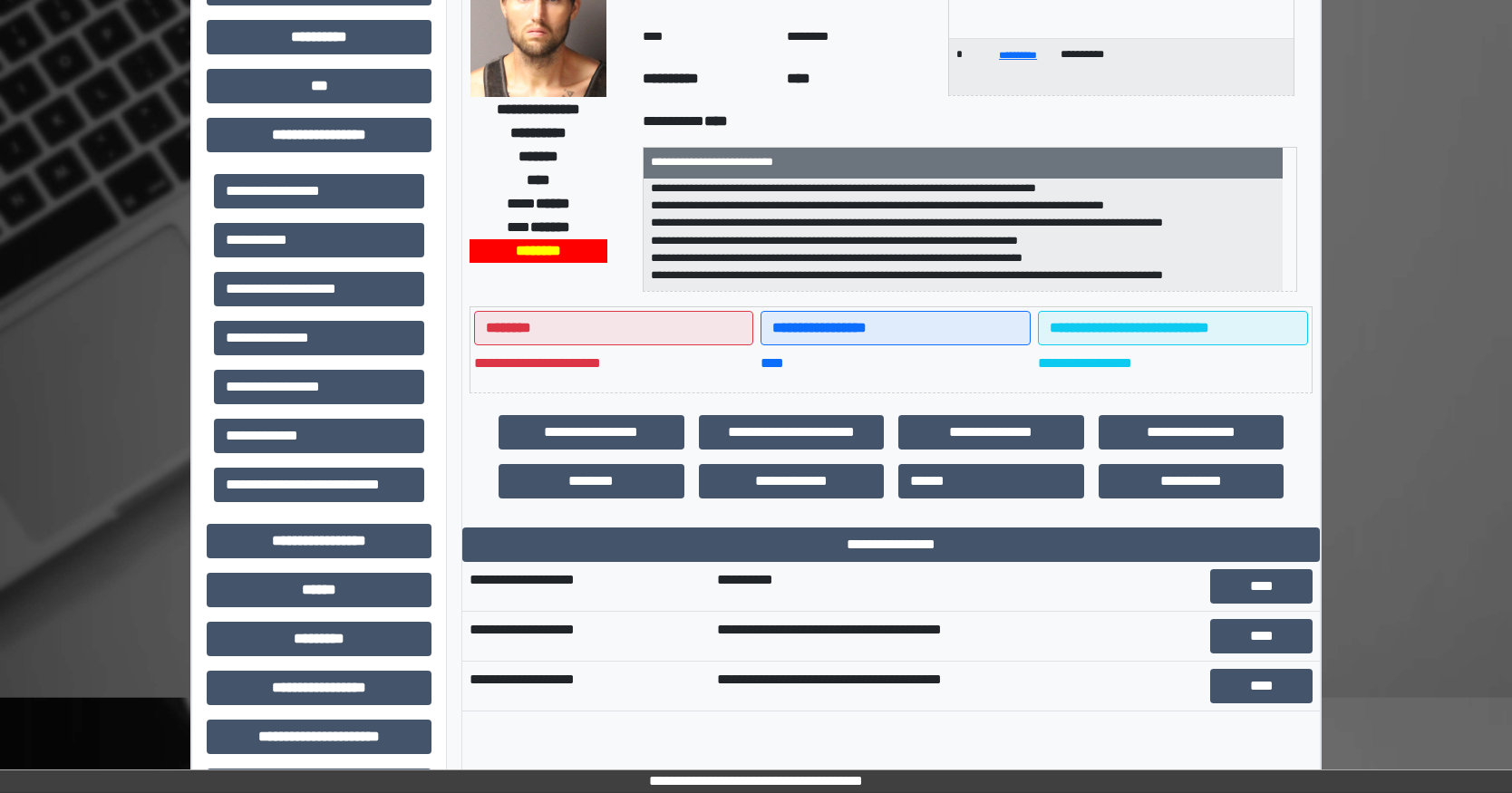 click on "******" at bounding box center [553, 203] 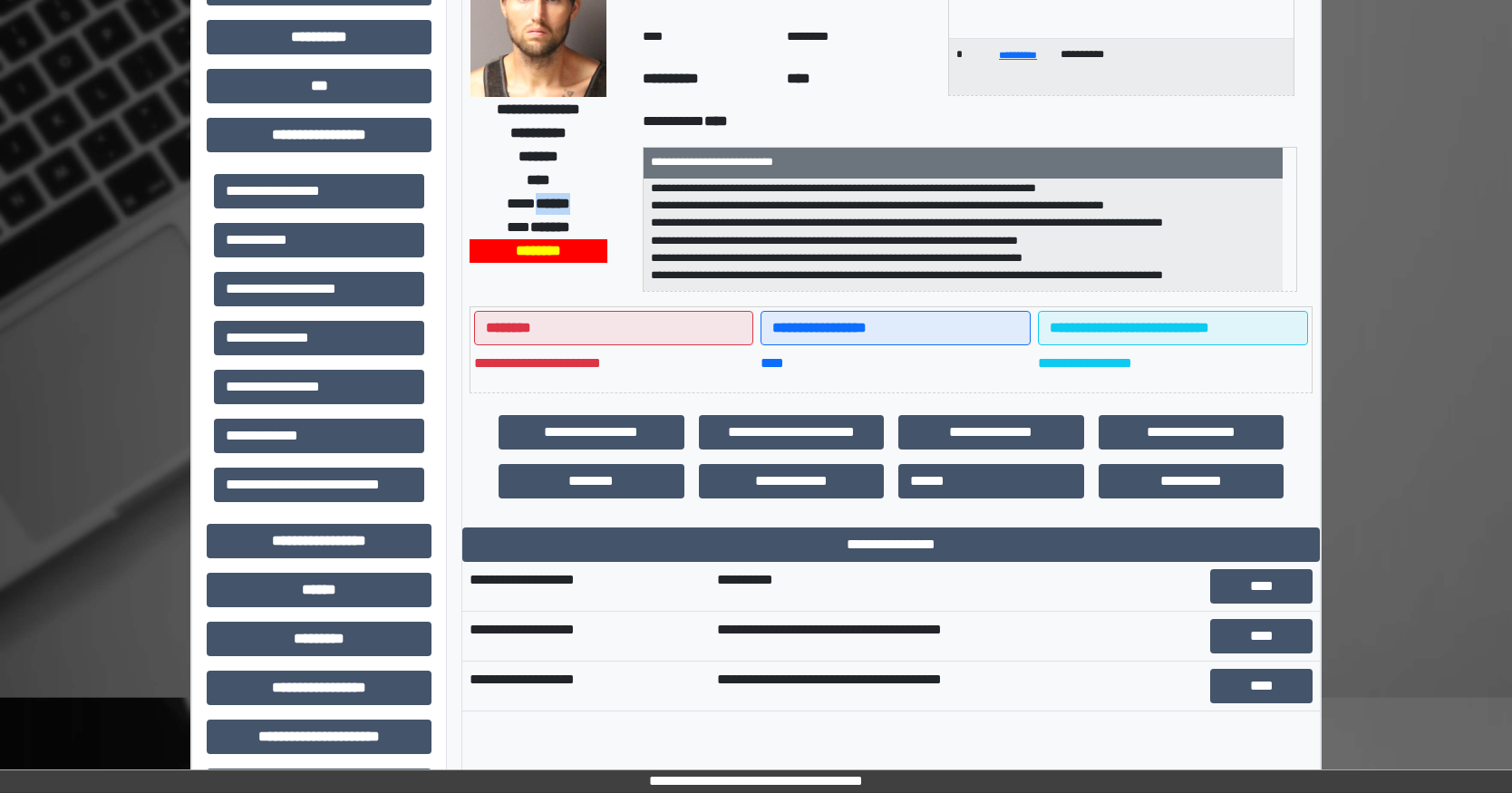 click on "******" at bounding box center (553, 203) 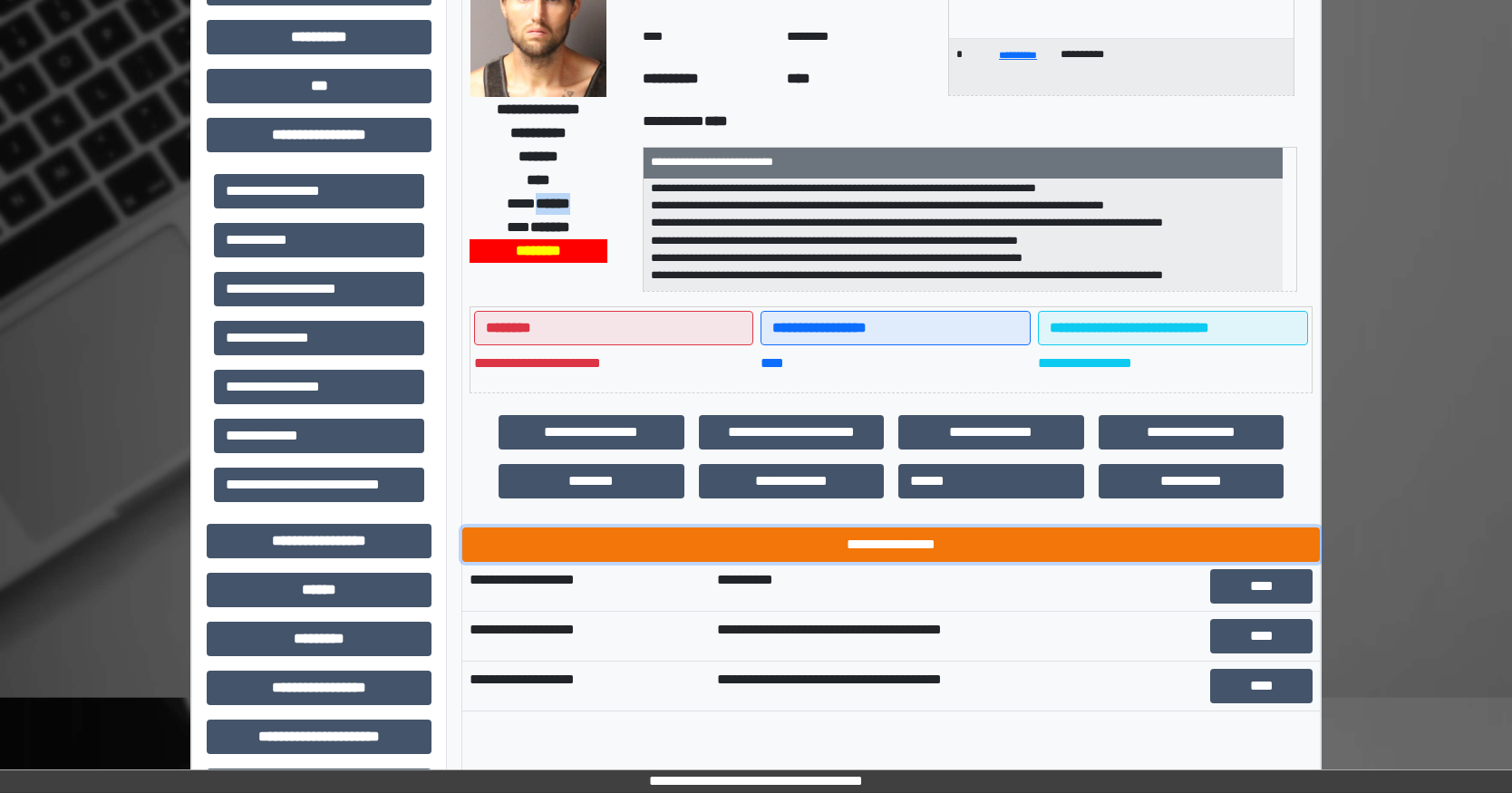 click on "**********" at bounding box center (891, 545) 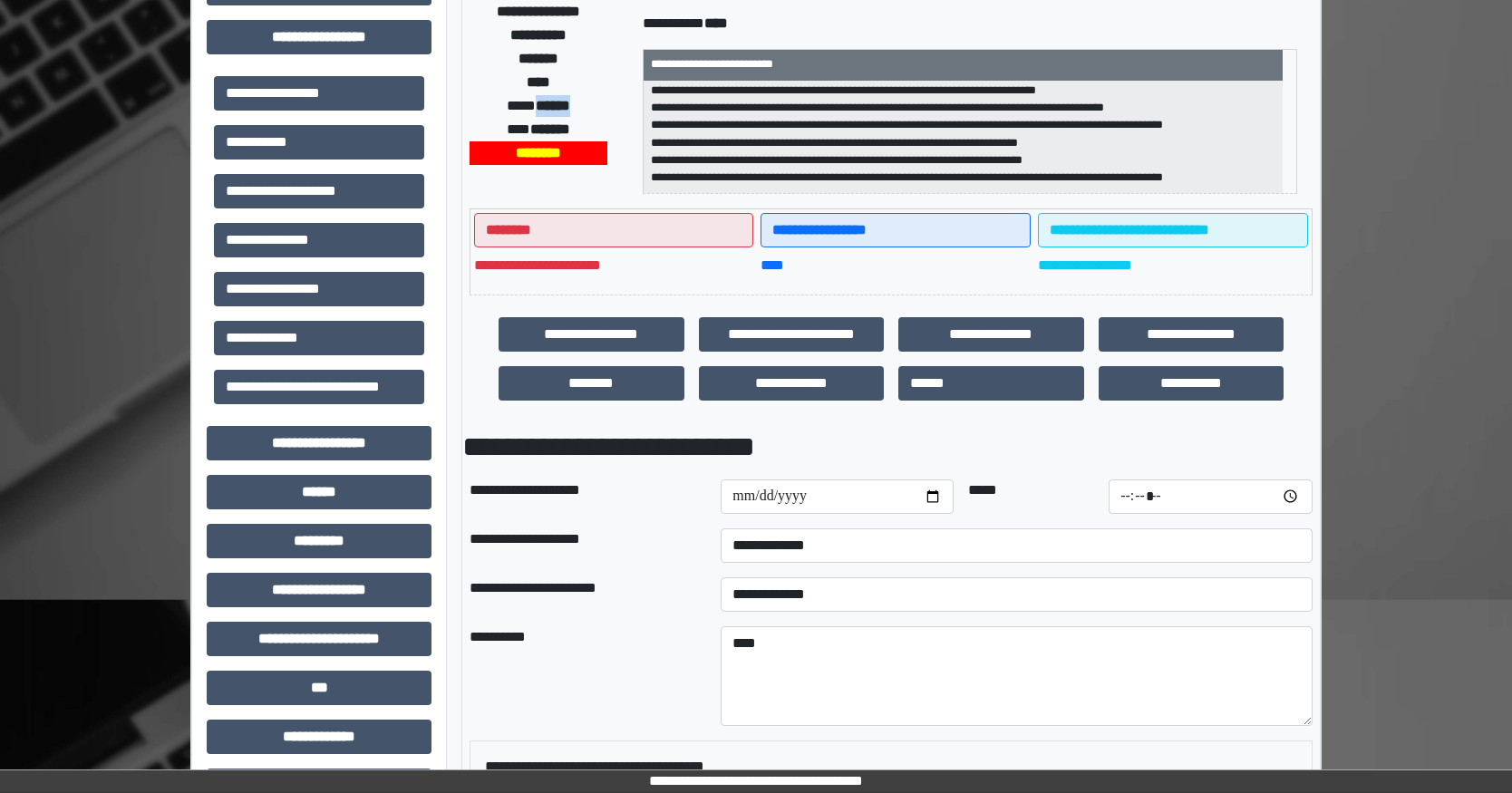 scroll, scrollTop: 453, scrollLeft: 0, axis: vertical 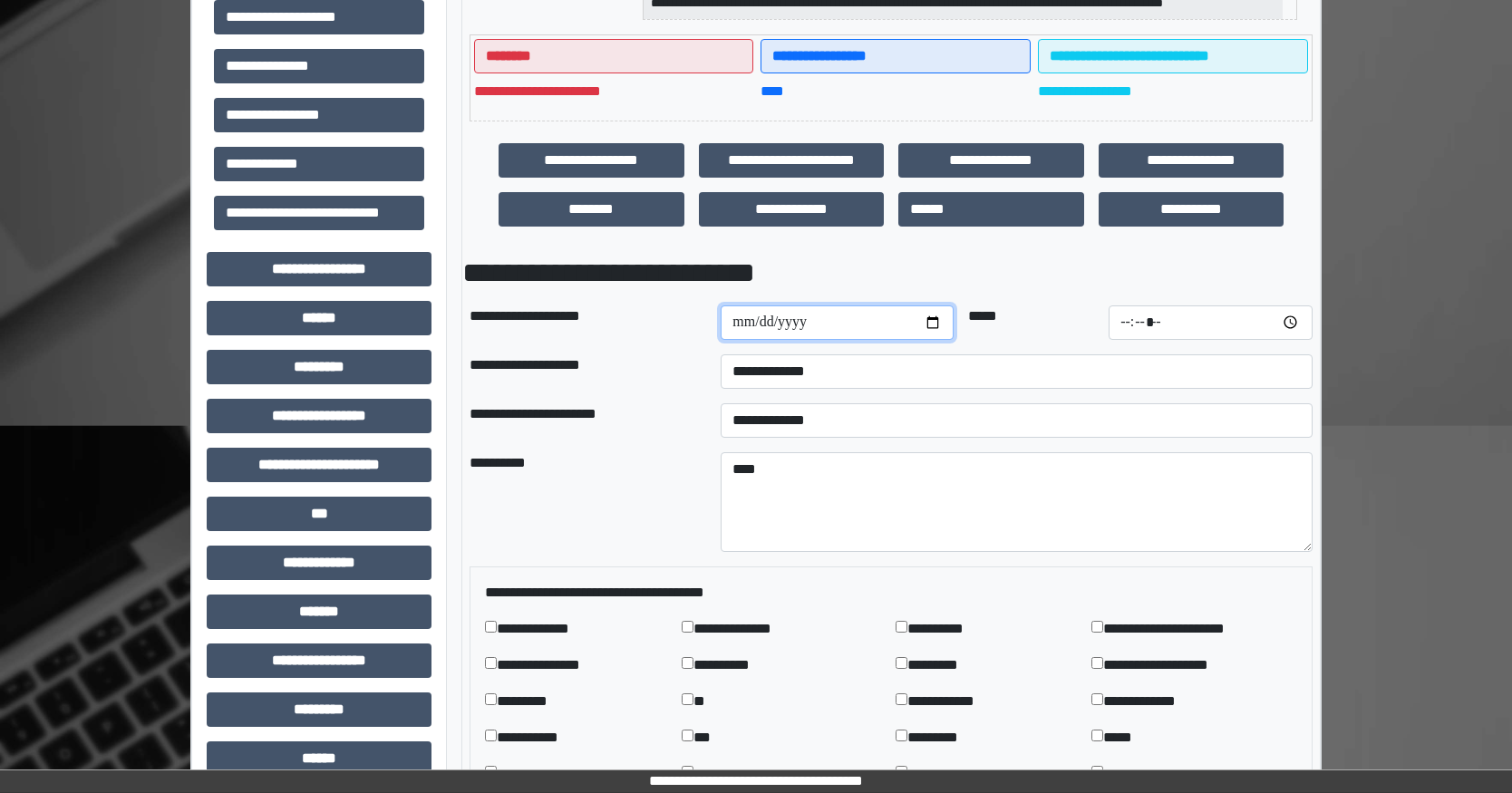 click at bounding box center (837, 323) 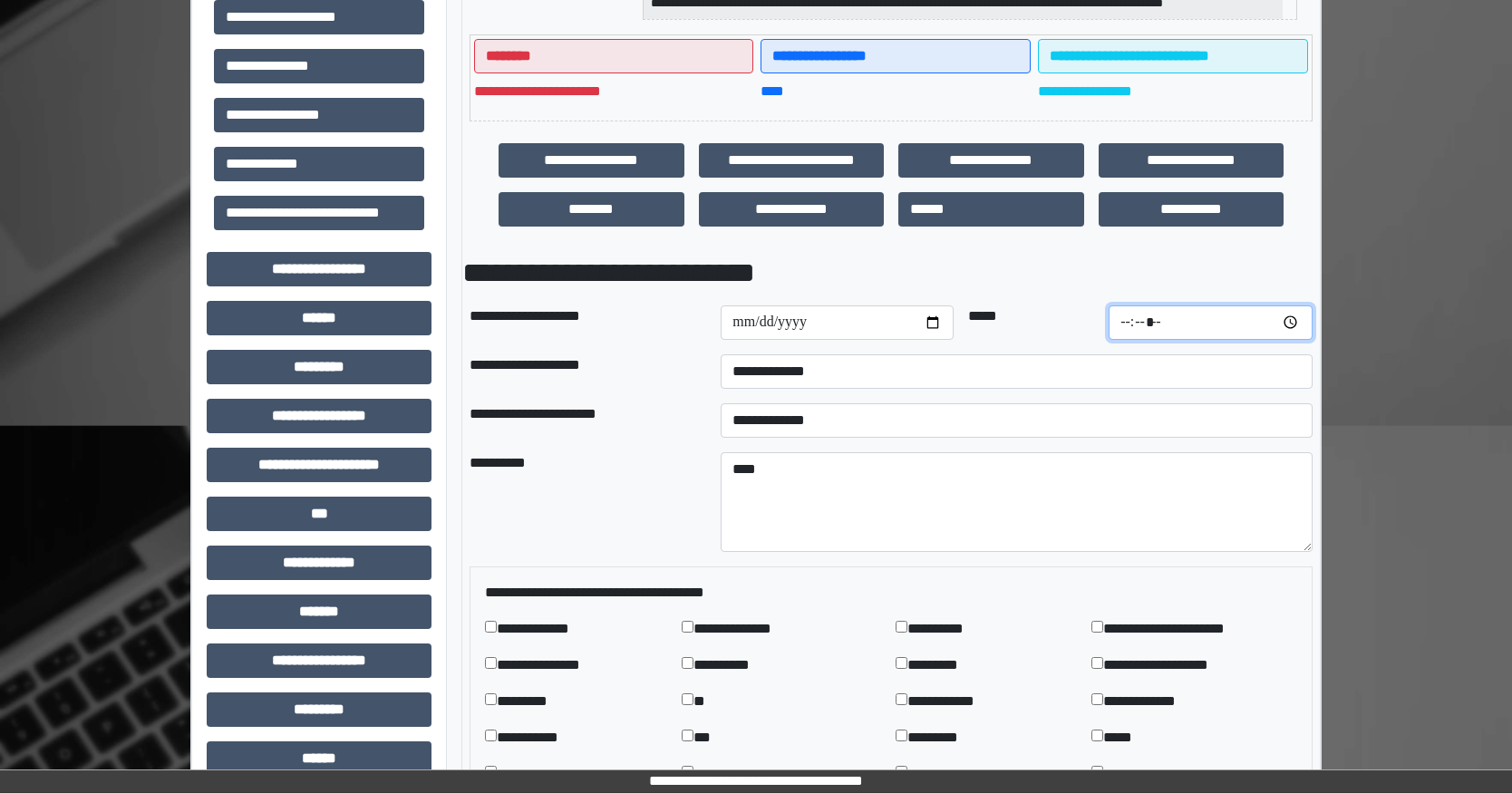 click at bounding box center (1210, 323) 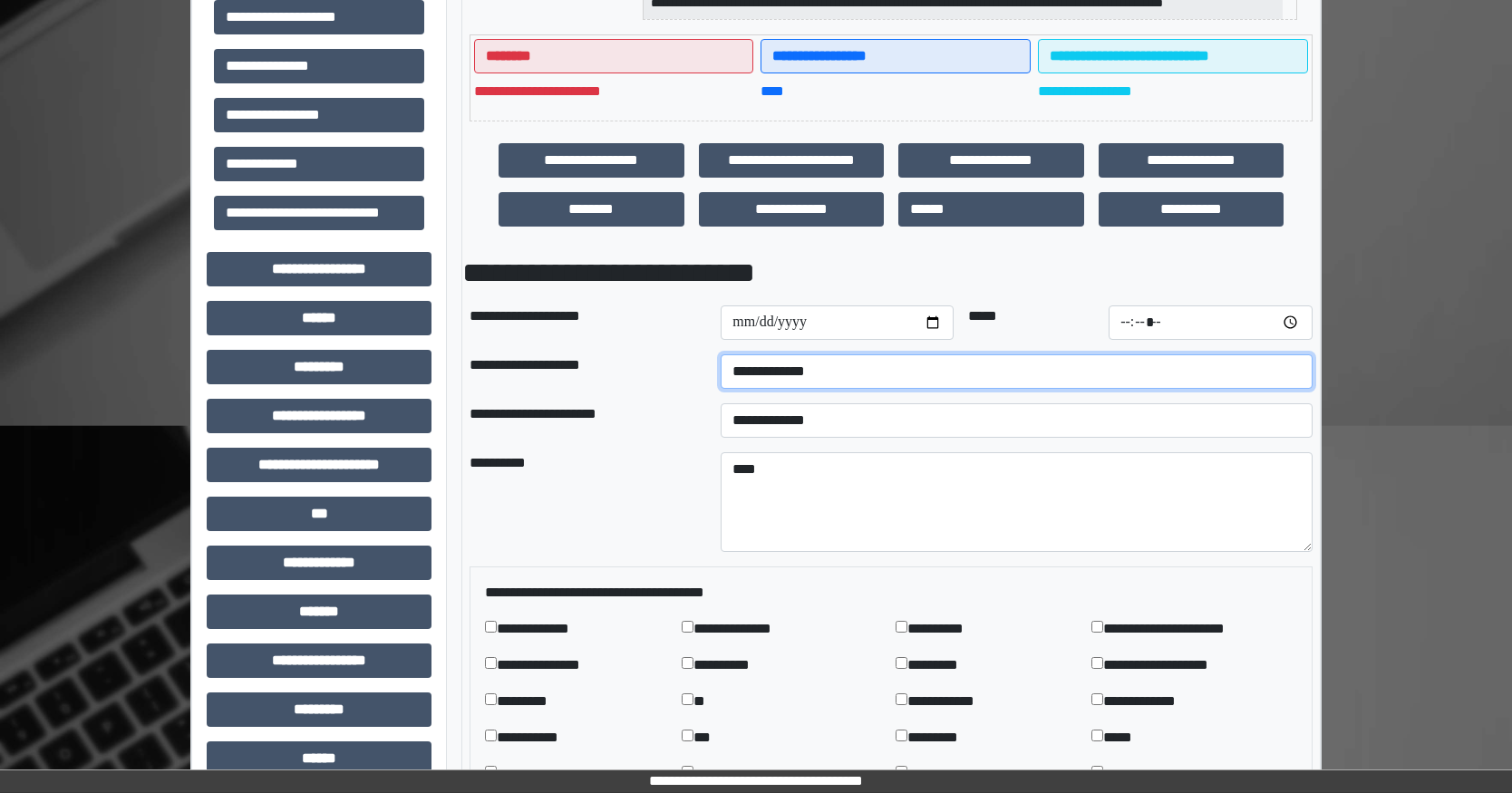 type on "*****" 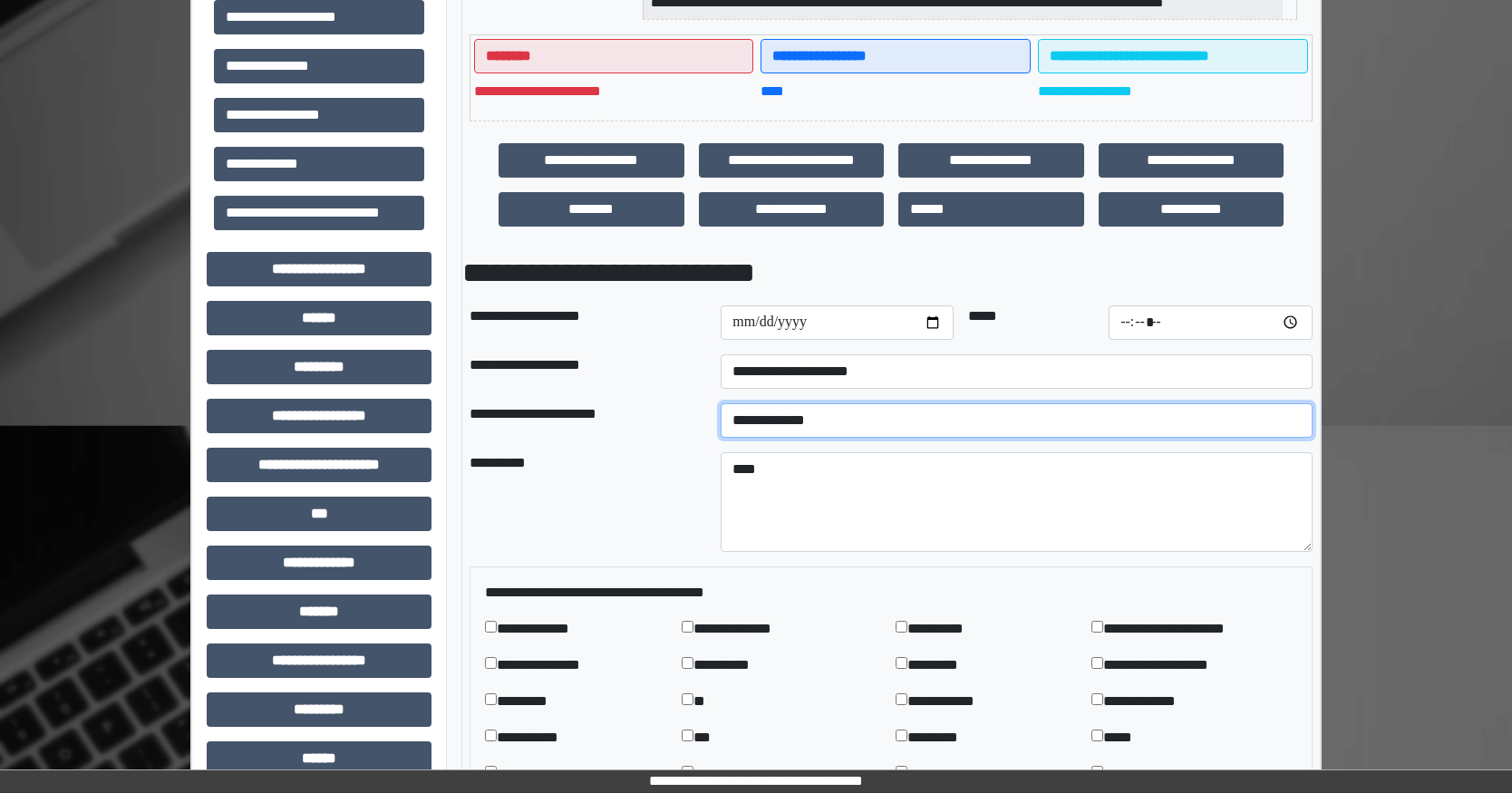 click on "**********" at bounding box center (1016, 421) 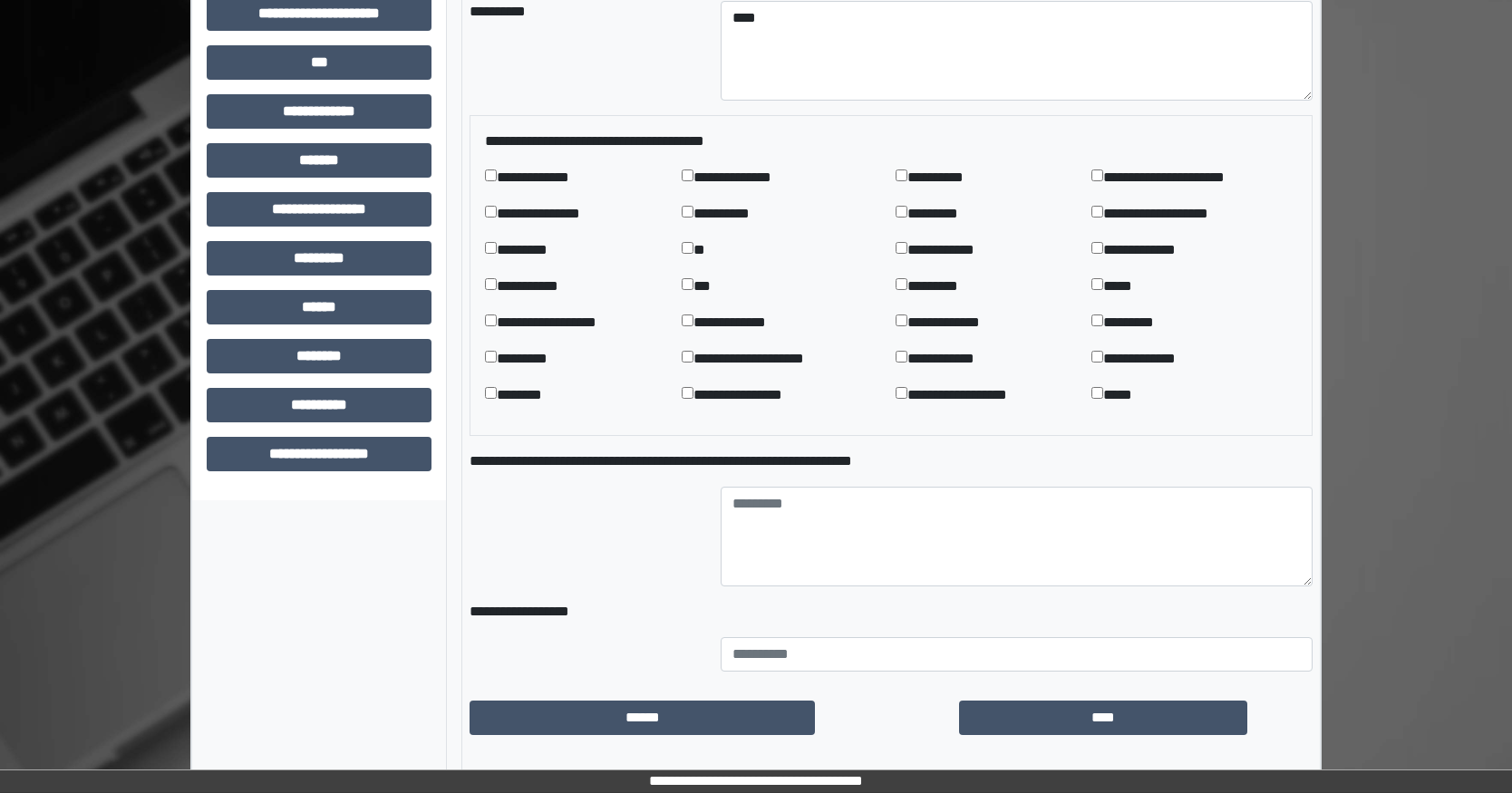 scroll, scrollTop: 906, scrollLeft: 0, axis: vertical 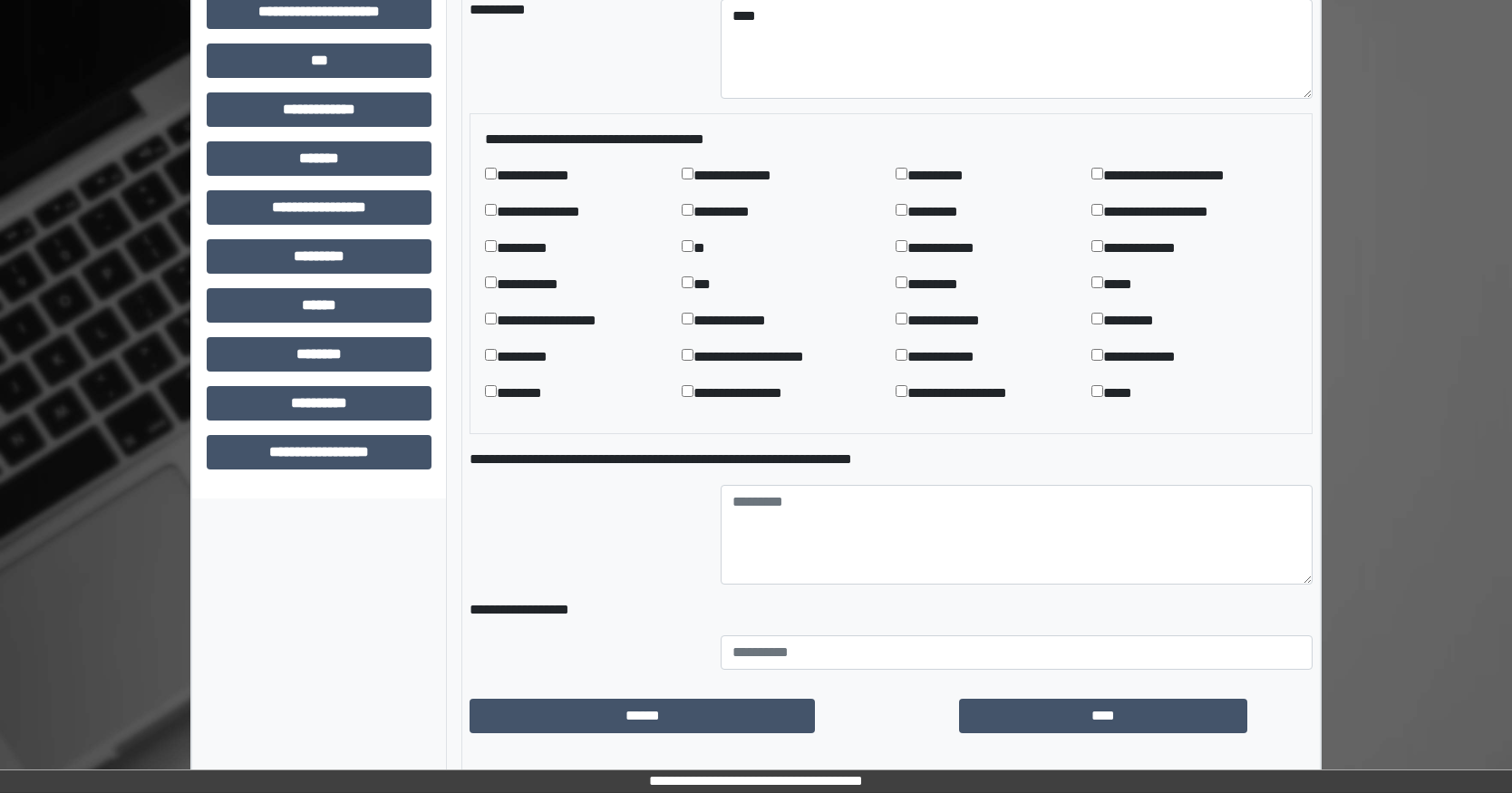 click on "*****" at bounding box center (1123, 393) 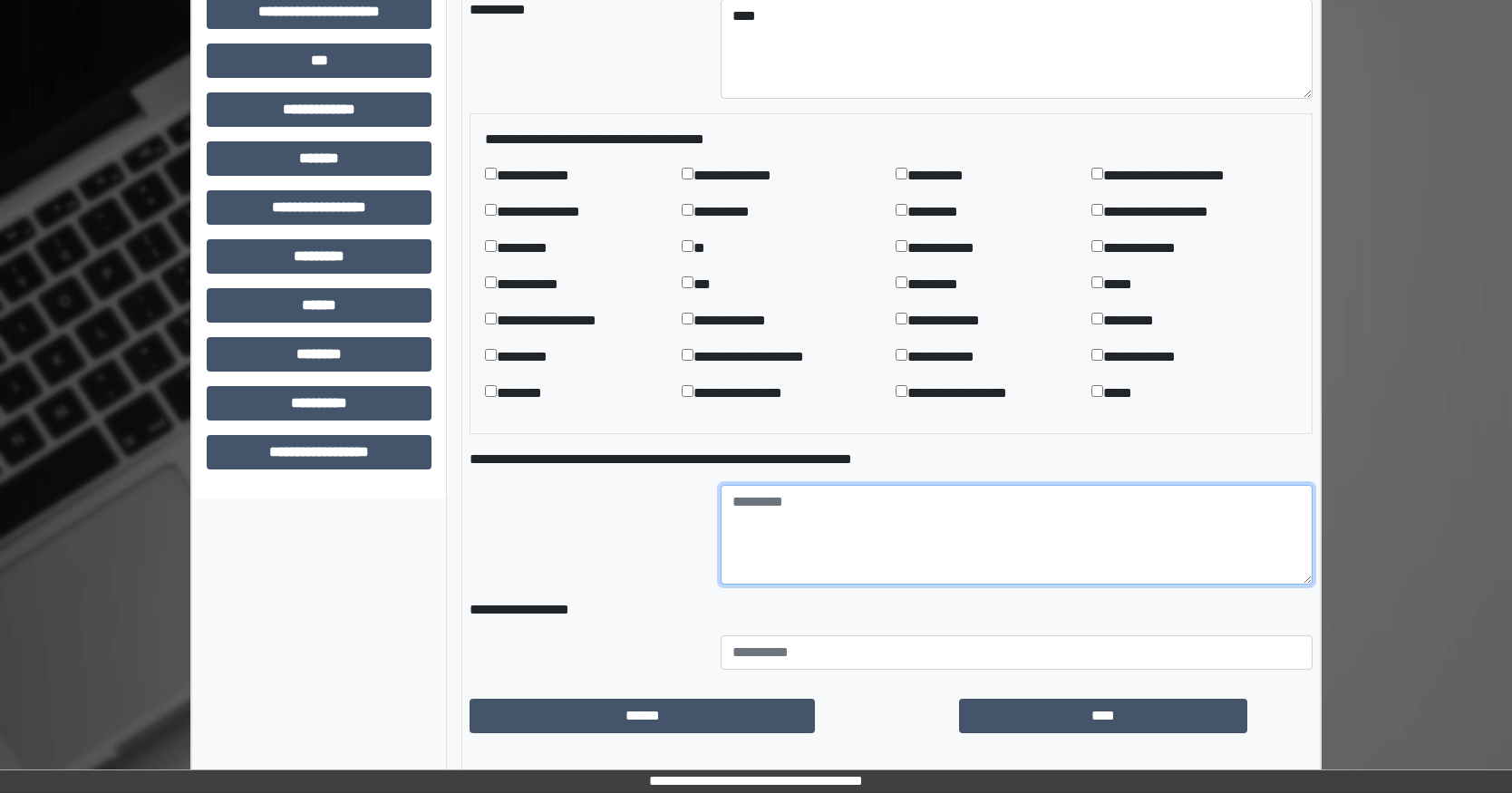 click at bounding box center (1016, 535) 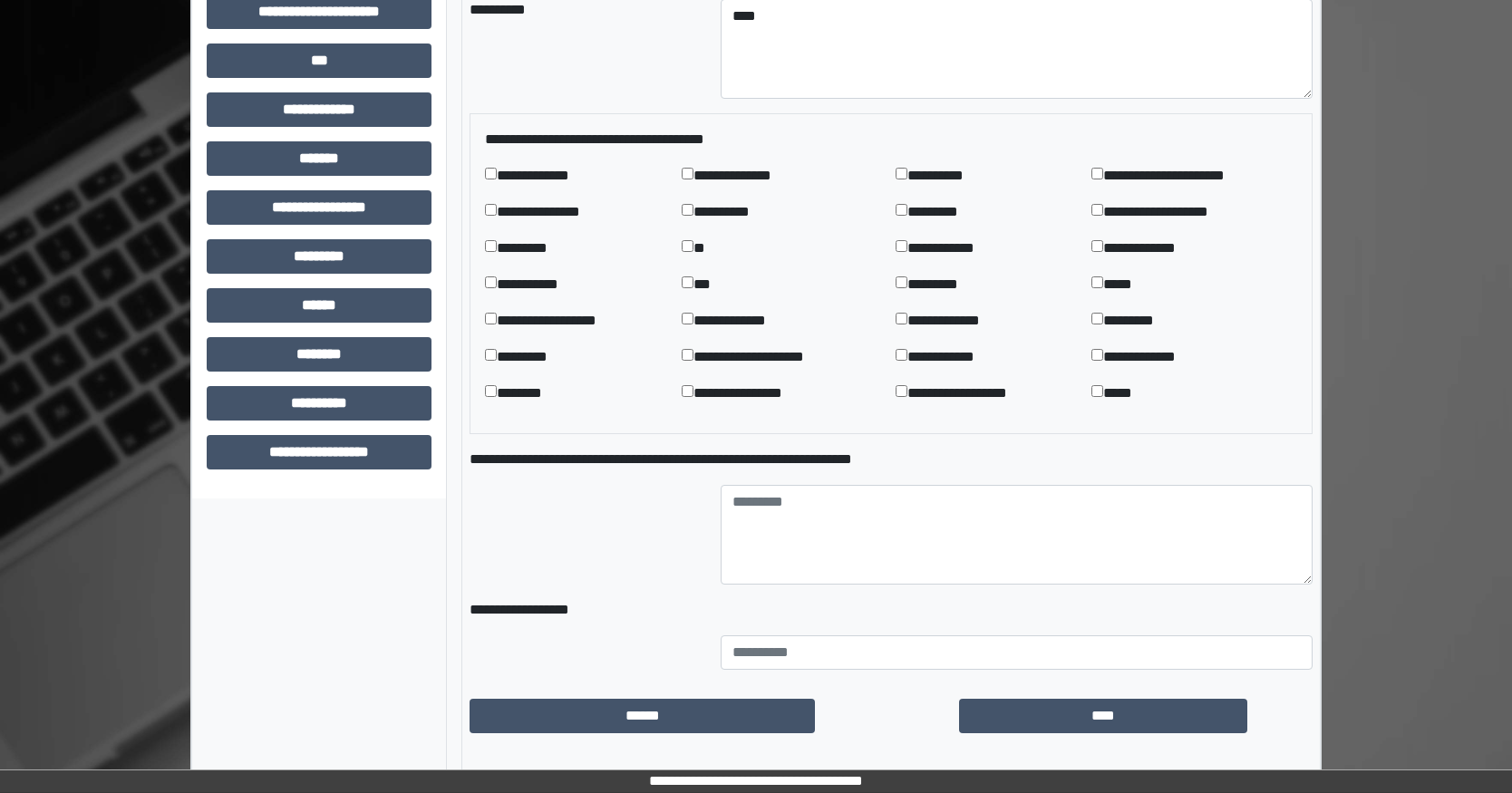 click on "**********" at bounding box center (952, 357) 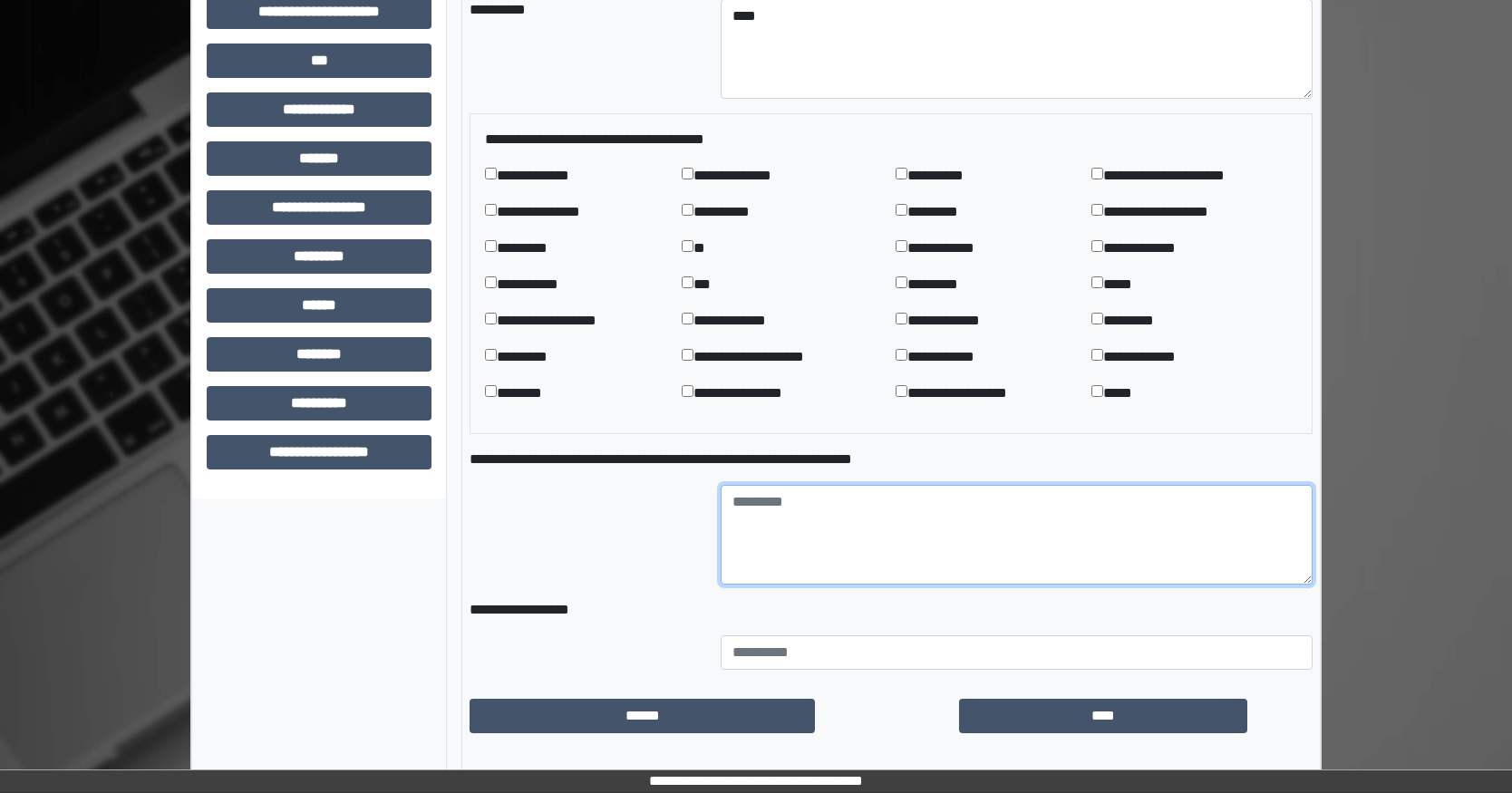 click at bounding box center [1016, 535] 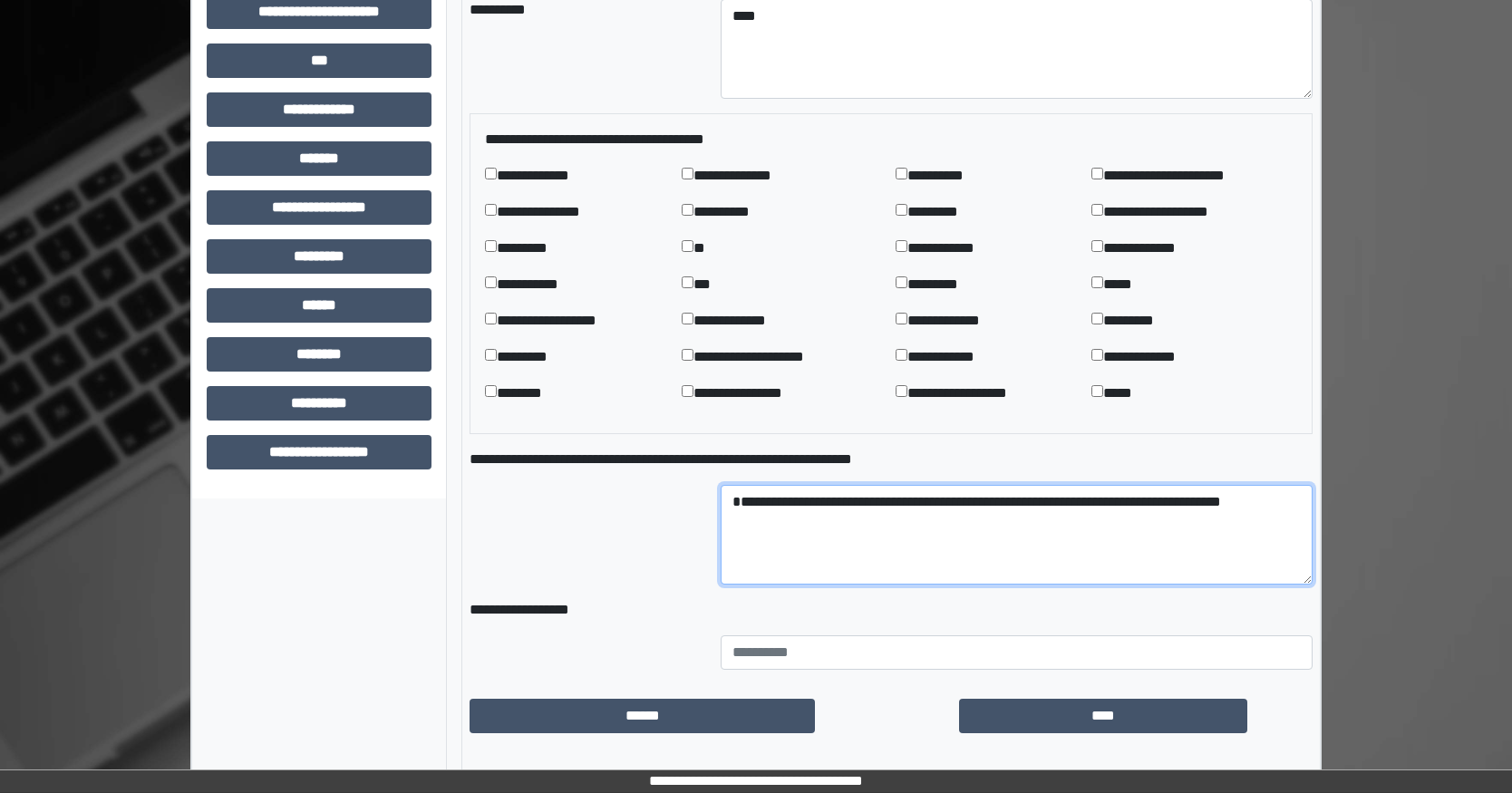 type on "**********" 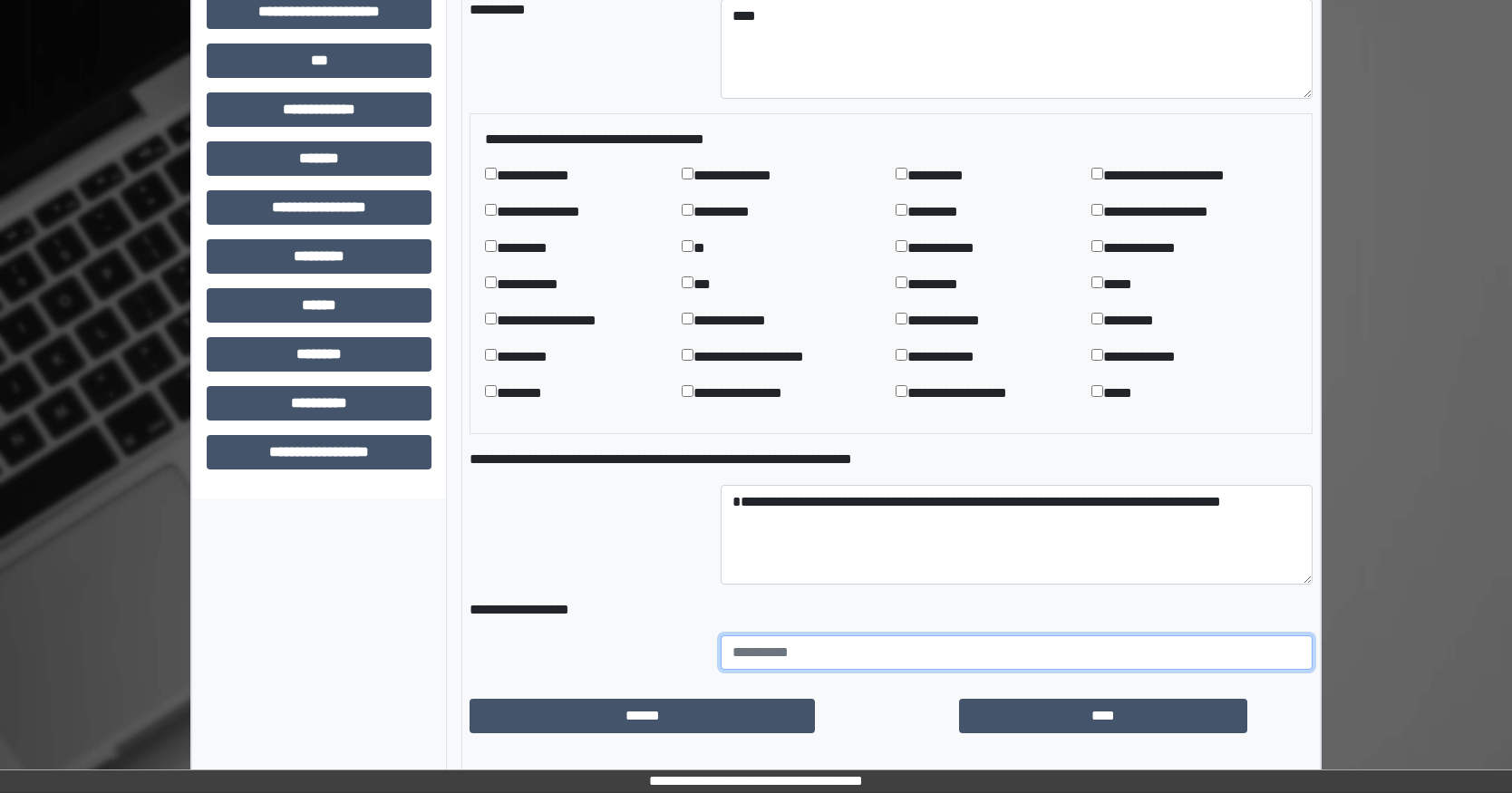 click at bounding box center [1016, 653] 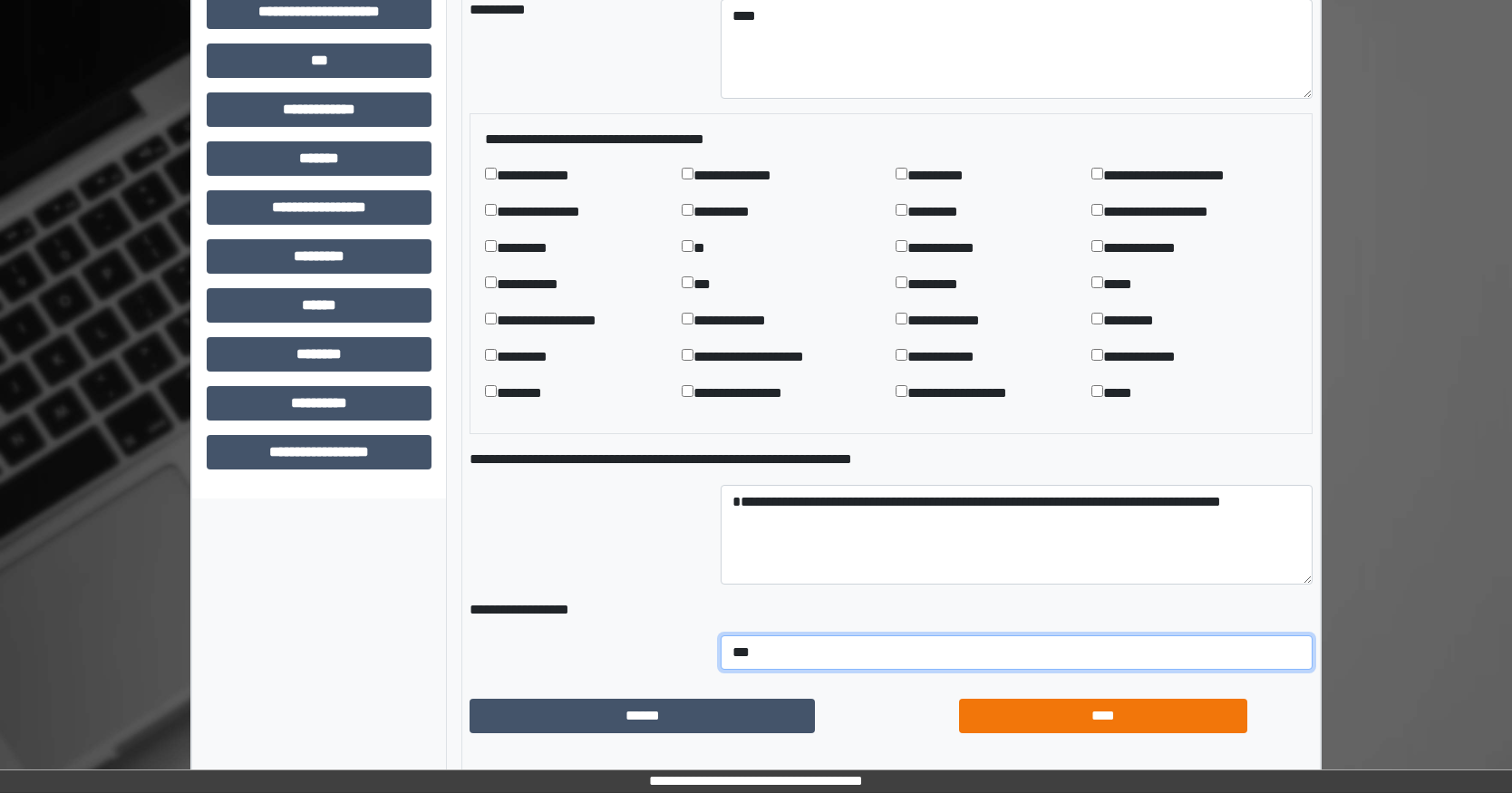 type on "***" 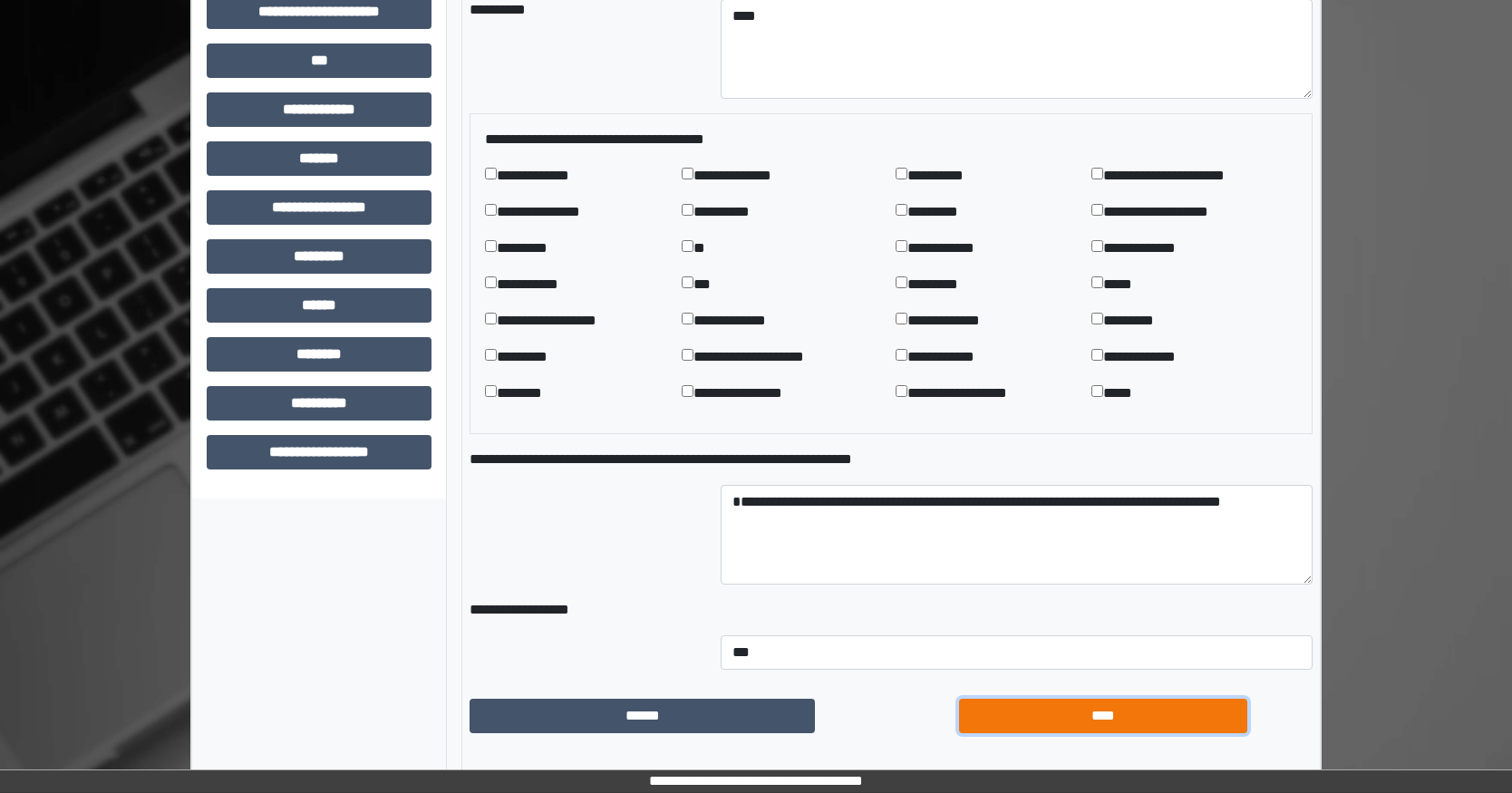 click on "****" at bounding box center [1103, 716] 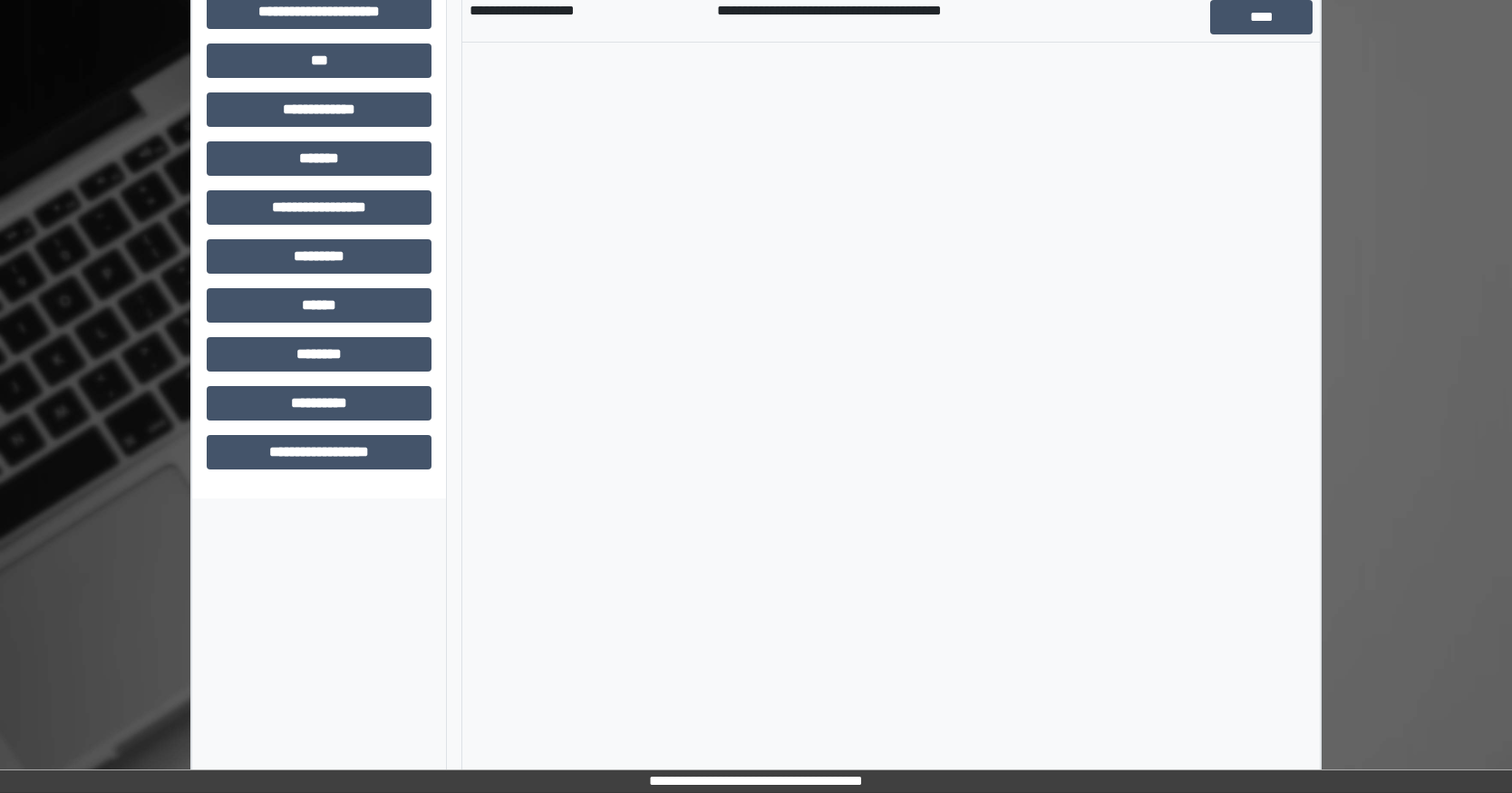 scroll, scrollTop: 628, scrollLeft: 0, axis: vertical 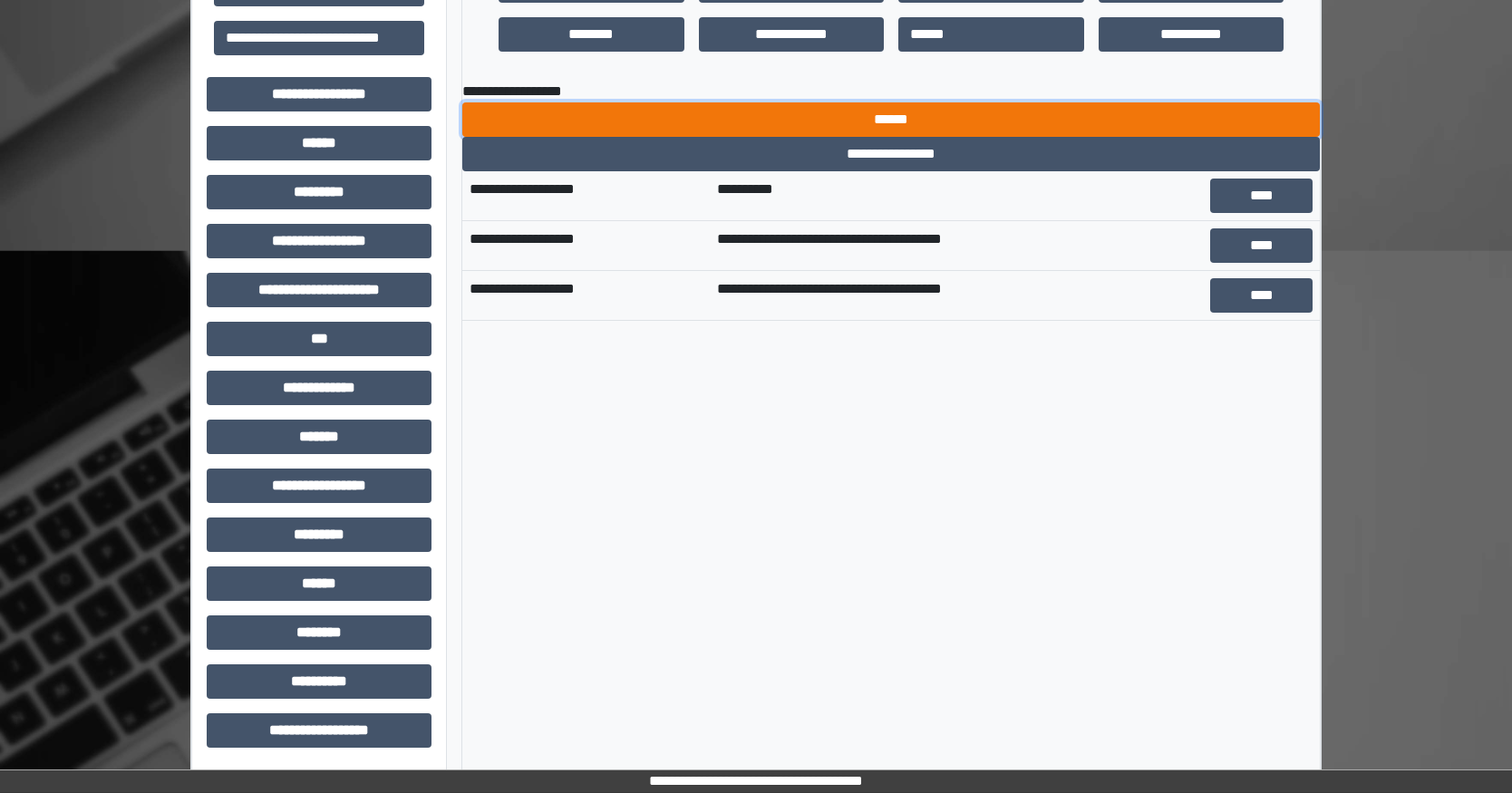 click on "******" at bounding box center (891, 120) 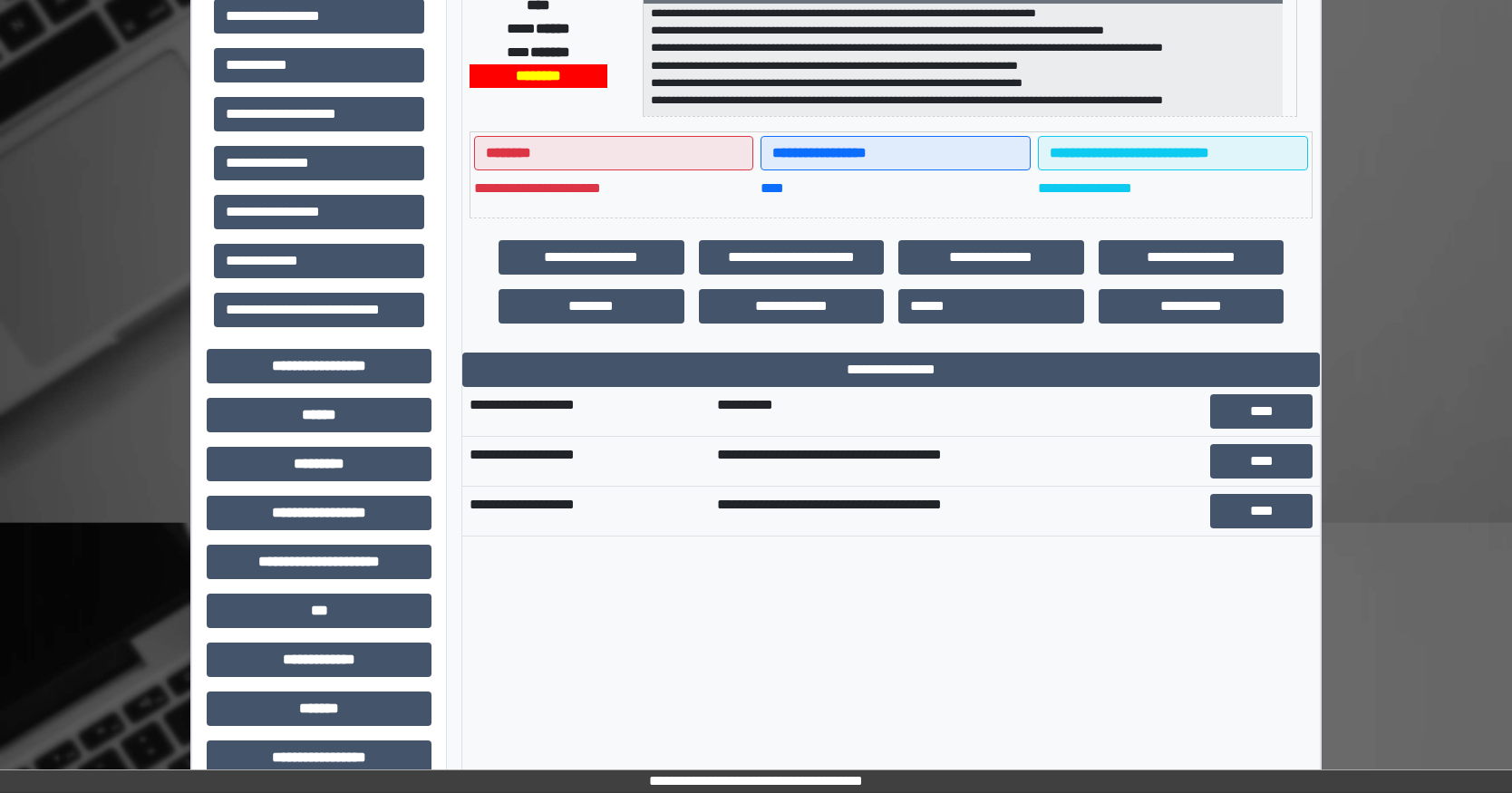 scroll, scrollTop: 0, scrollLeft: 0, axis: both 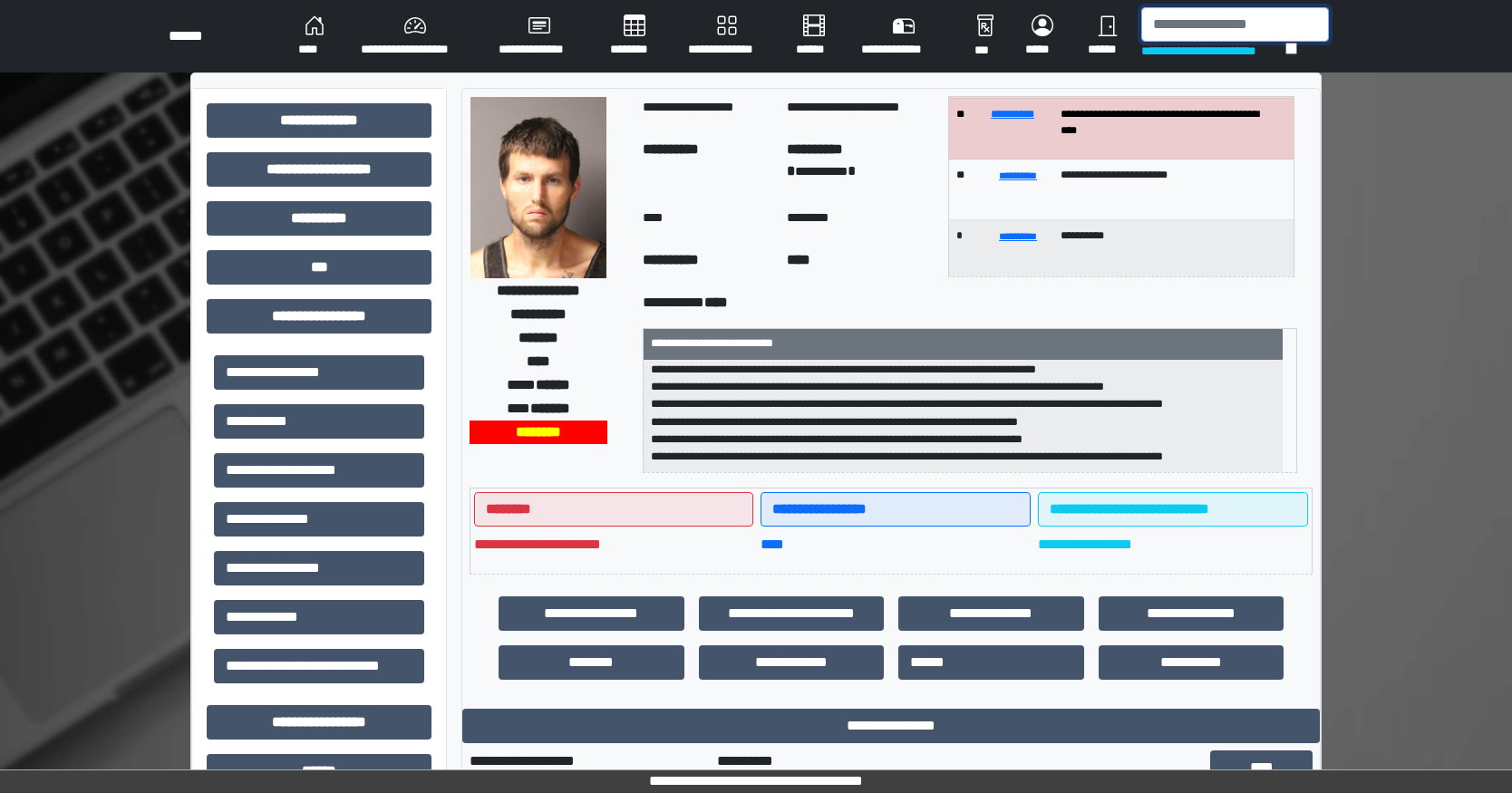 click at bounding box center (1235, 24) 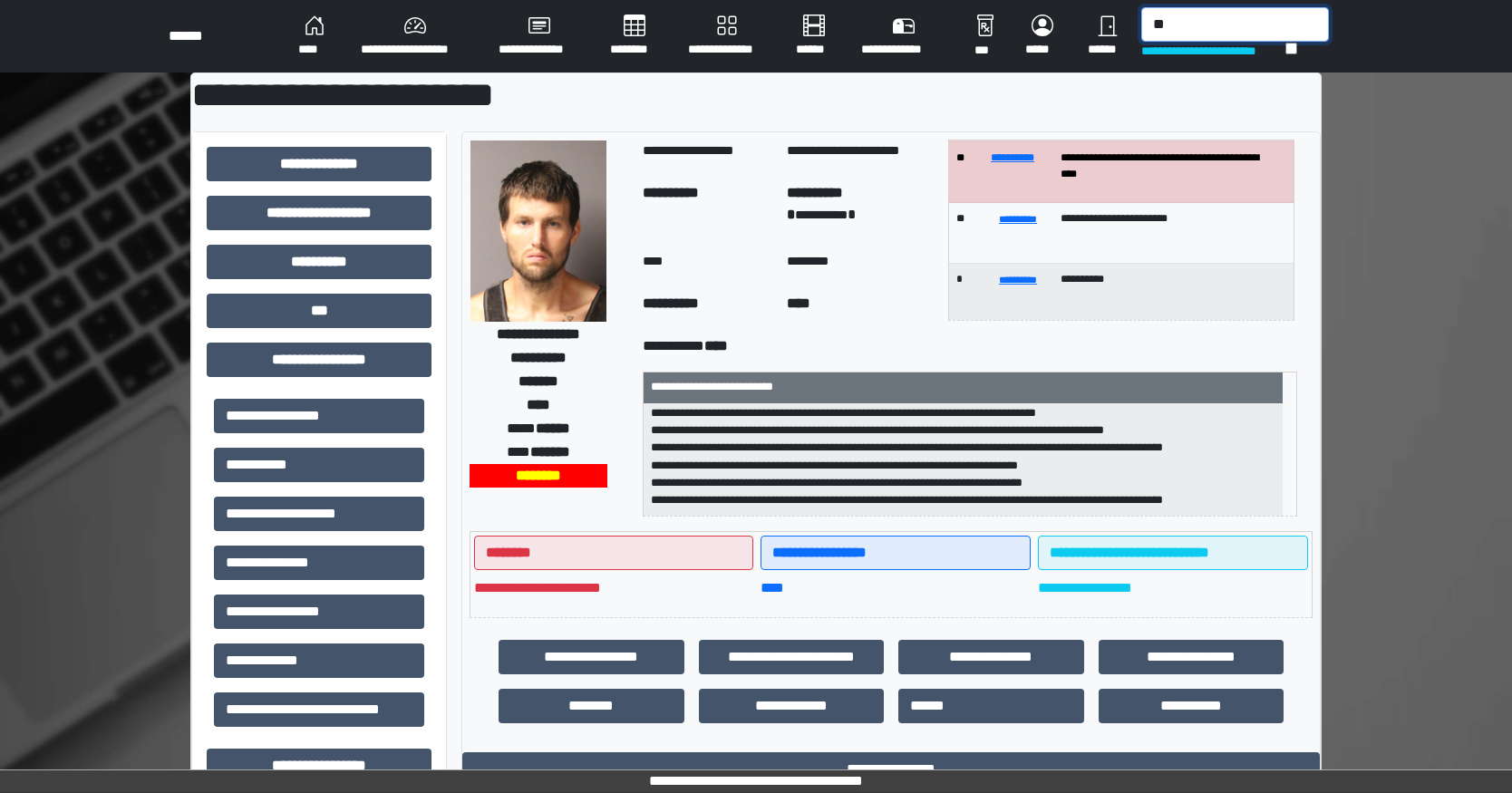 type on "*" 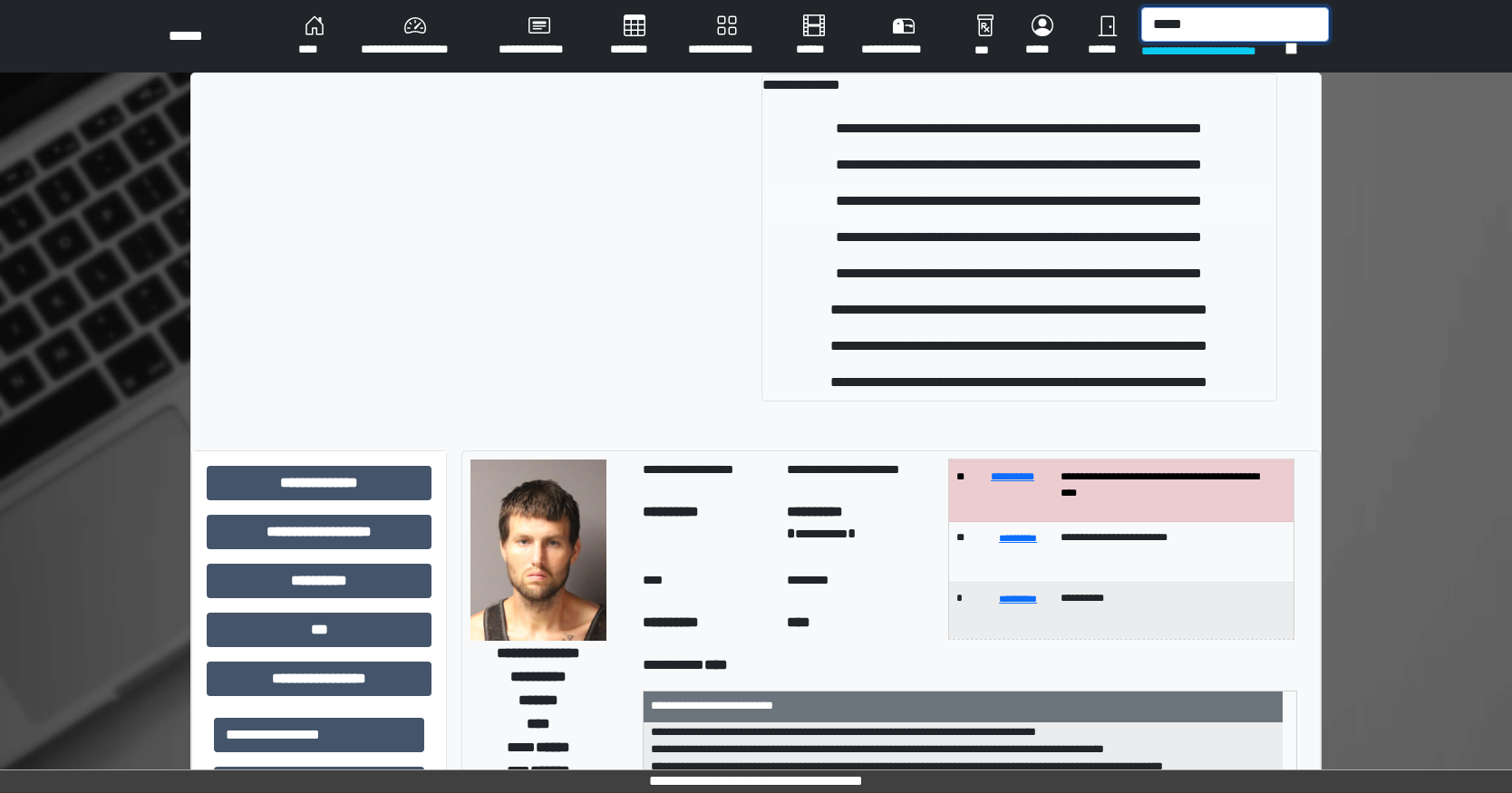 type on "*****" 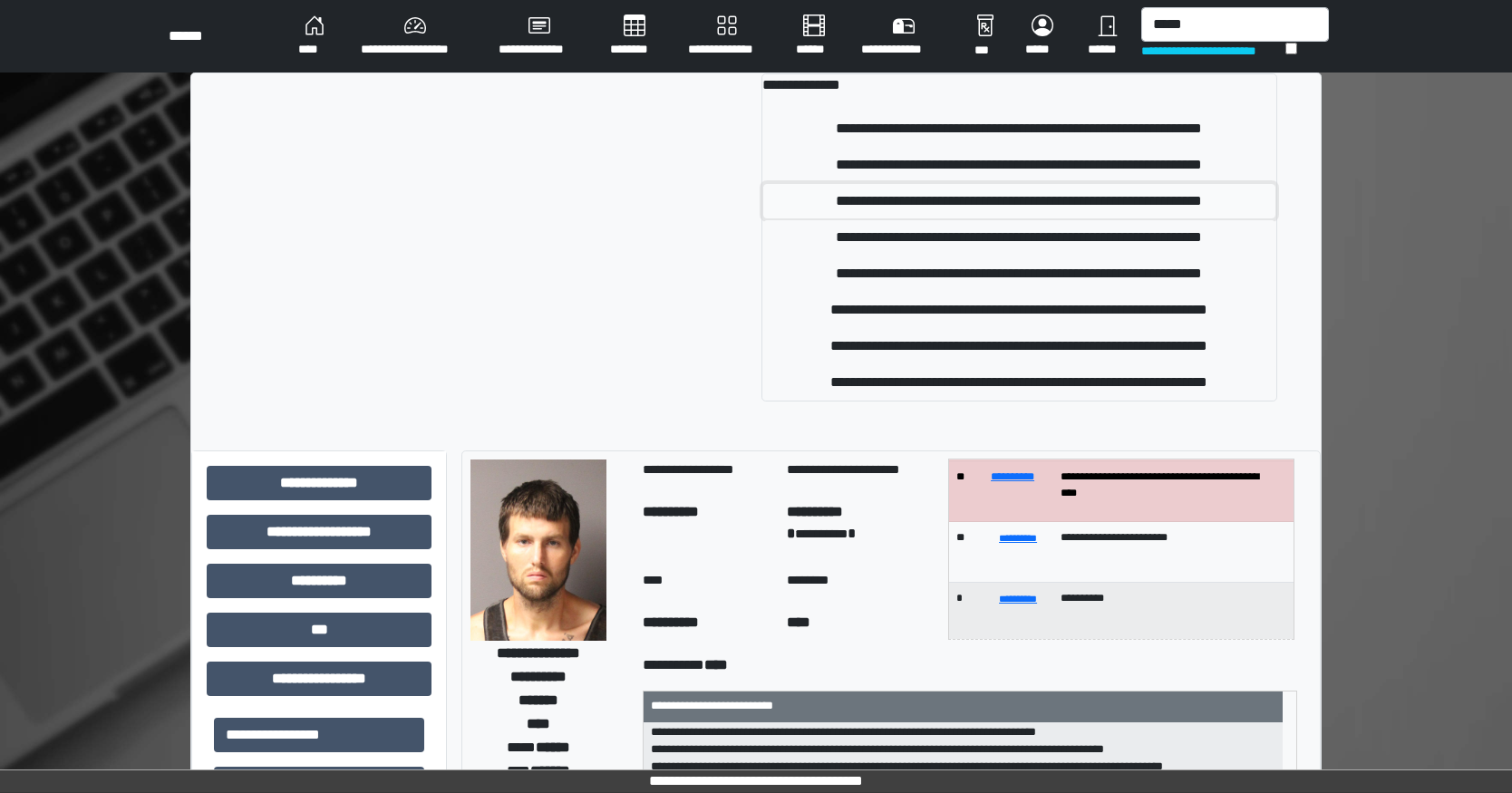 click on "**********" at bounding box center [1019, 201] 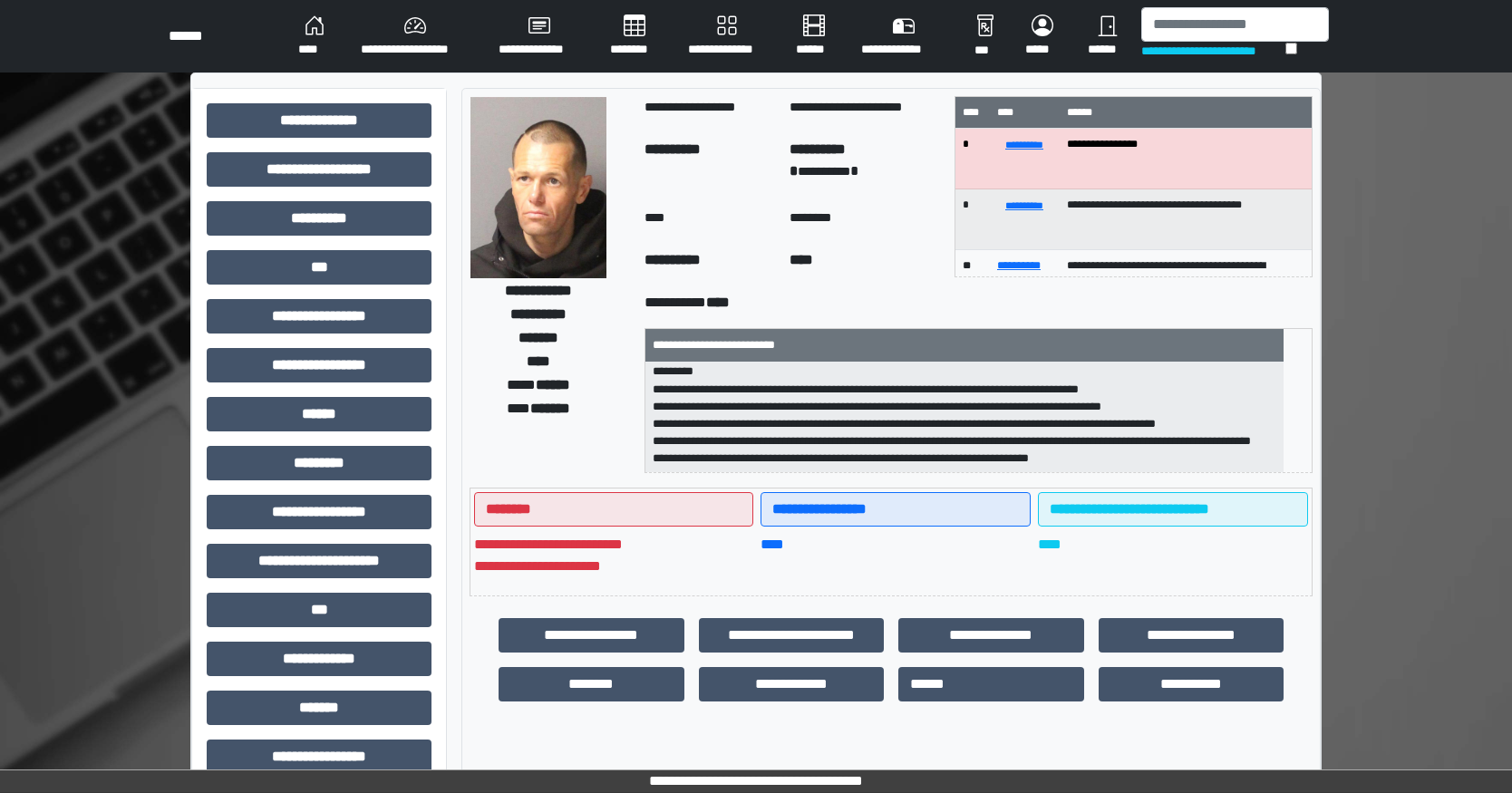 scroll, scrollTop: 110, scrollLeft: 0, axis: vertical 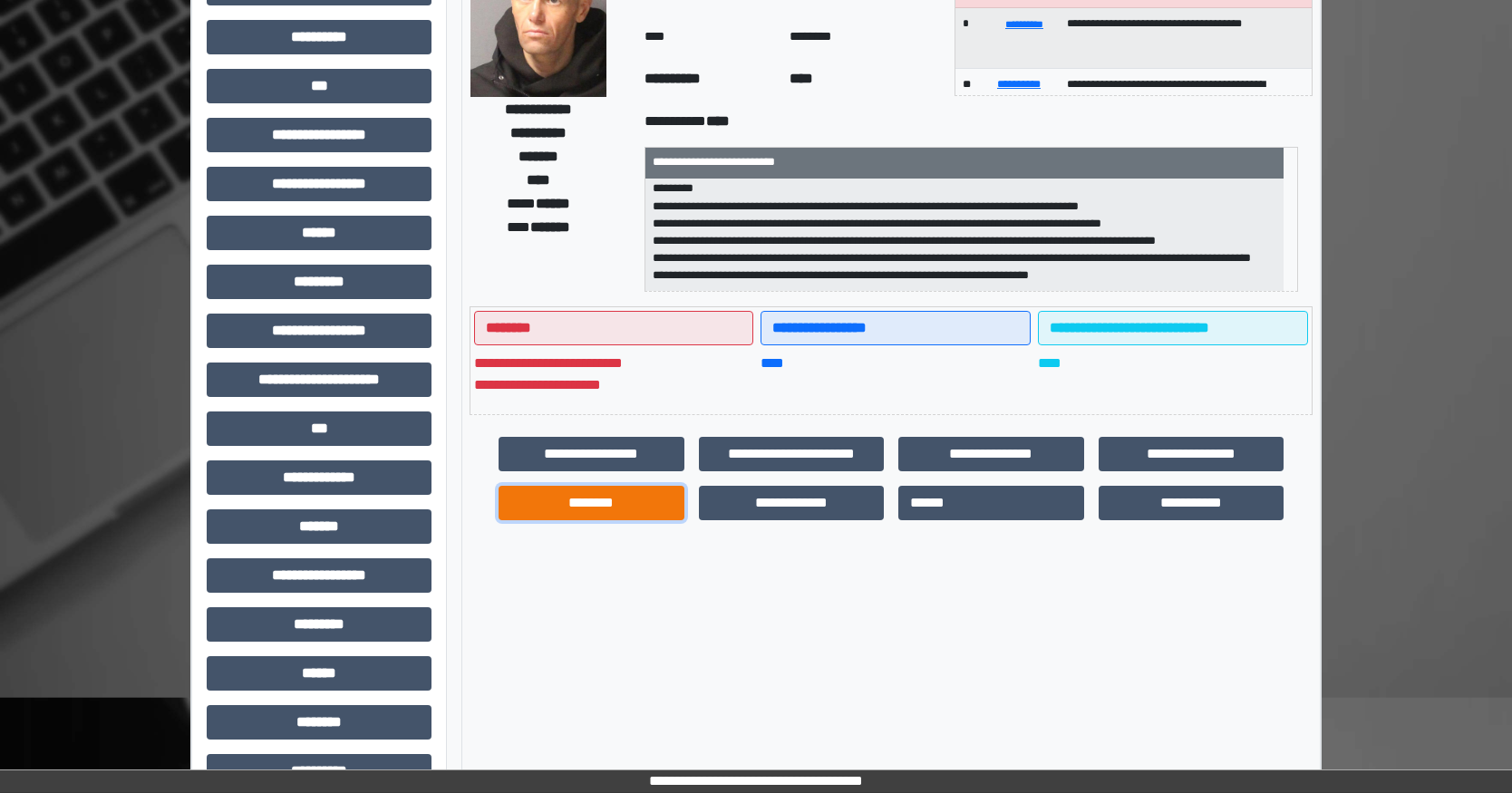 click on "********" at bounding box center [591, 503] 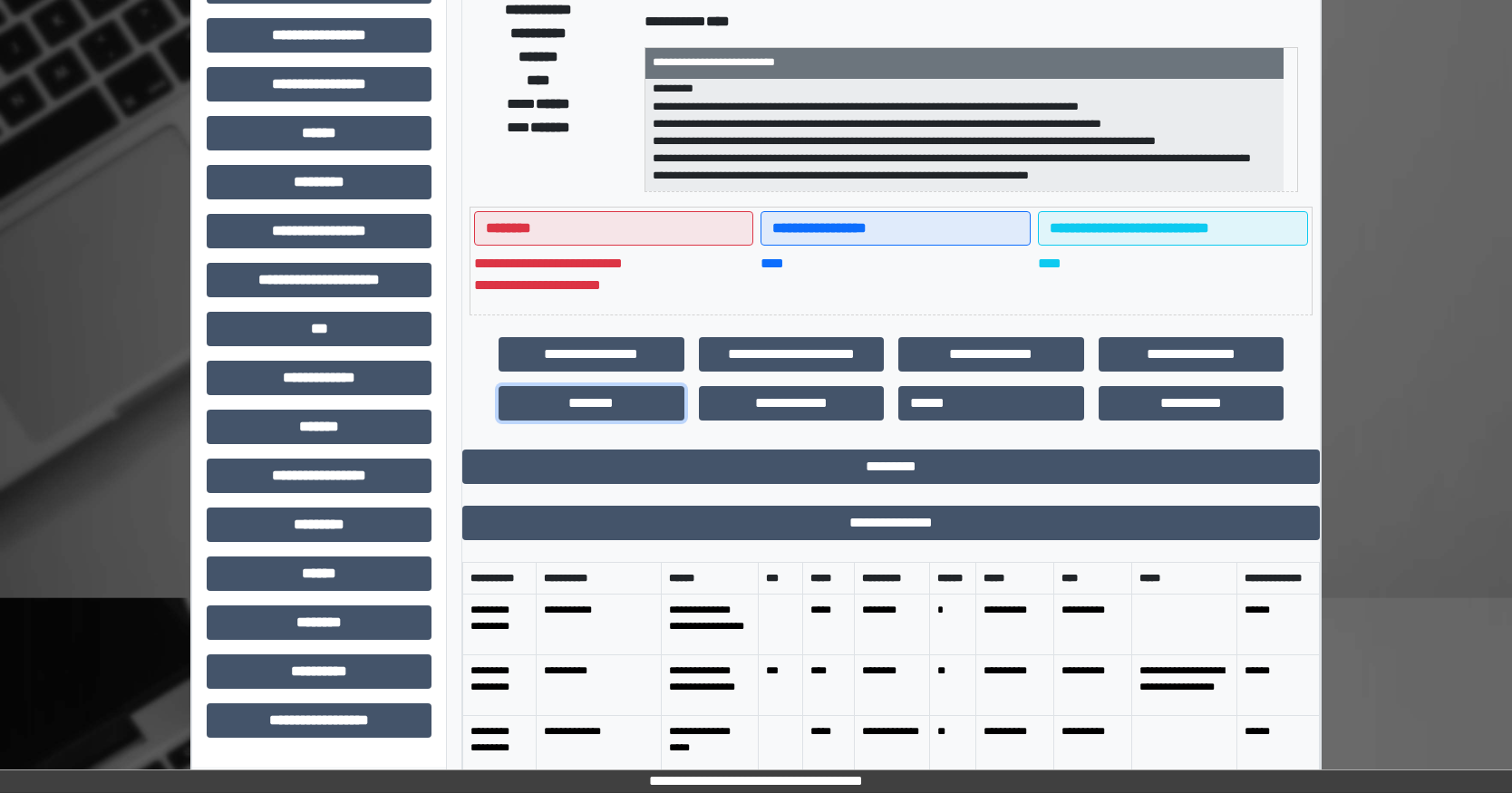 scroll, scrollTop: 501, scrollLeft: 0, axis: vertical 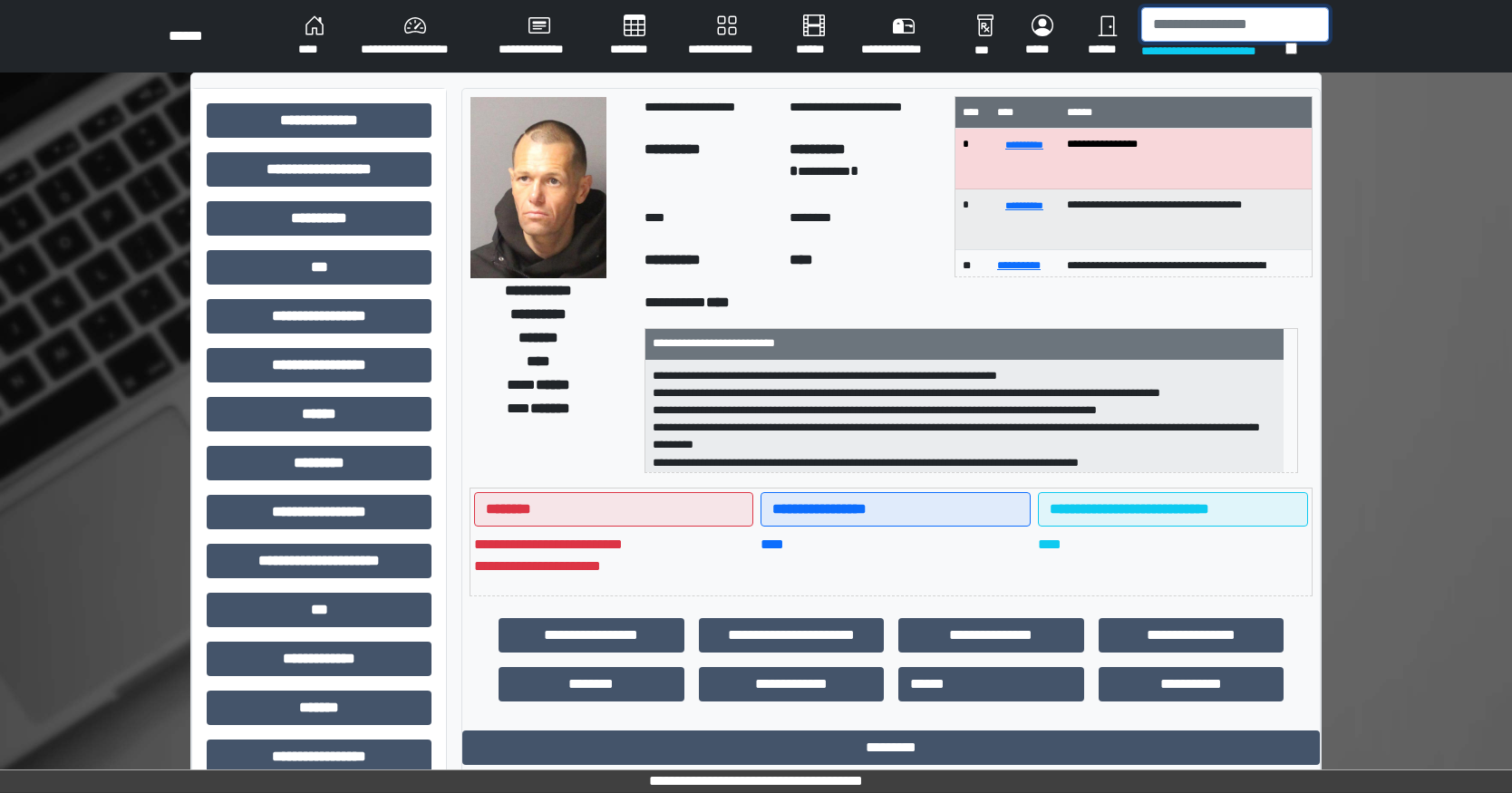 drag, startPoint x: 1201, startPoint y: 22, endPoint x: 1042, endPoint y: 6, distance: 159.803 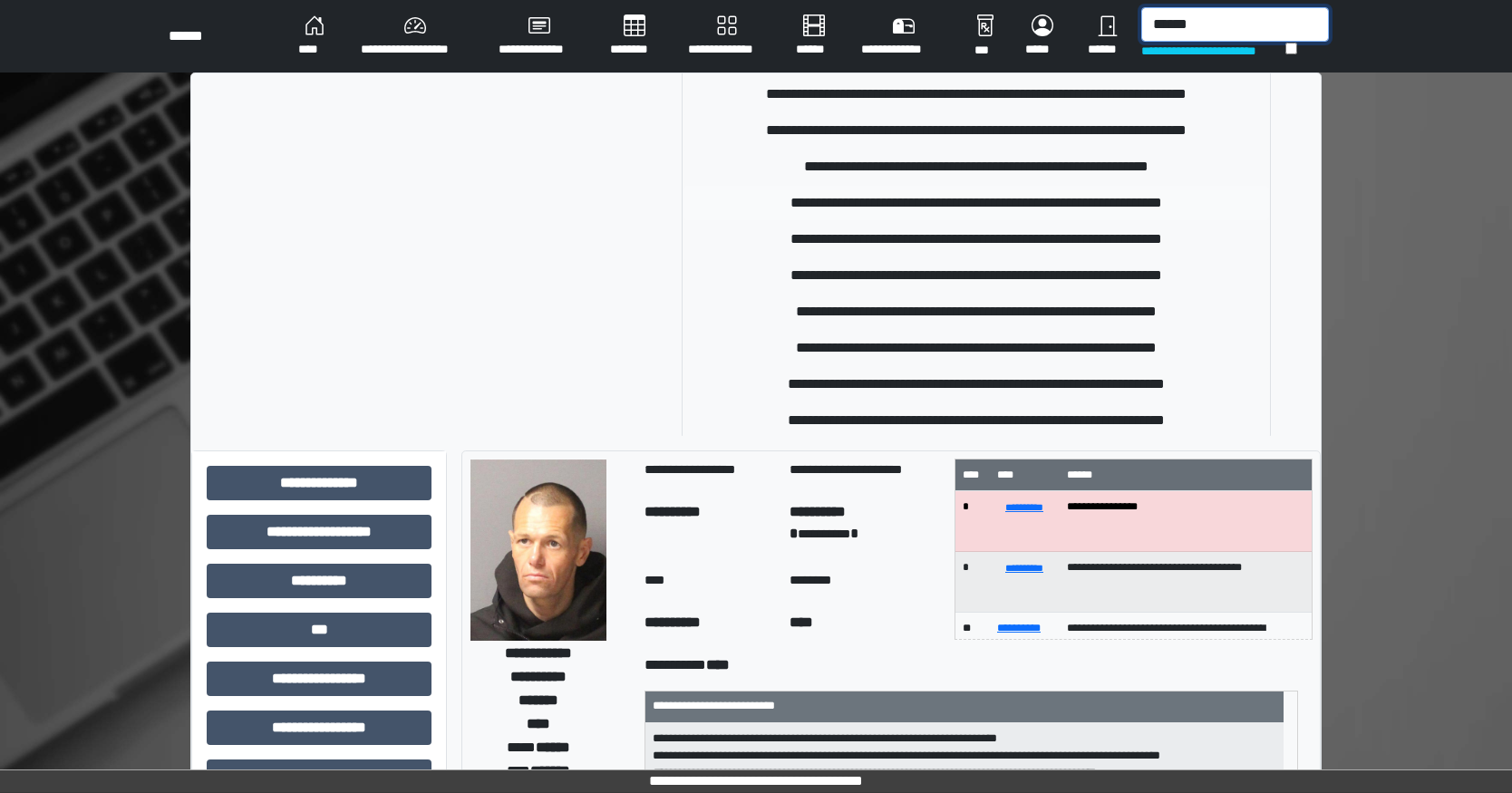 scroll, scrollTop: 53, scrollLeft: 0, axis: vertical 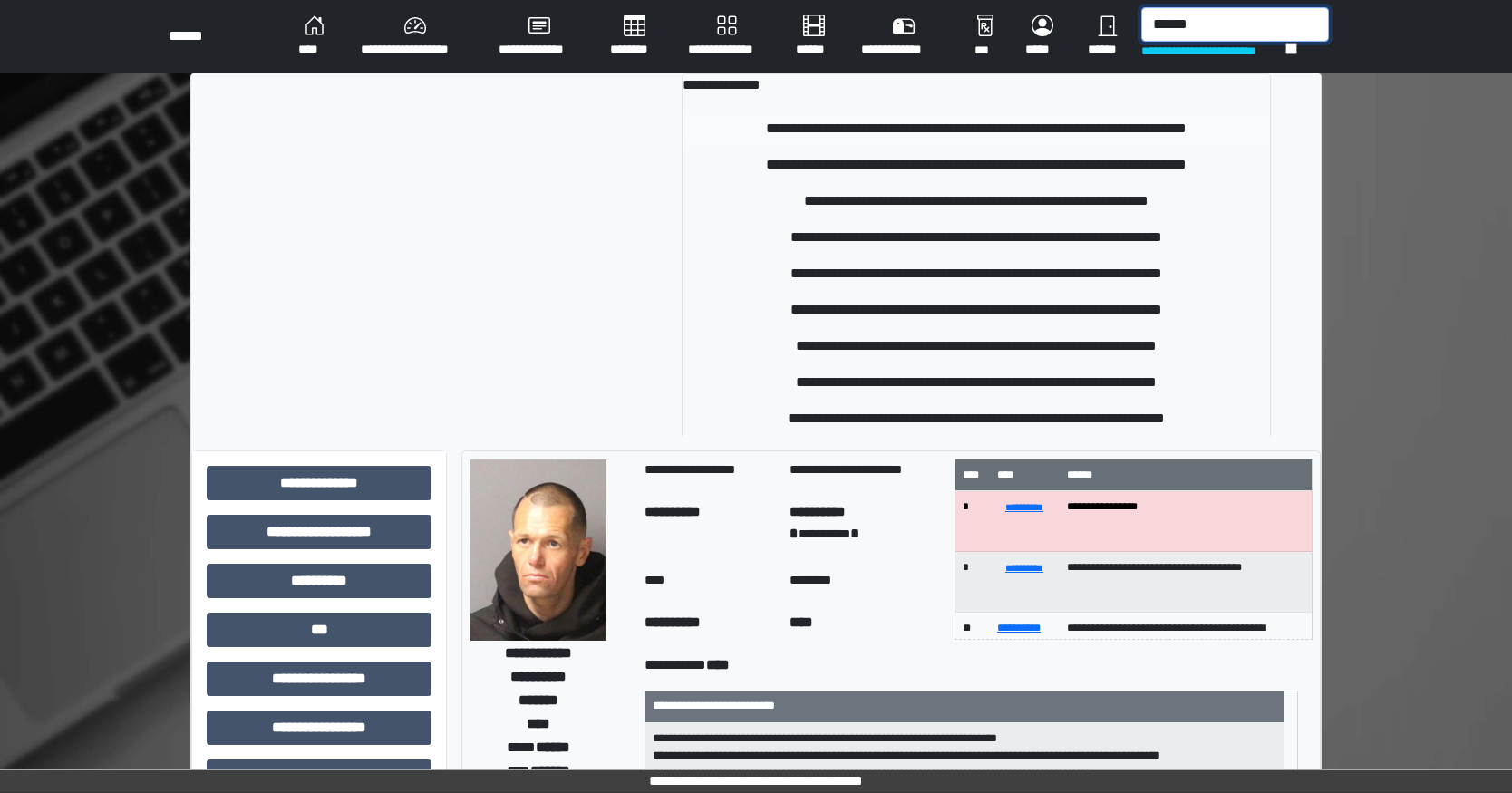 type on "******" 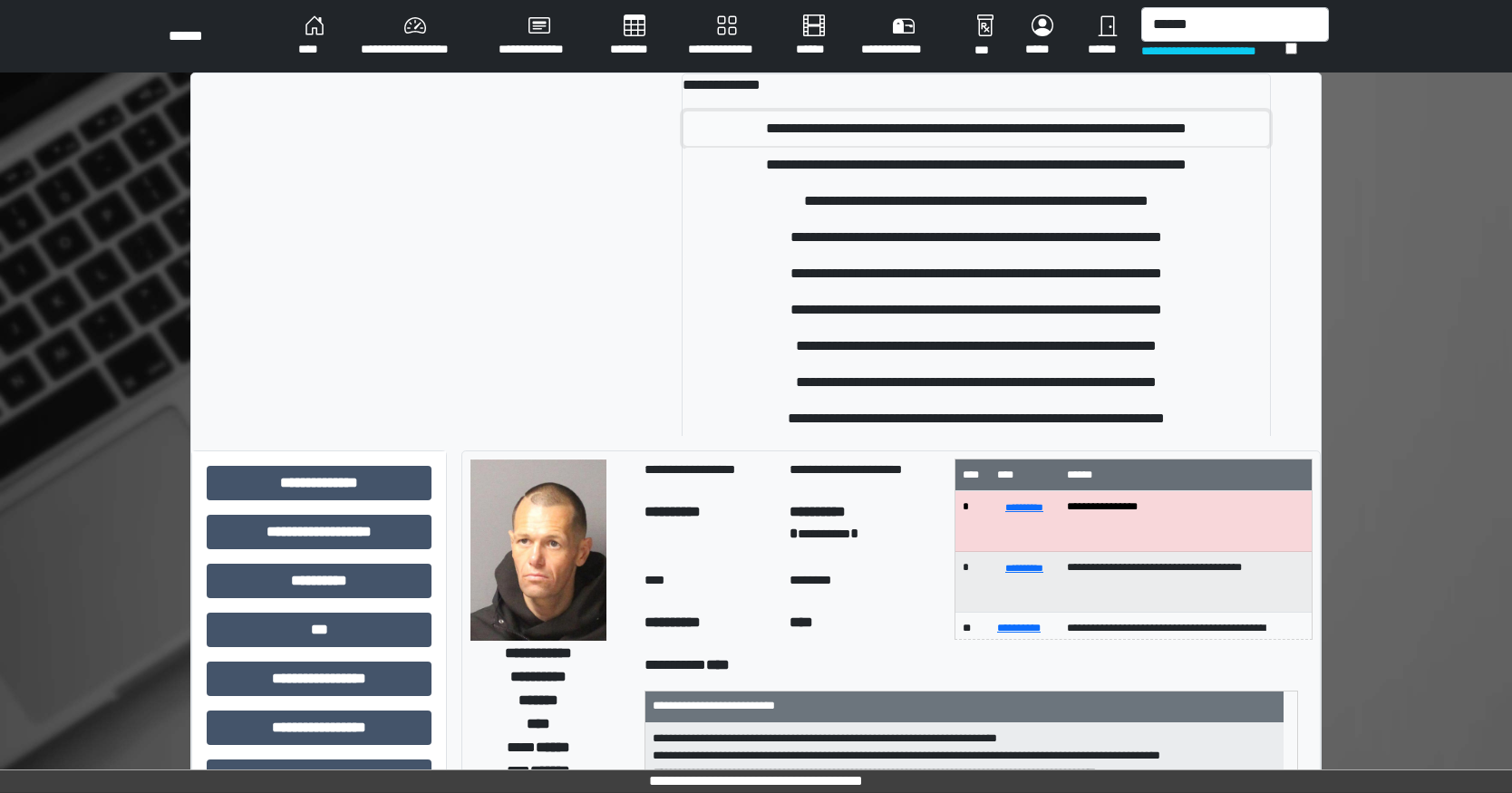 click on "**********" at bounding box center (975, 129) 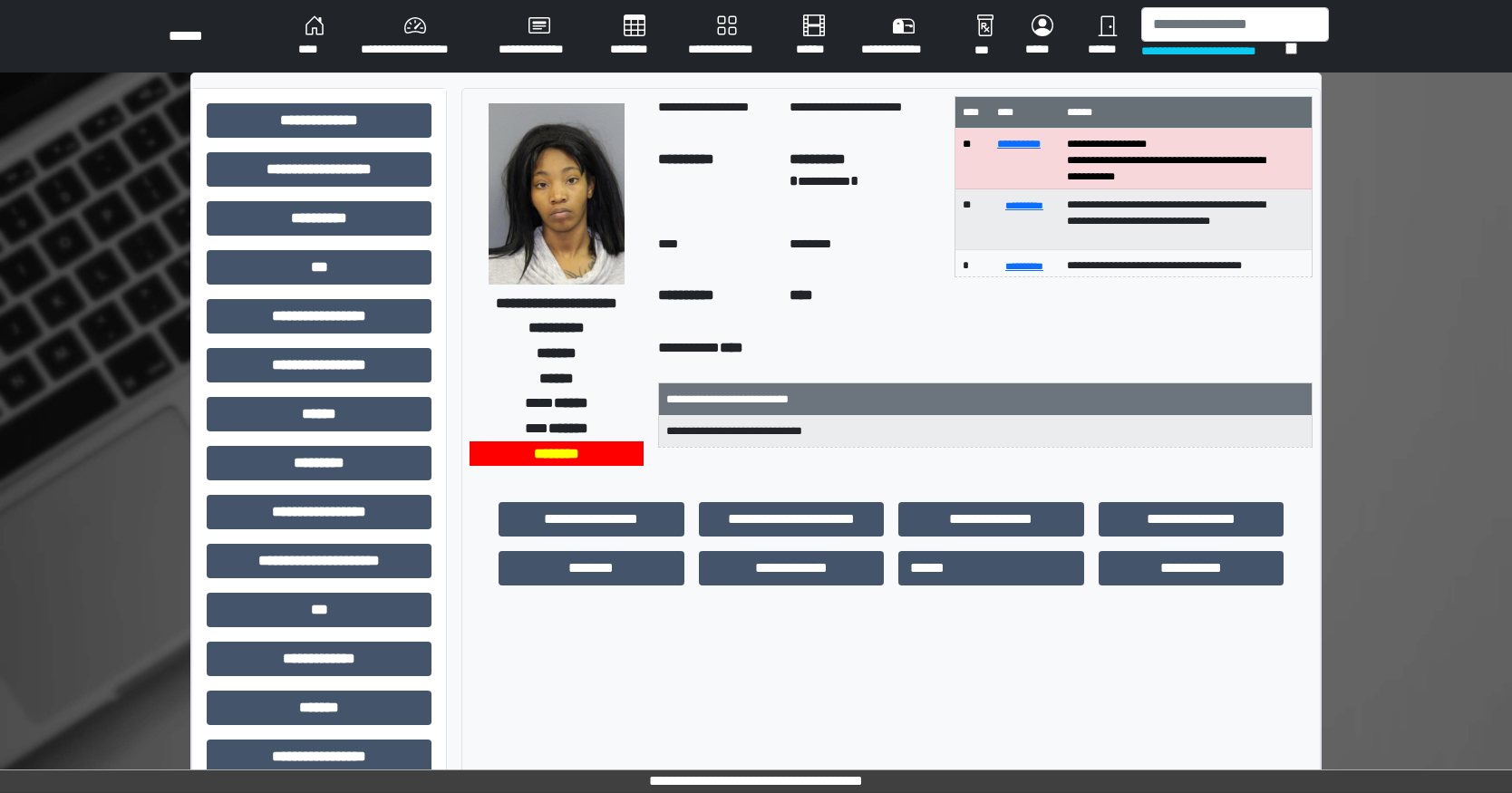 click on "******" at bounding box center (571, 402) 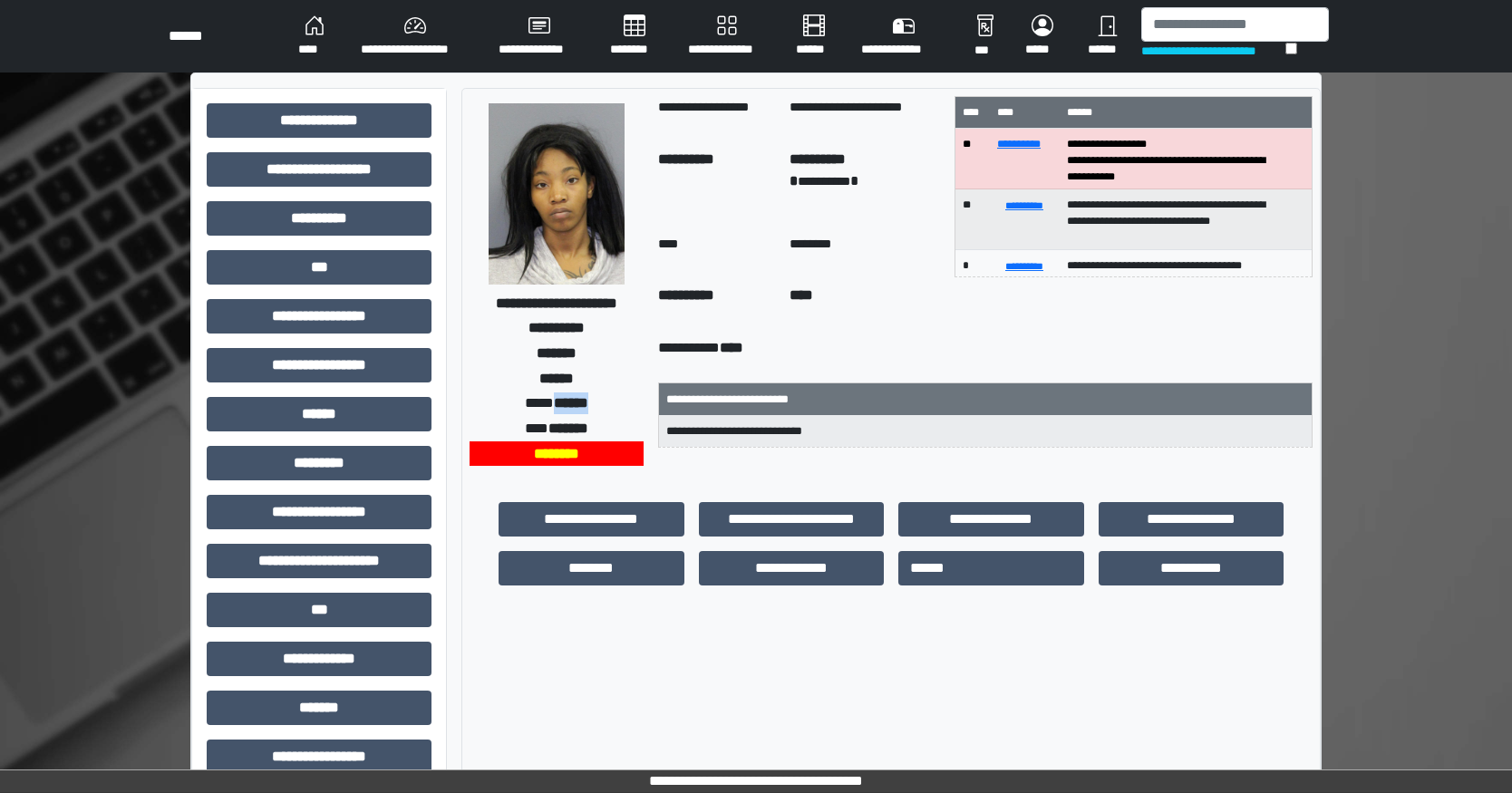 click on "******" at bounding box center (571, 402) 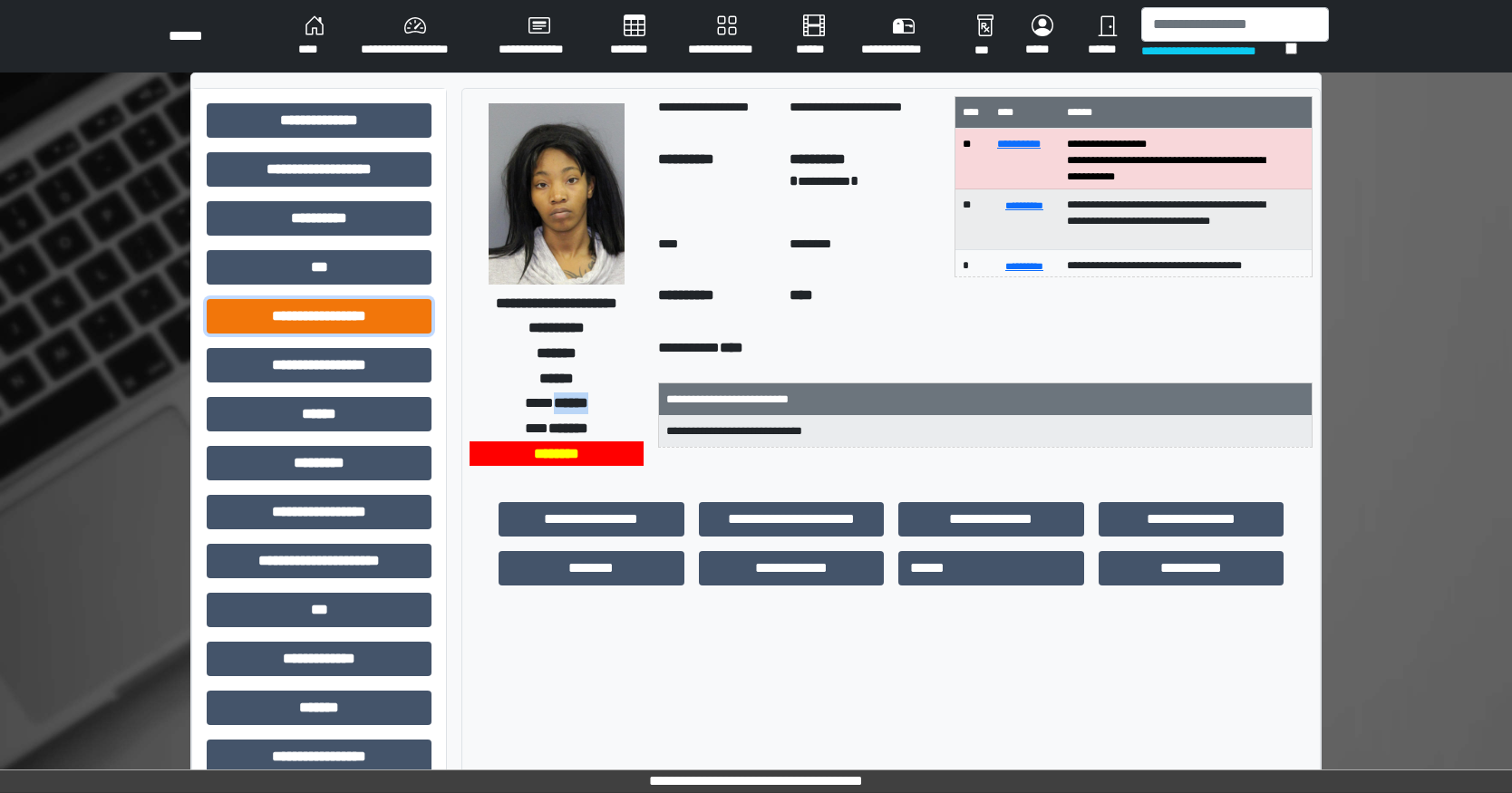 click on "**********" at bounding box center [319, 316] 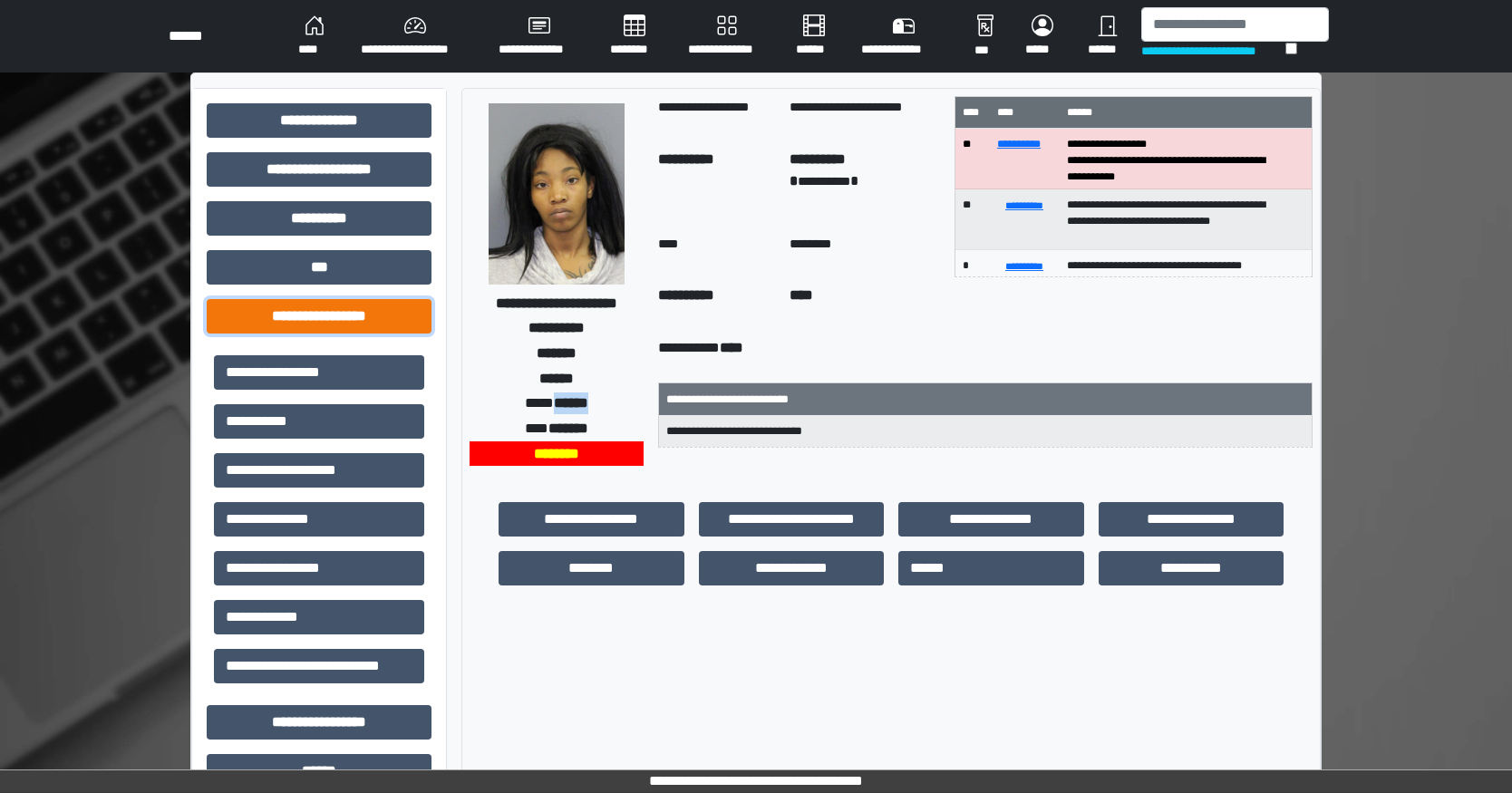click on "**********" at bounding box center [319, 316] 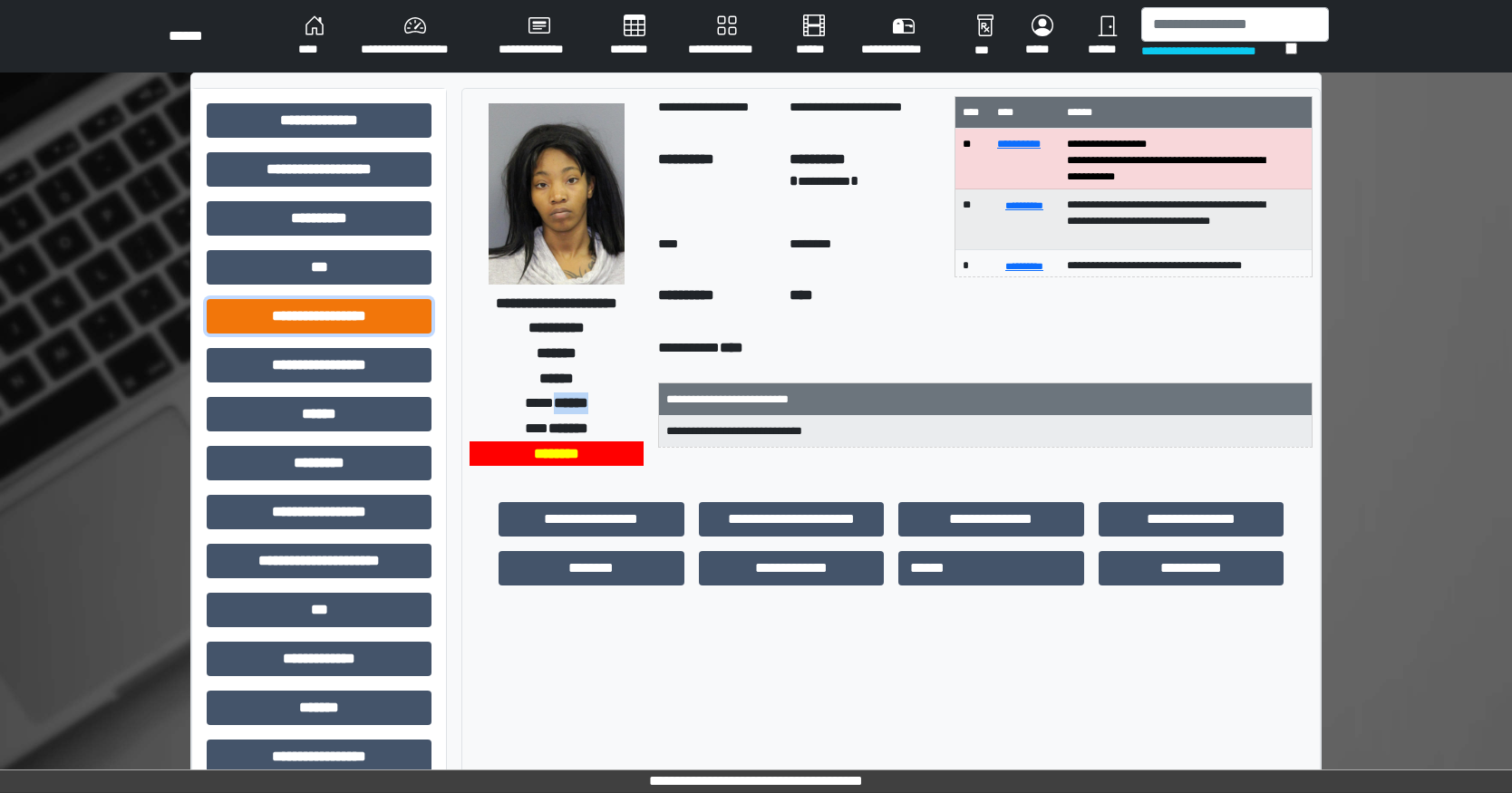 click on "**********" at bounding box center (319, 316) 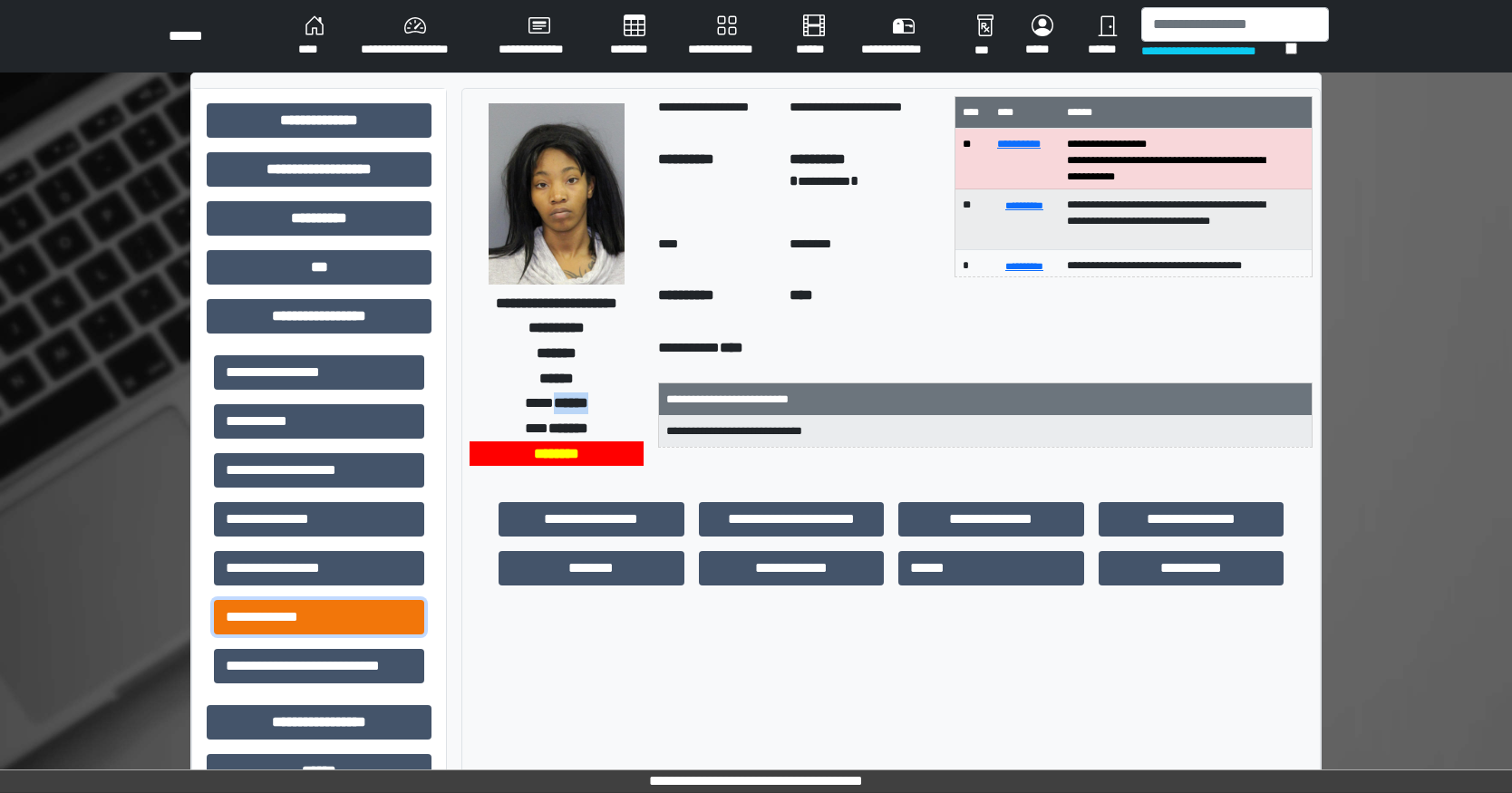 click on "**********" at bounding box center [319, 617] 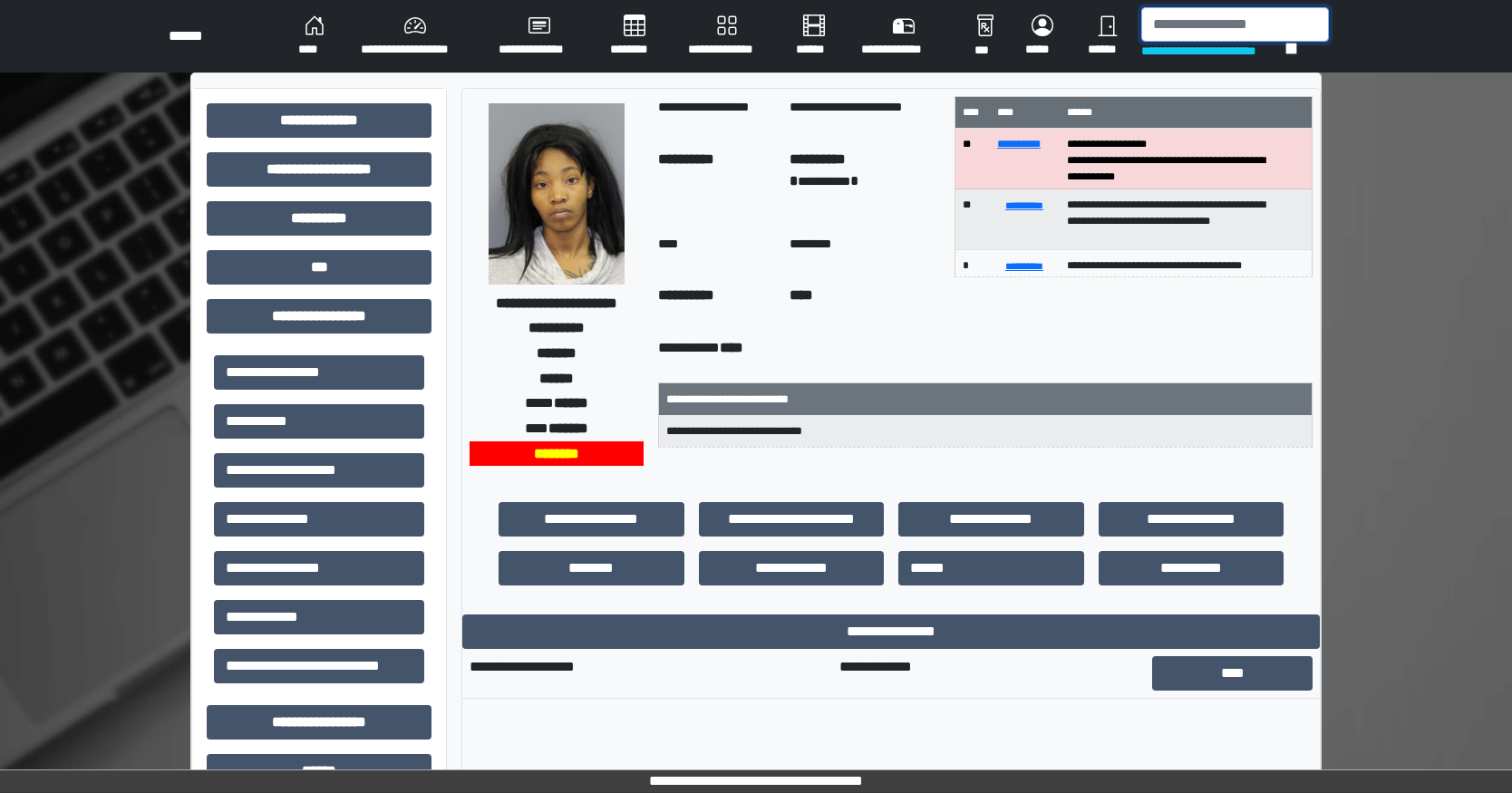click at bounding box center [1235, 24] 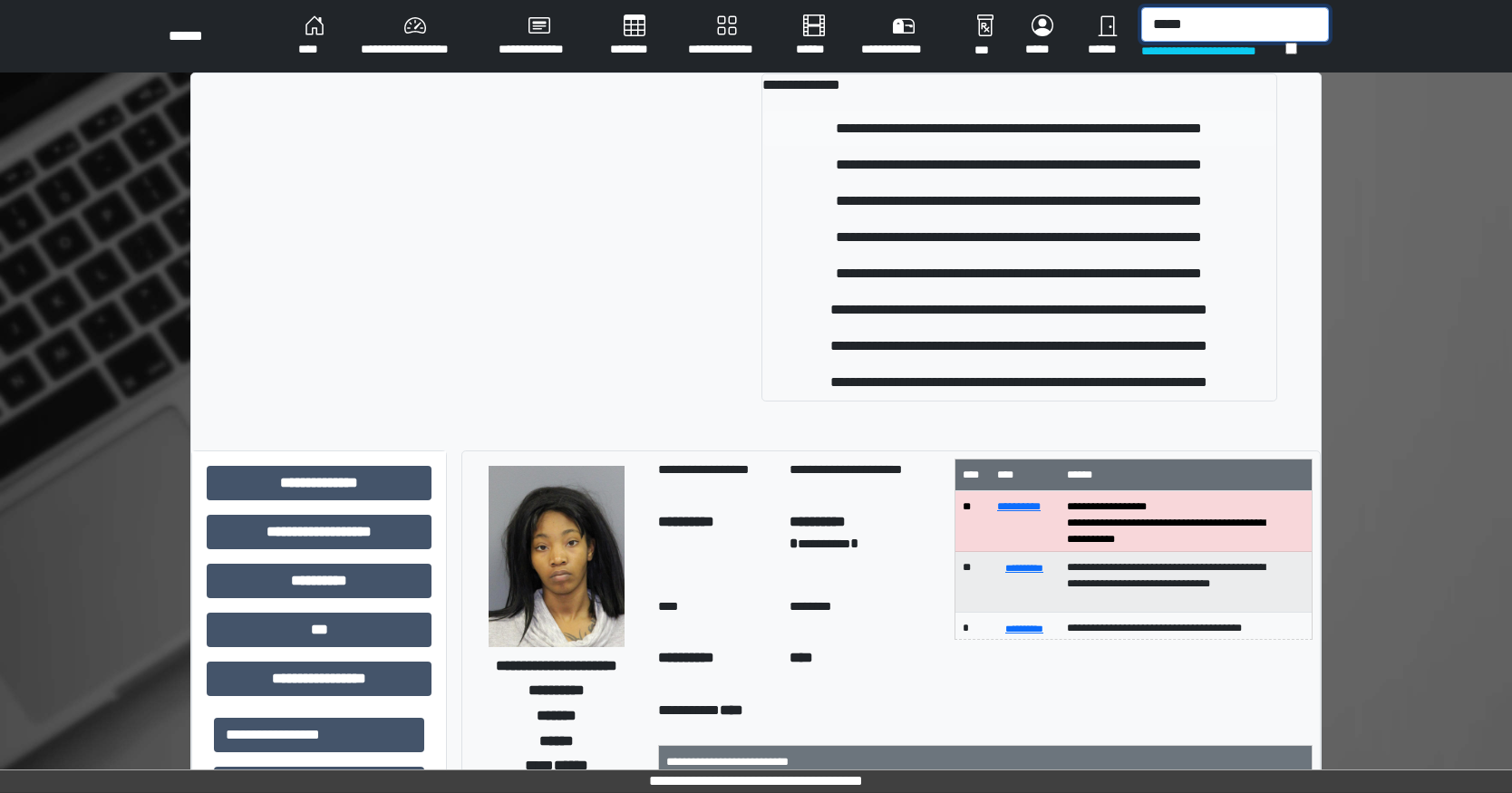 type on "*****" 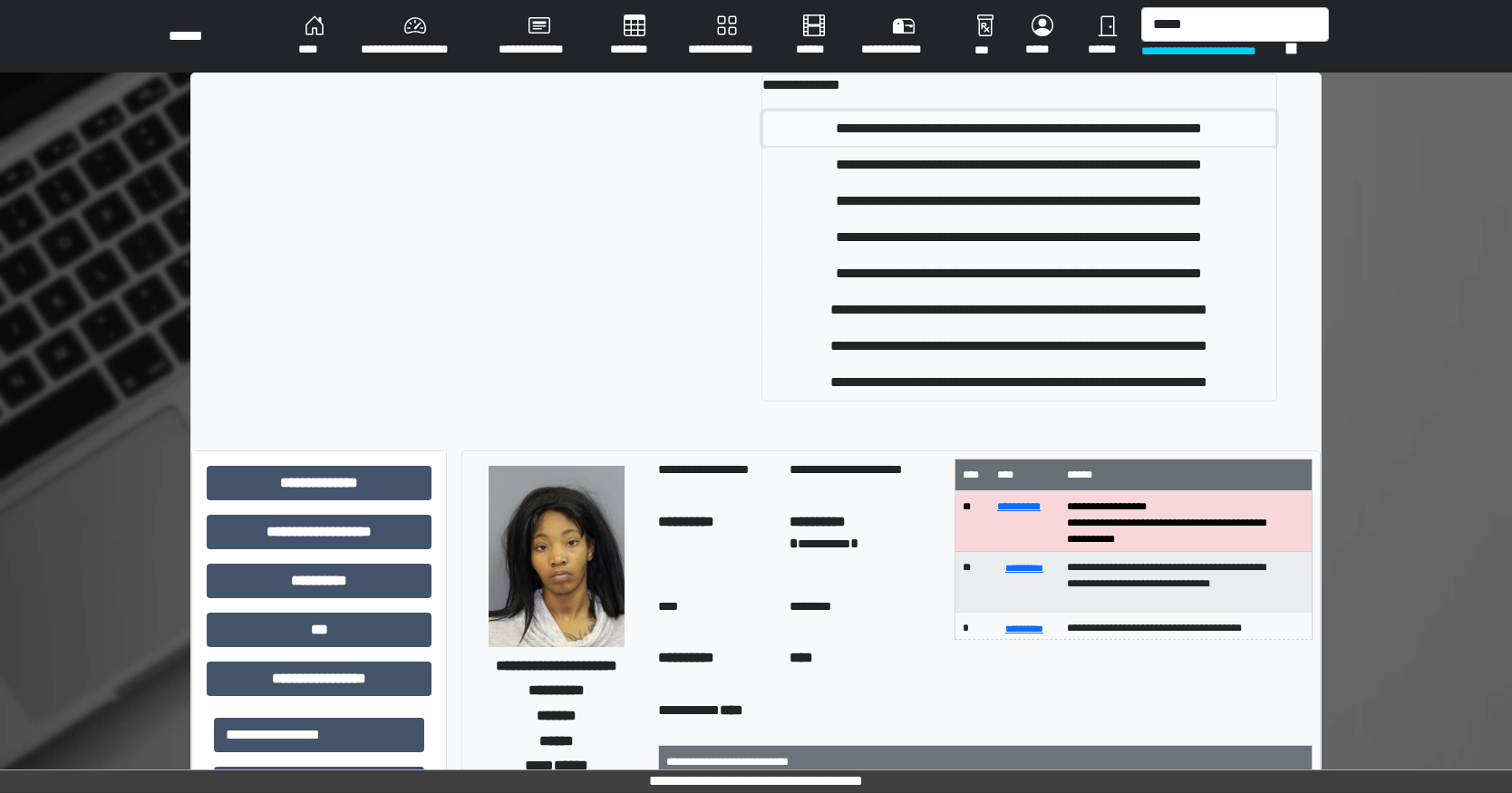 click on "**********" at bounding box center (1019, 129) 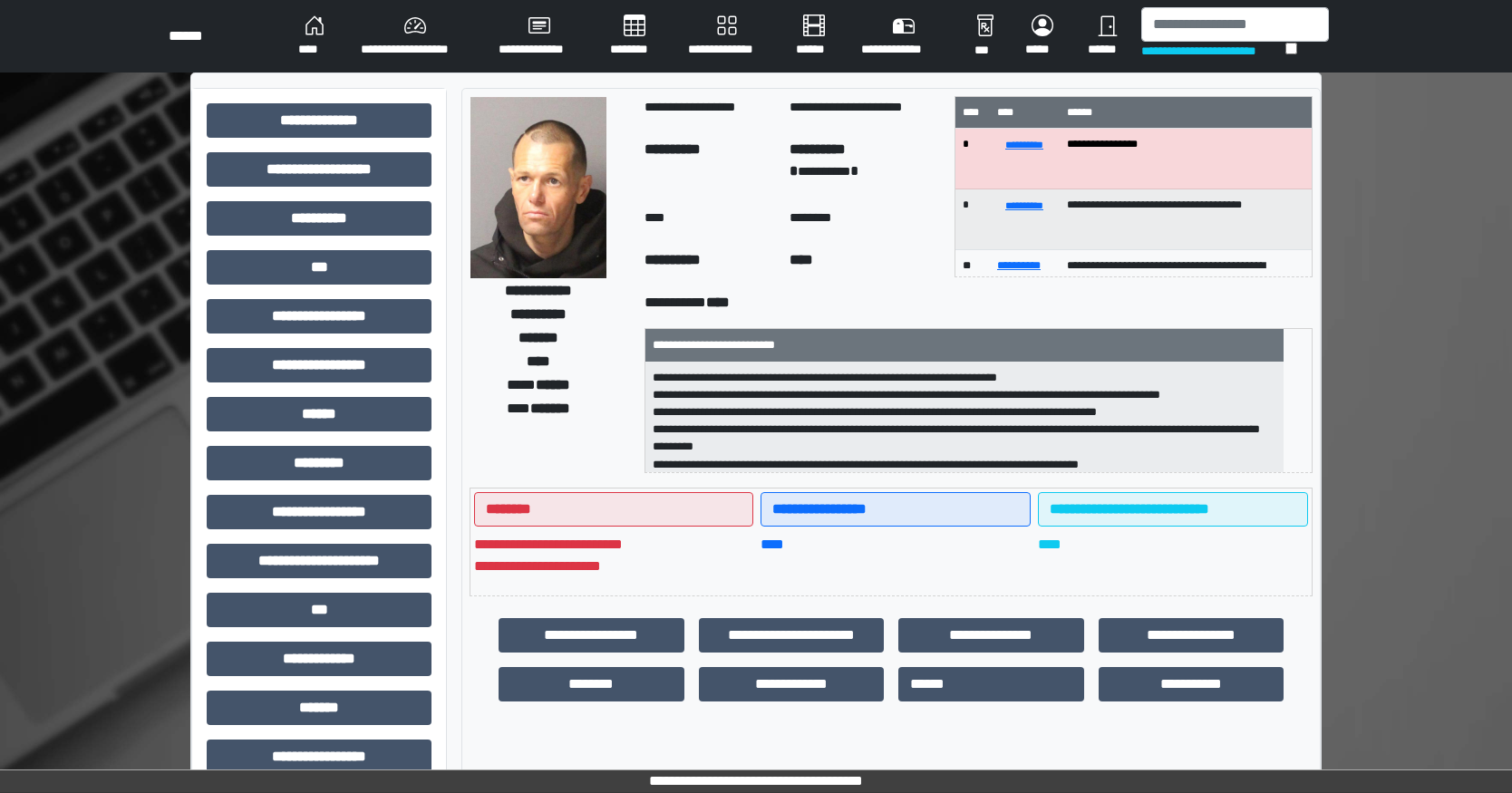 click on "******" at bounding box center (553, 384) 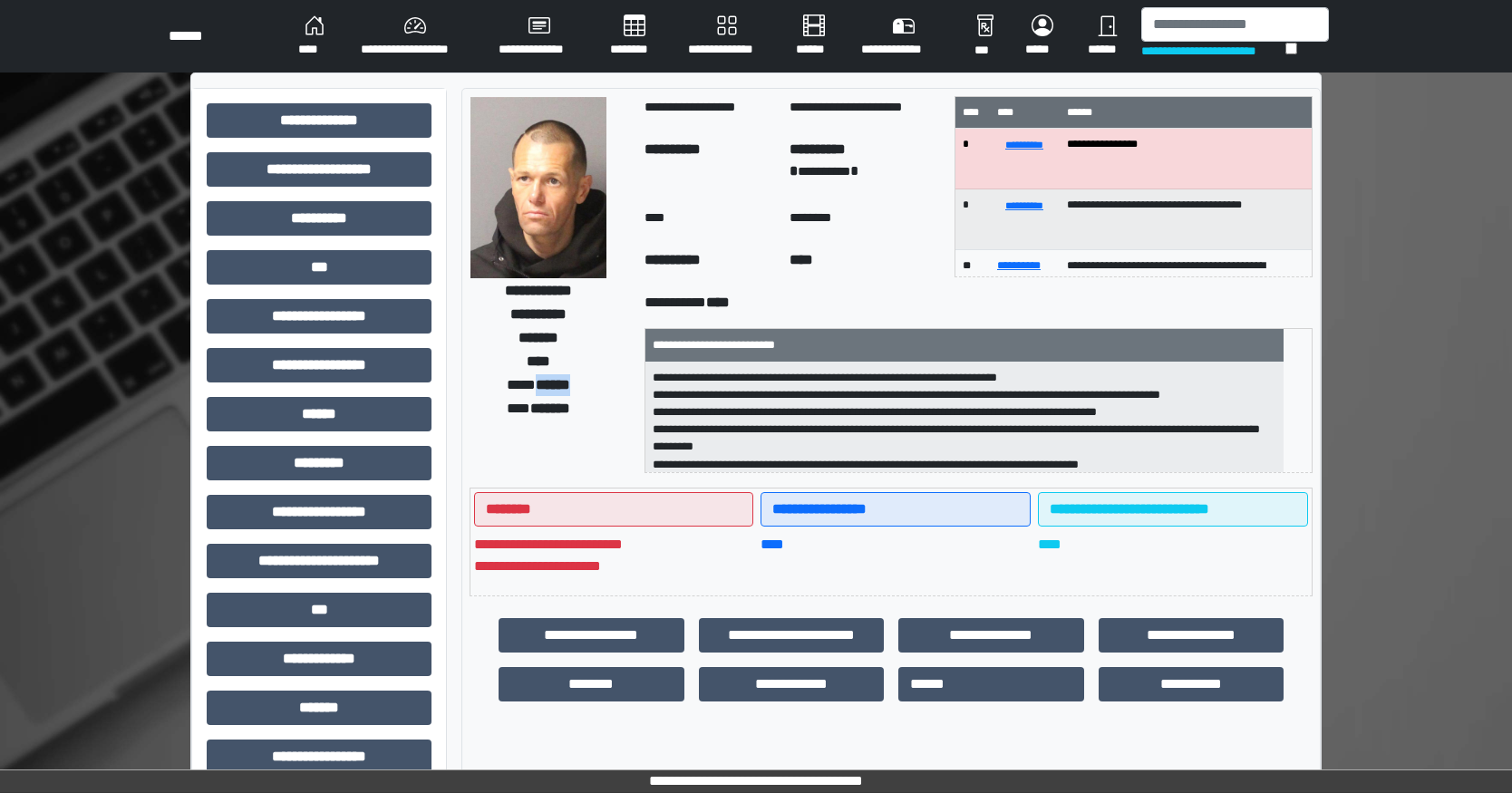 click on "******" at bounding box center [553, 384] 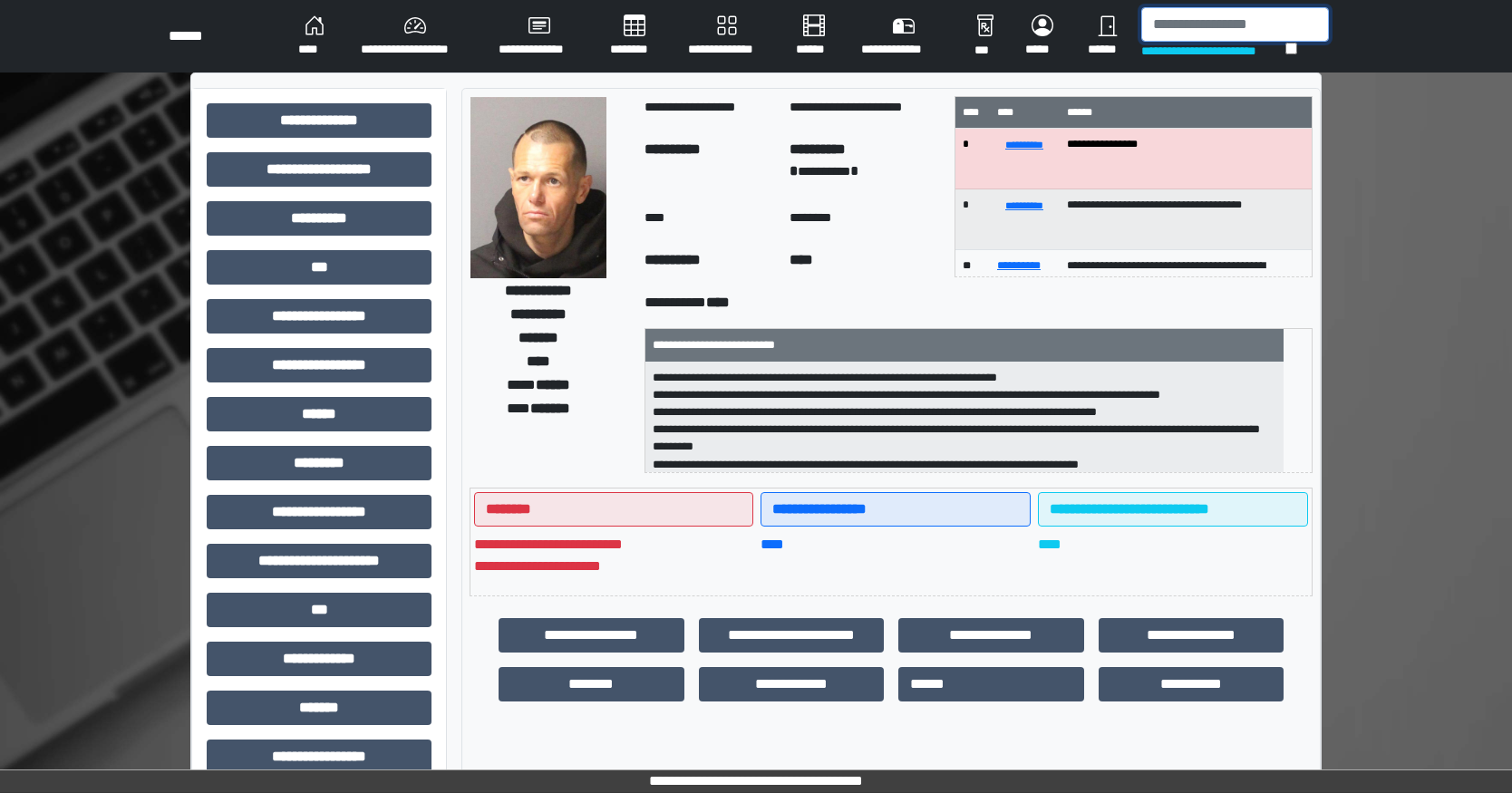 click at bounding box center (1235, 24) 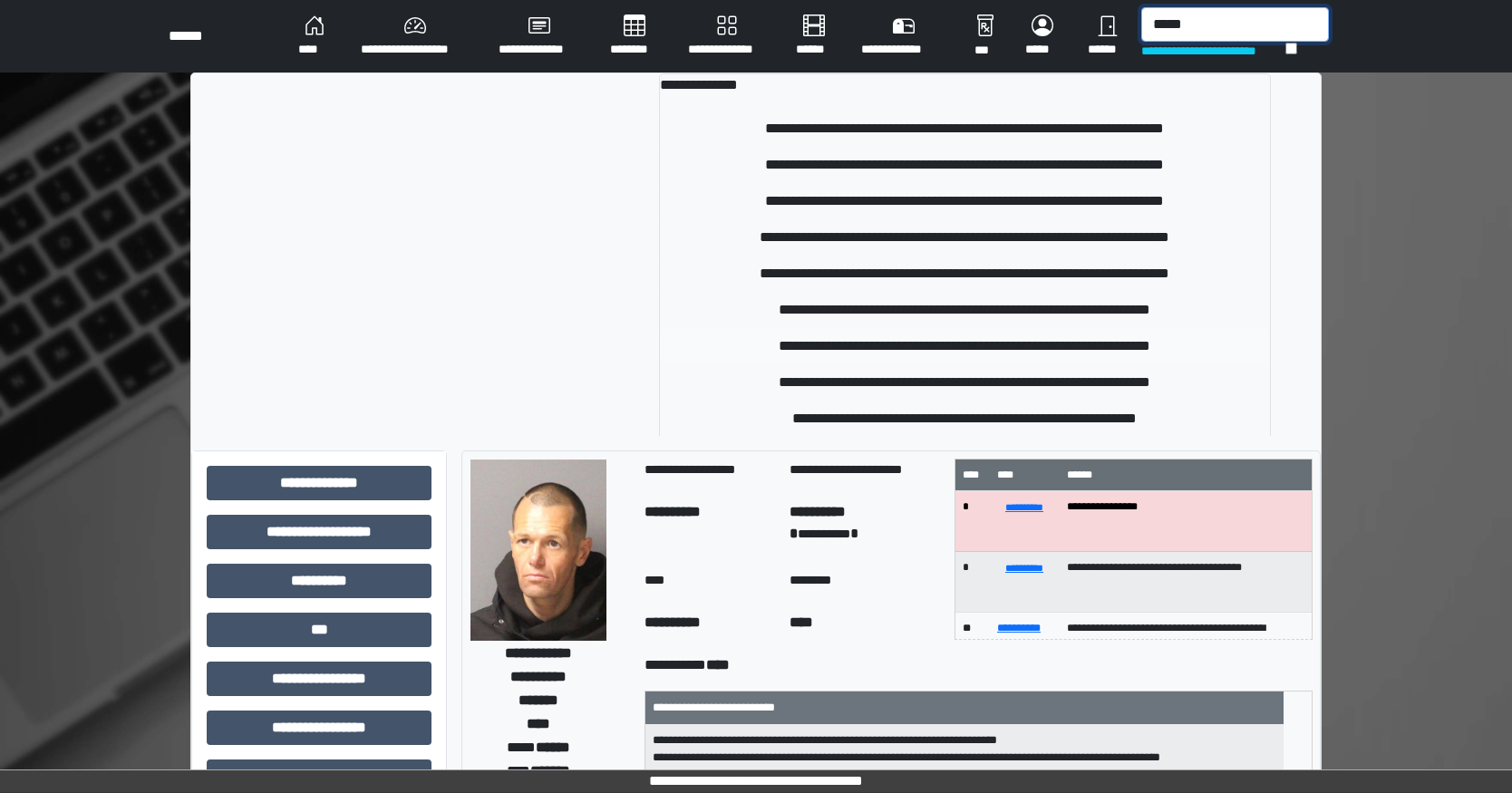 type on "*****" 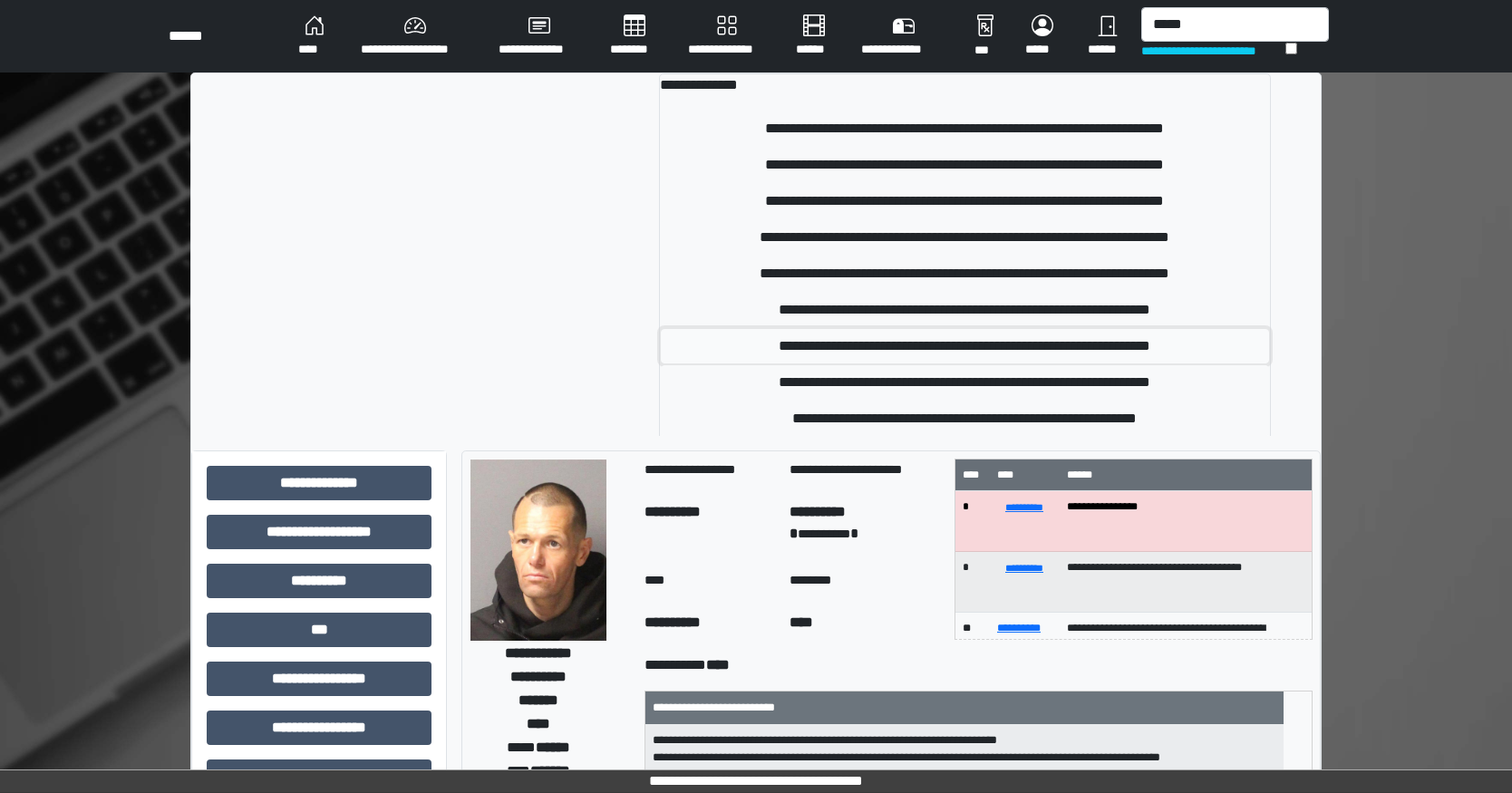 click on "**********" at bounding box center [964, 346] 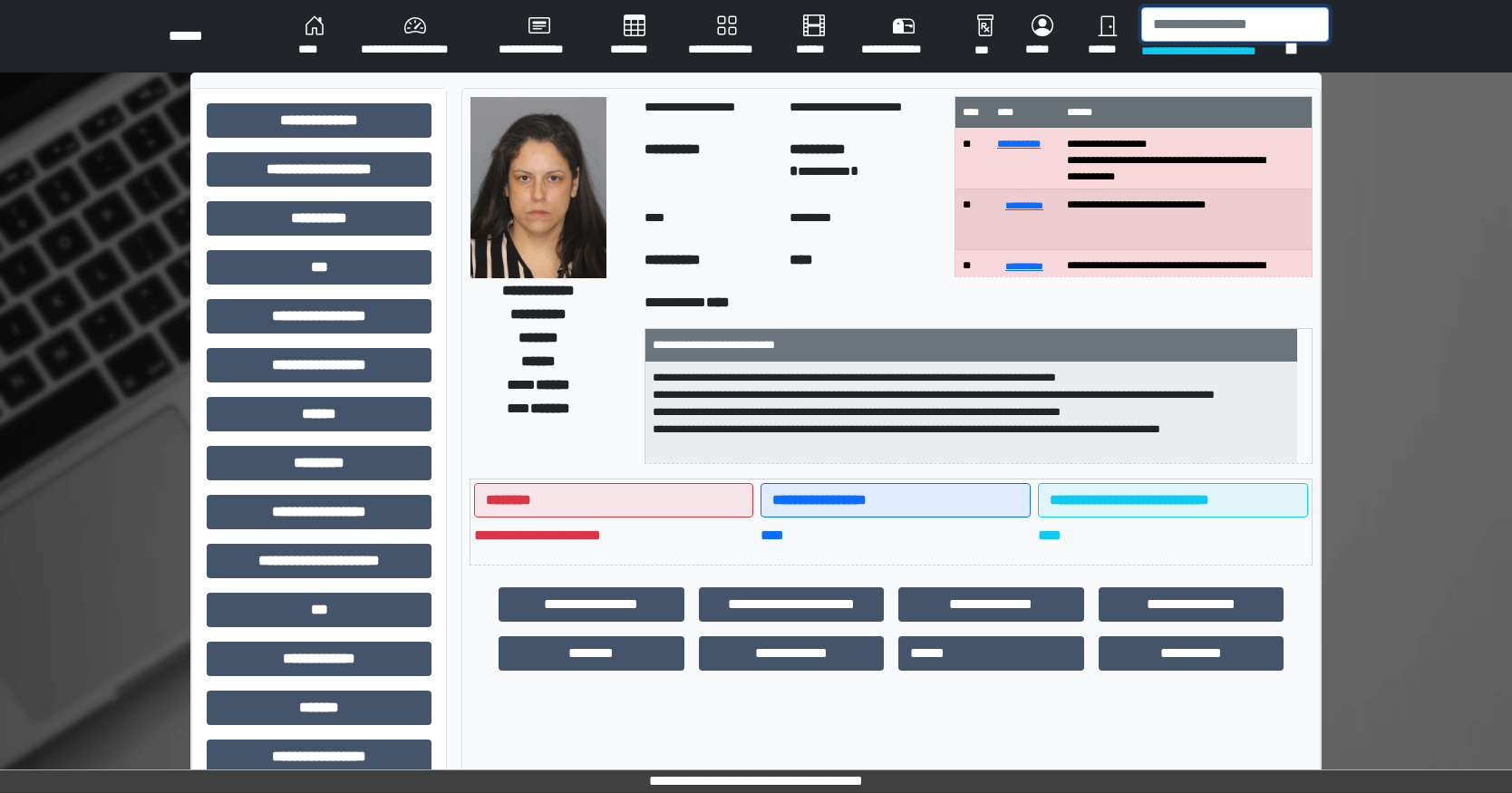 click at bounding box center (1235, 24) 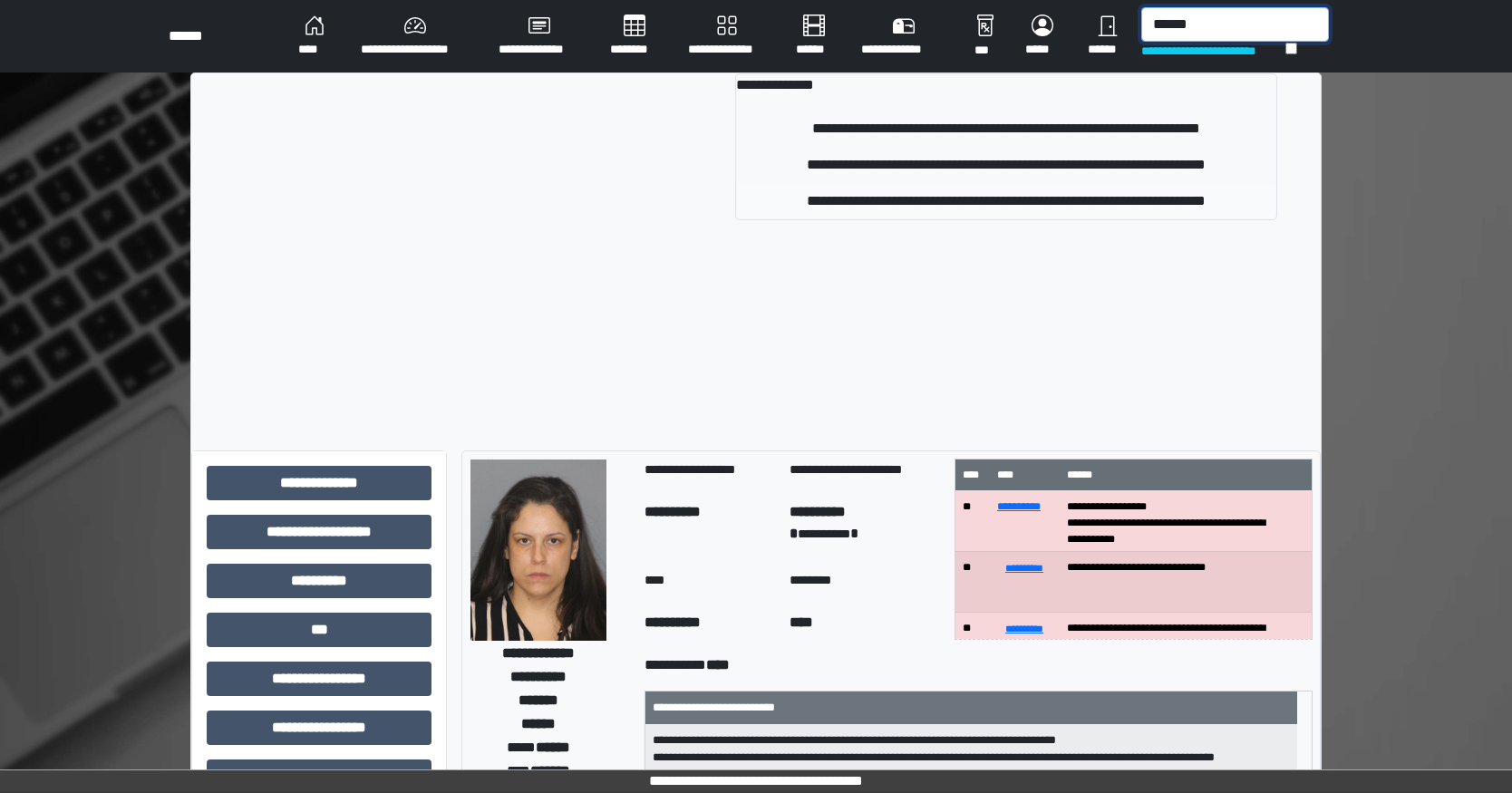 type on "******" 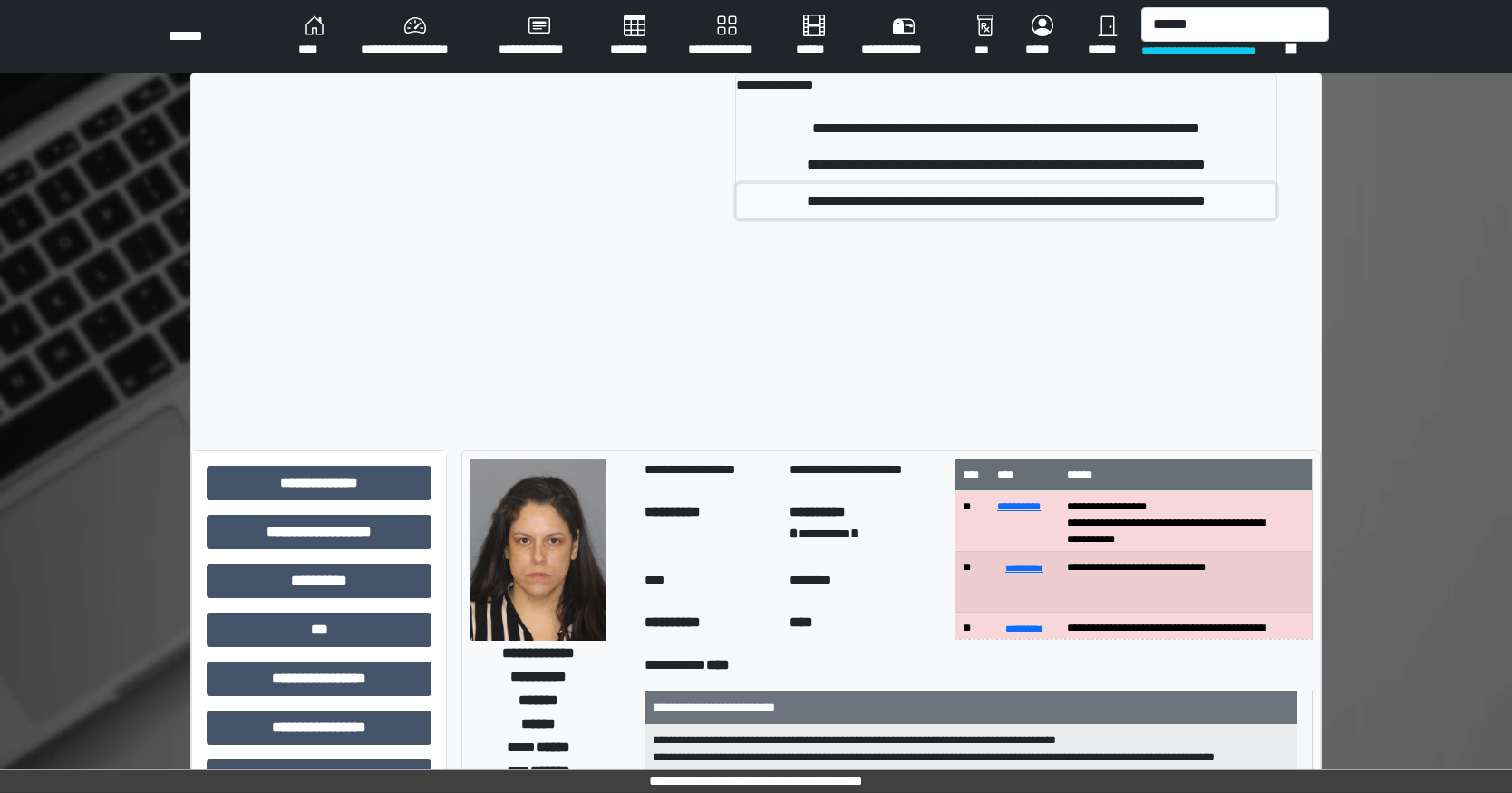 click on "**********" at bounding box center (1006, 201) 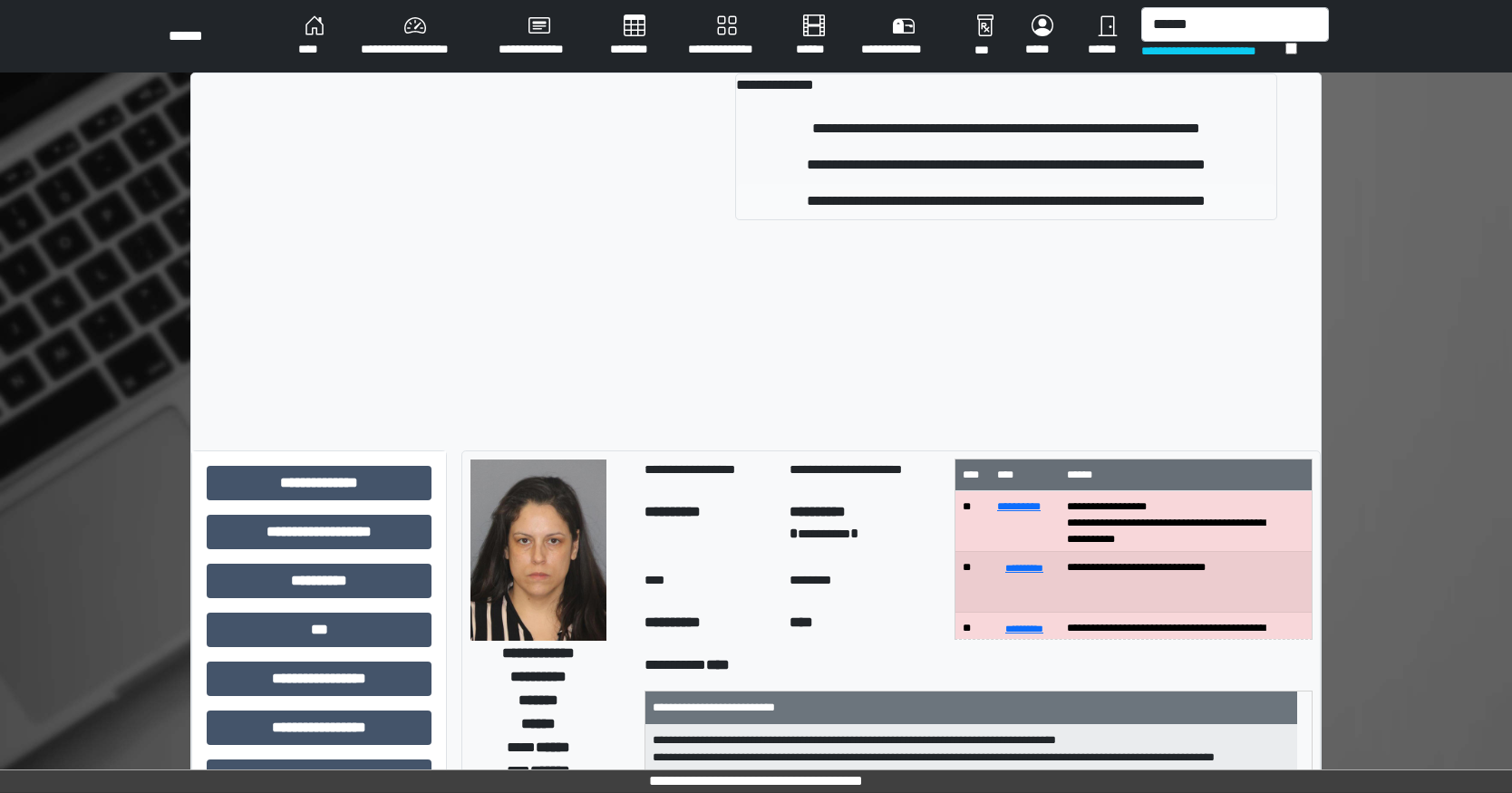 type 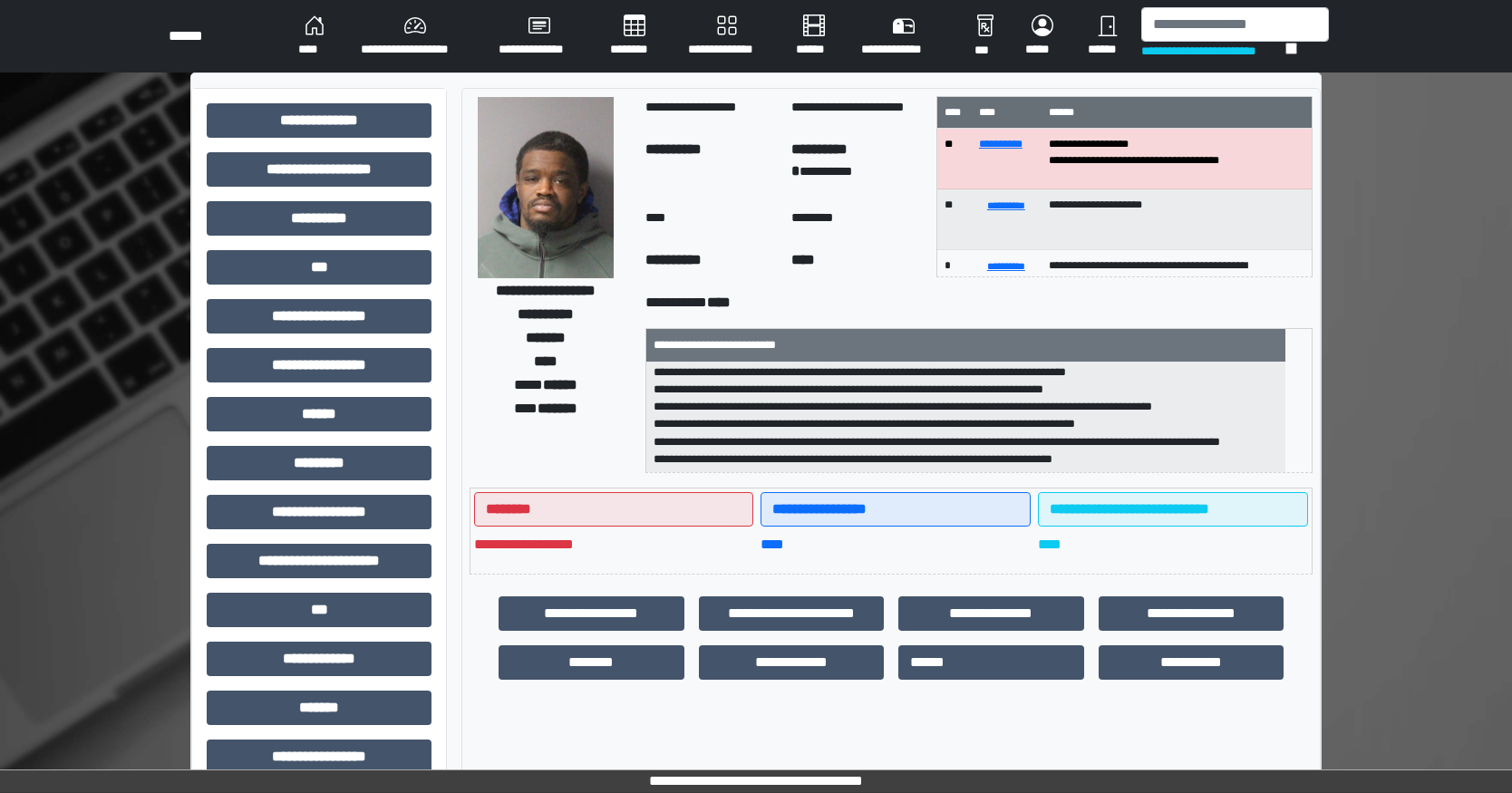 scroll, scrollTop: 266, scrollLeft: 0, axis: vertical 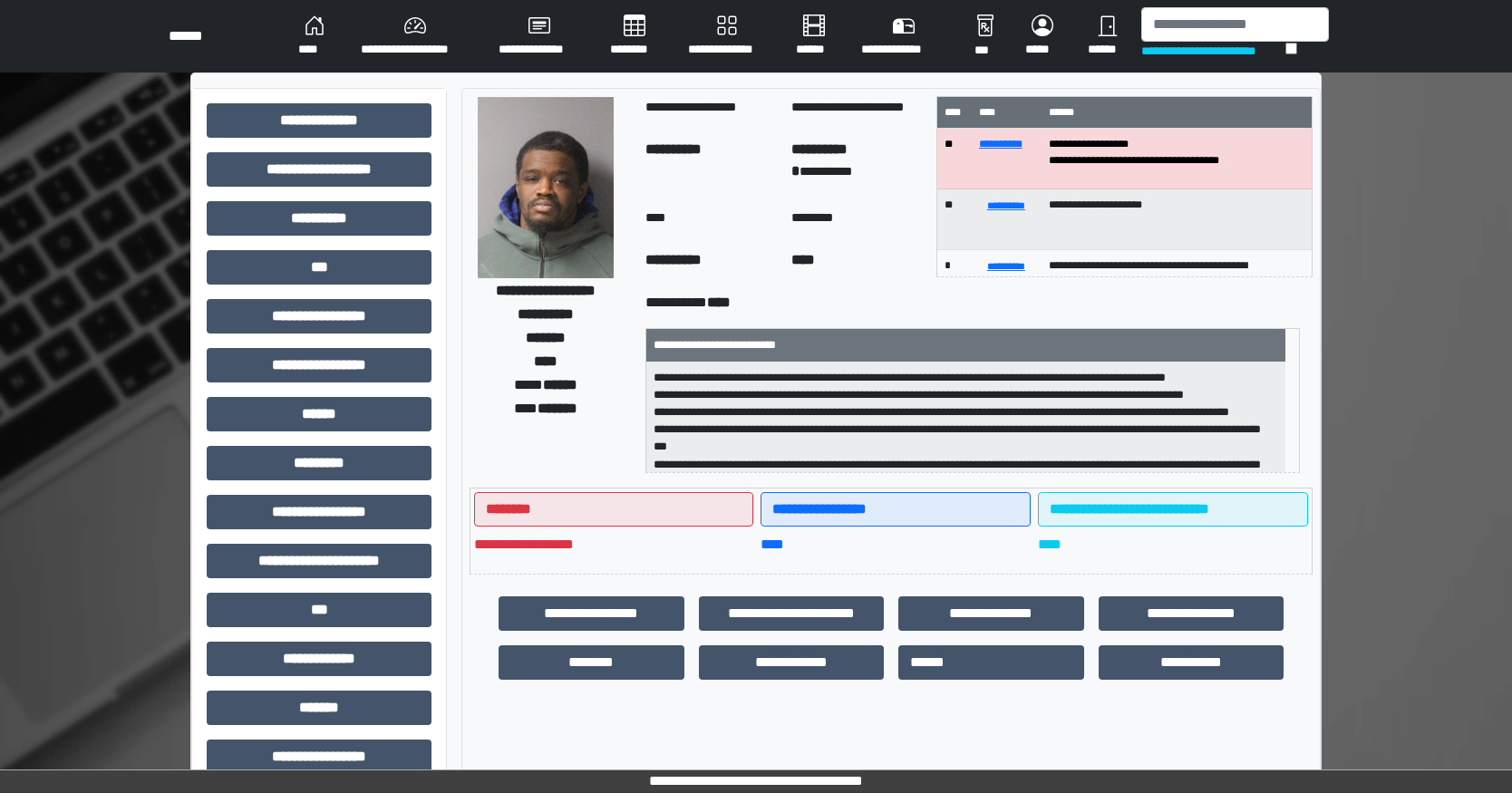 click on "******" at bounding box center (560, 384) 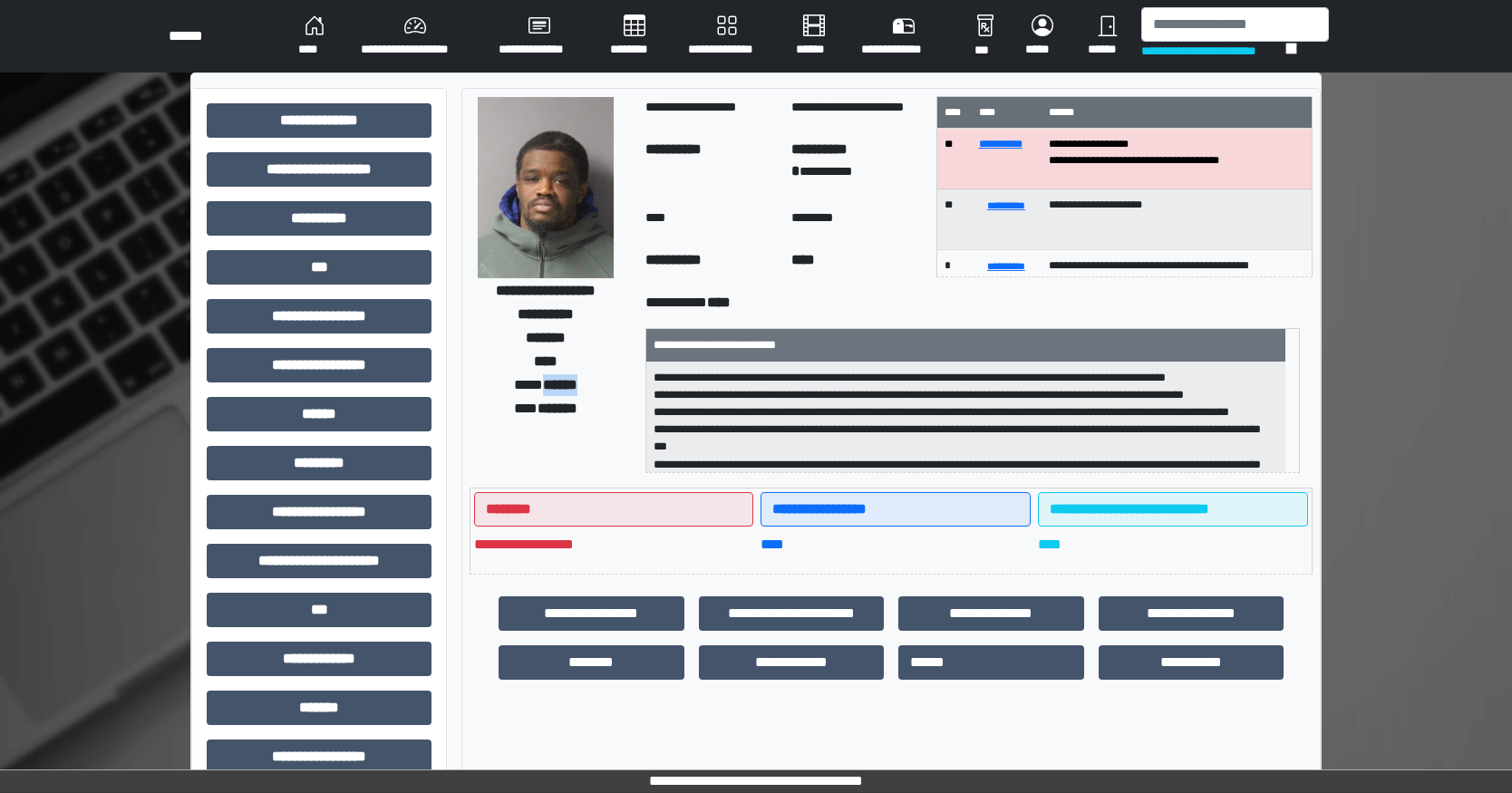 click on "******" at bounding box center [560, 384] 